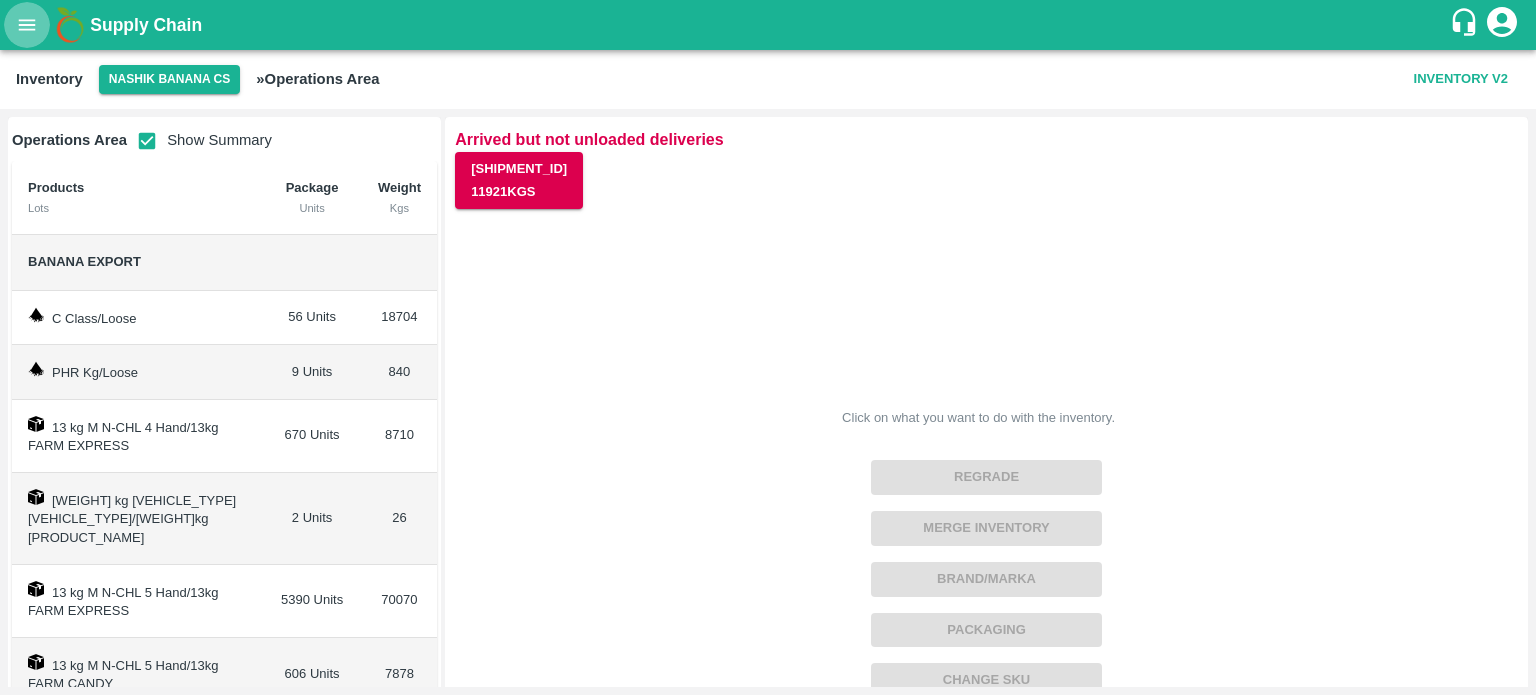 scroll, scrollTop: 0, scrollLeft: 0, axis: both 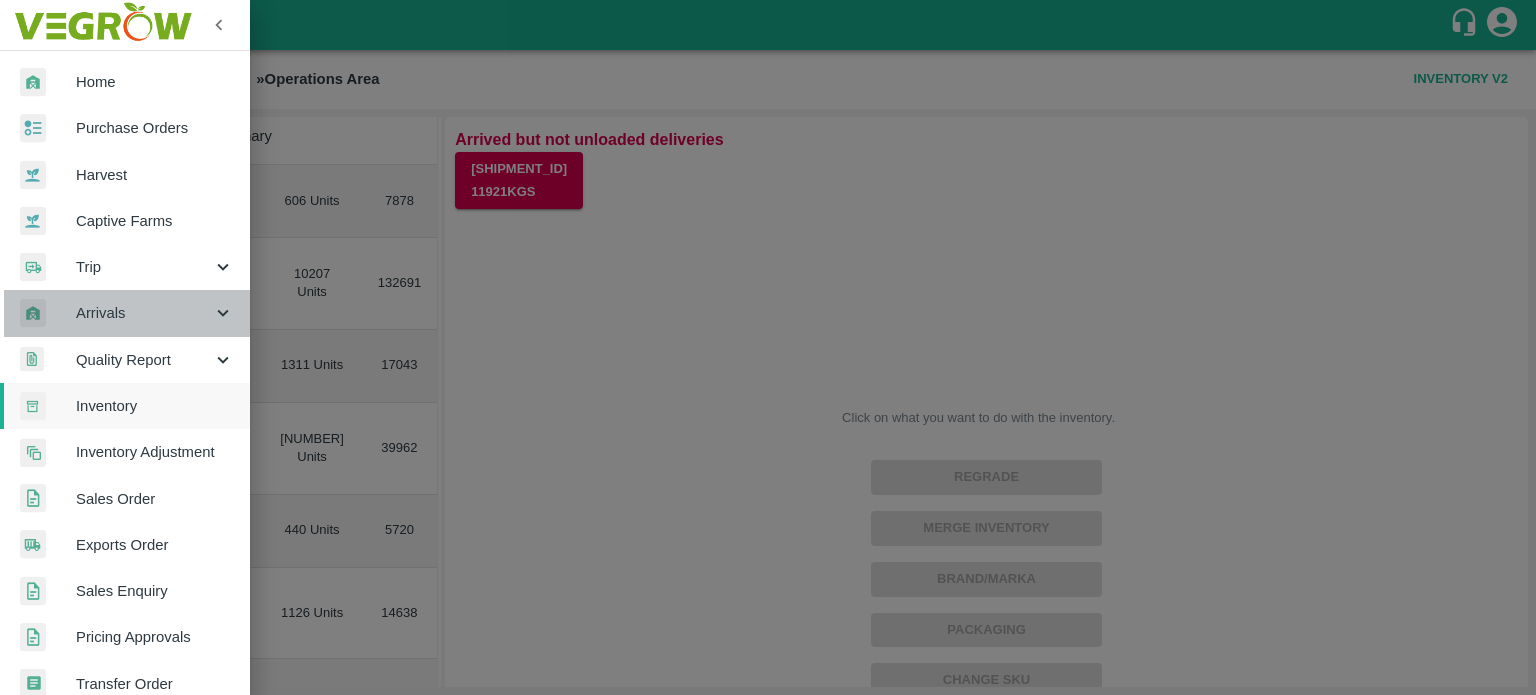 click 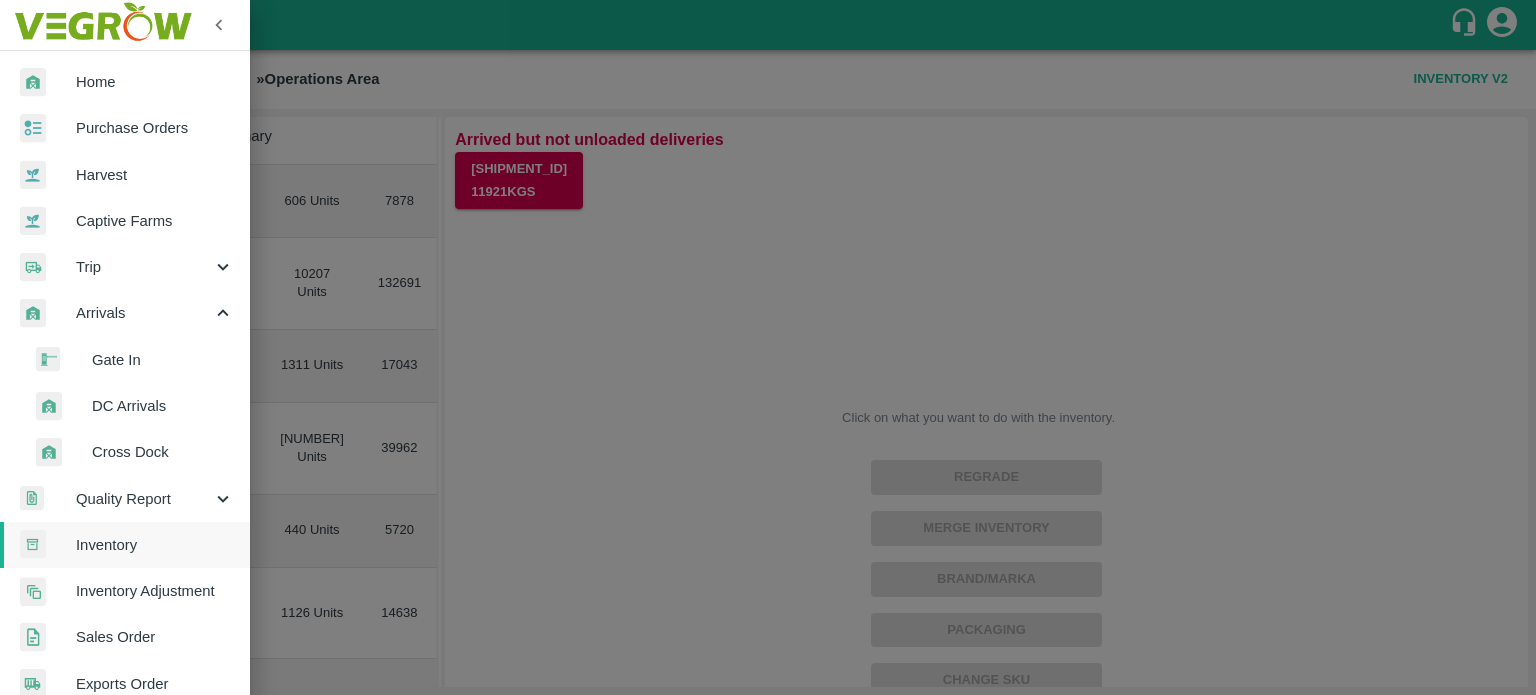click on "DC Arrivals" at bounding box center [163, 406] 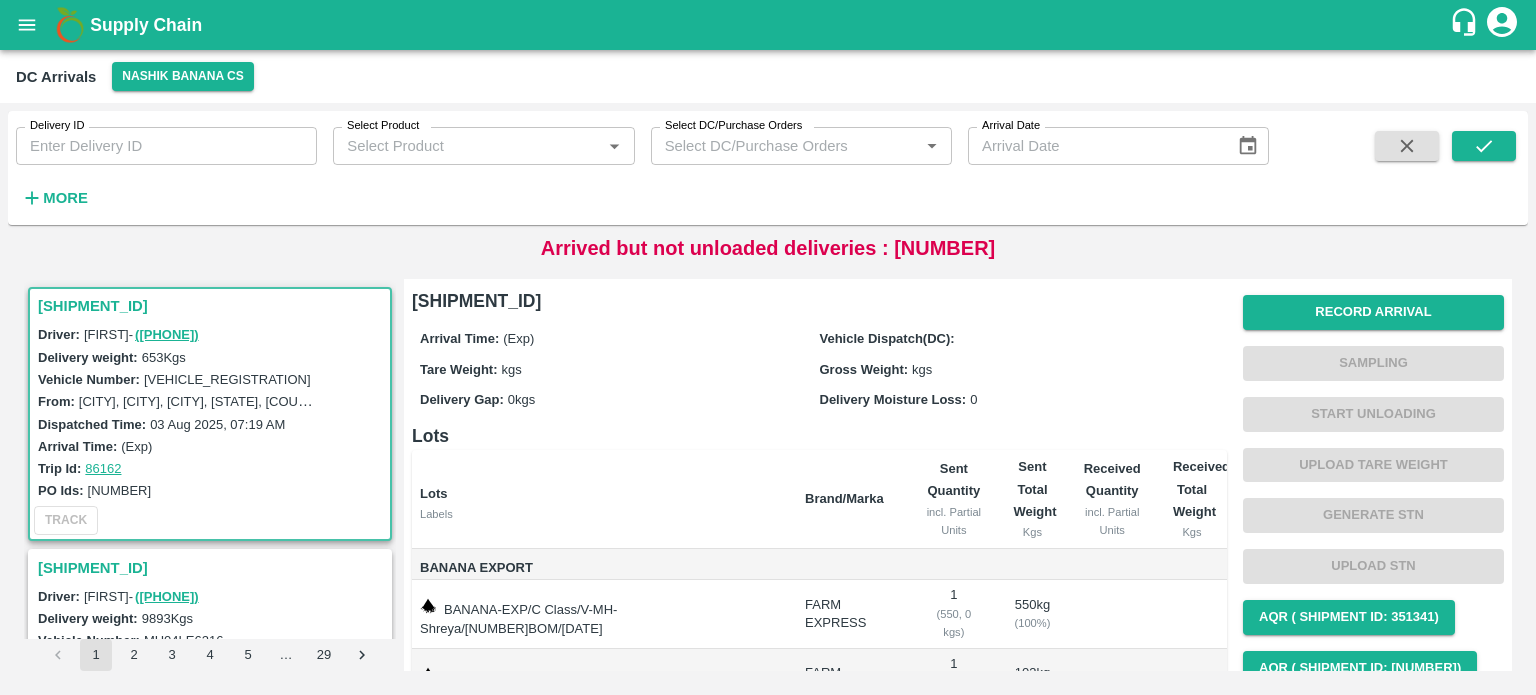 click on "More" at bounding box center (65, 198) 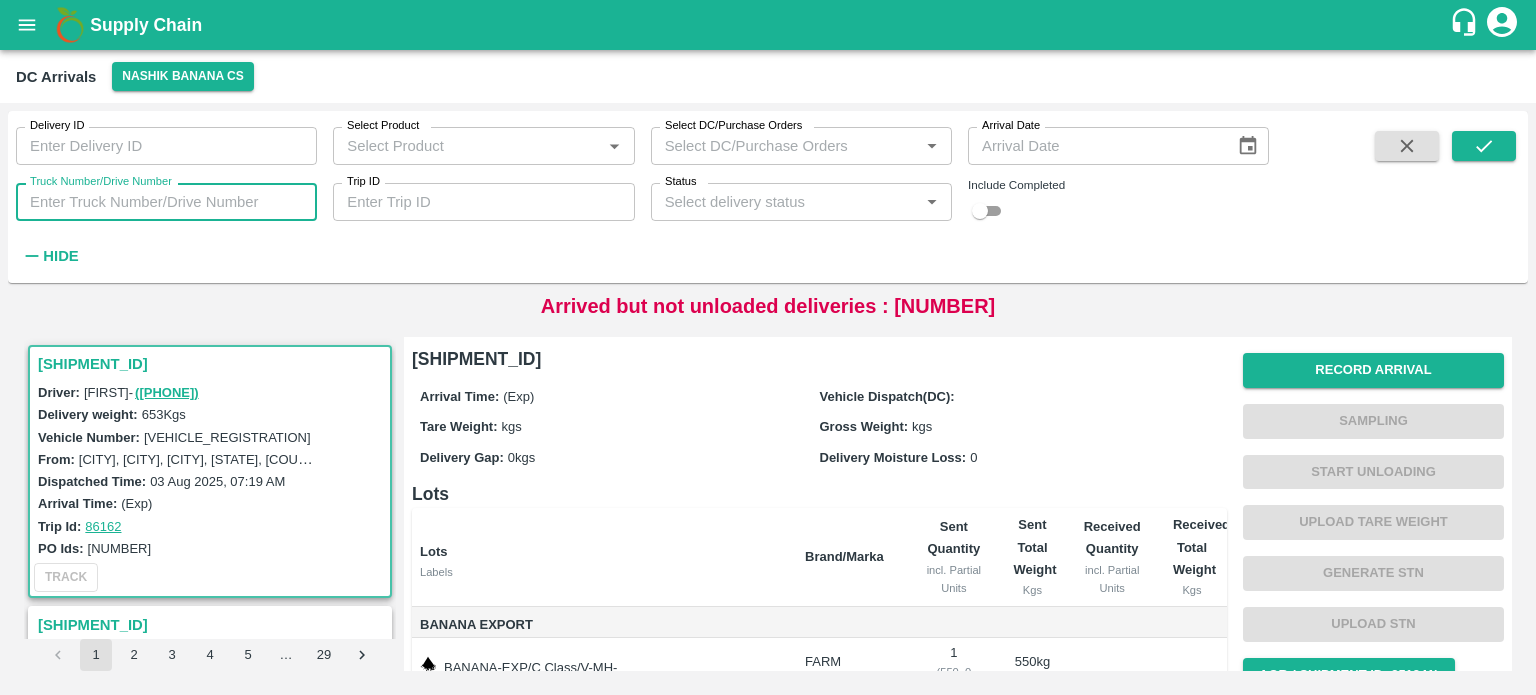 click on "Truck Number/Drive Number" at bounding box center [166, 202] 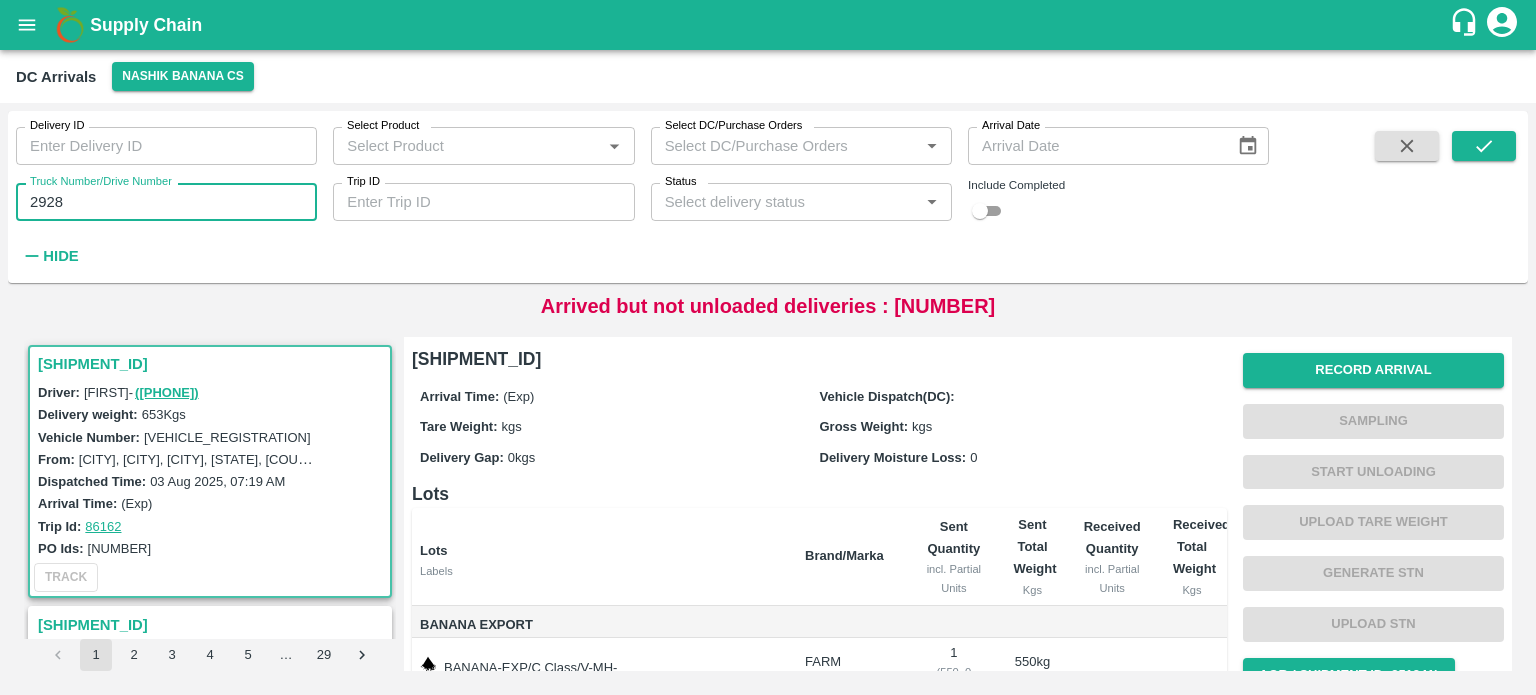 type on "2928" 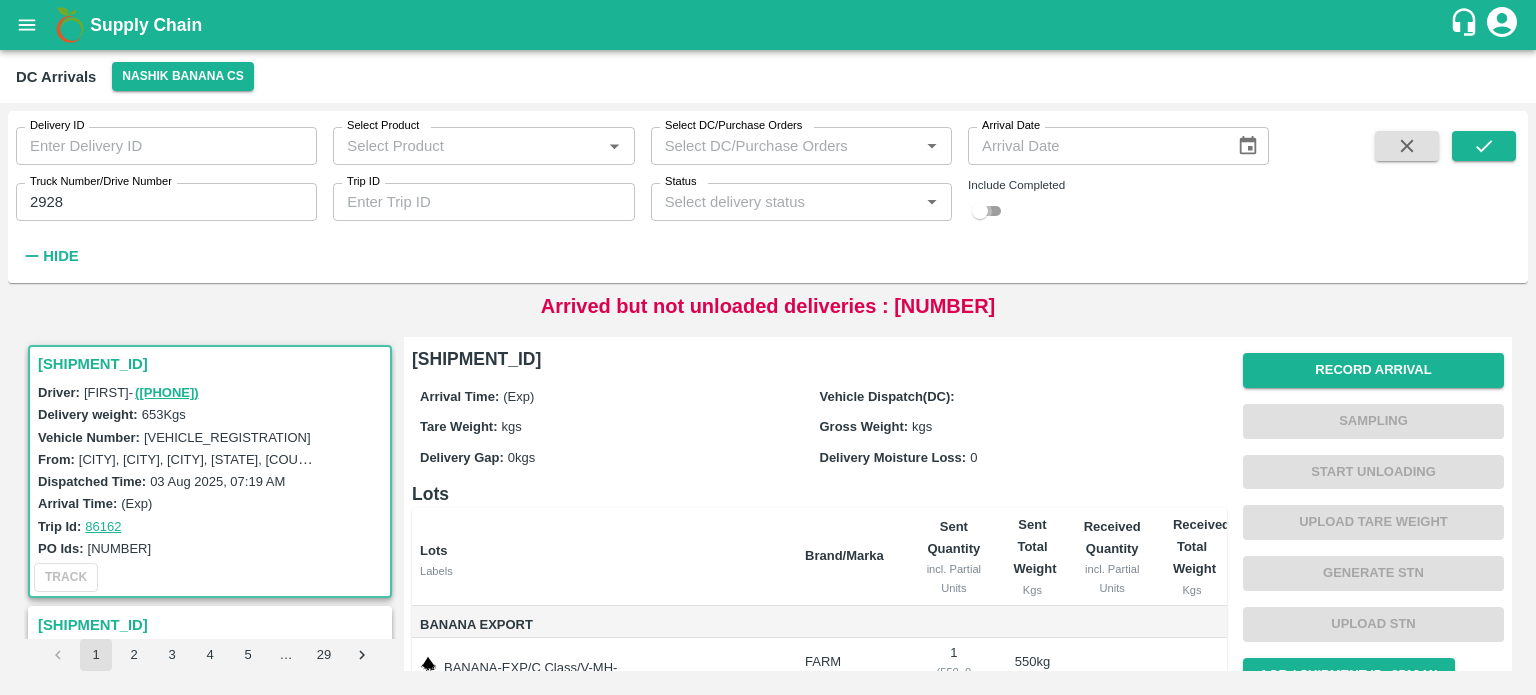 click at bounding box center [980, 211] 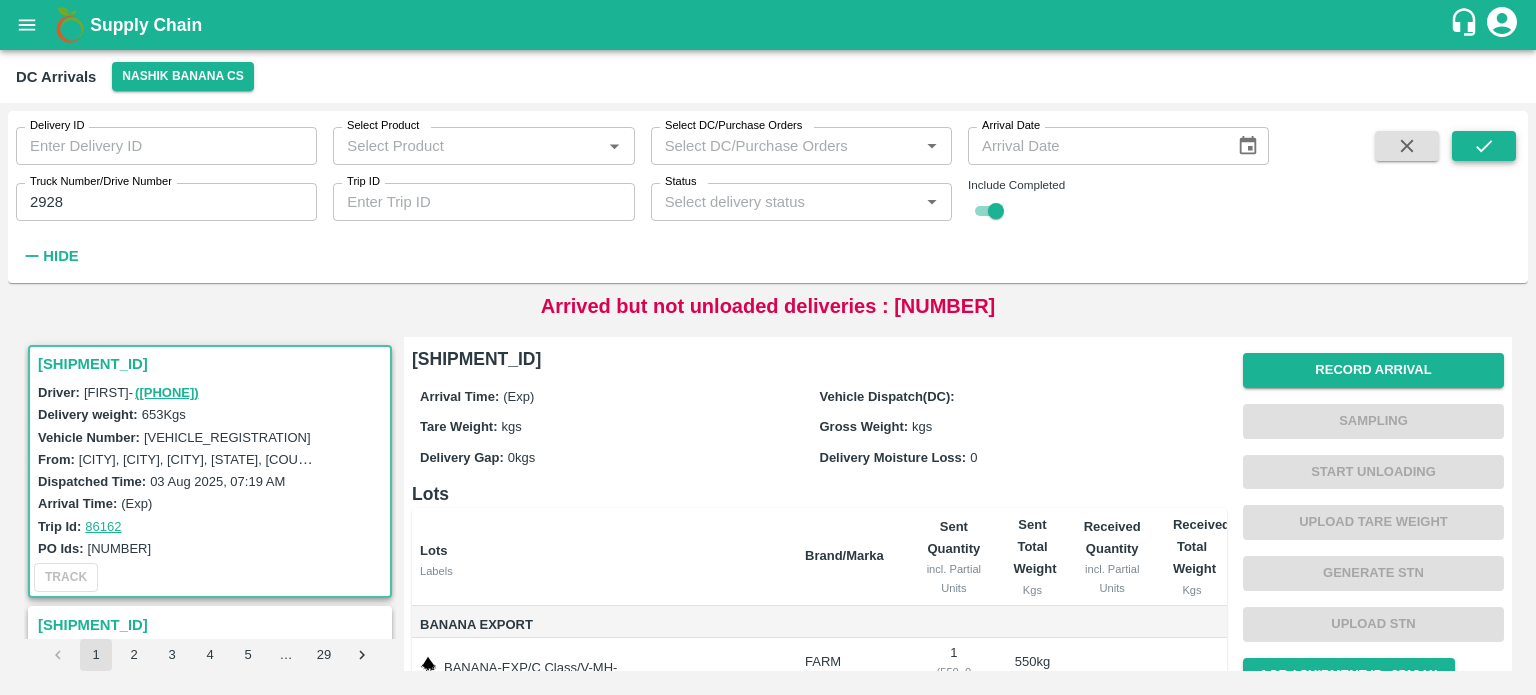 click 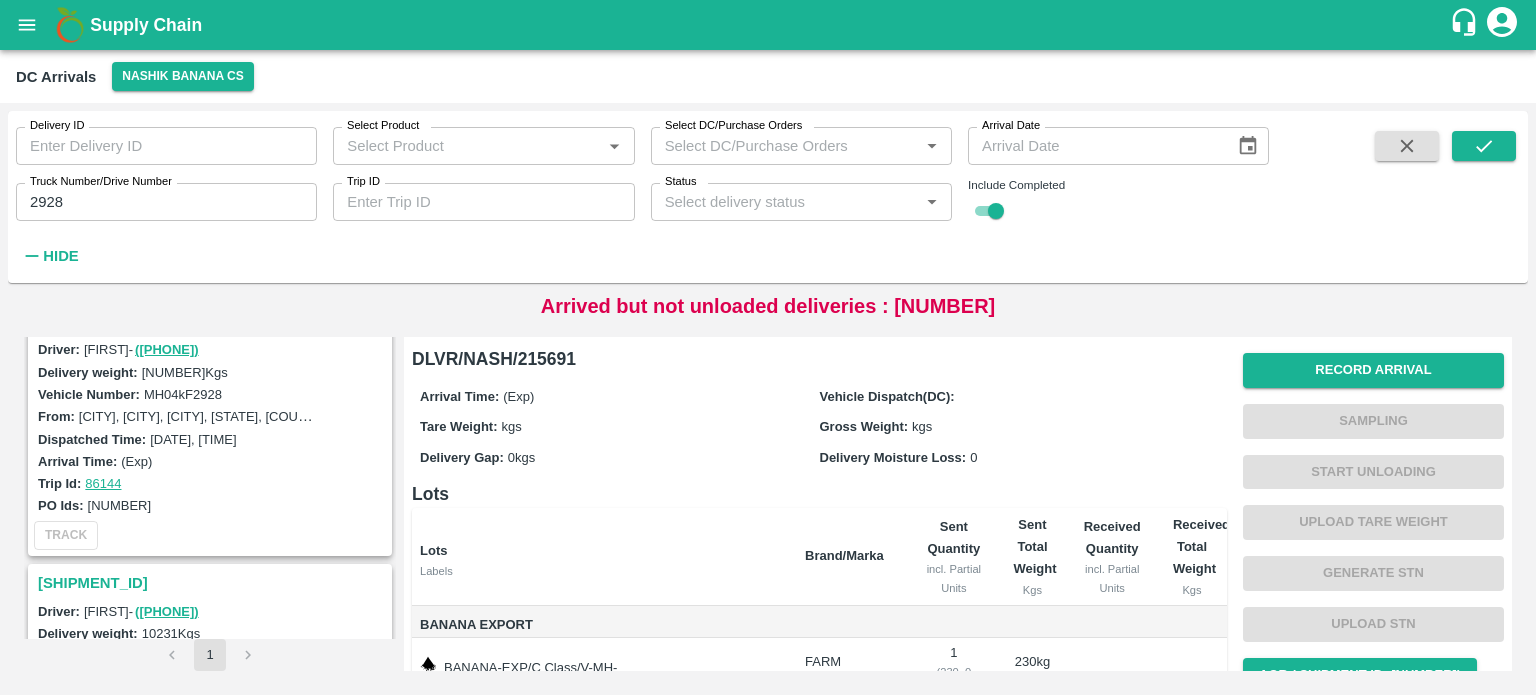 scroll, scrollTop: 232, scrollLeft: 0, axis: vertical 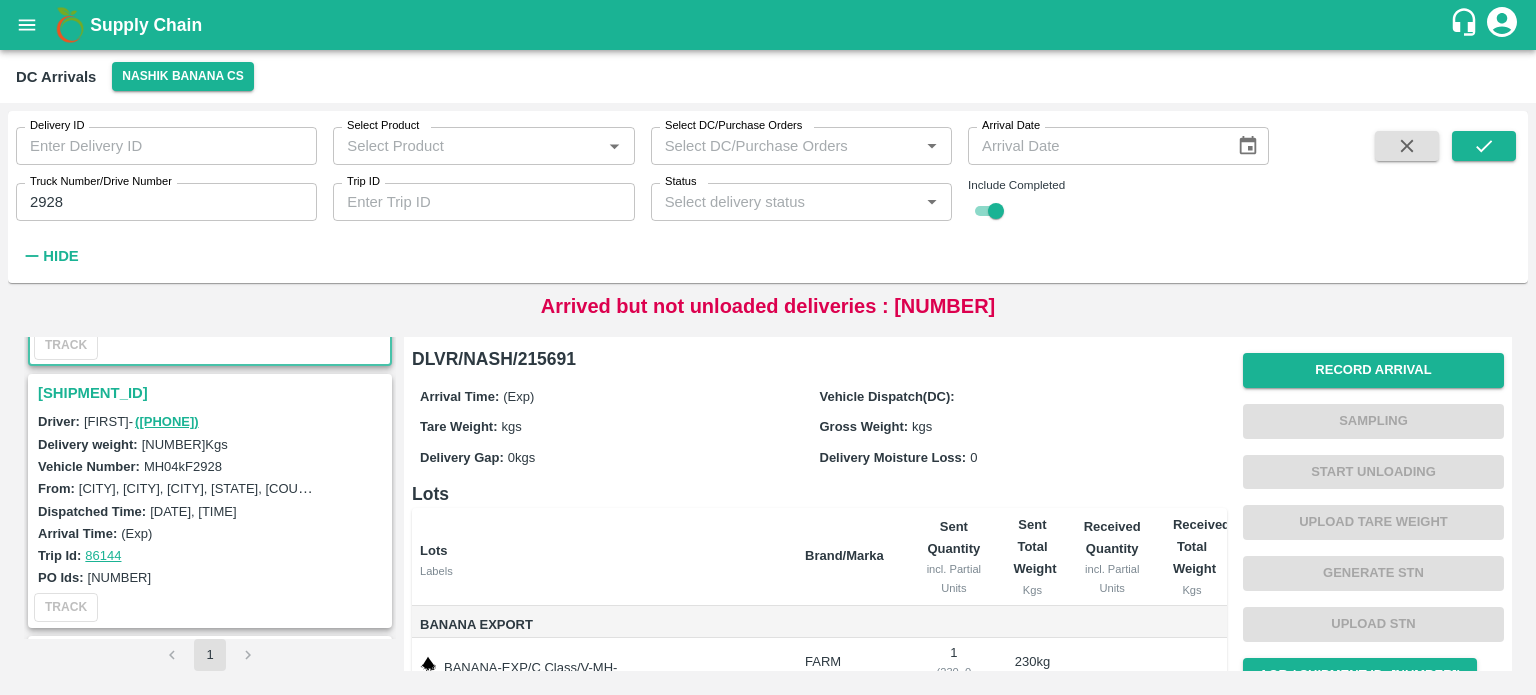 click on "[SHIPMENT_ID]" at bounding box center [213, 393] 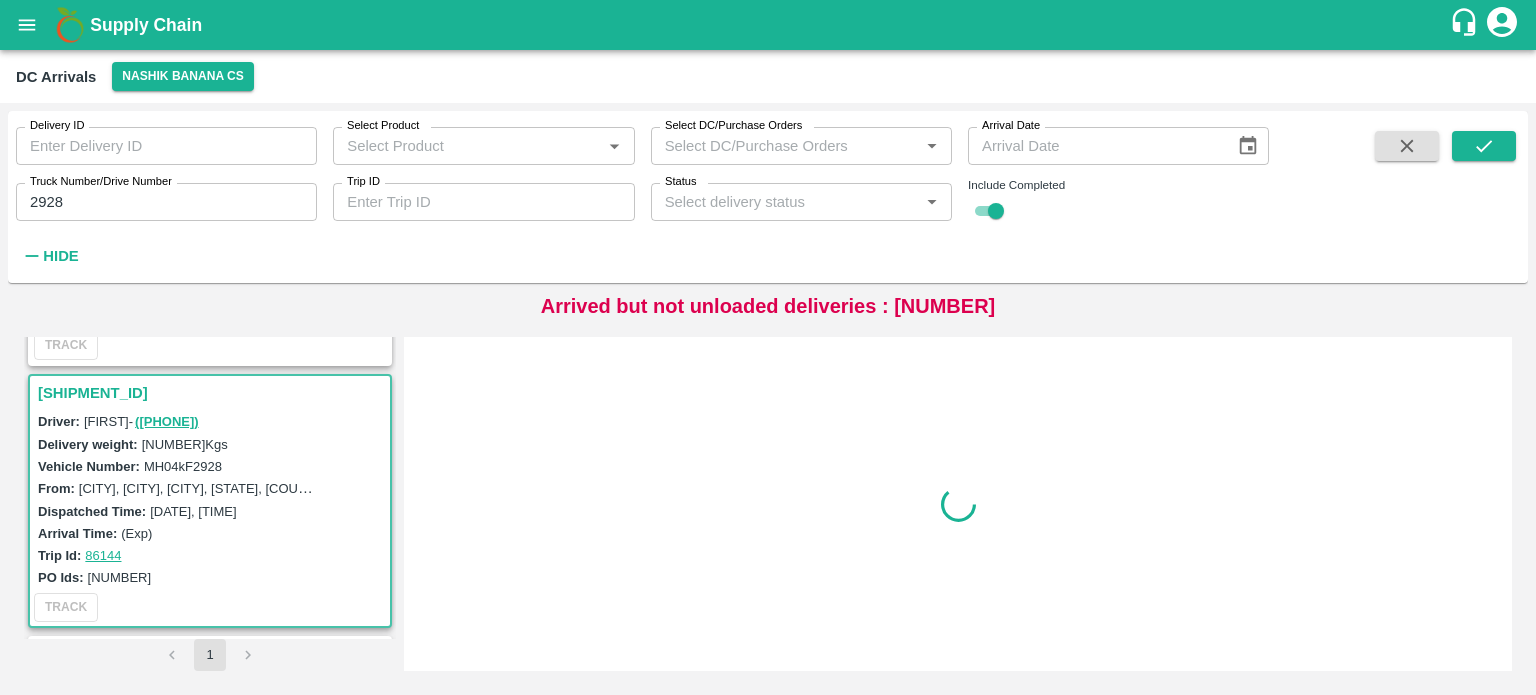 scroll, scrollTop: 268, scrollLeft: 0, axis: vertical 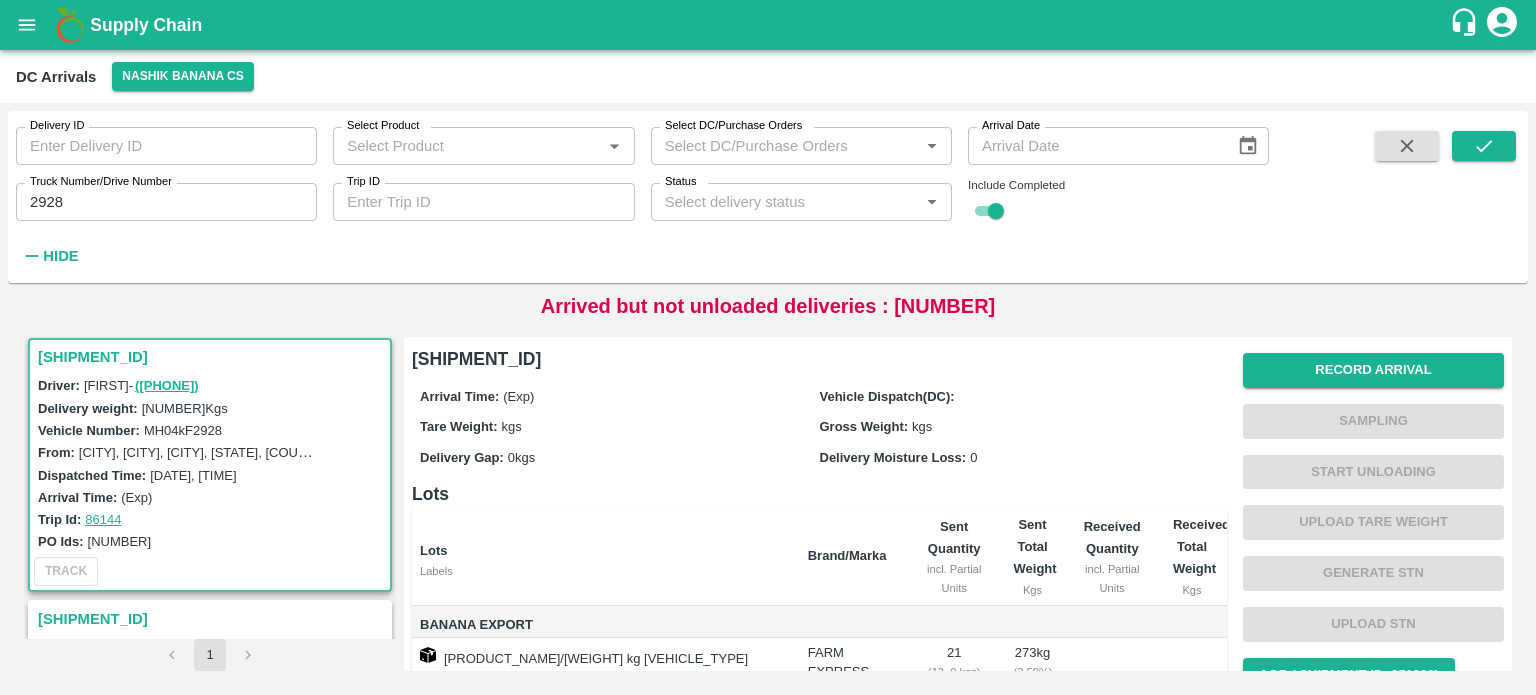 click on "MH04kF2928" at bounding box center (183, 430) 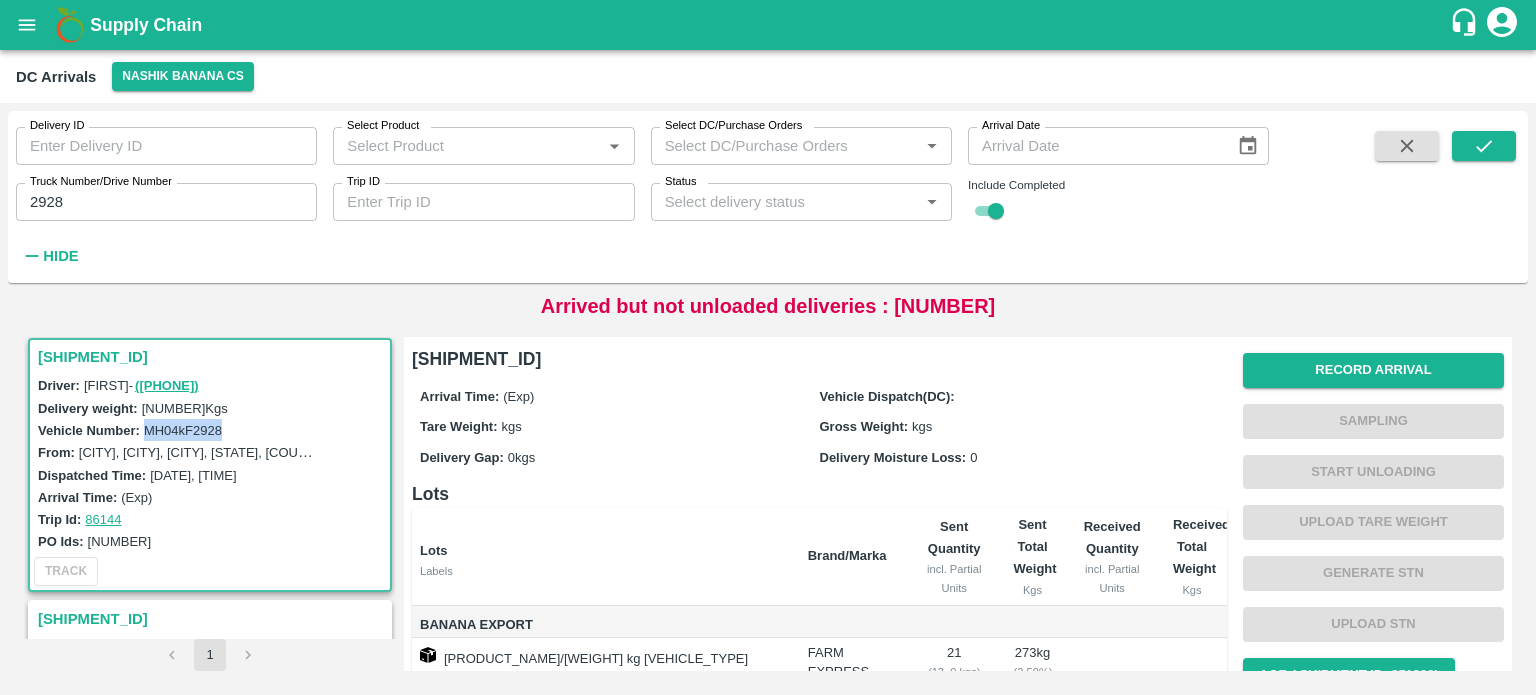 copy on "MH04kF2928" 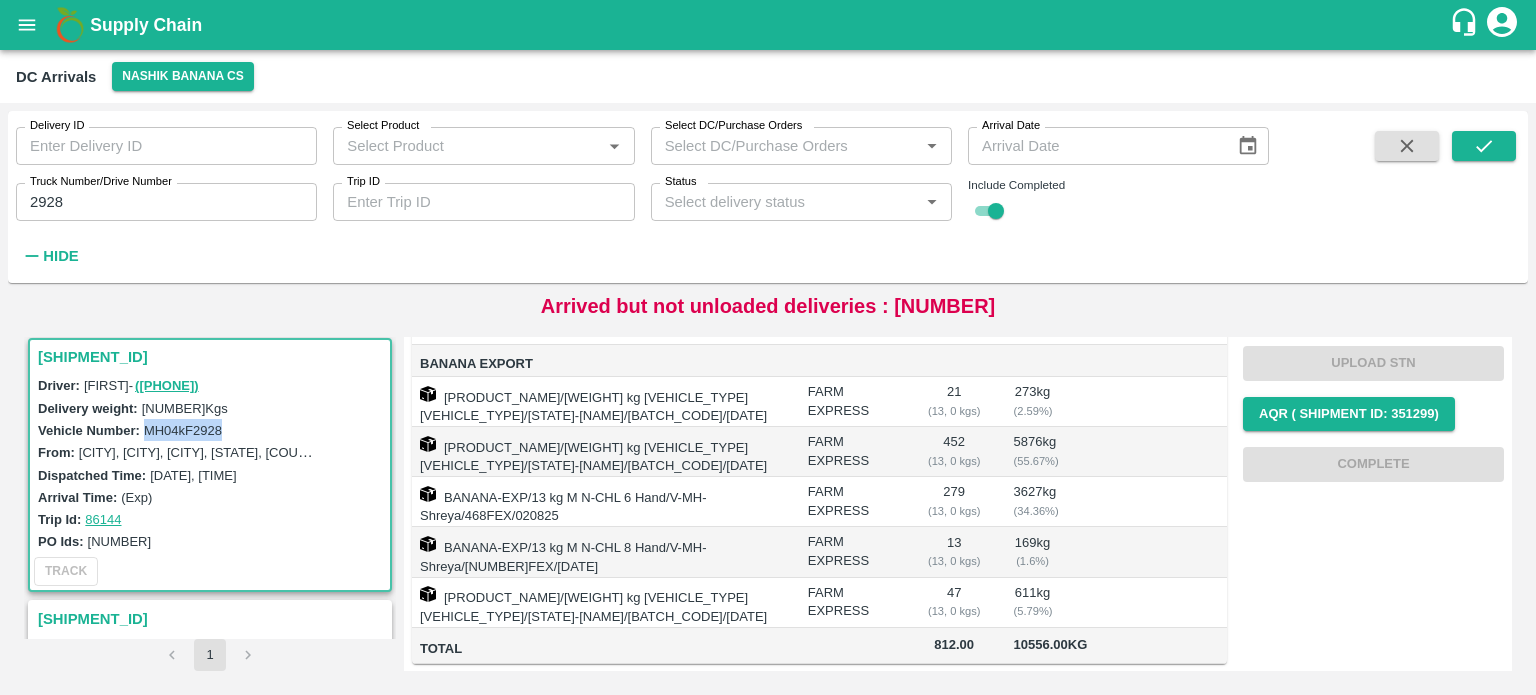 scroll, scrollTop: 0, scrollLeft: 0, axis: both 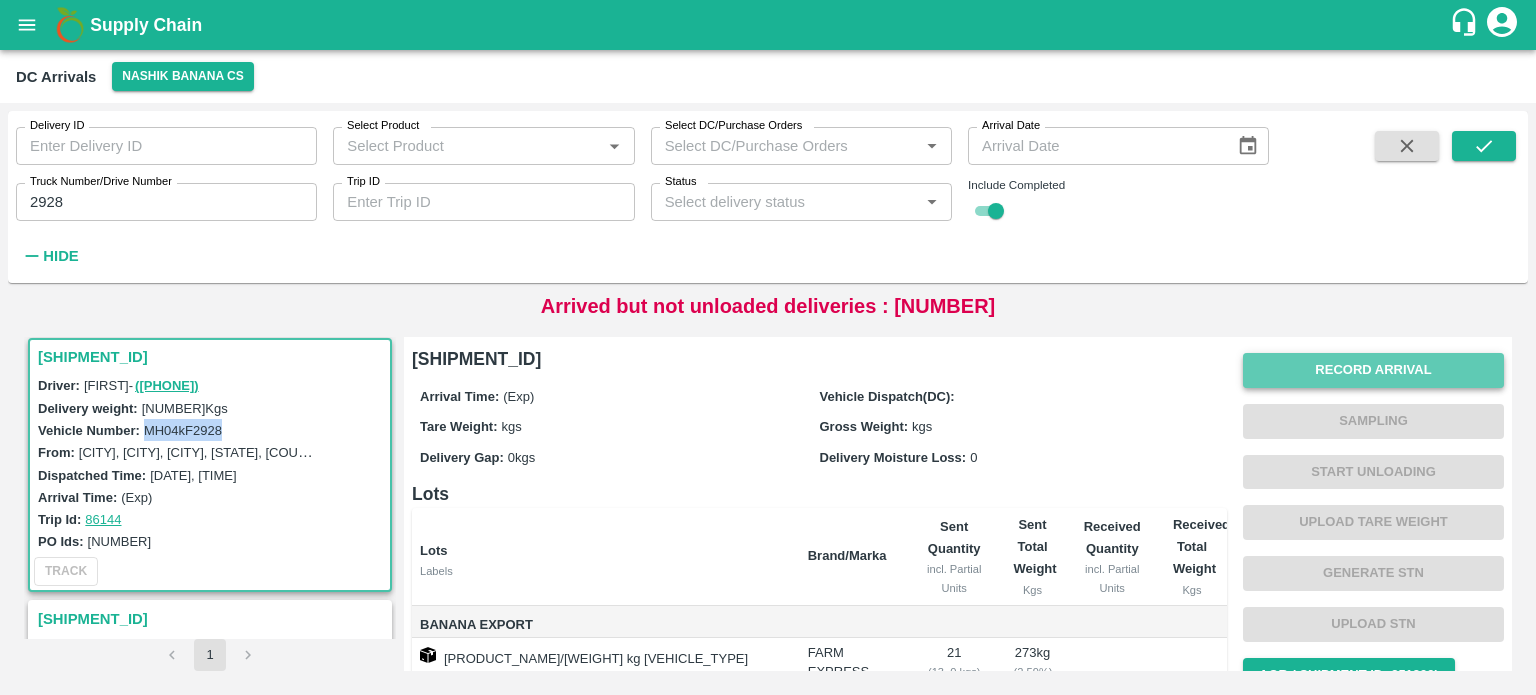 click on "Record Arrival" at bounding box center (1373, 370) 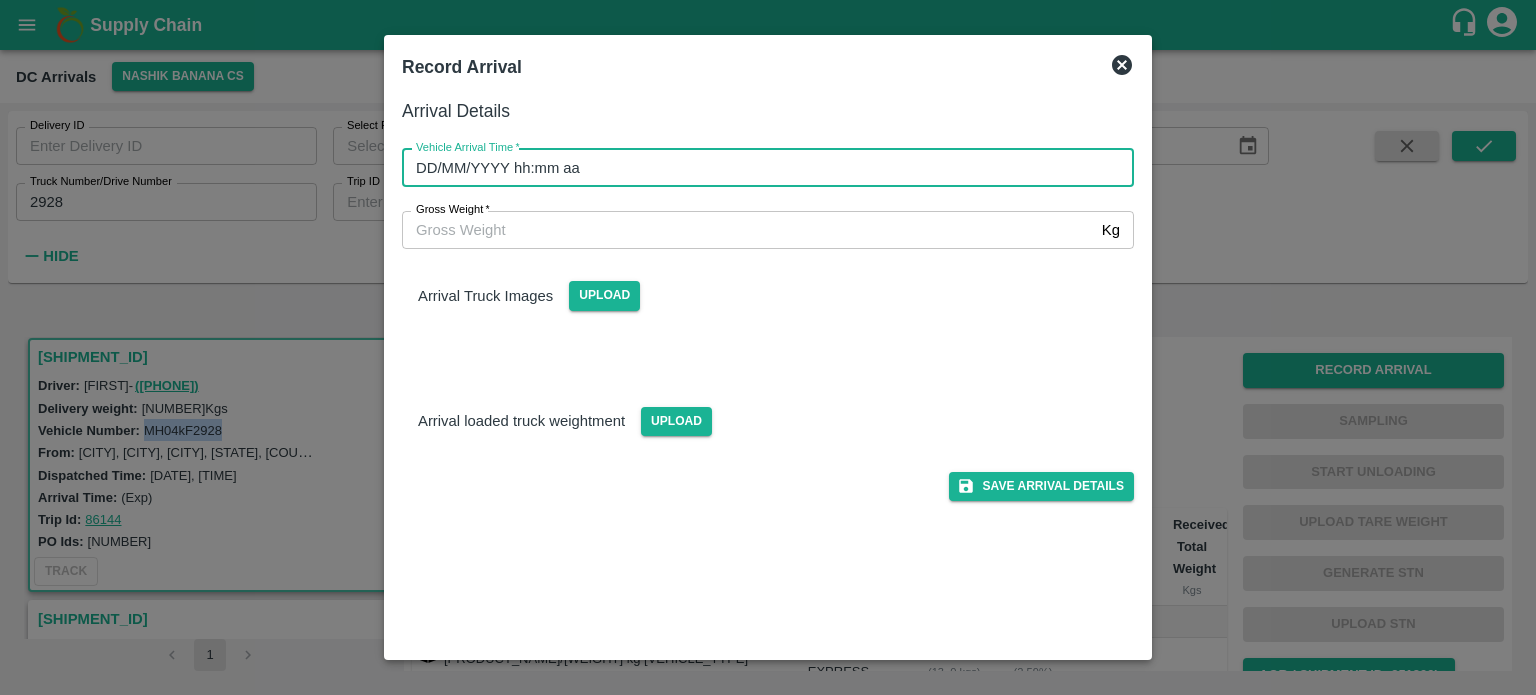 type on "DD/MM/YYYY hh:mm aa" 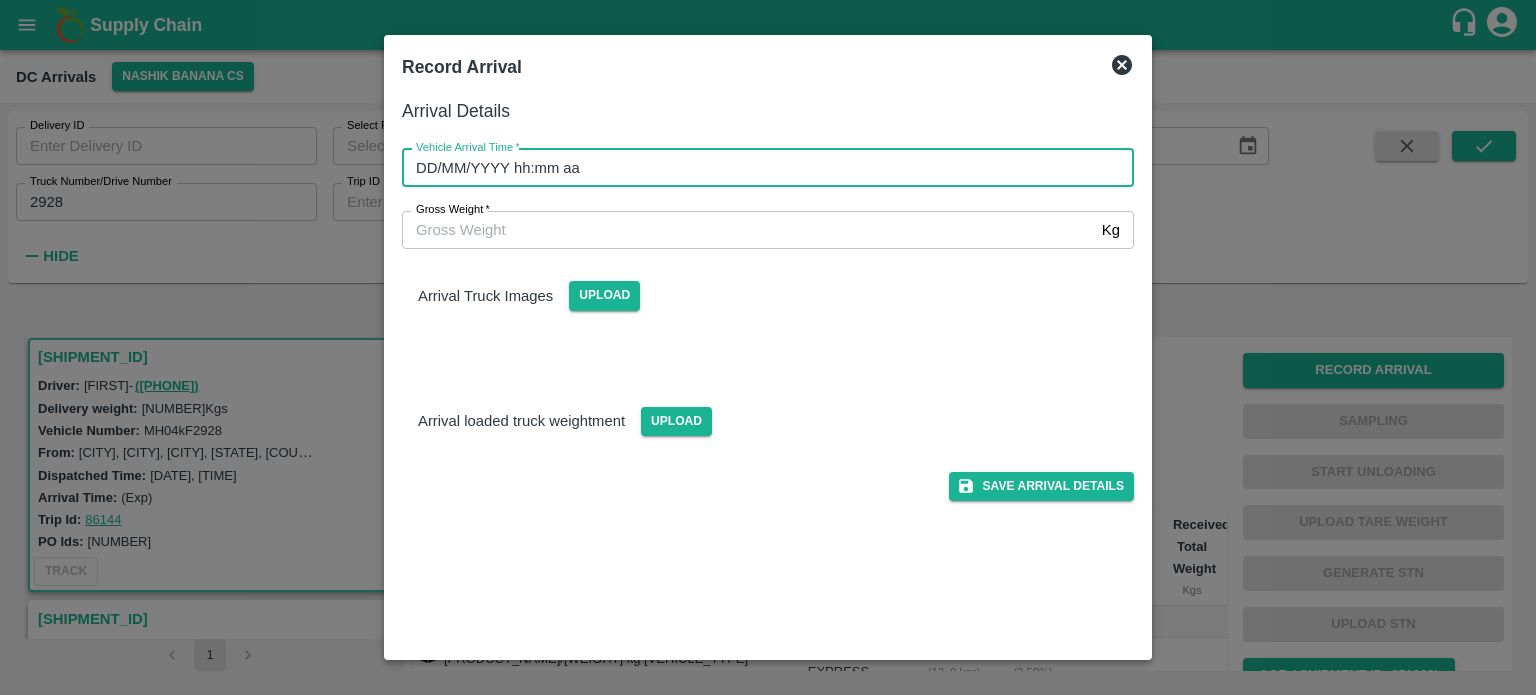 click on "DD/MM/YYYY hh:mm aa" at bounding box center [761, 168] 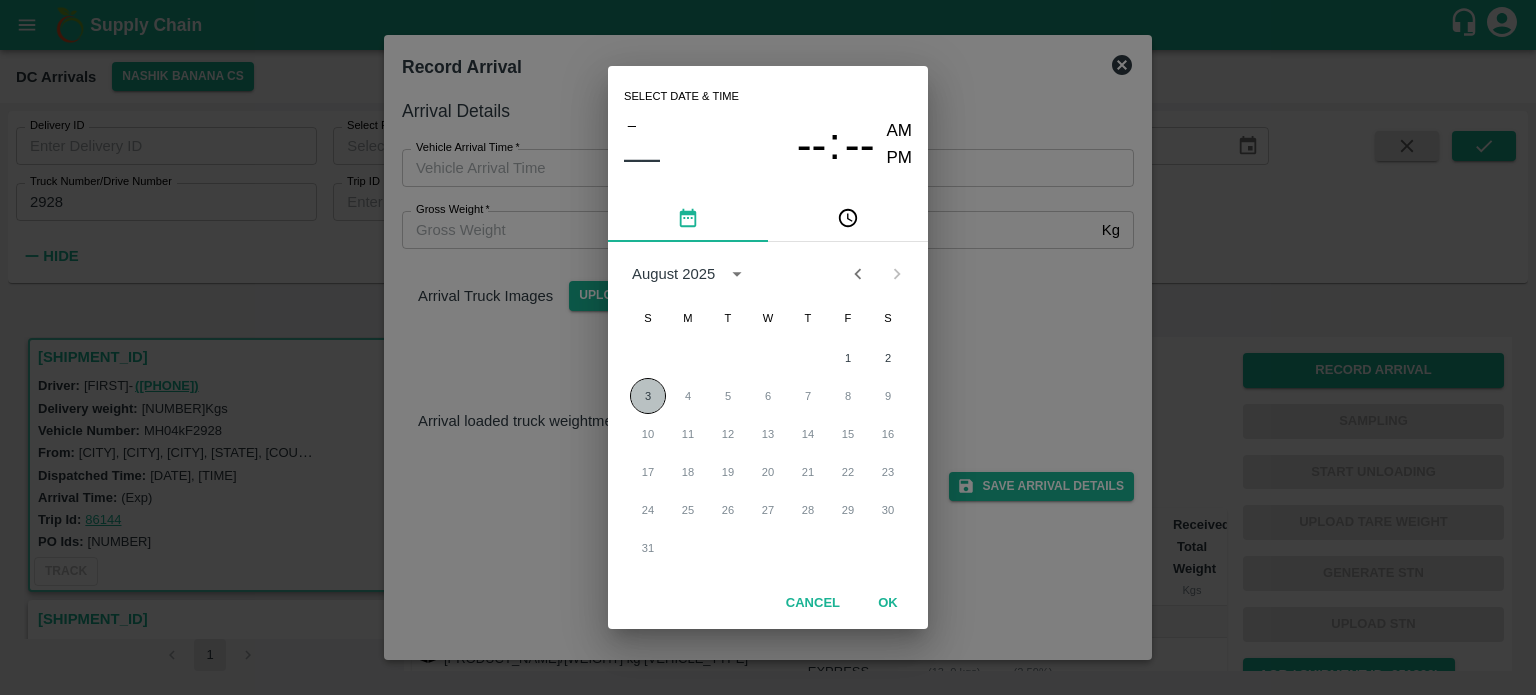 click on "3" at bounding box center (648, 396) 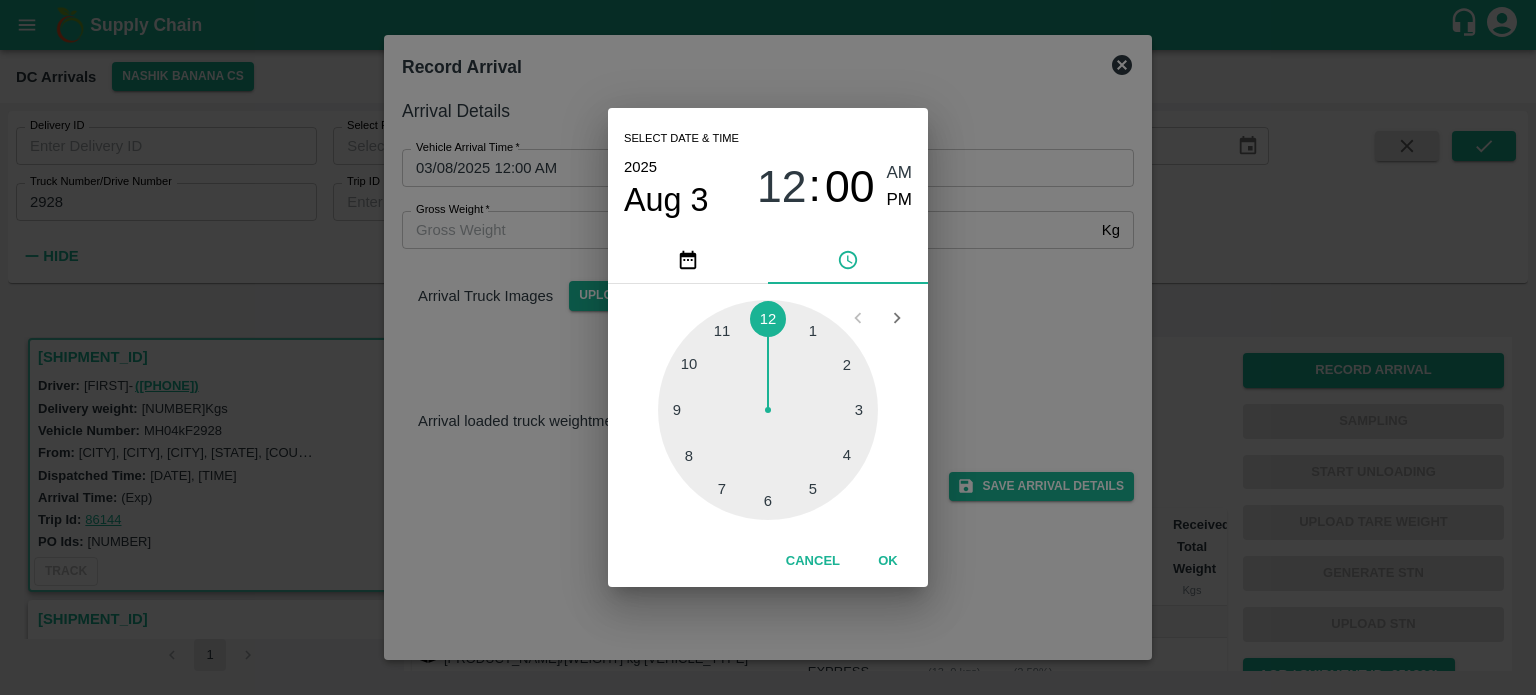 click at bounding box center [768, 410] 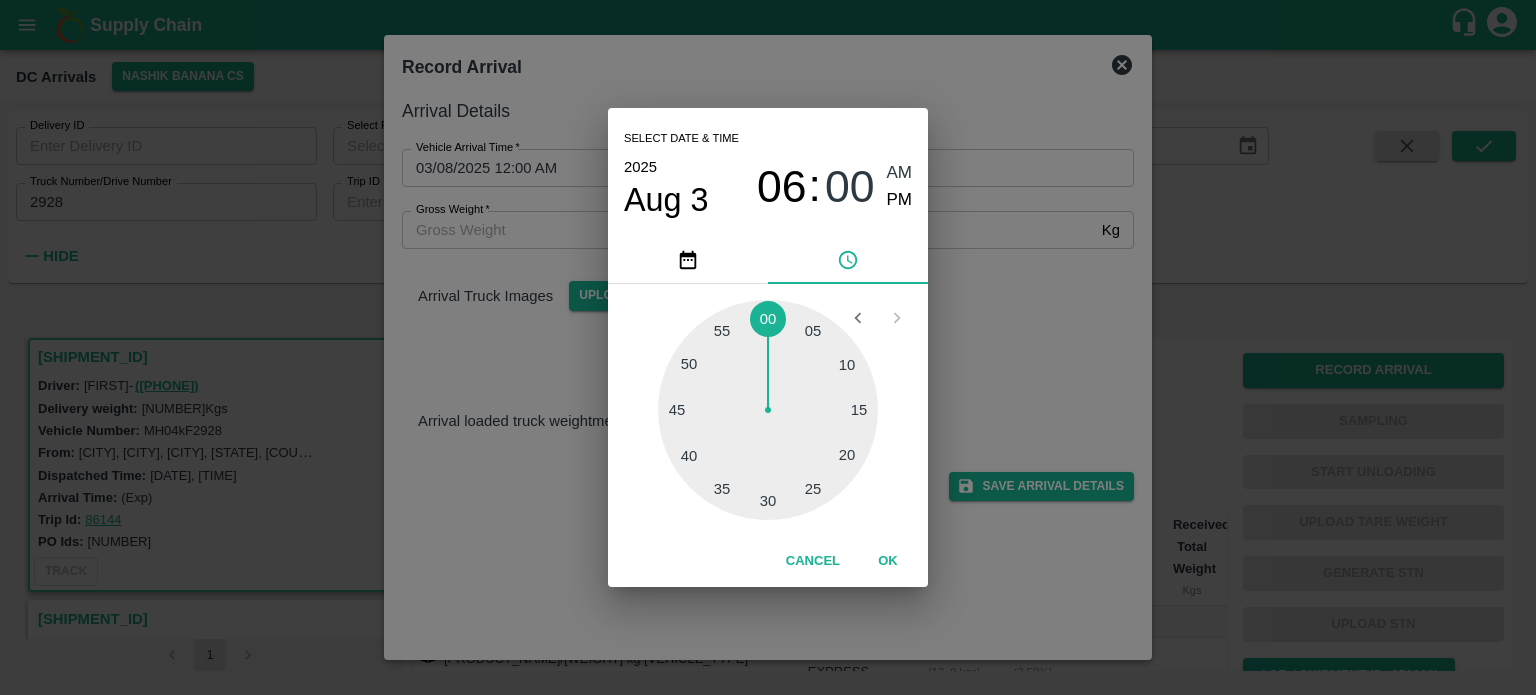 type on "[DATE] [TIME]" 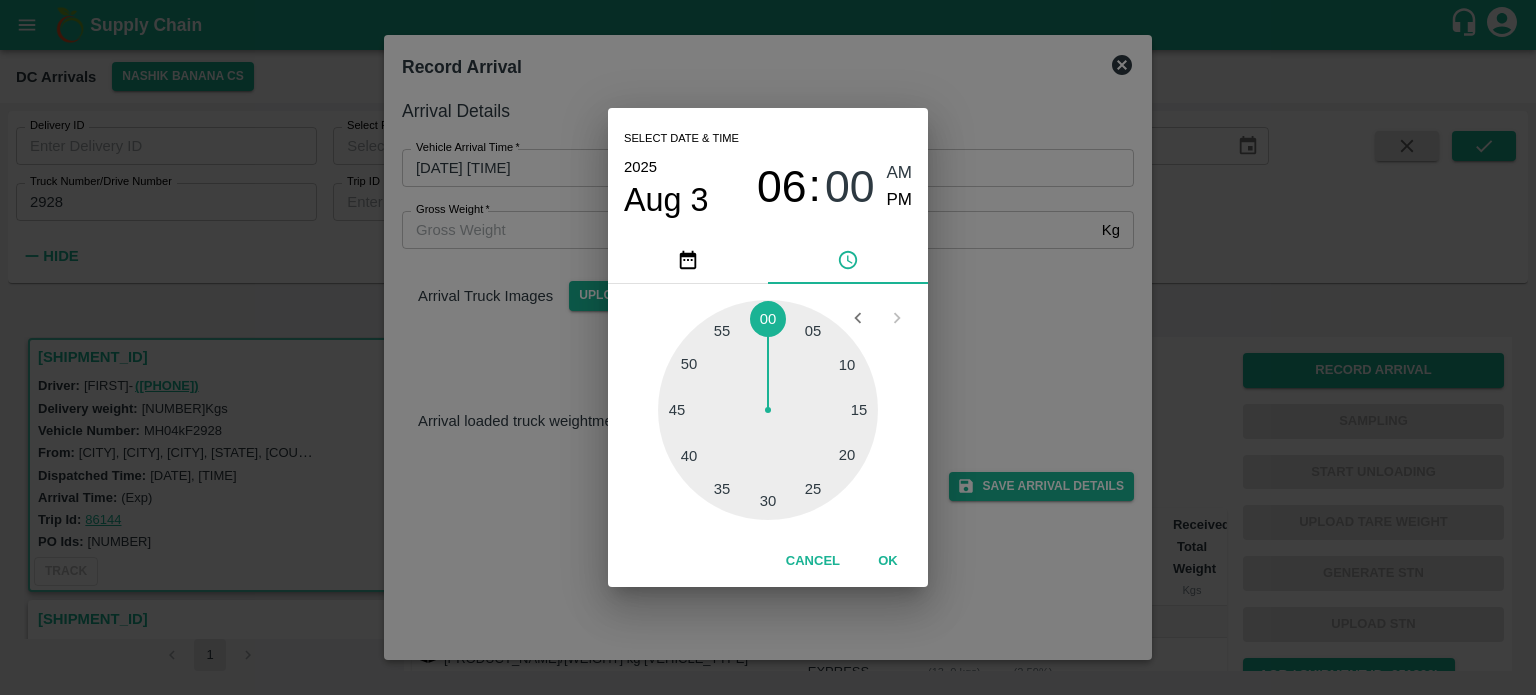 click on "Select date & time [DATE] [TIME]" at bounding box center (768, 347) 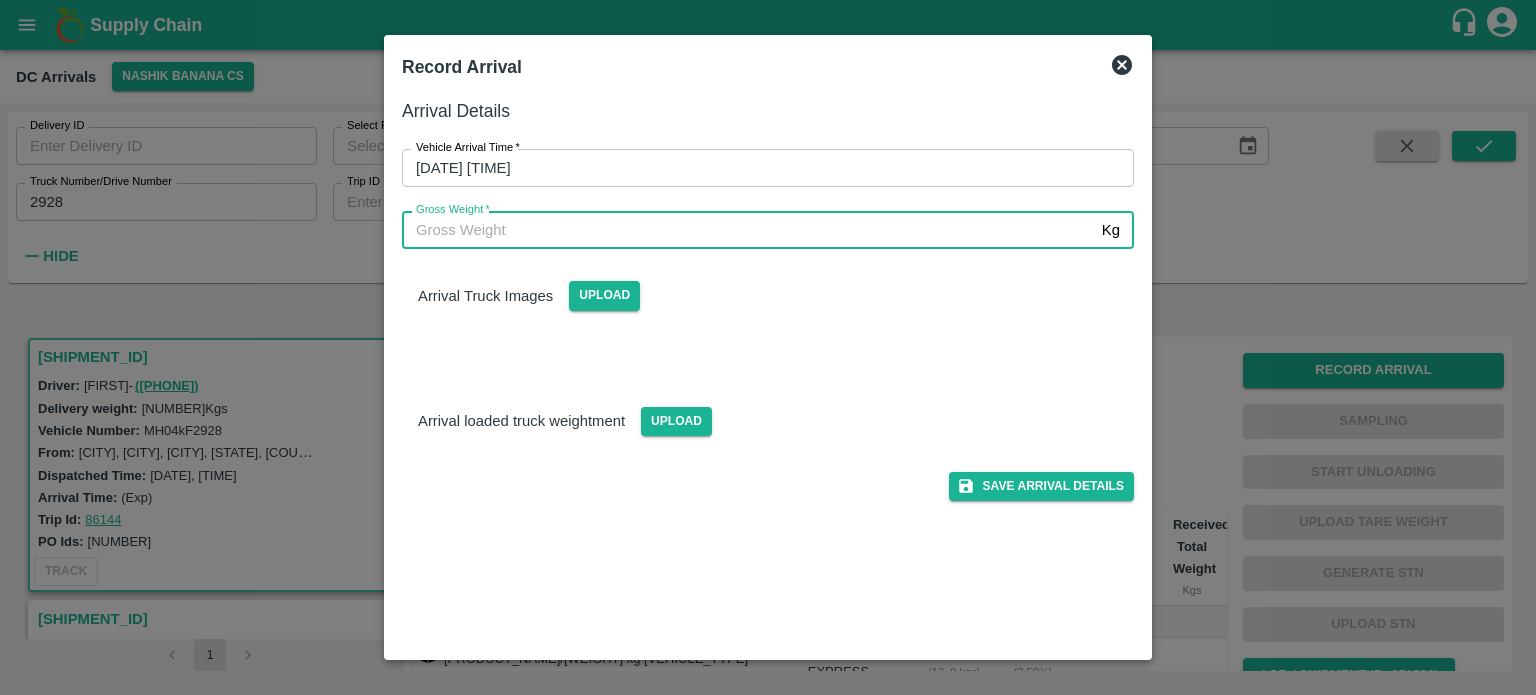 click on "Gross Weight   *" at bounding box center (748, 230) 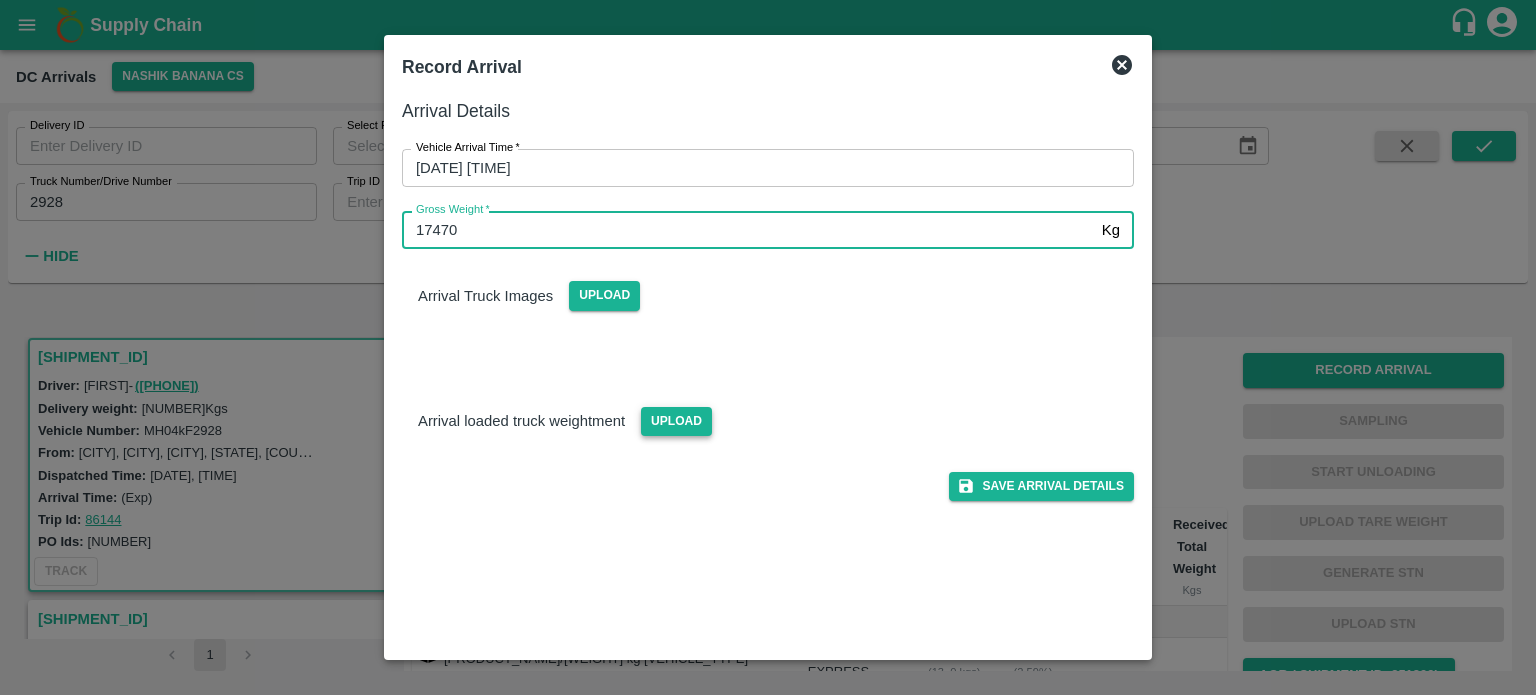 type on "17470" 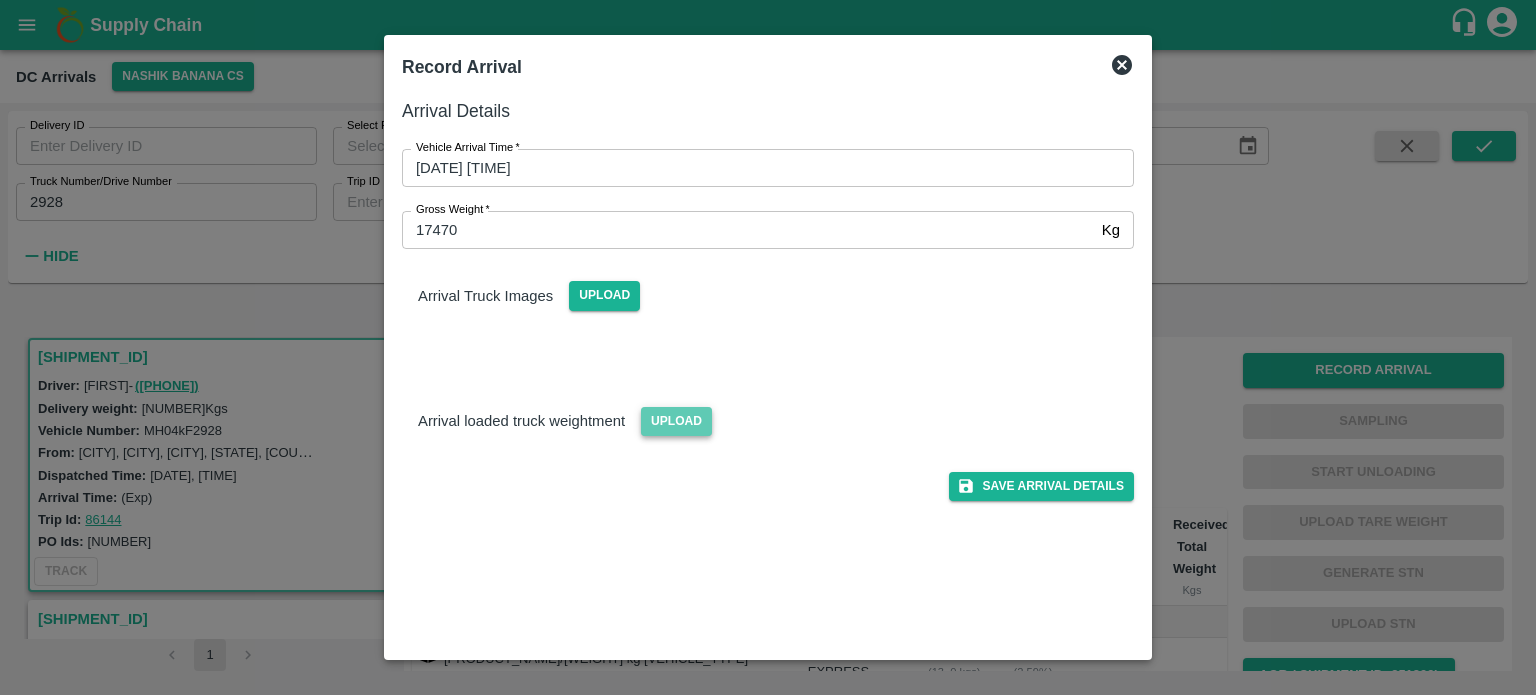 click on "Upload" at bounding box center (676, 421) 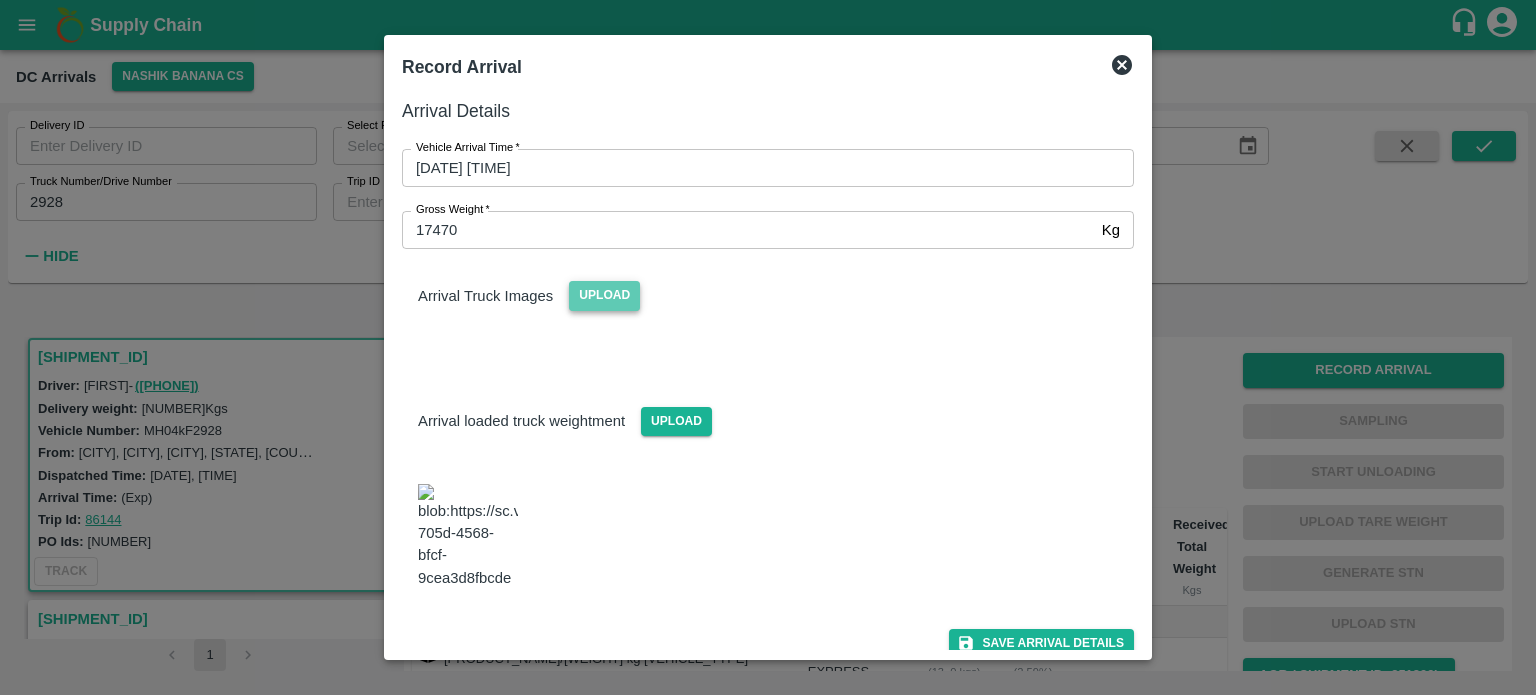 click on "Upload" at bounding box center [604, 295] 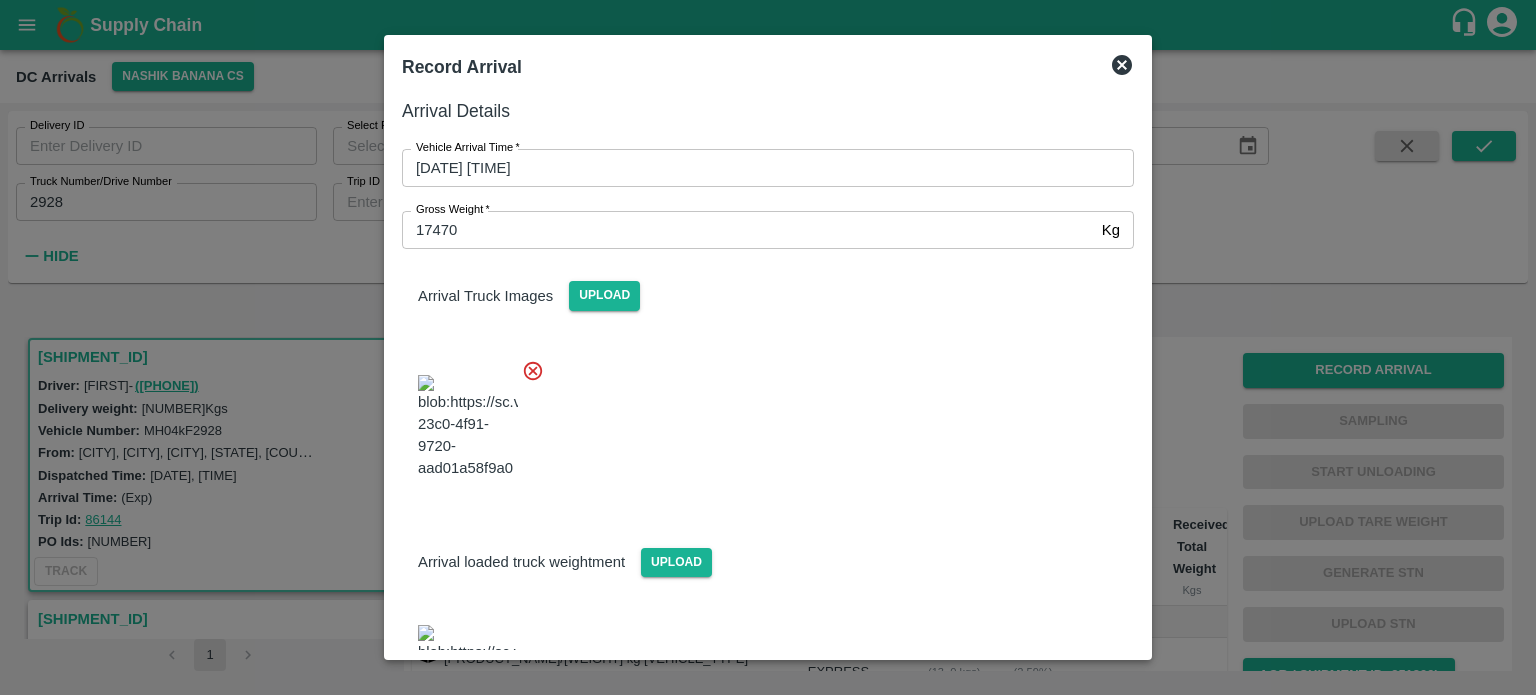 click at bounding box center [760, 421] 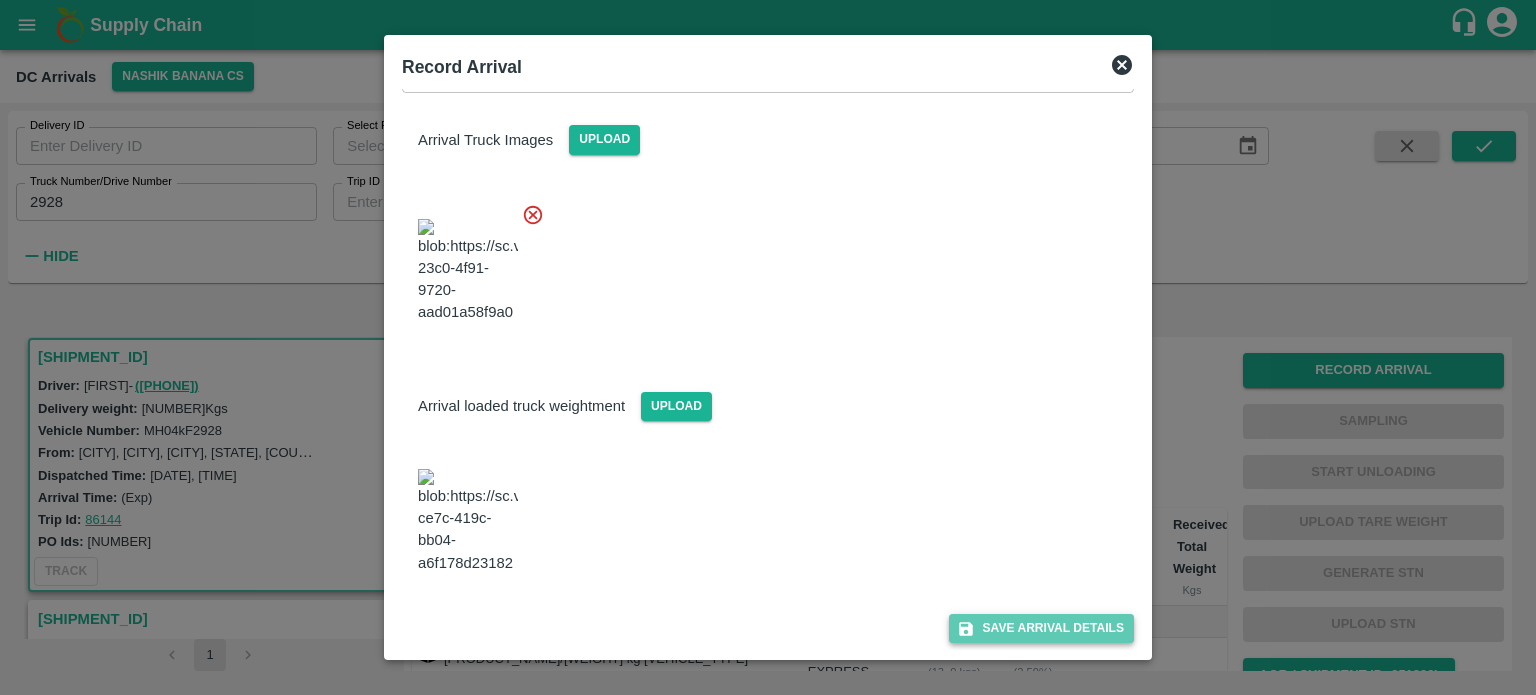 click on "Save Arrival Details" at bounding box center [1041, 628] 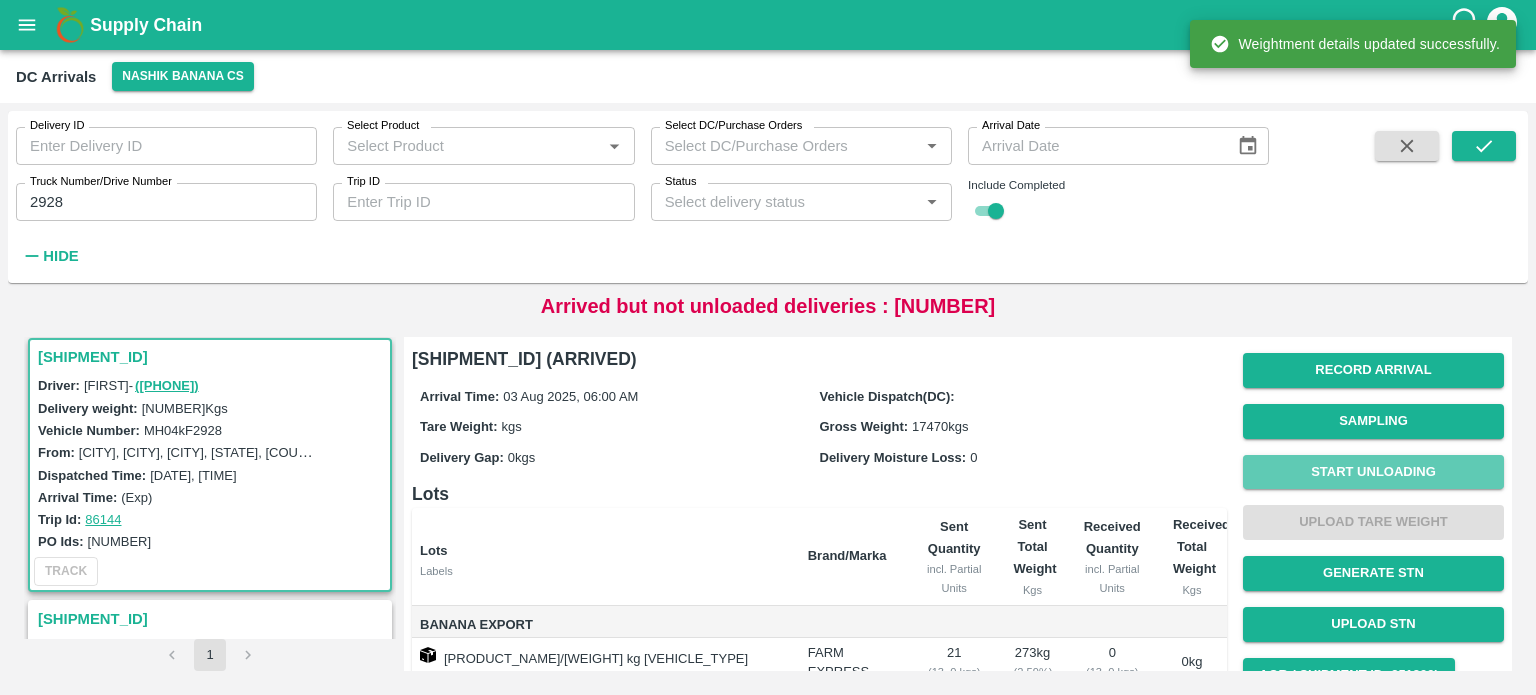 click on "Start Unloading" at bounding box center [1373, 472] 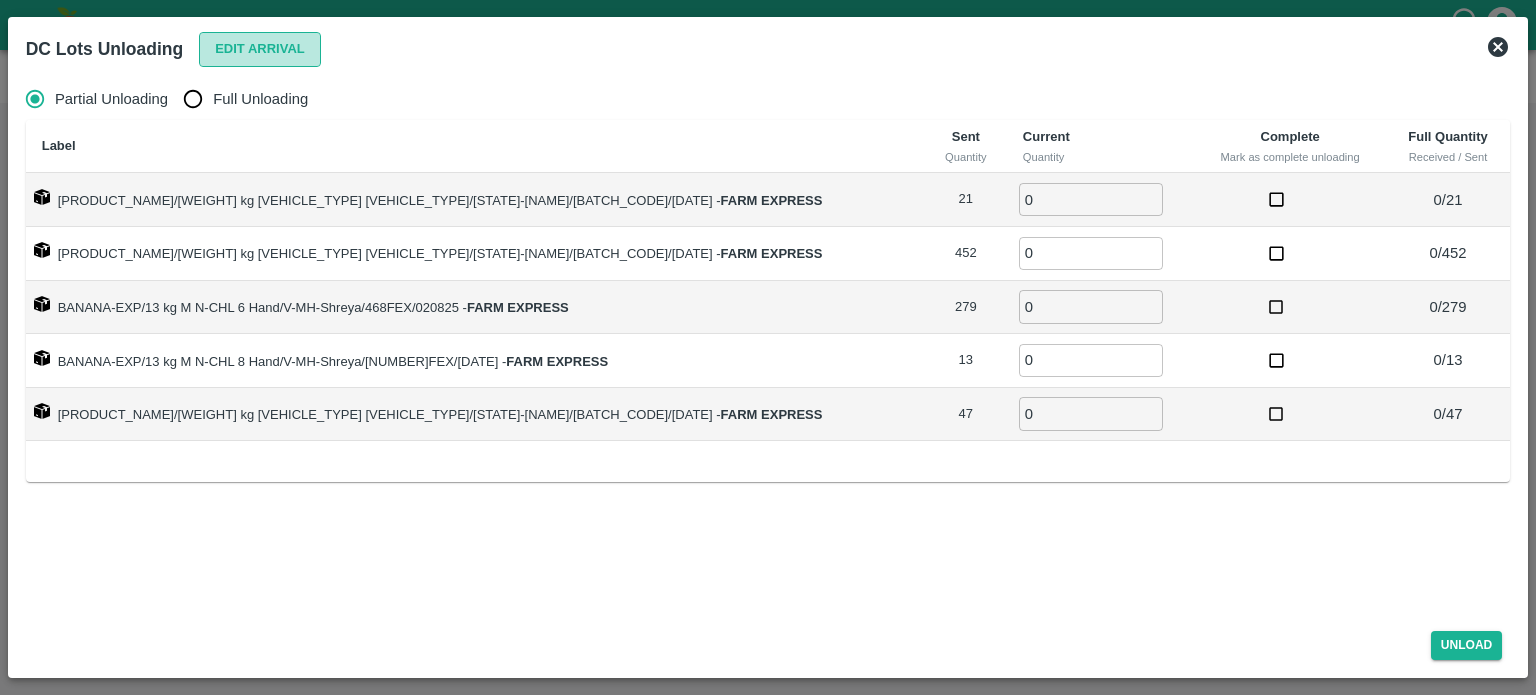 click on "Edit Arrival" at bounding box center [260, 49] 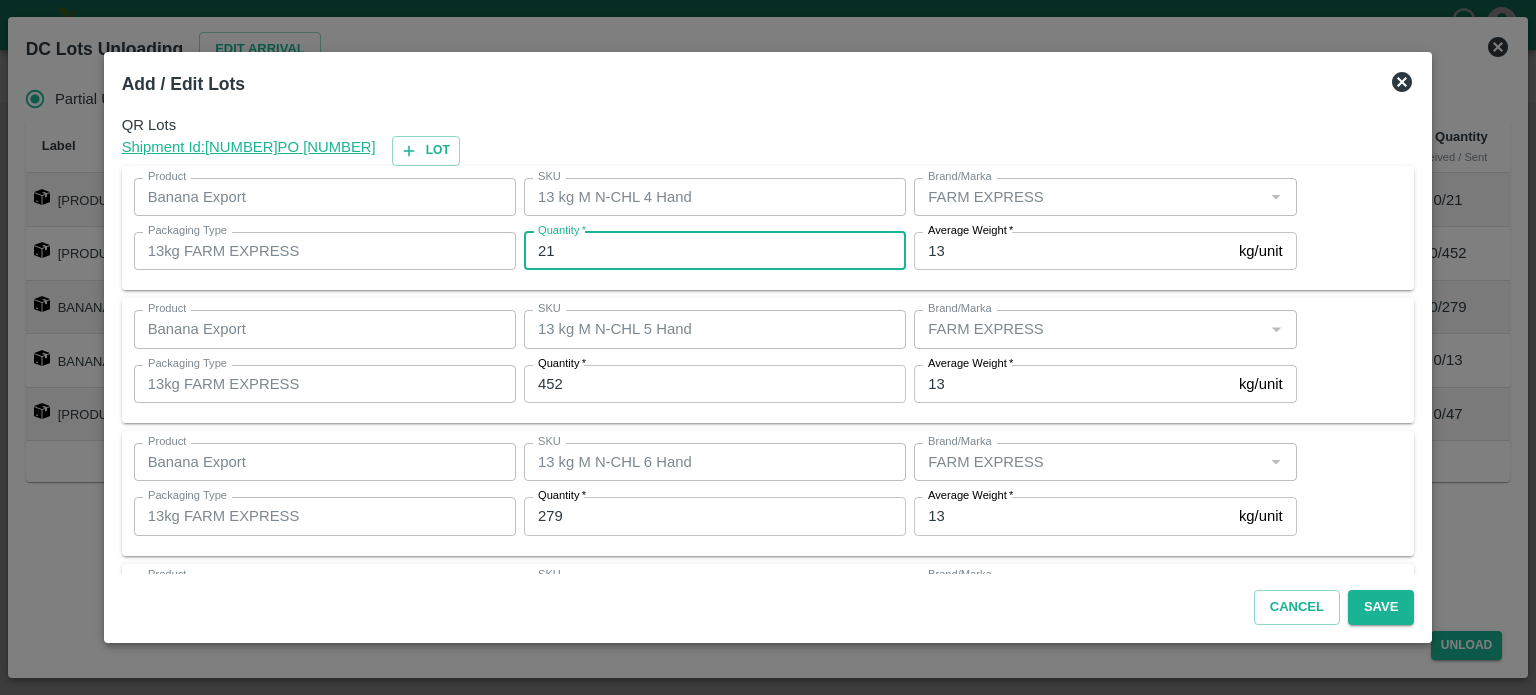 click on "21" at bounding box center [715, 251] 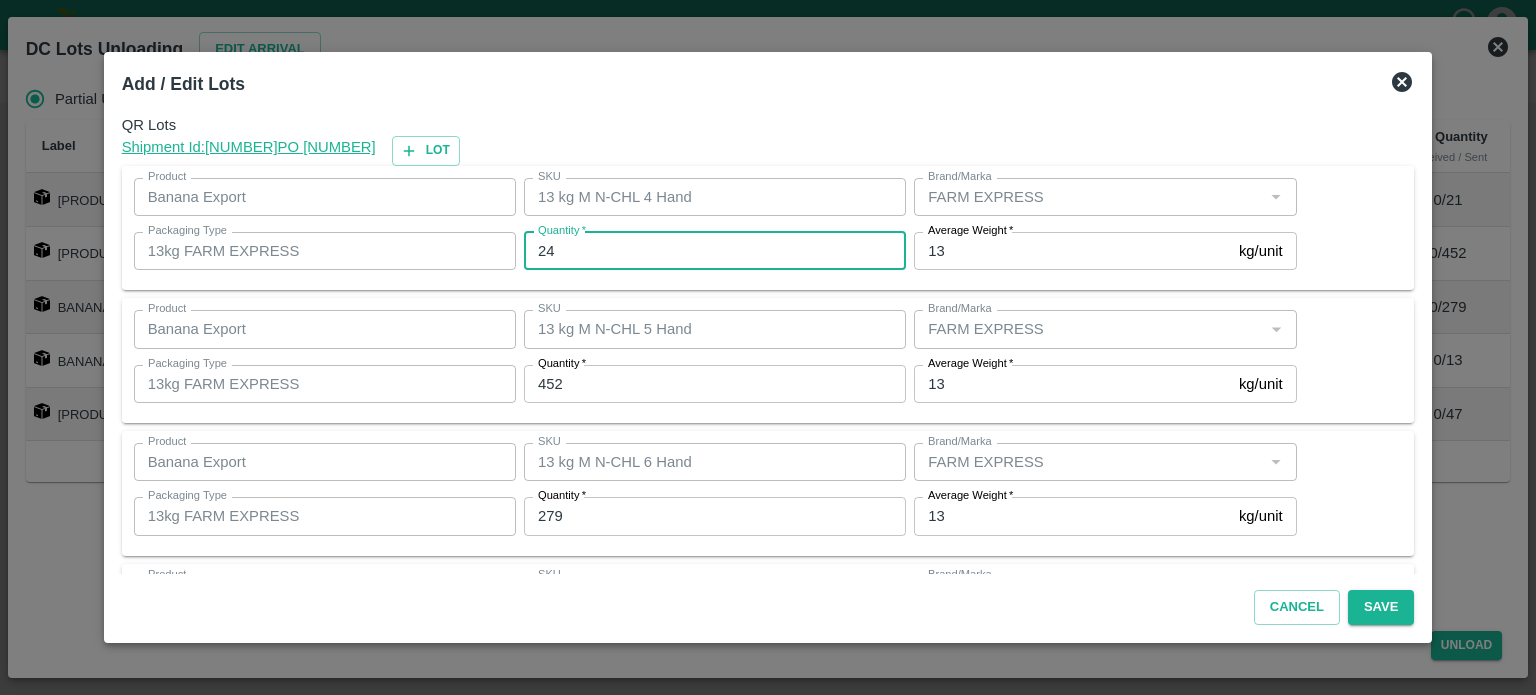 type on "24" 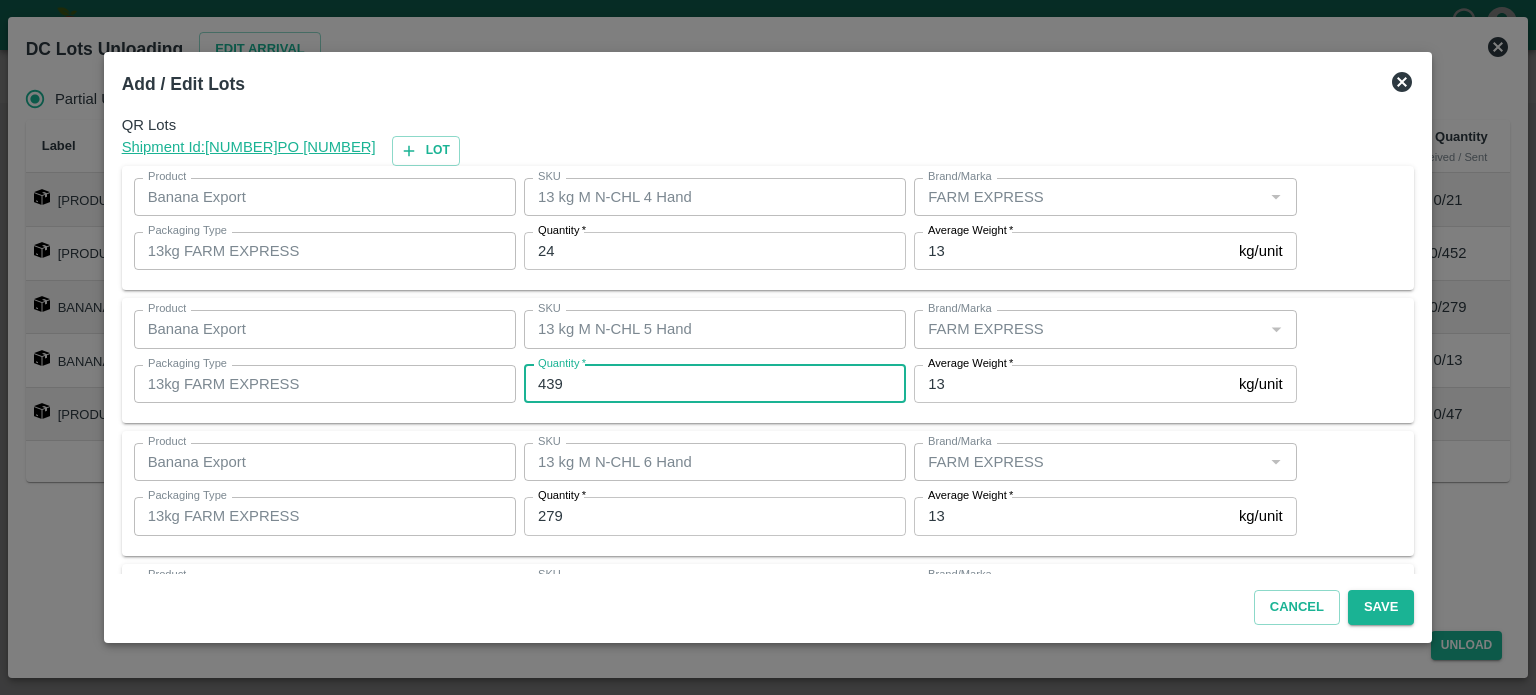 type on "439" 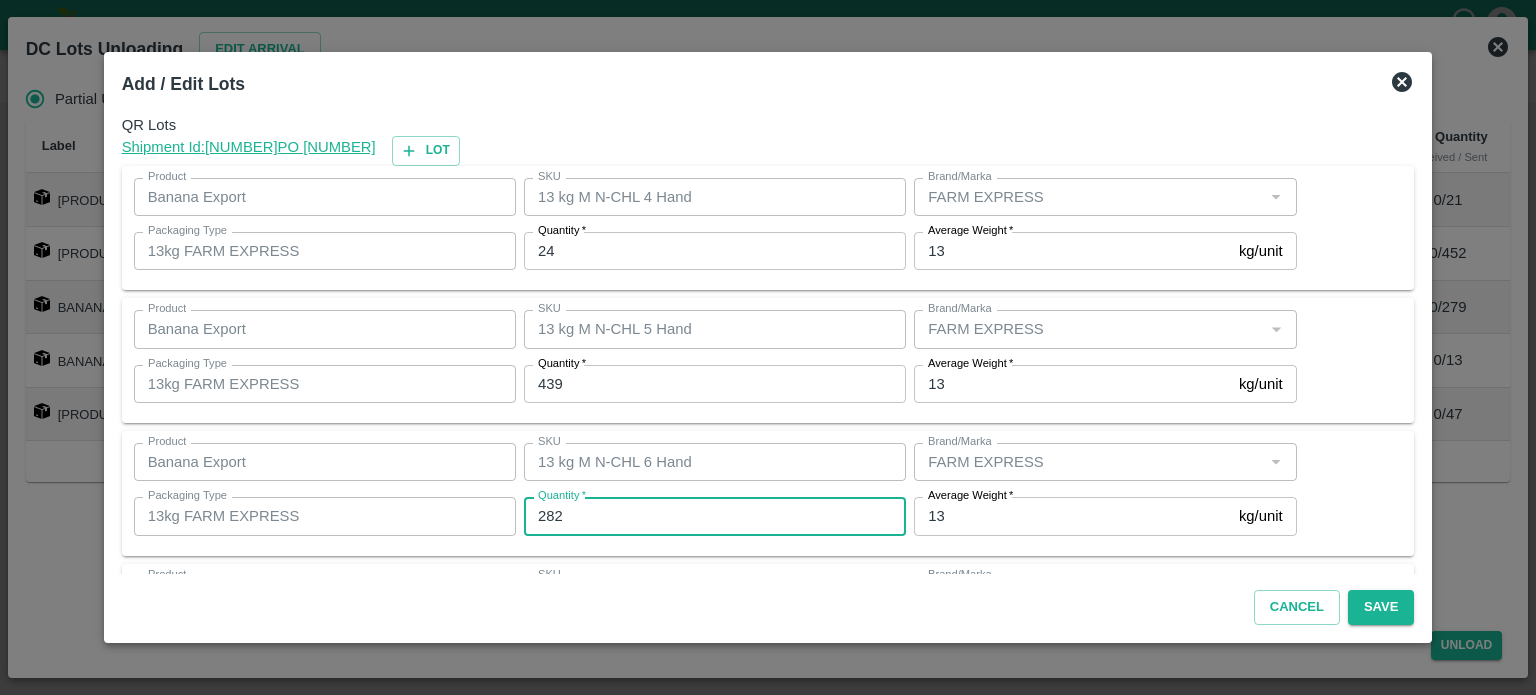 type on "282" 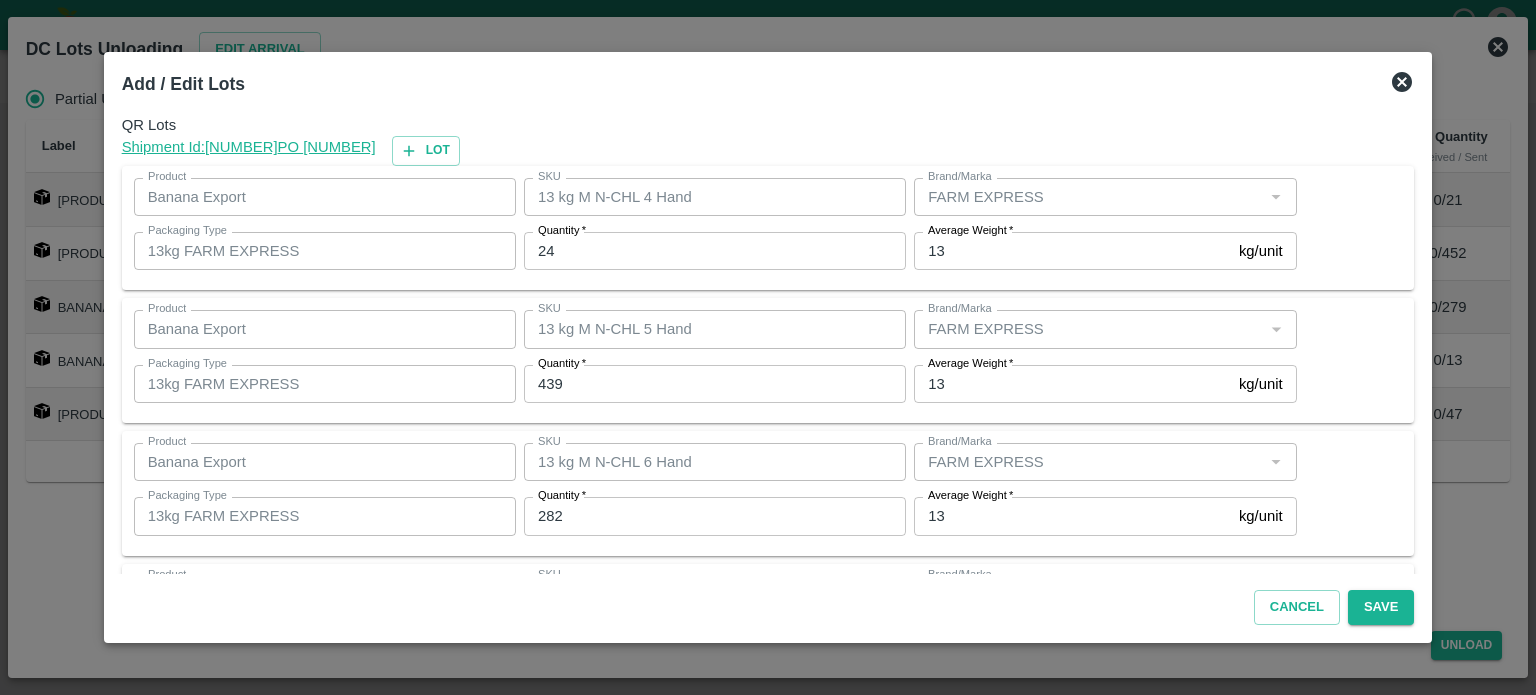 scroll, scrollTop: 262, scrollLeft: 0, axis: vertical 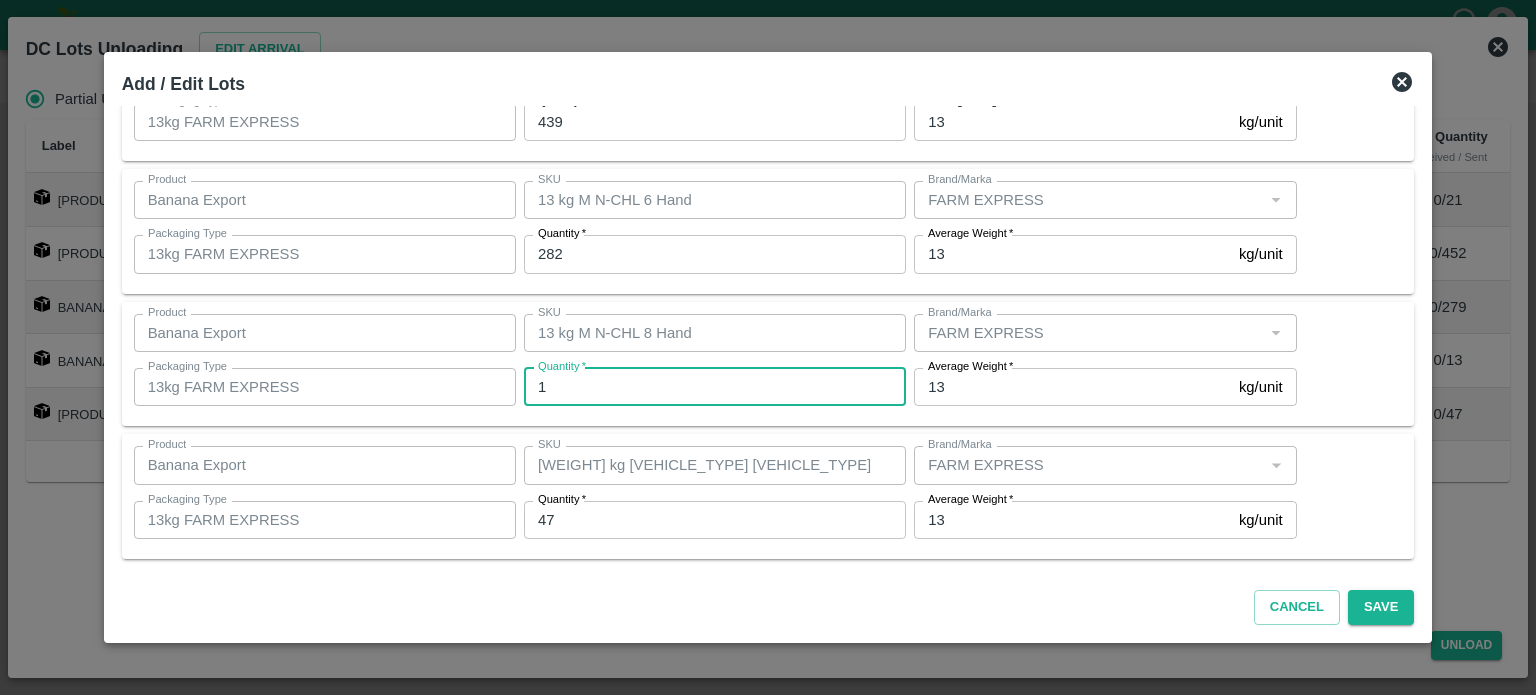 type on "13" 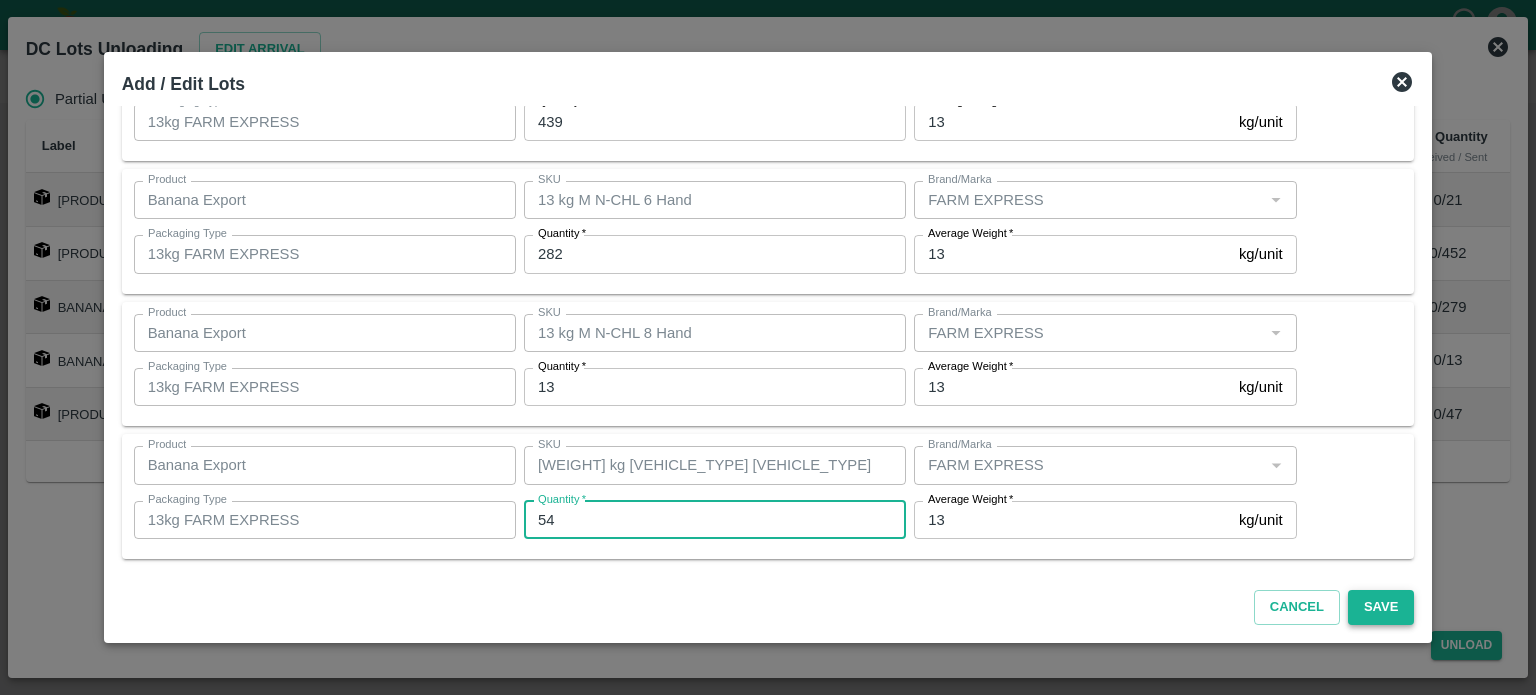 type on "54" 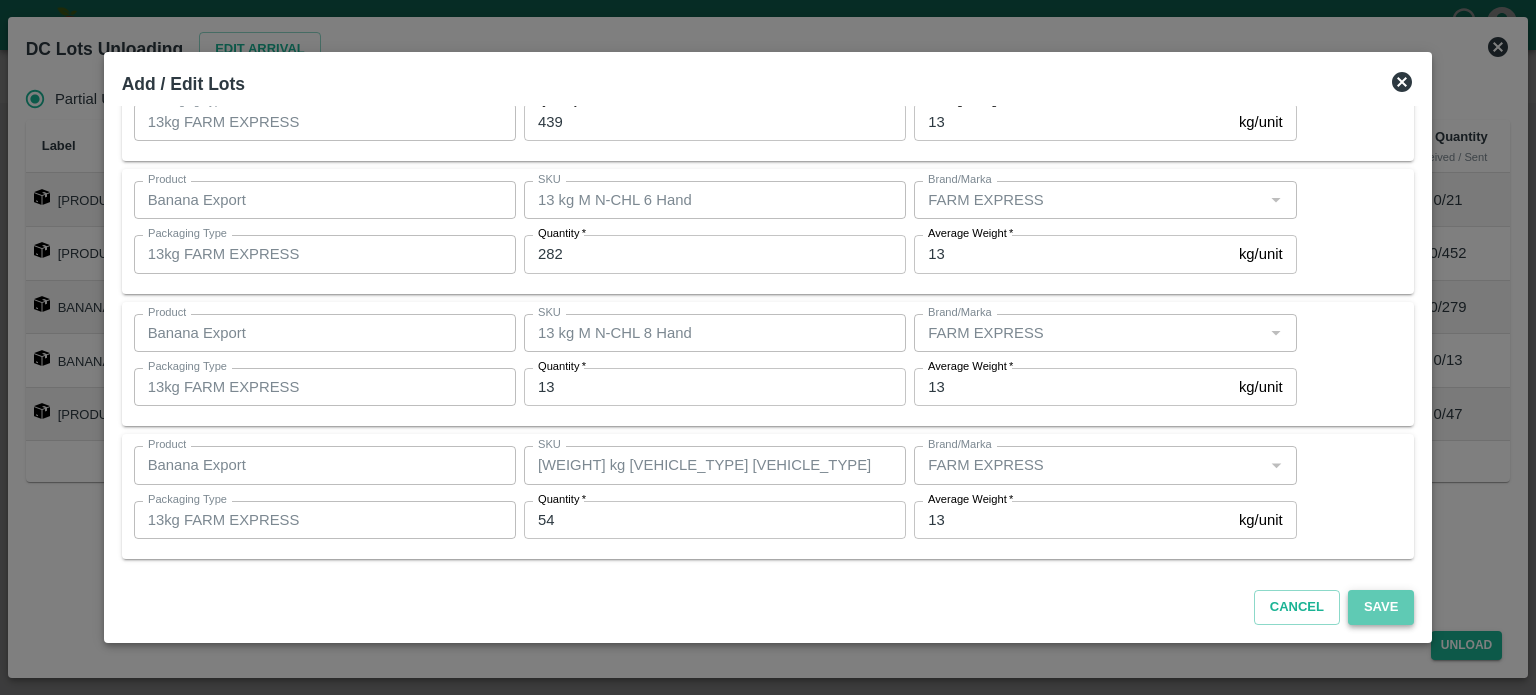 click on "Save" at bounding box center [1381, 607] 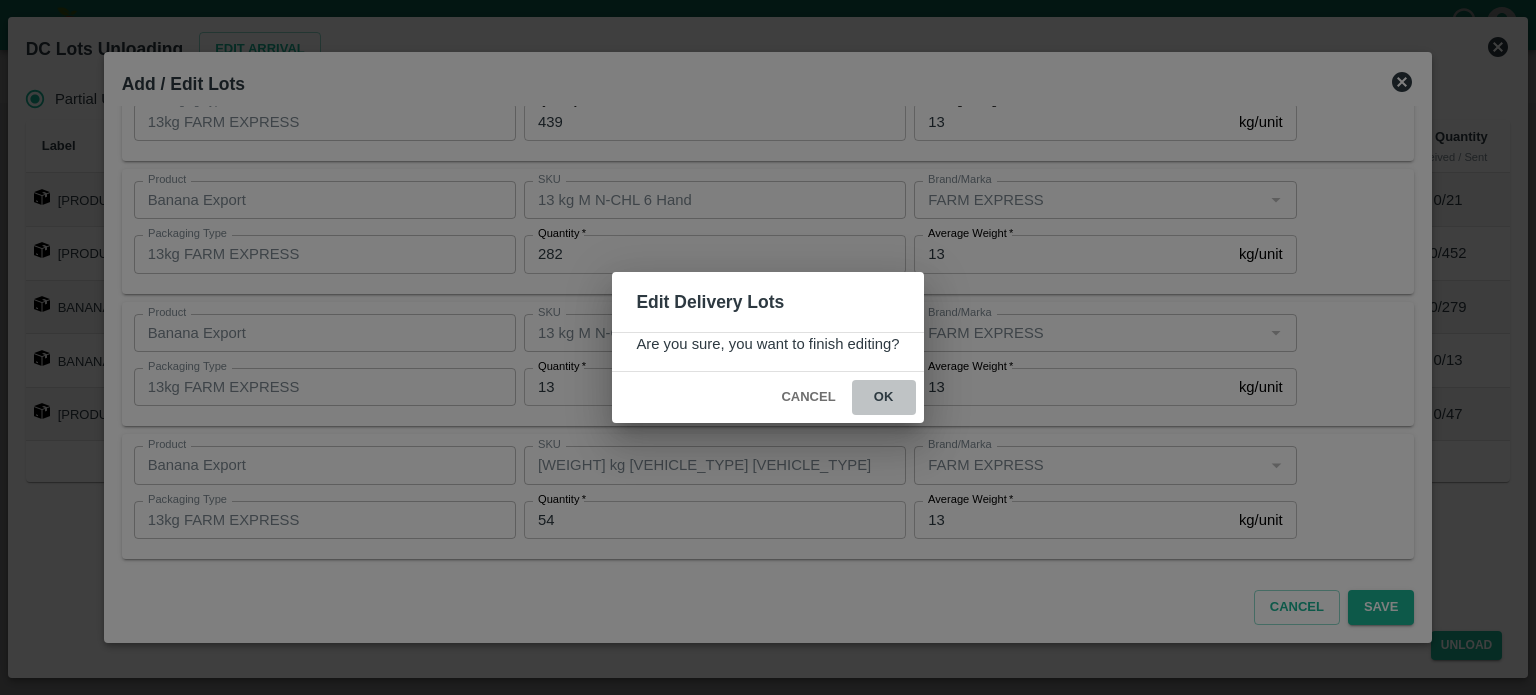click on "ok" at bounding box center [884, 397] 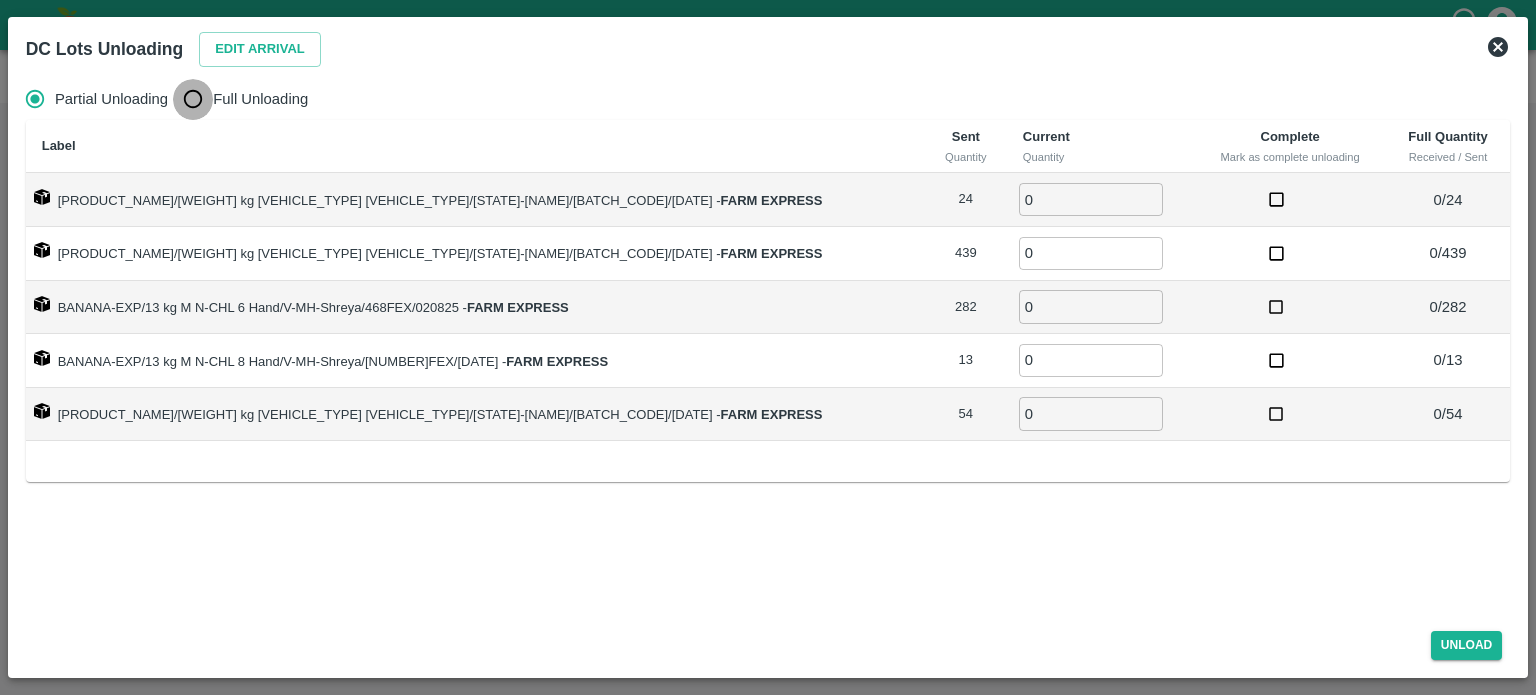 click on "Full Unloading" at bounding box center [193, 99] 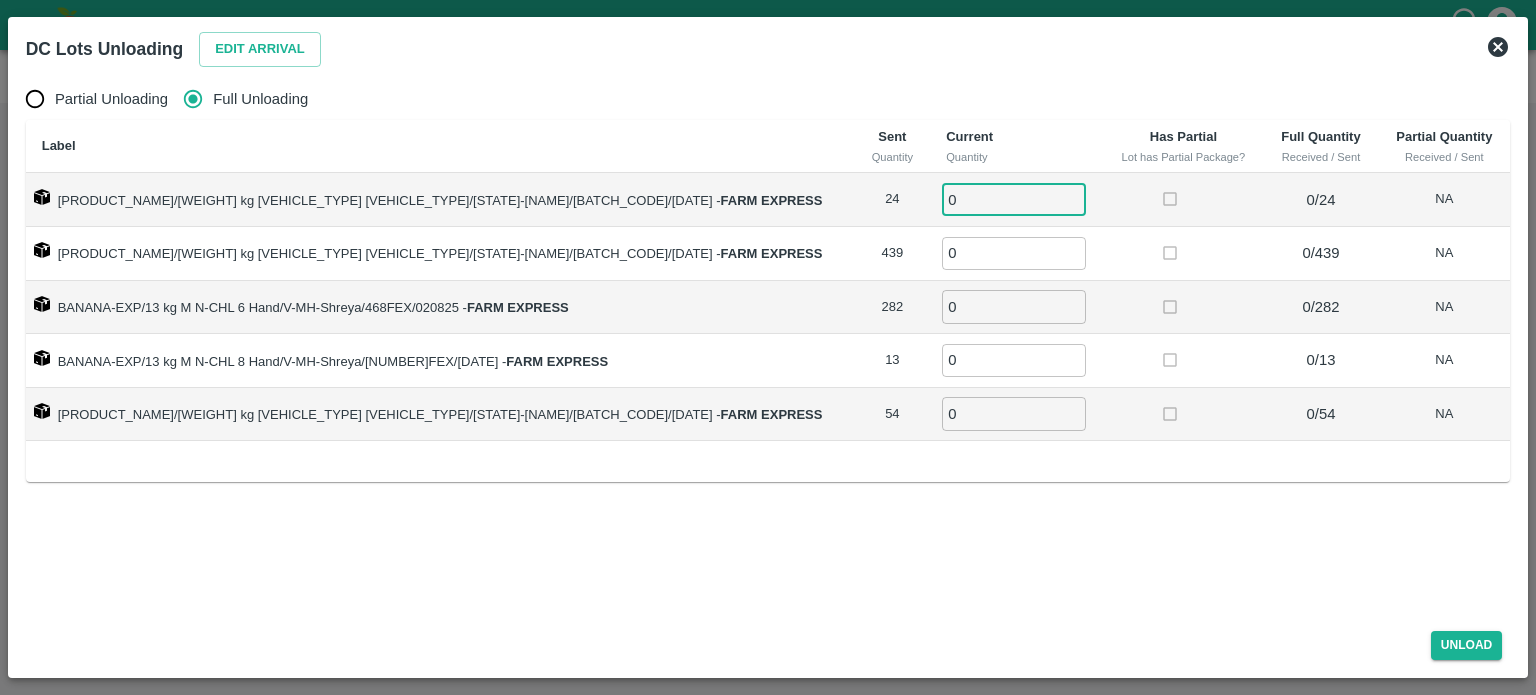 click on "0" at bounding box center (1014, 199) 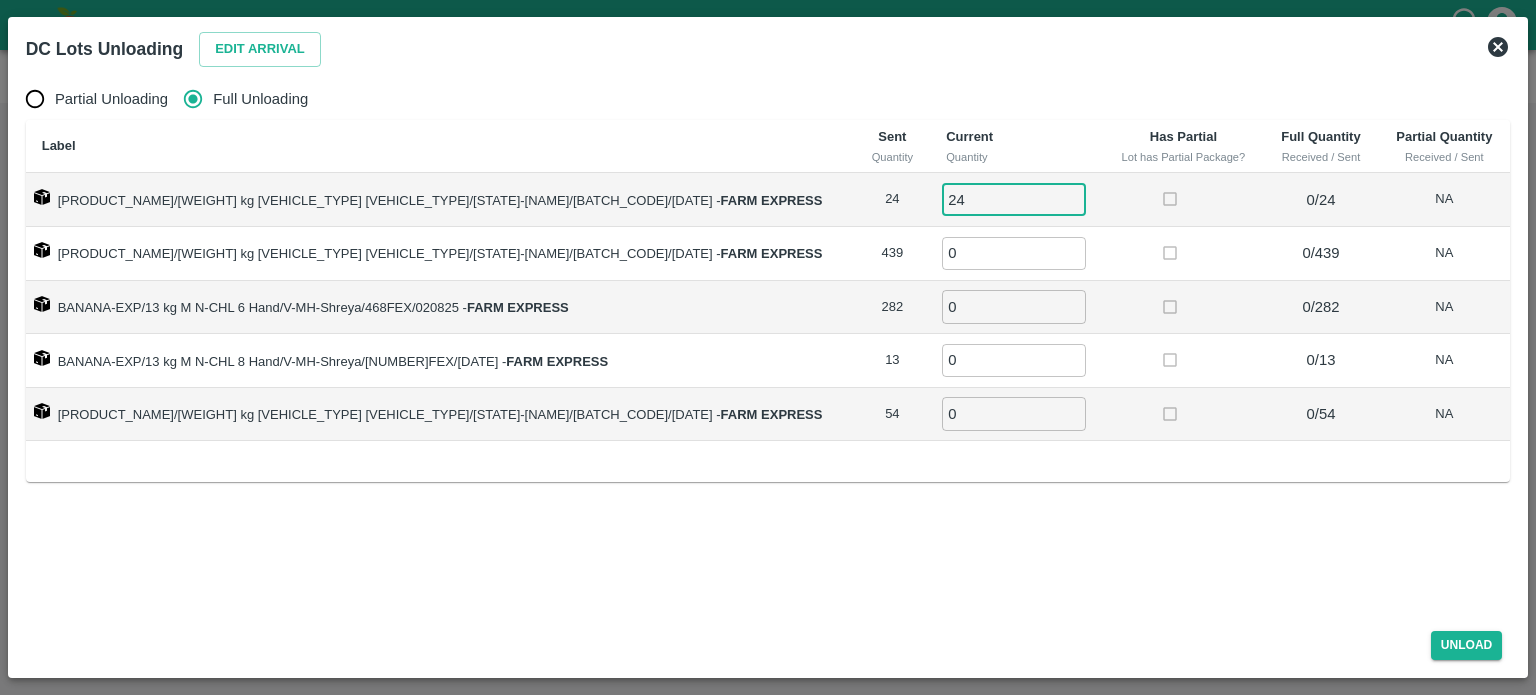 type on "24" 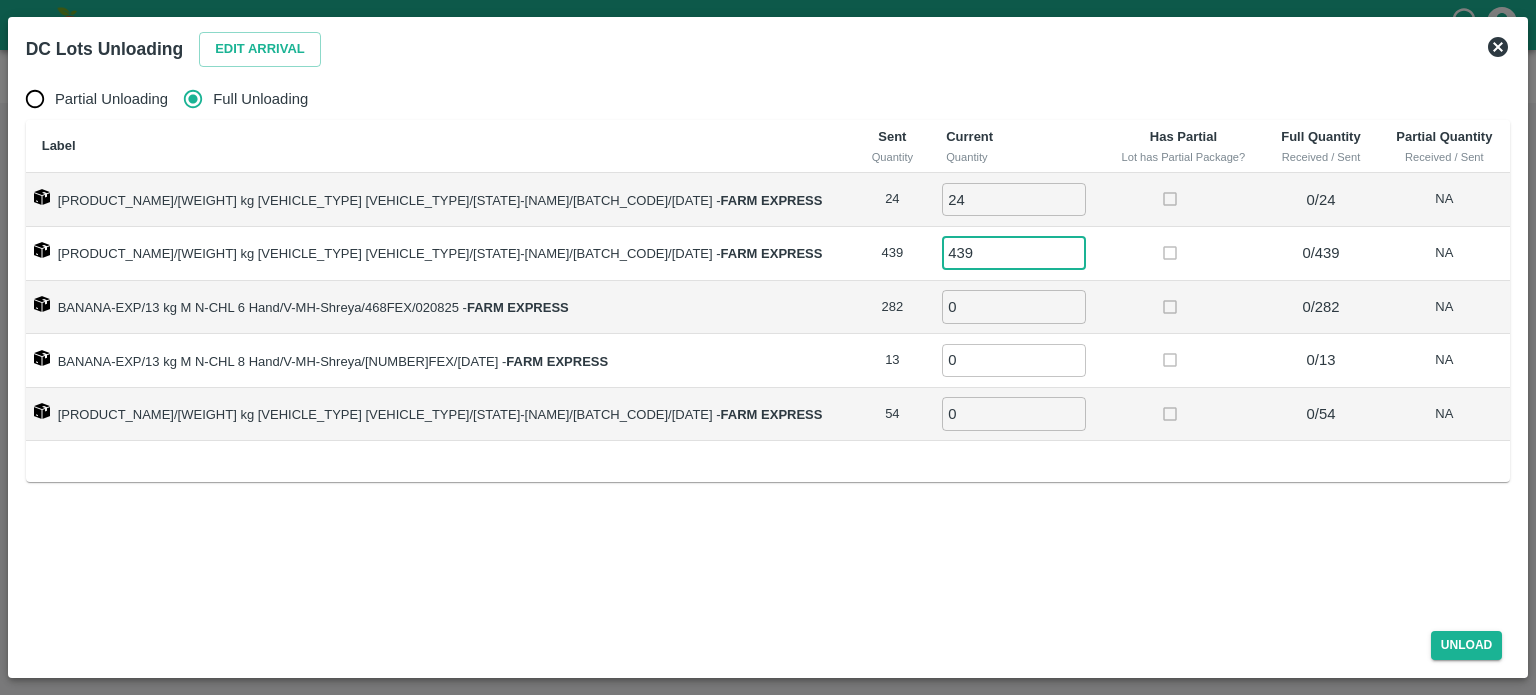 type on "439" 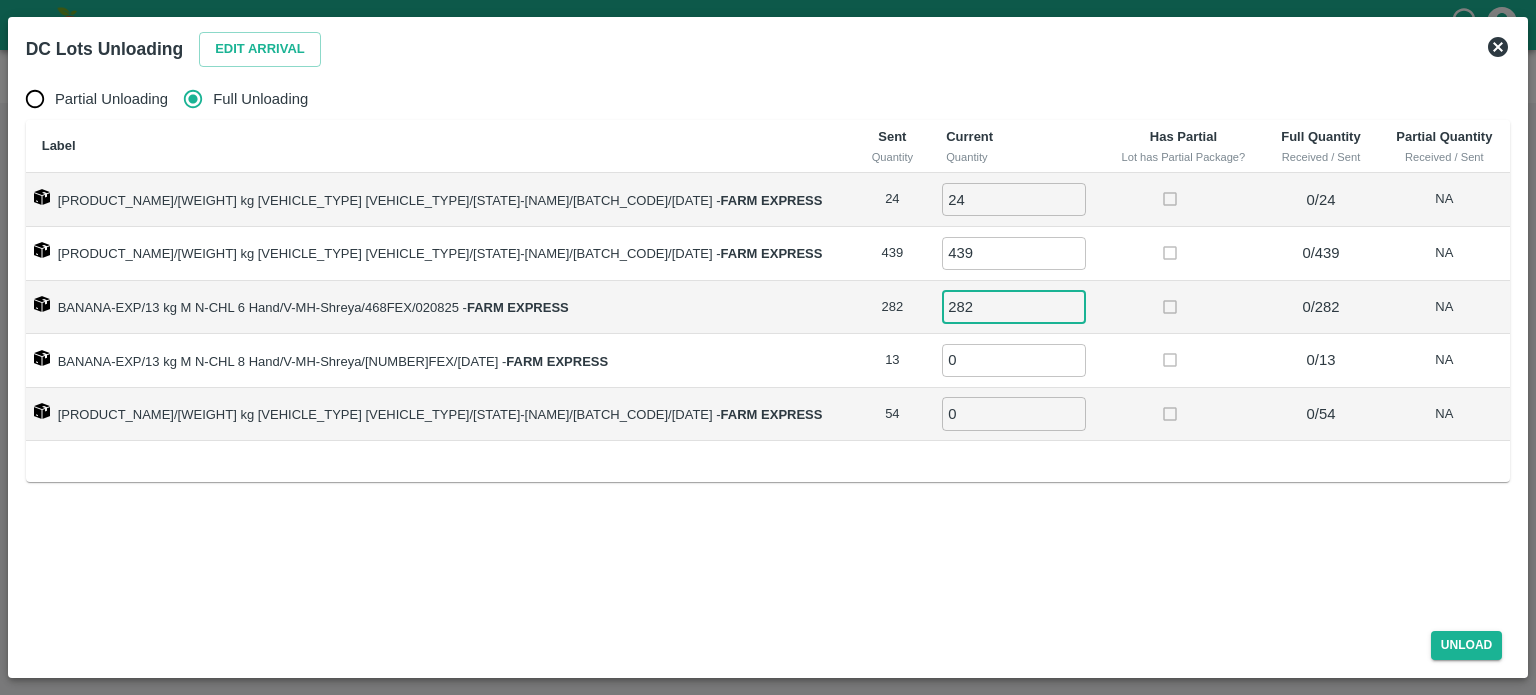 type on "282" 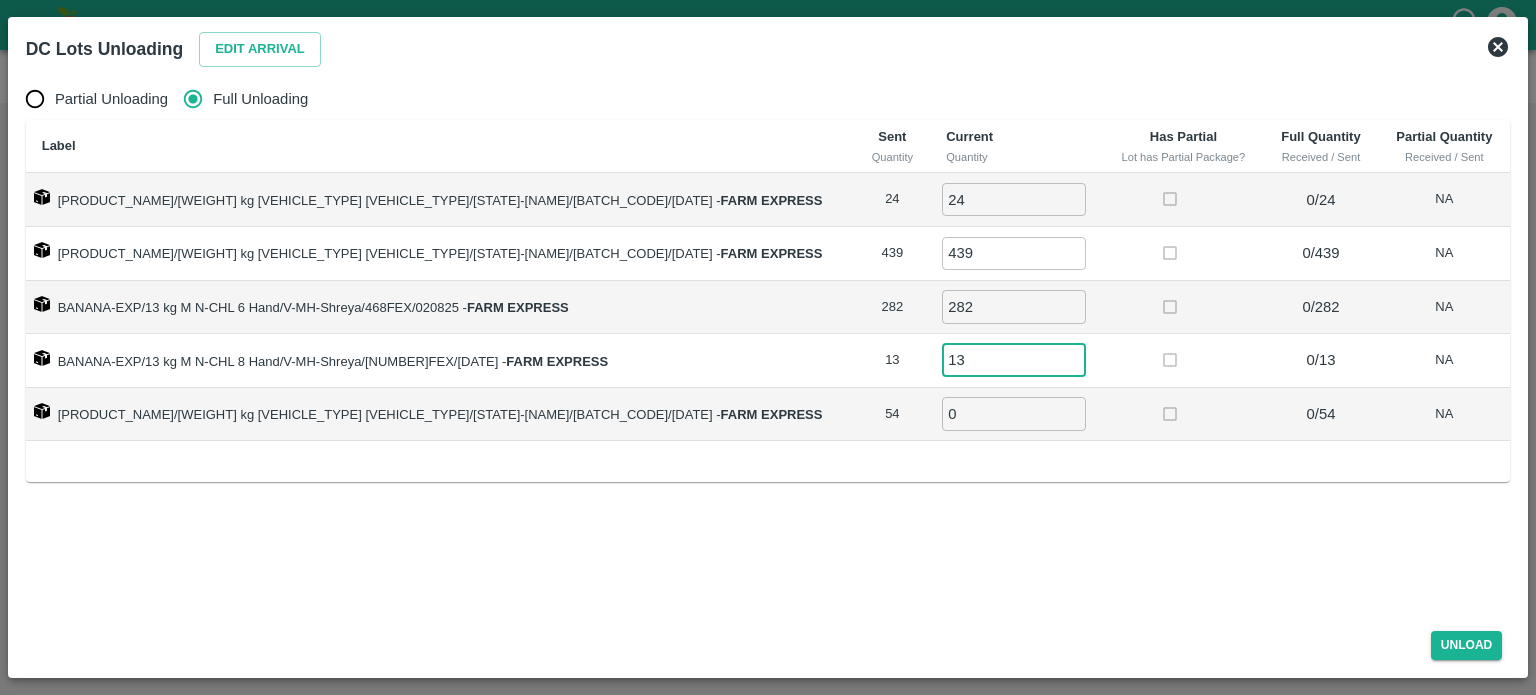 type on "13" 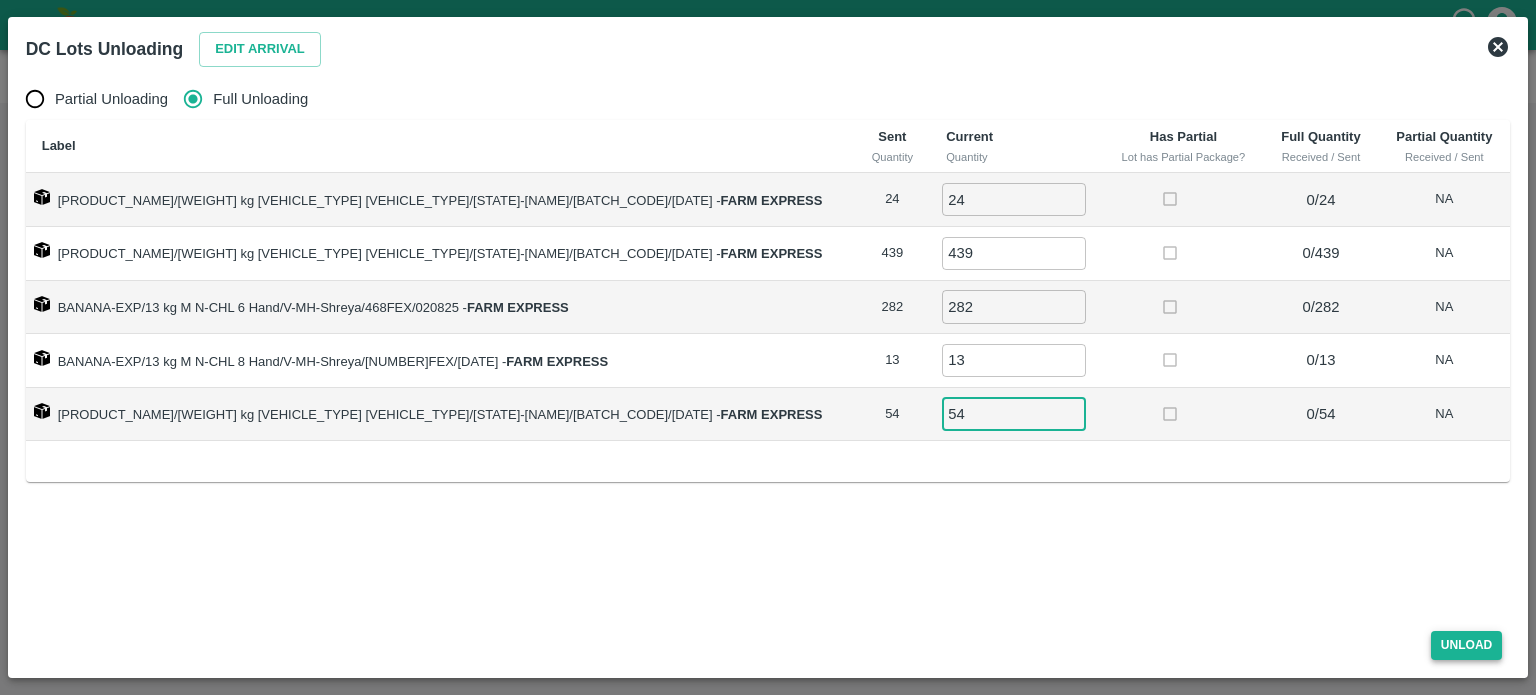 type on "54" 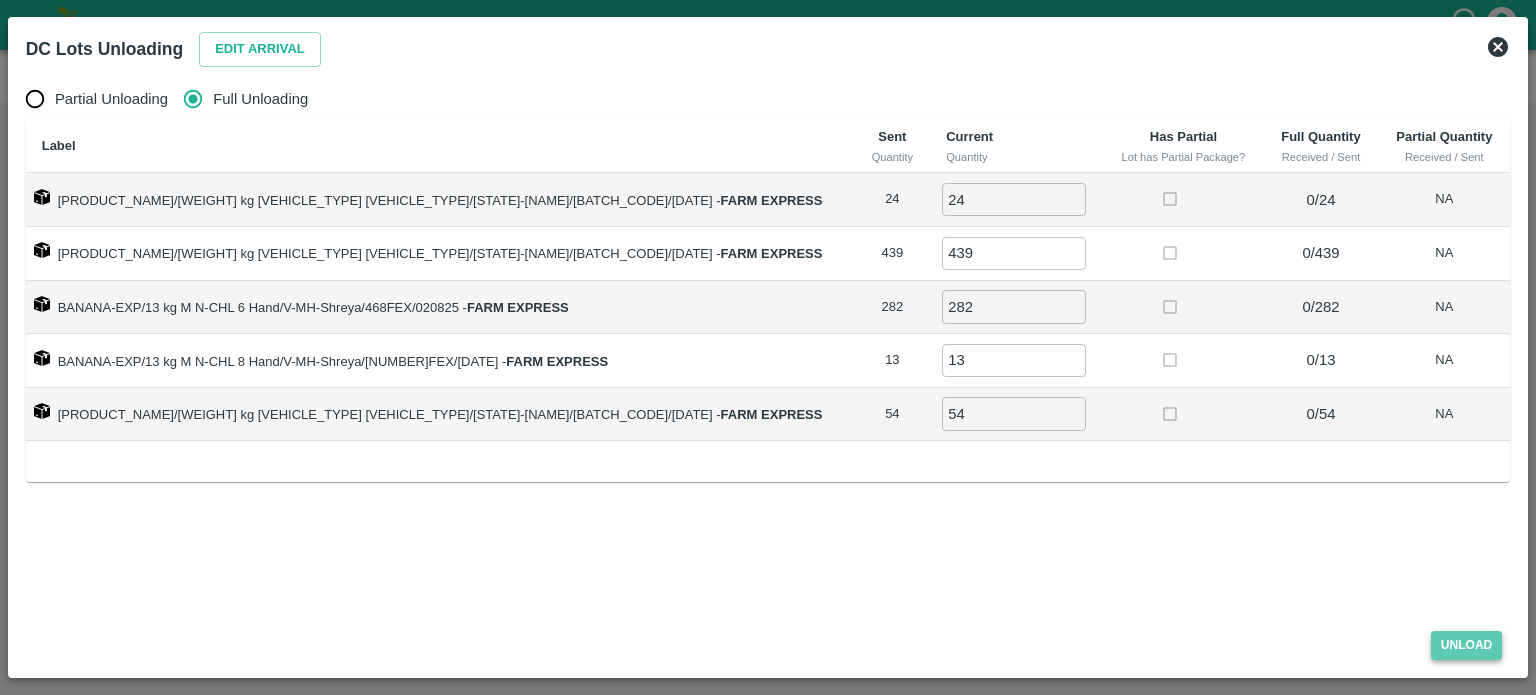 click on "Unload" at bounding box center (1467, 645) 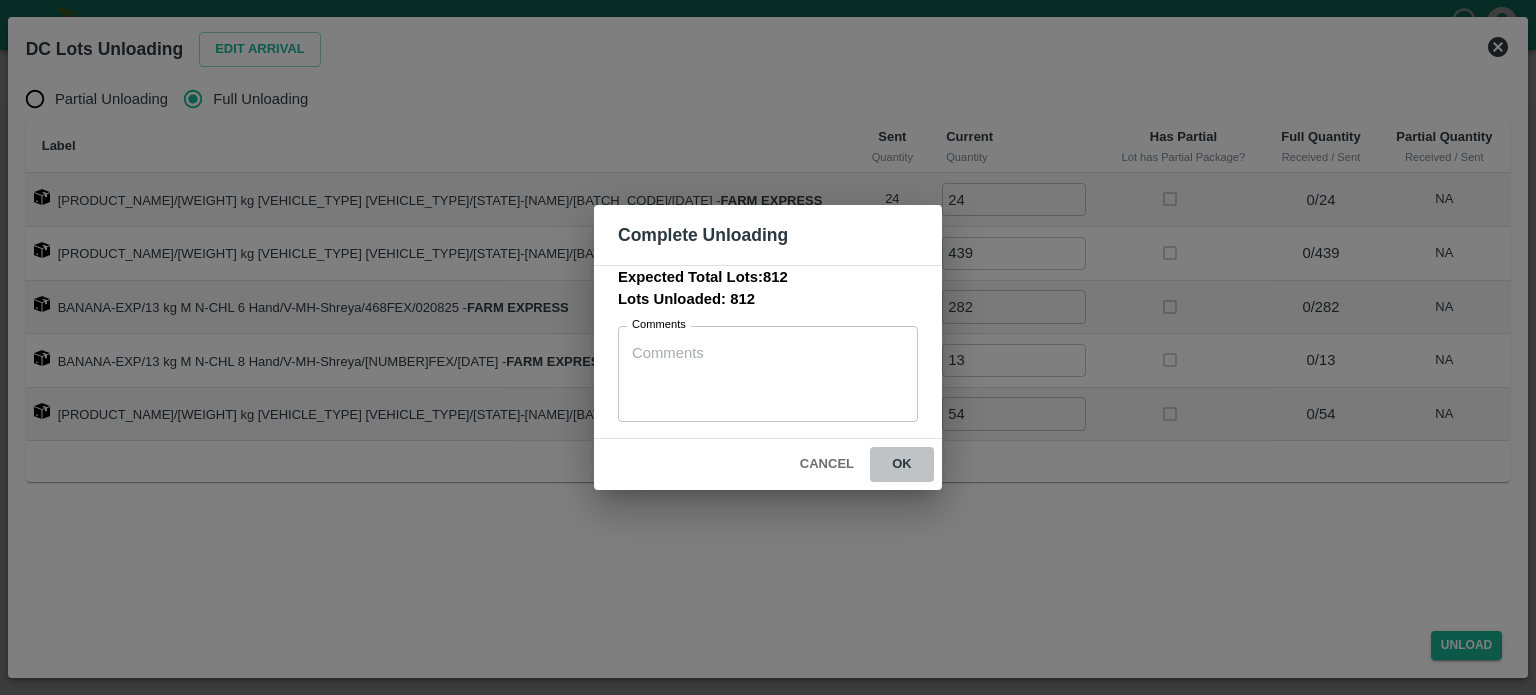 click on "ok" at bounding box center (902, 464) 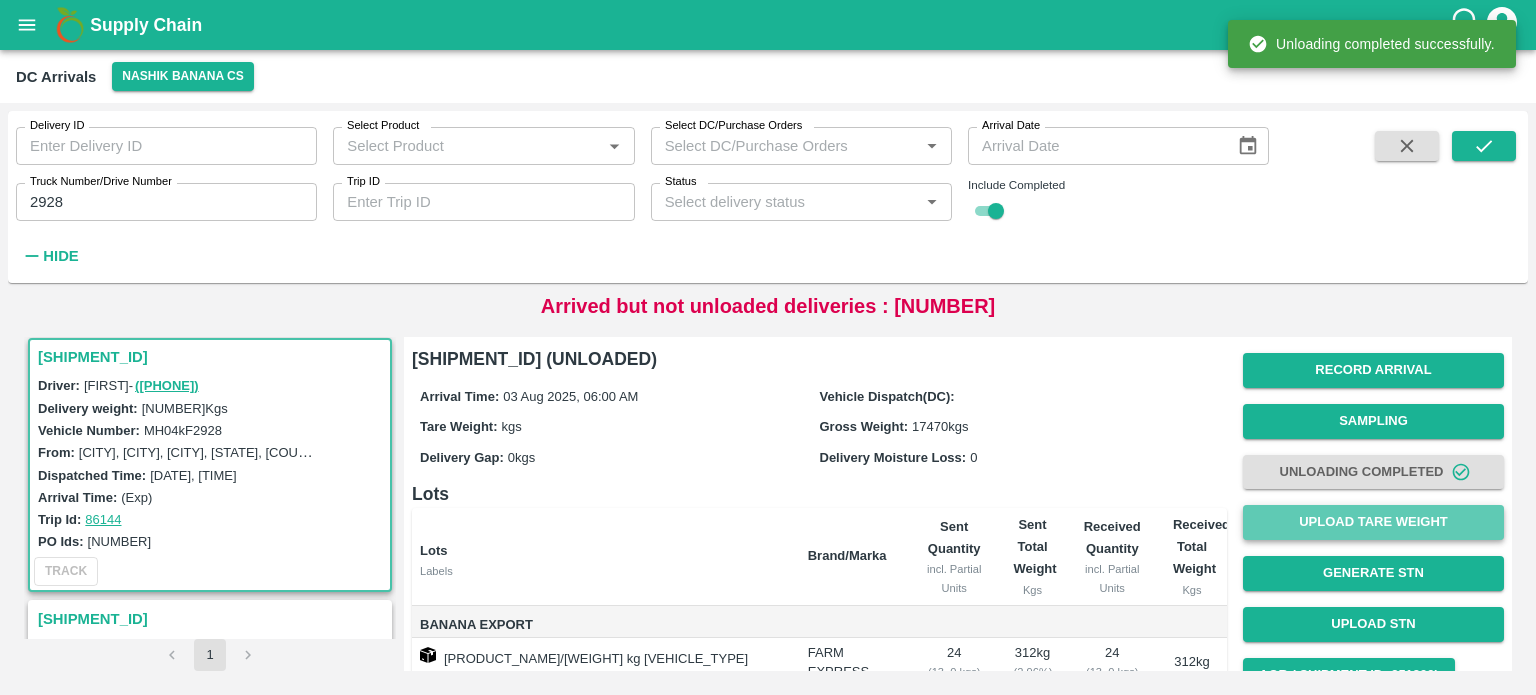 click on "Upload Tare Weight" at bounding box center (1373, 522) 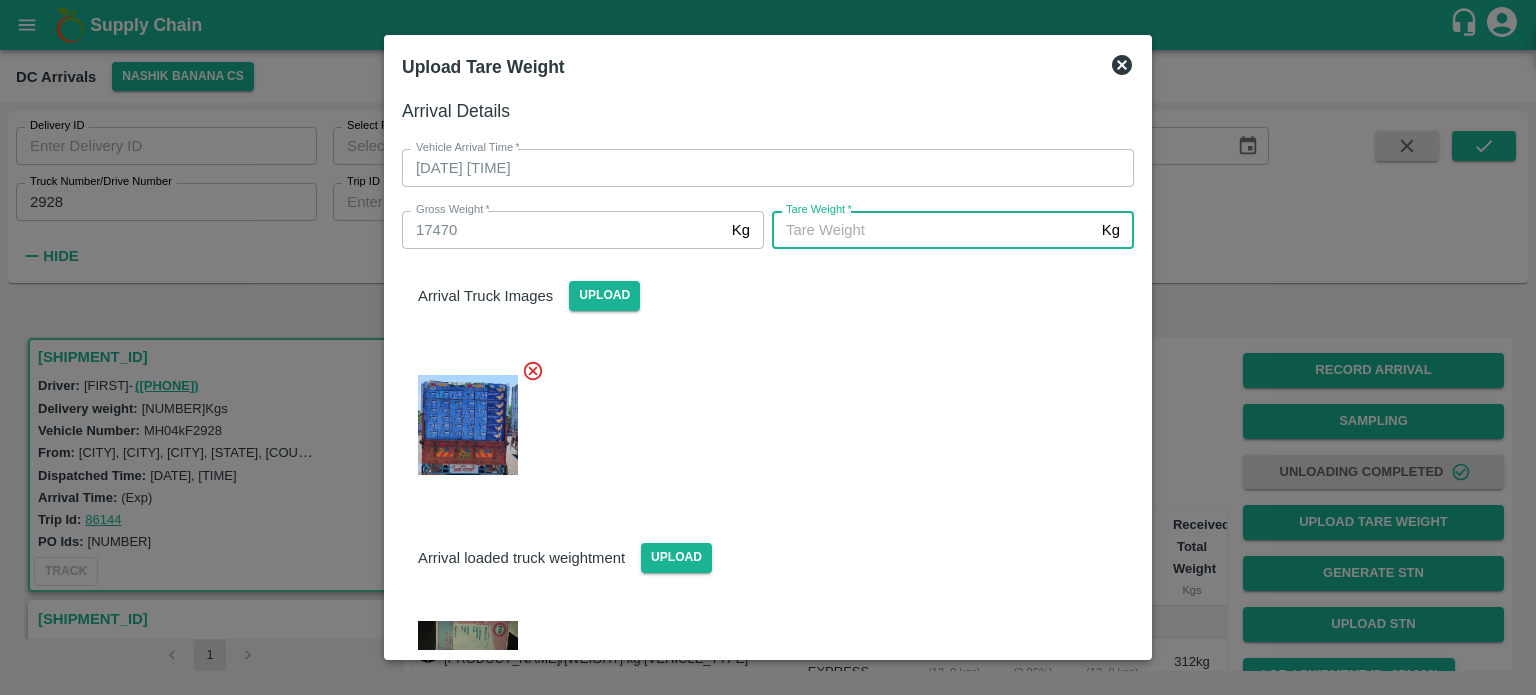 click on "Tare Weight   *" at bounding box center [933, 230] 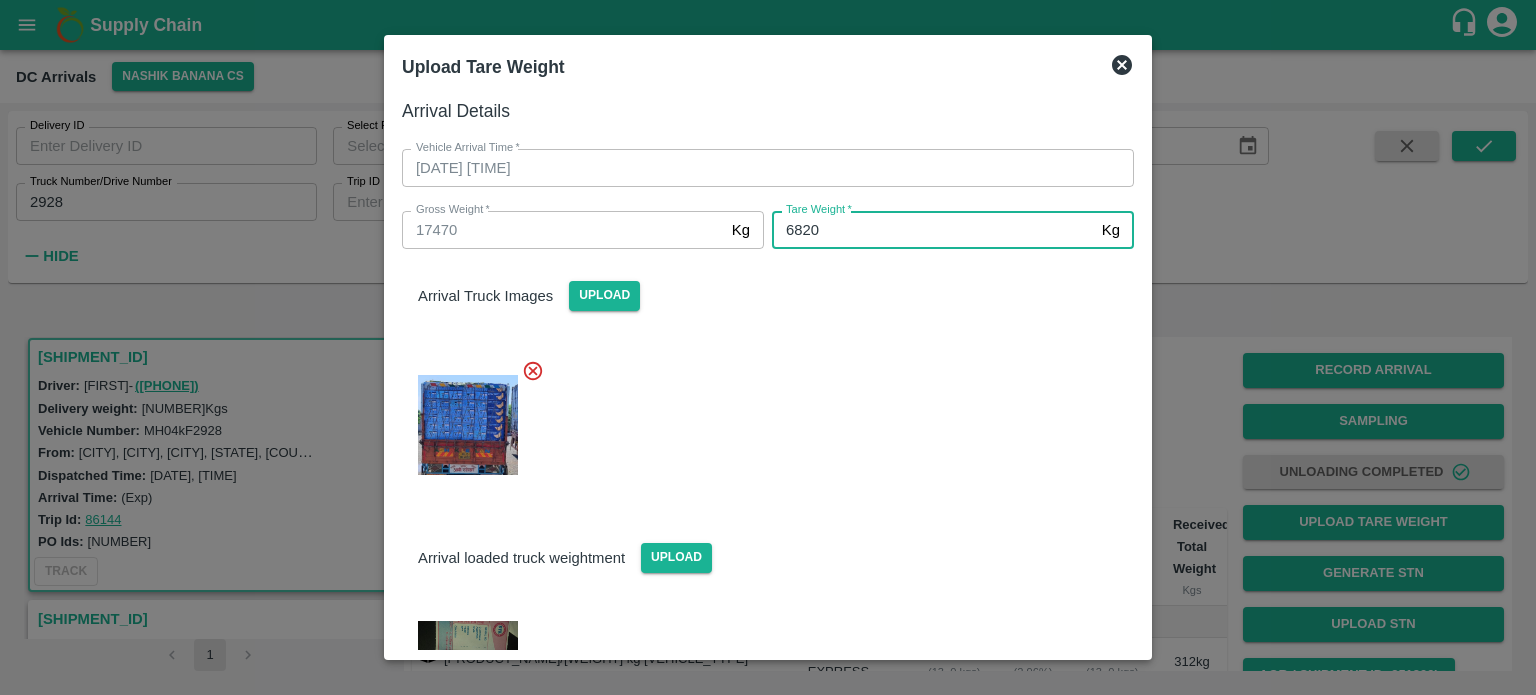 type on "6820" 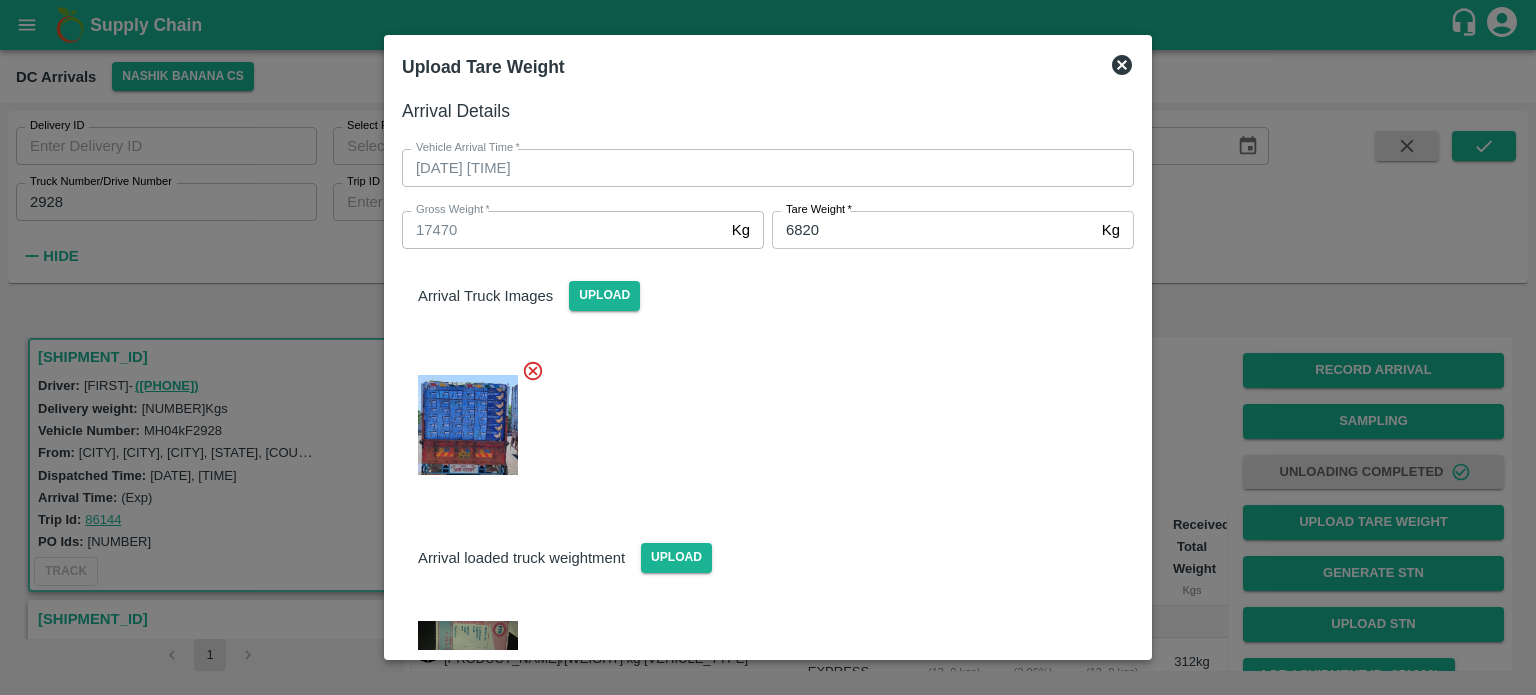 click on "Arrival loaded truck weightment Upload" at bounding box center (768, 541) 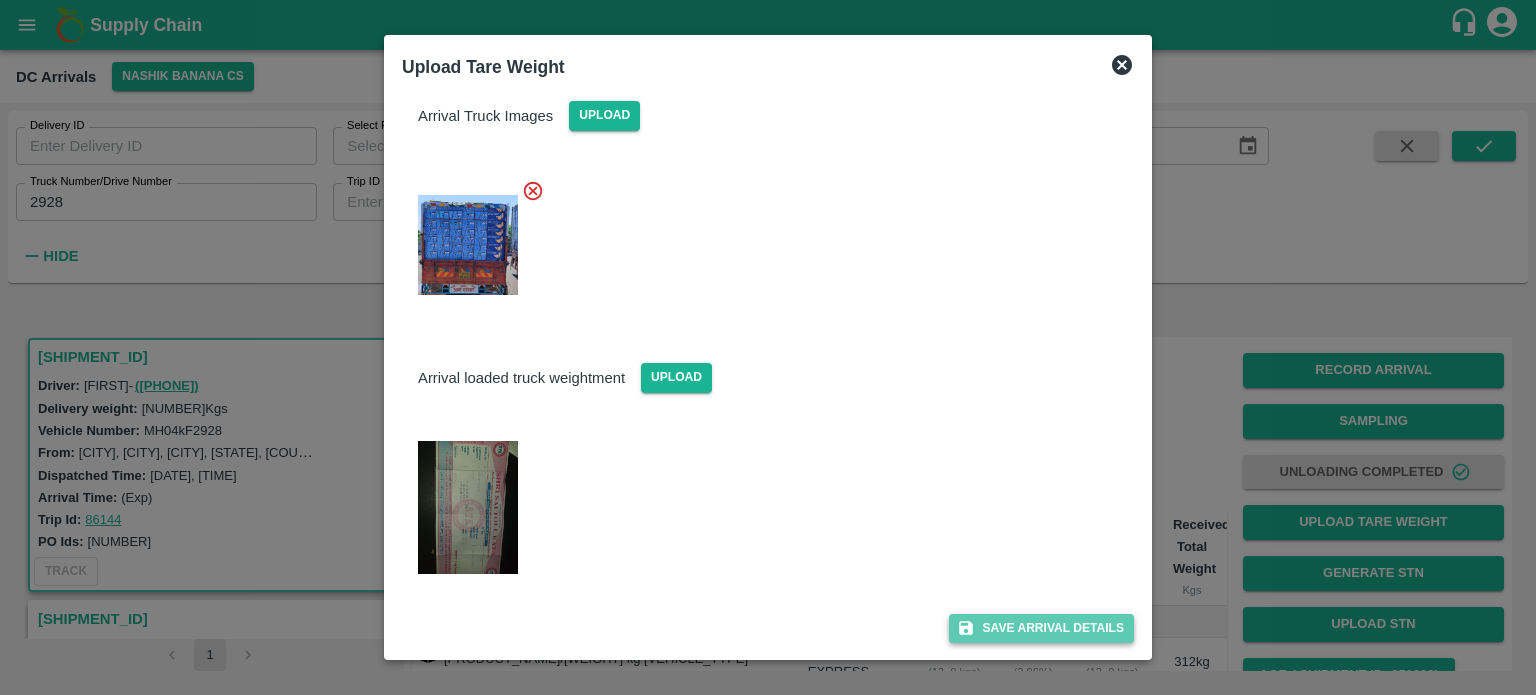 click on "Save Arrival Details" at bounding box center (1041, 628) 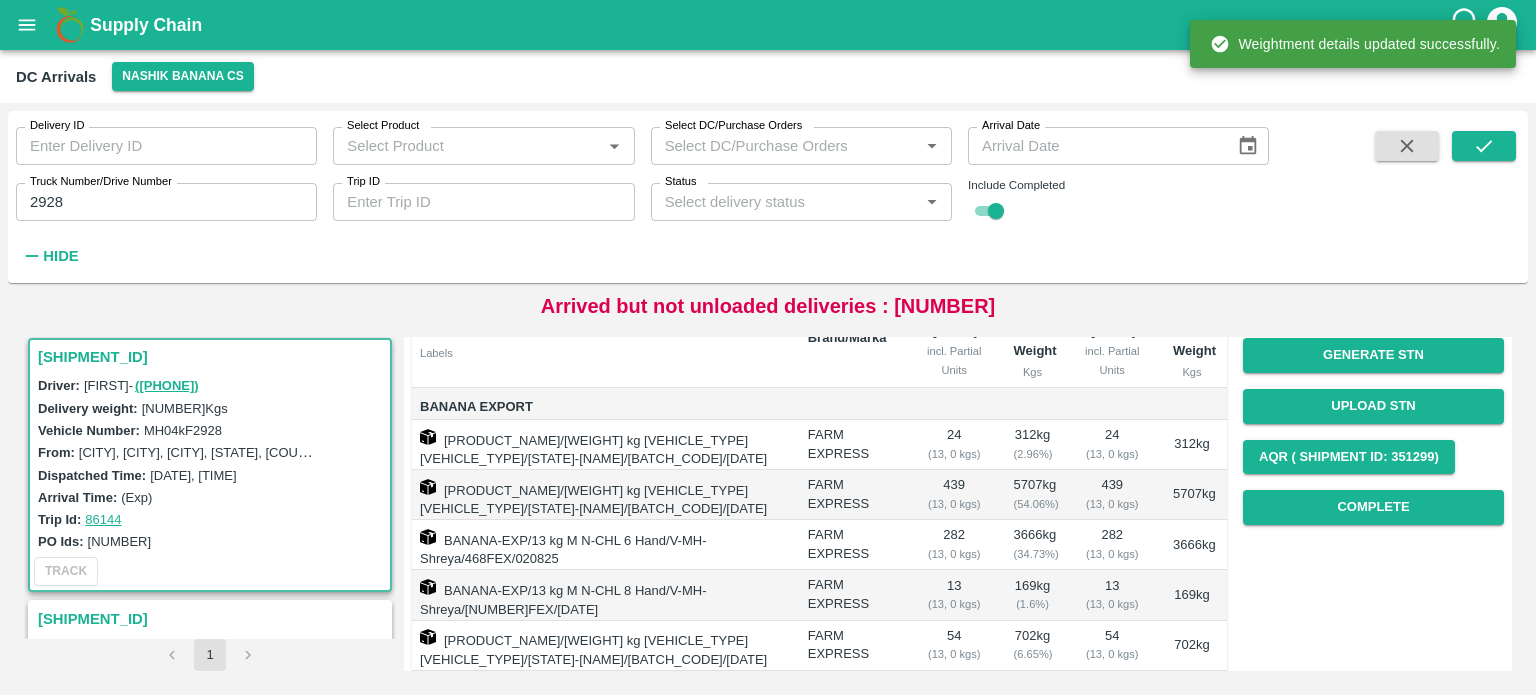 scroll, scrollTop: 222, scrollLeft: 0, axis: vertical 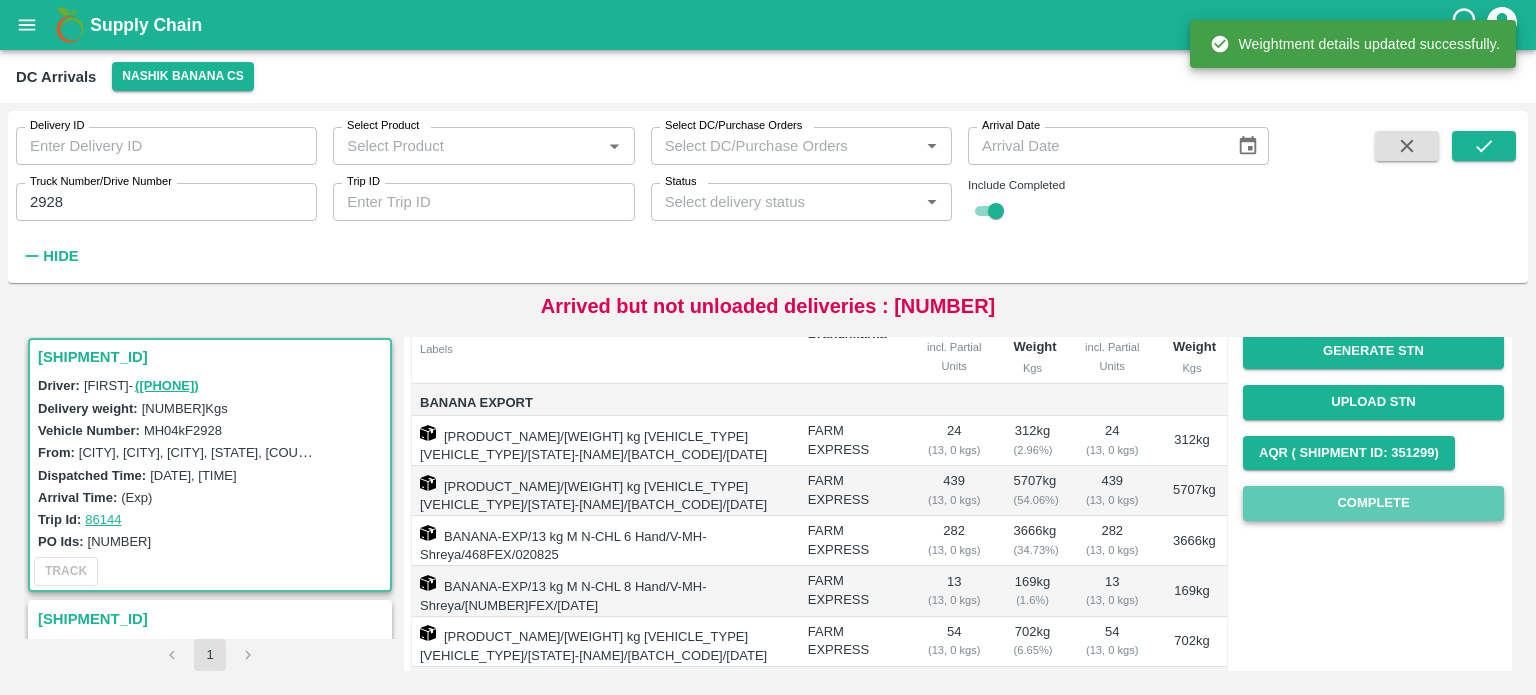 click on "Complete" at bounding box center [1373, 503] 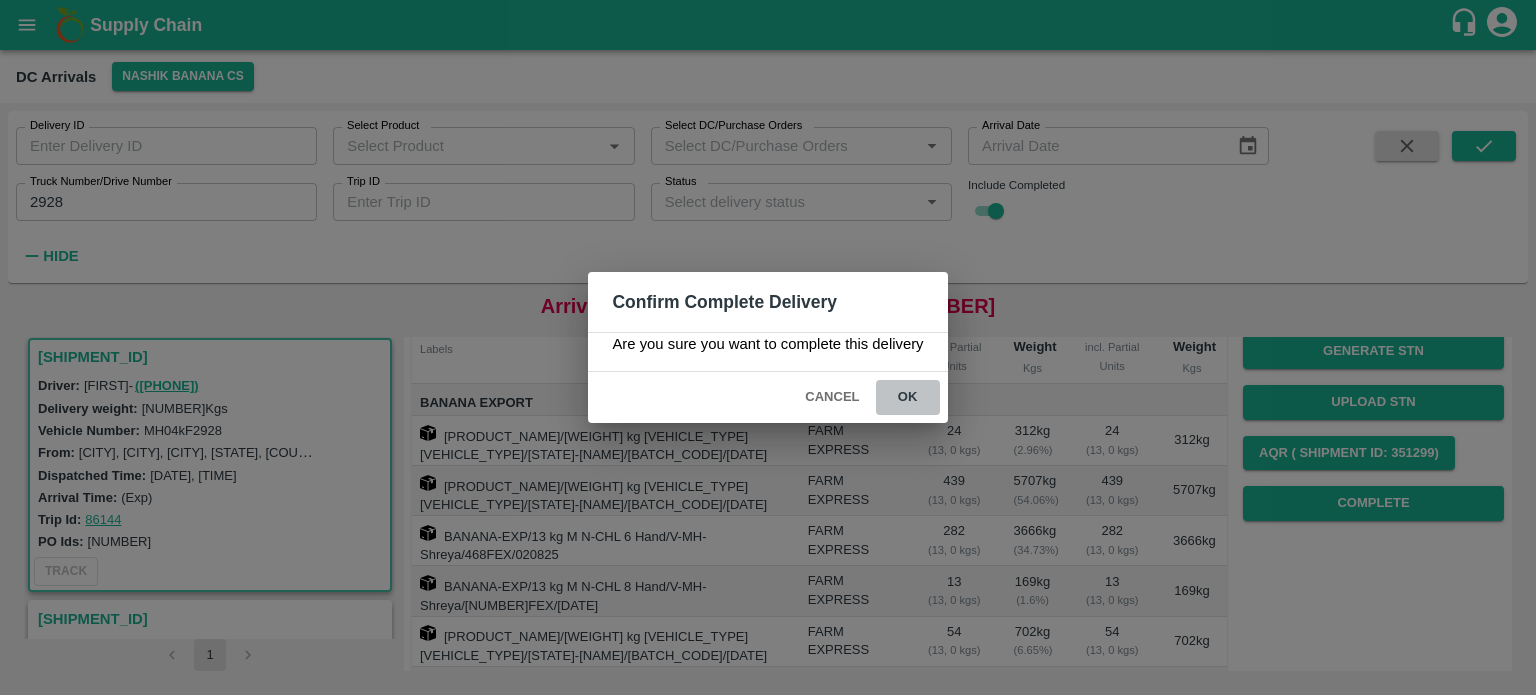 click on "ok" at bounding box center (908, 397) 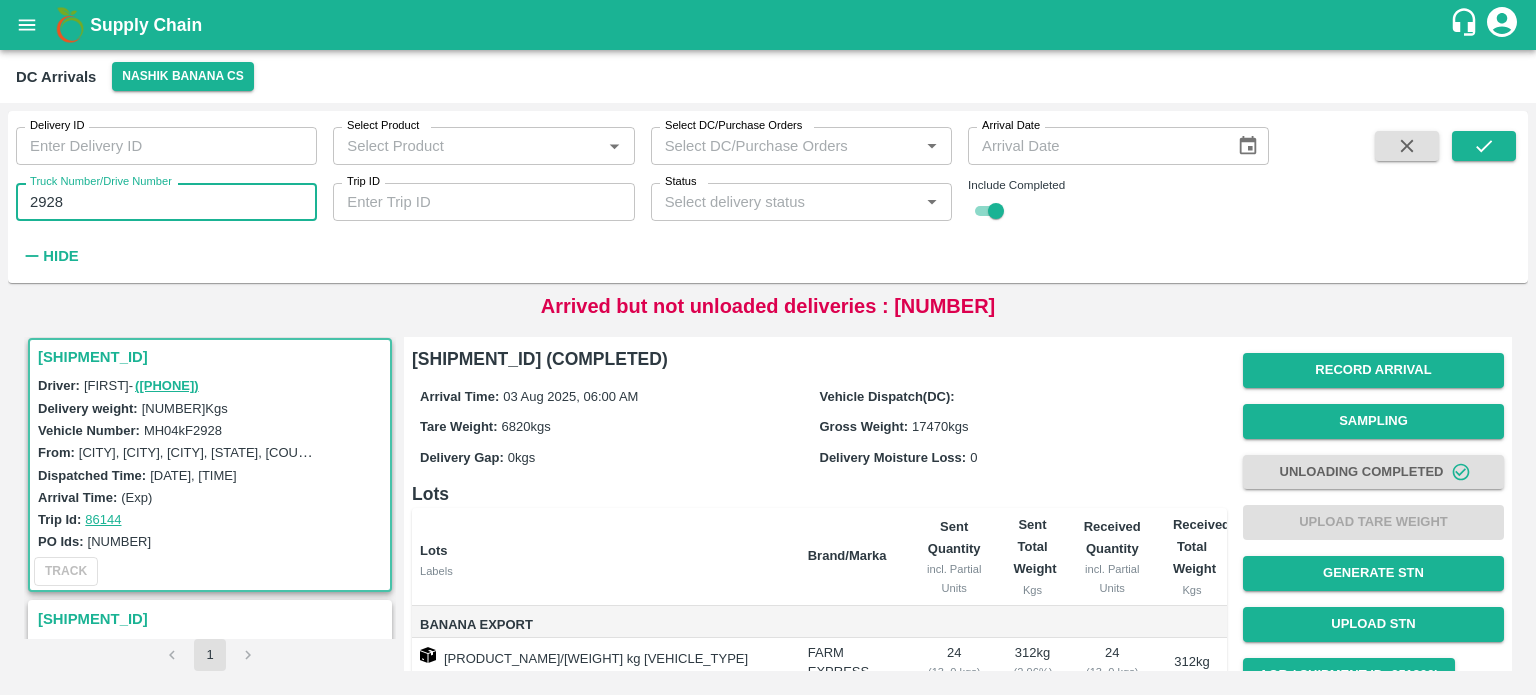click on "2928" at bounding box center [166, 202] 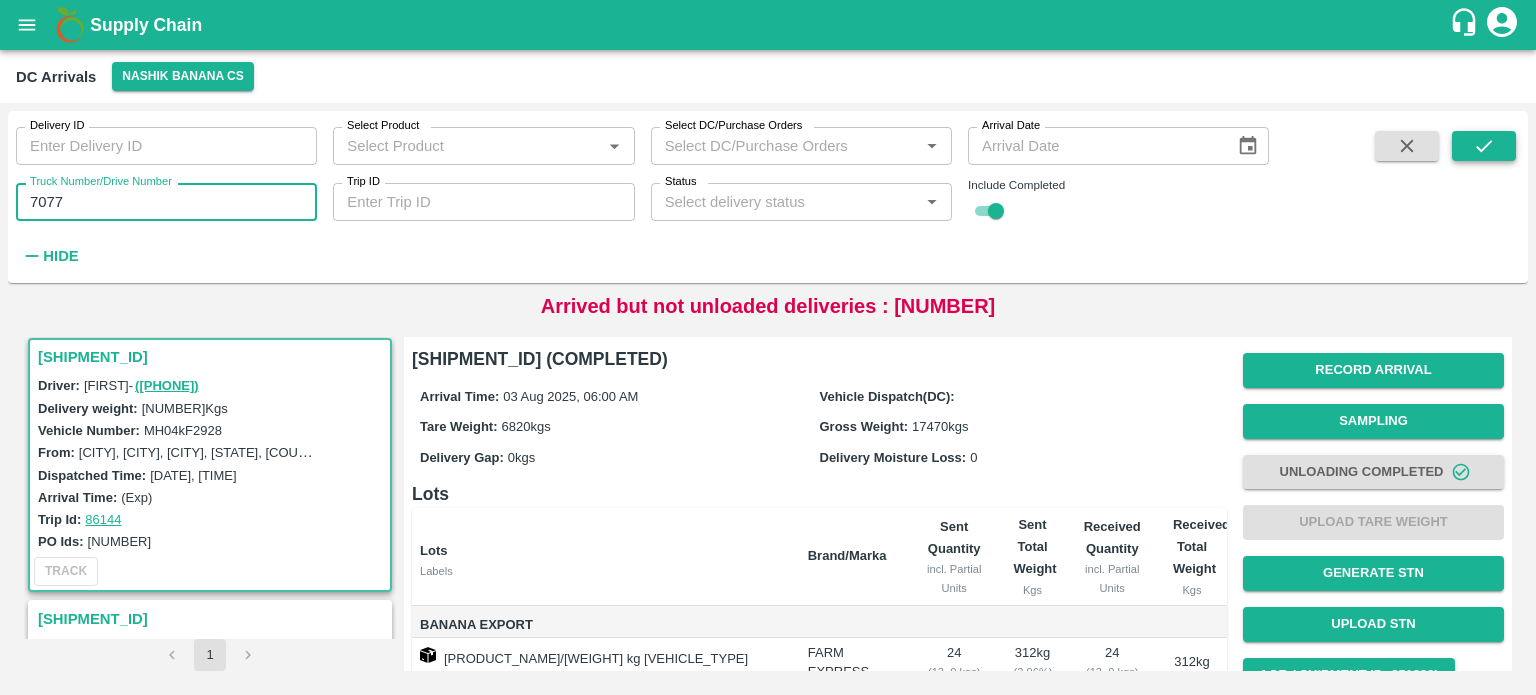 type on "7077" 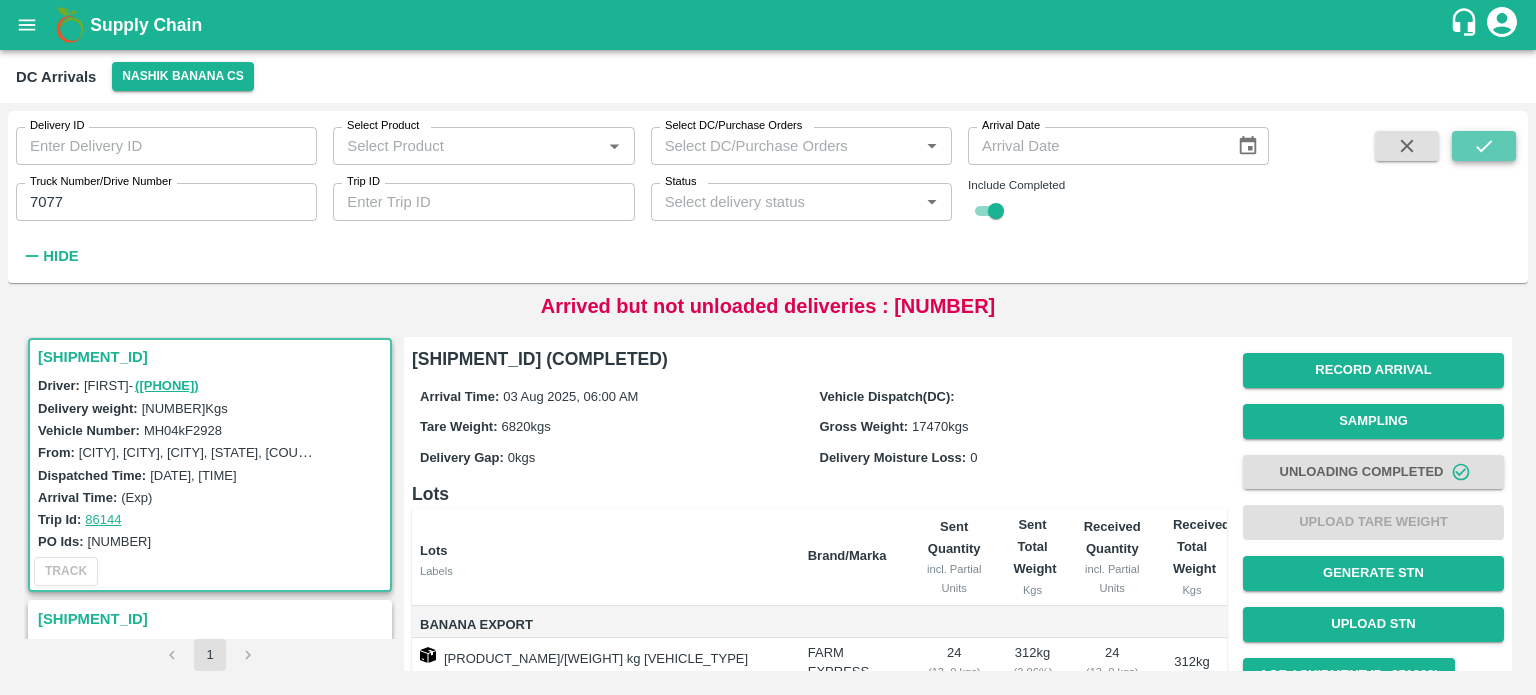 click 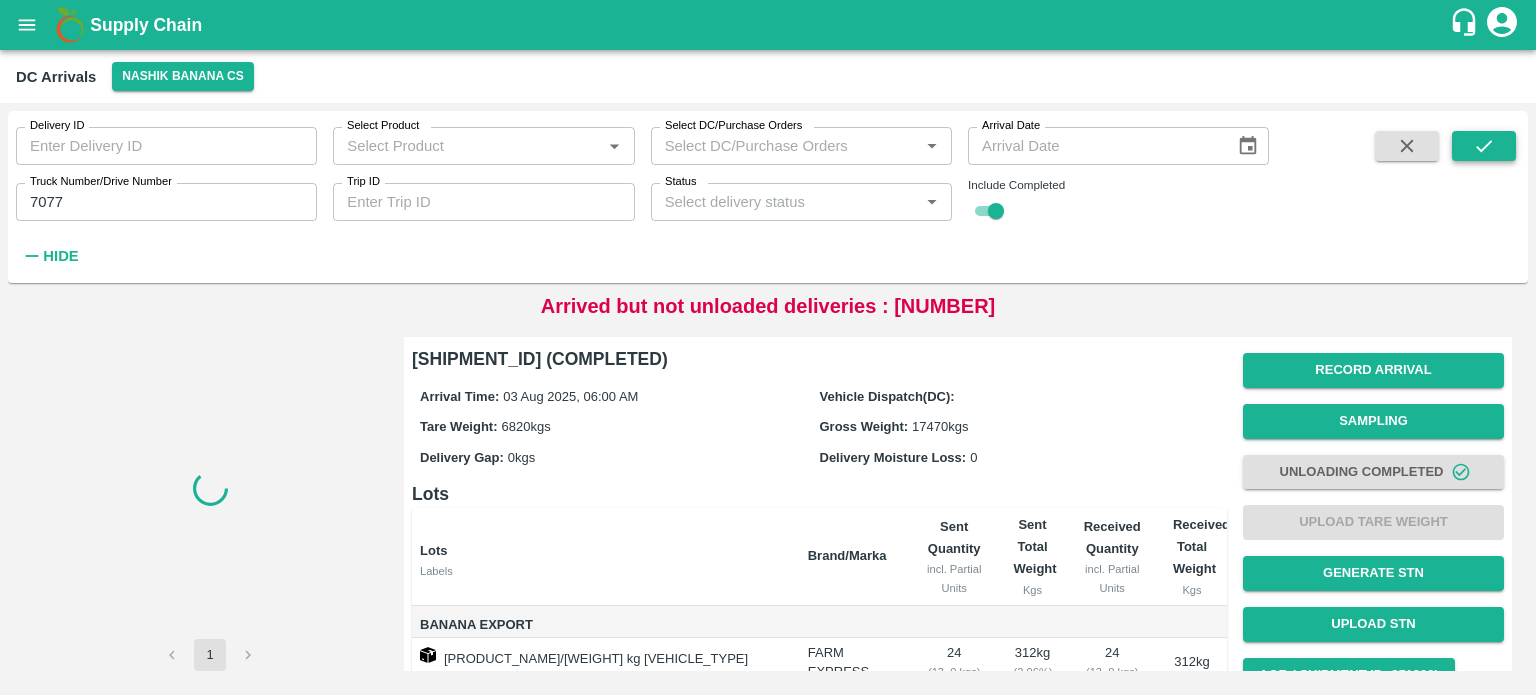 scroll, scrollTop: 0, scrollLeft: 0, axis: both 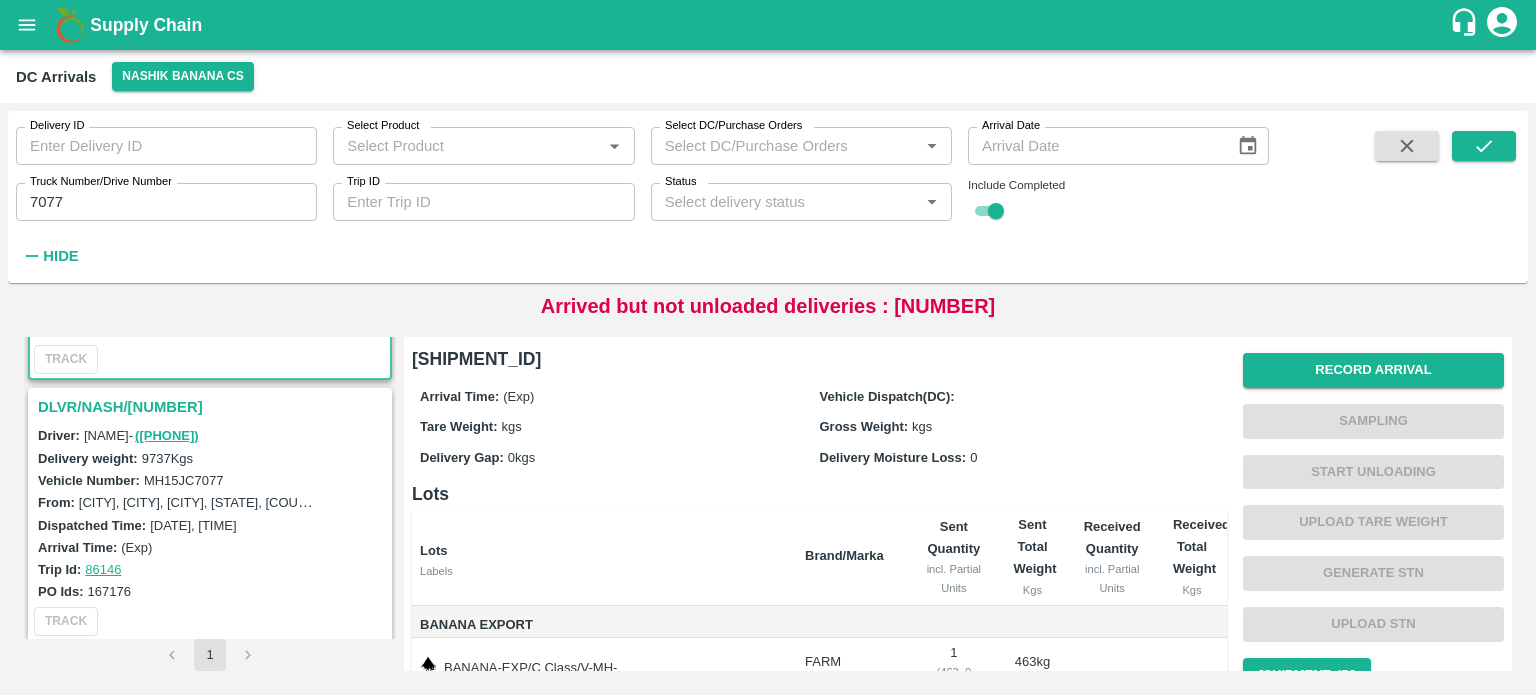 click on "DLVR/NASH/[NUMBER]" at bounding box center [213, 407] 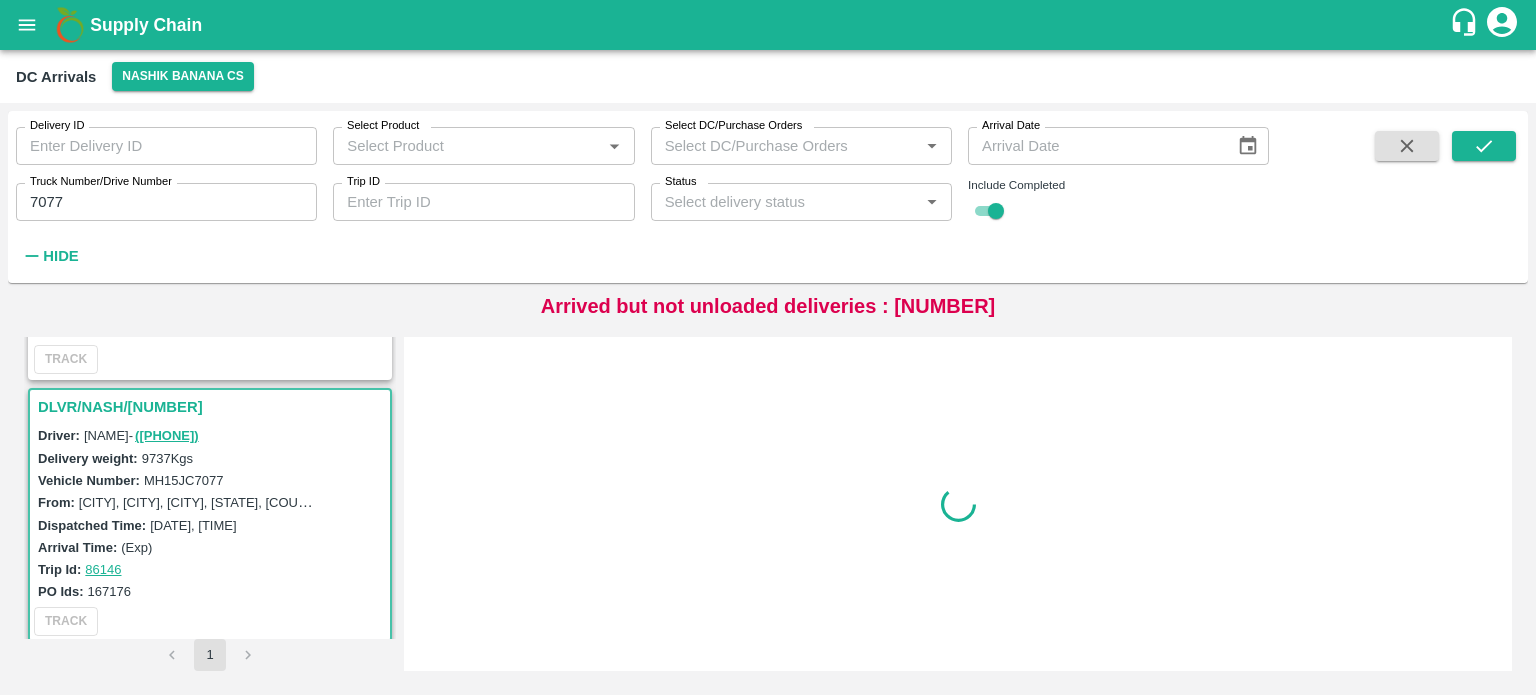 scroll, scrollTop: 268, scrollLeft: 0, axis: vertical 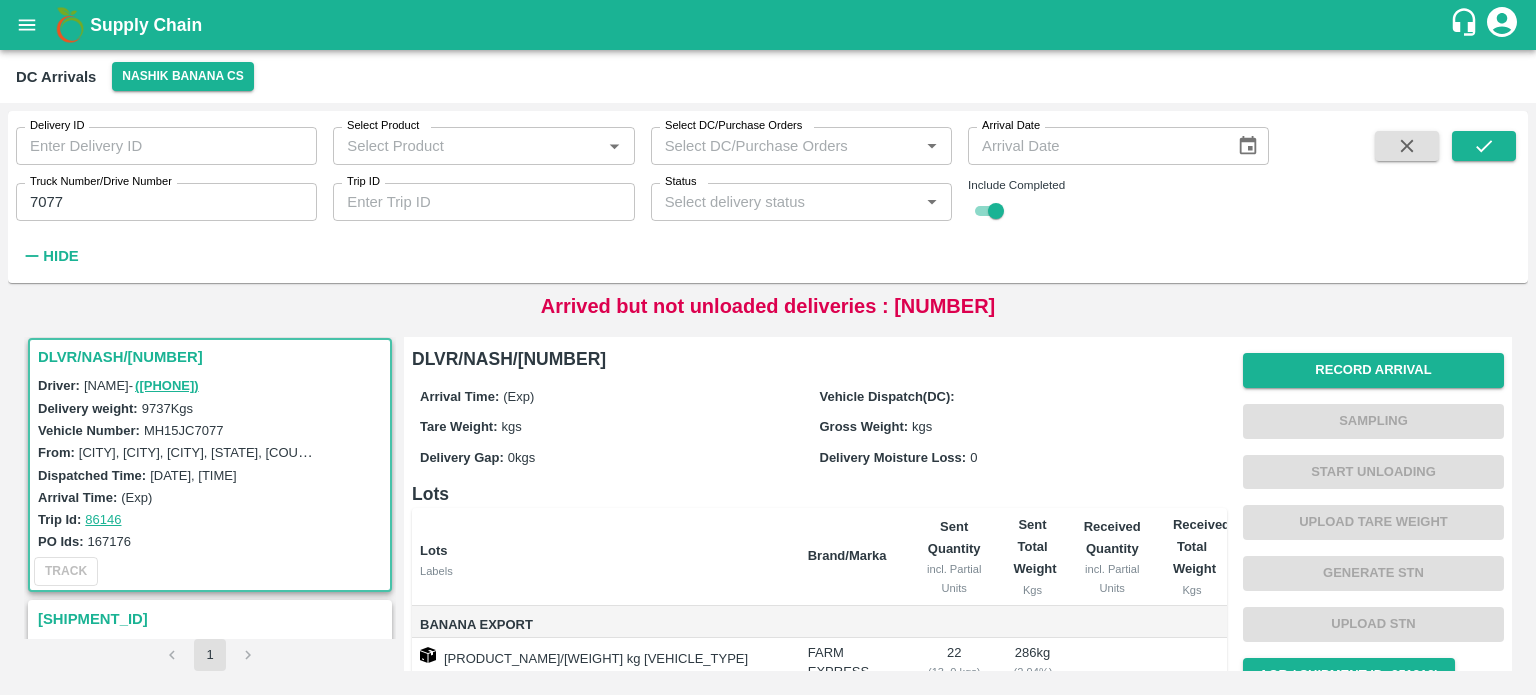 click on "MH15JC7077" at bounding box center (184, 430) 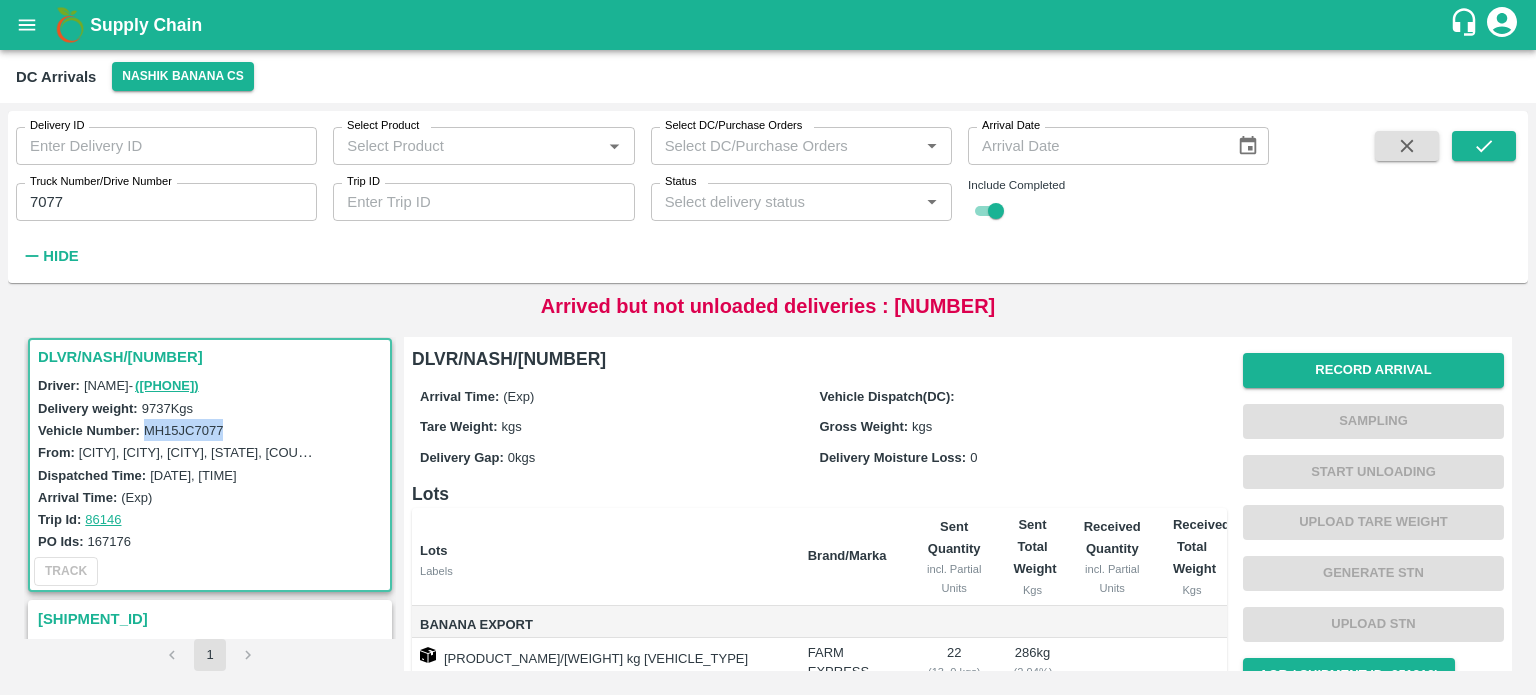 copy on "MH15JC7077" 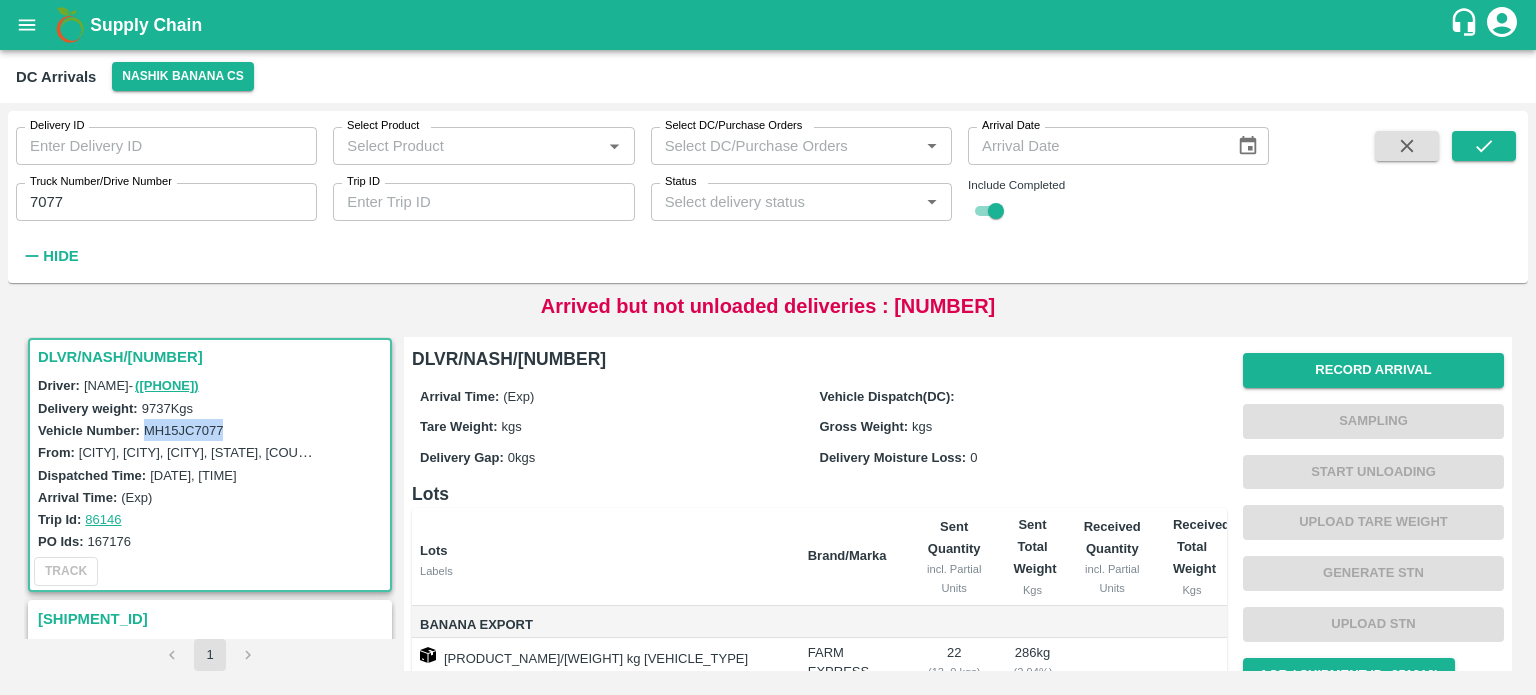 click on "MH15JC7077" at bounding box center [184, 430] 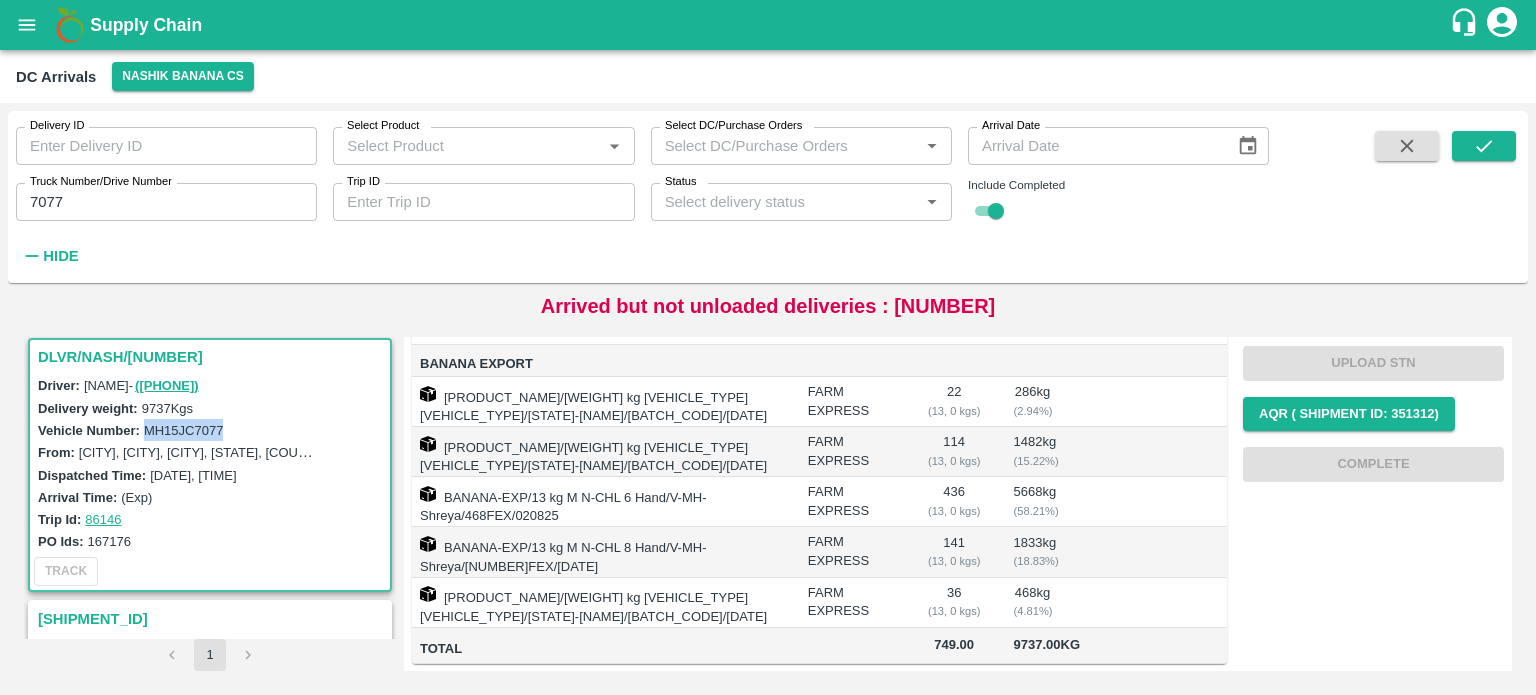 scroll, scrollTop: 0, scrollLeft: 0, axis: both 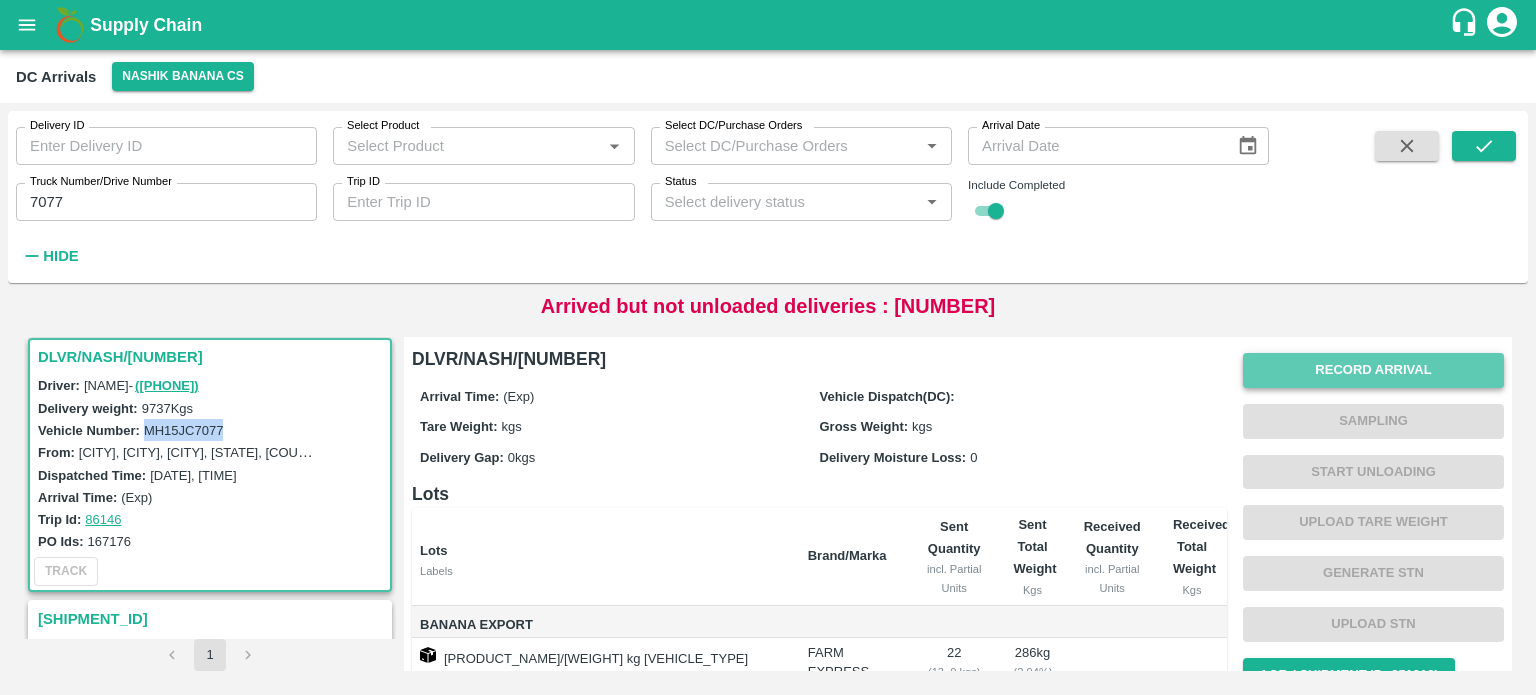 click on "Record Arrival" at bounding box center [1373, 370] 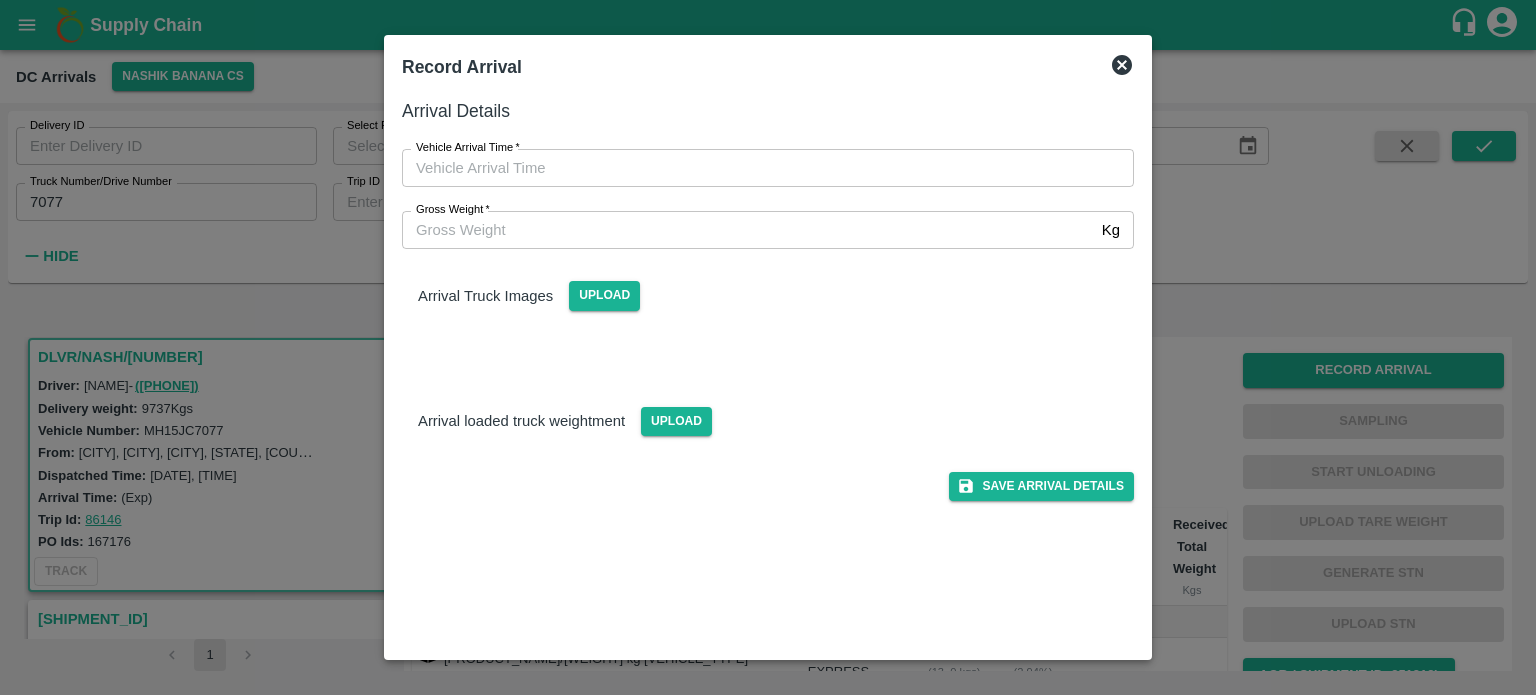 type on "DD/MM/YYYY hh:mm aa" 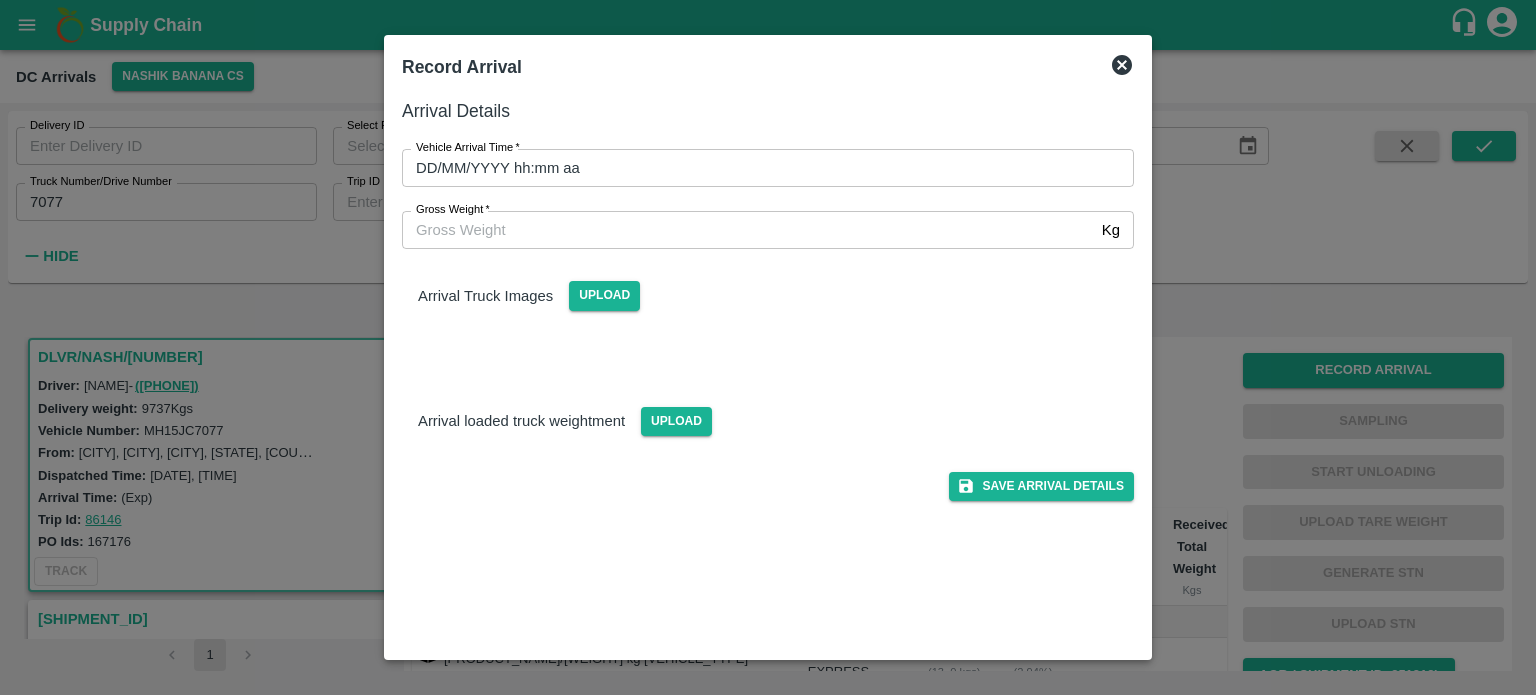 click on "DD/MM/YYYY hh:mm aa" at bounding box center [761, 168] 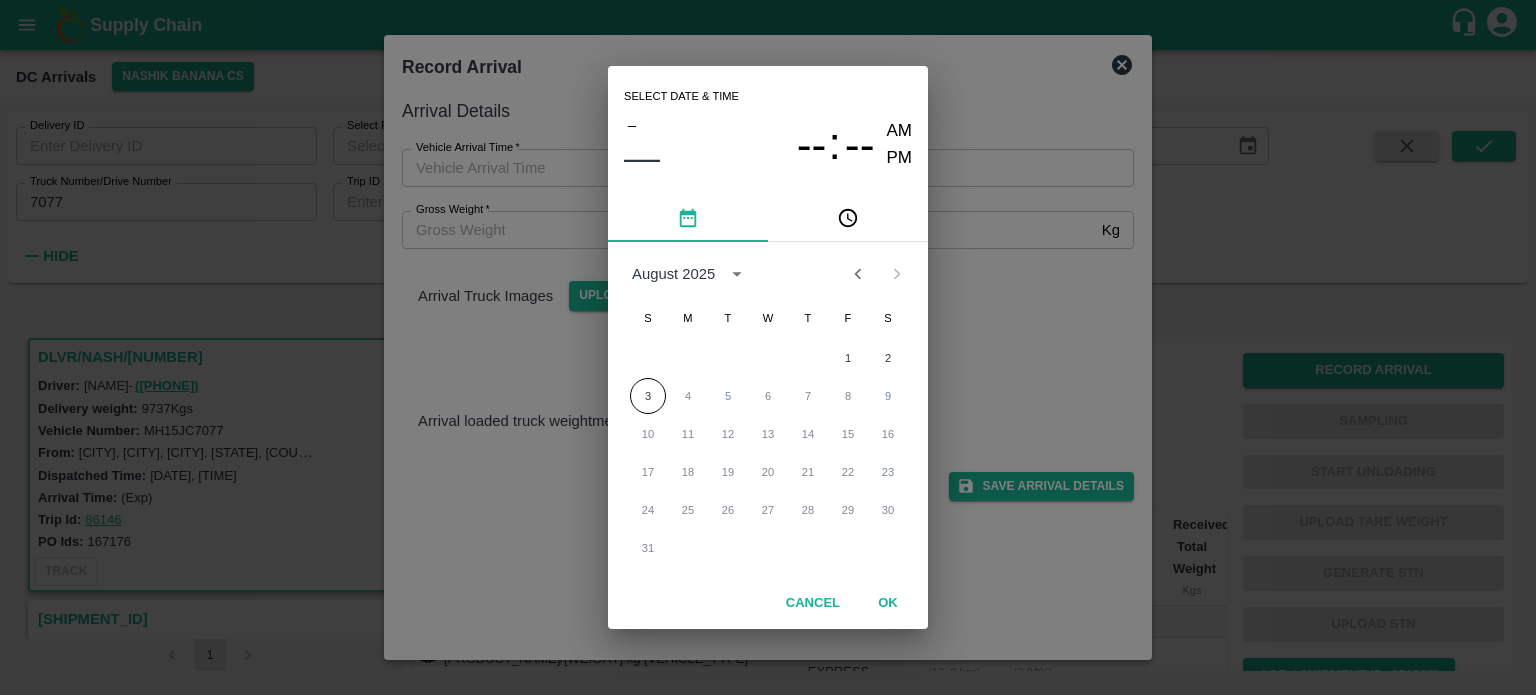 type 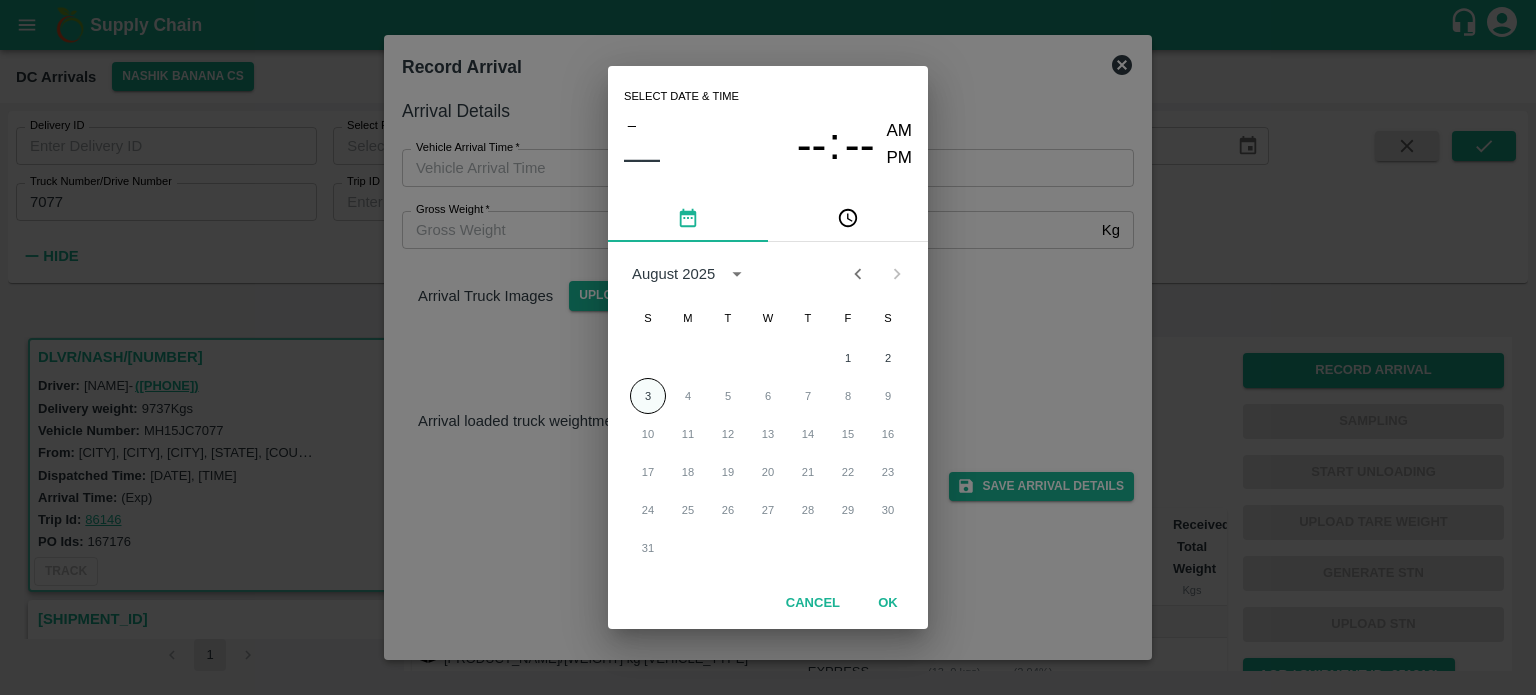 click on "3" at bounding box center (648, 396) 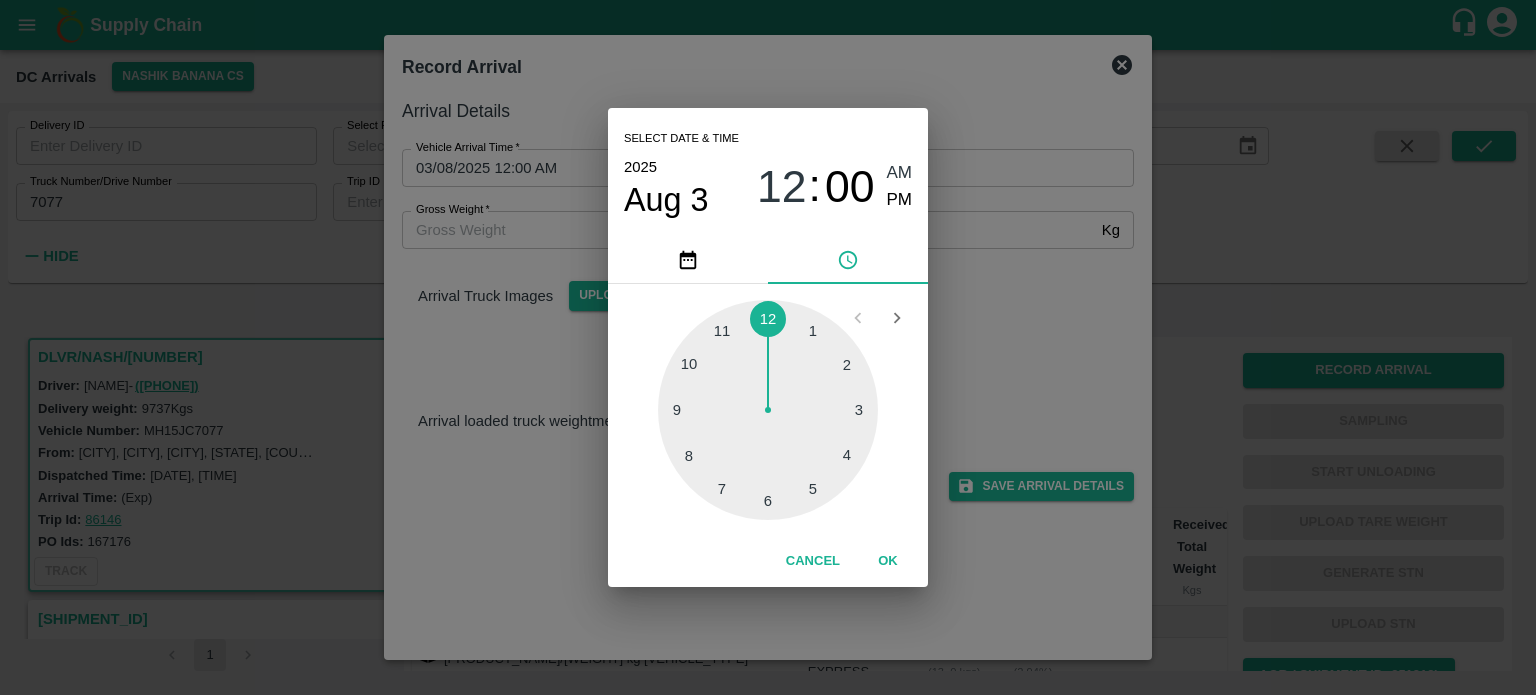 click at bounding box center [768, 410] 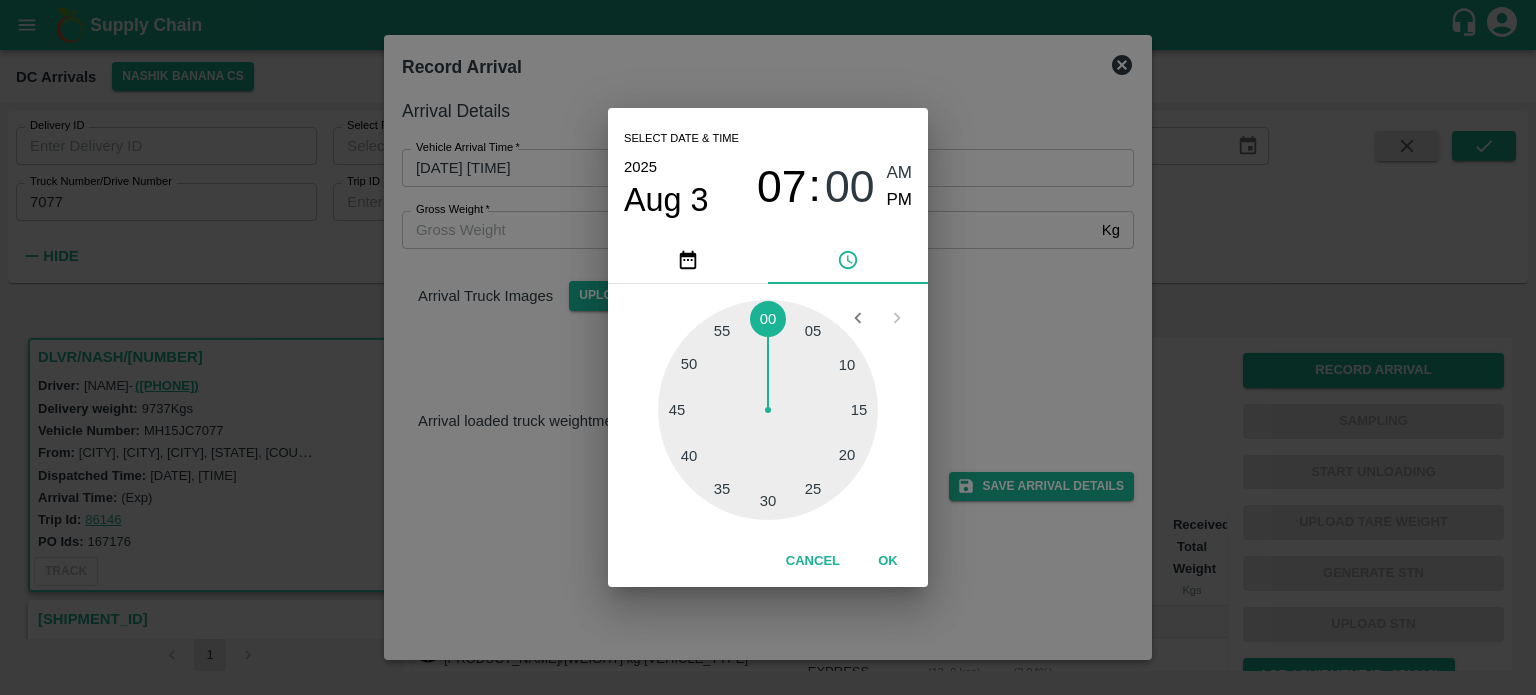 click at bounding box center [768, 410] 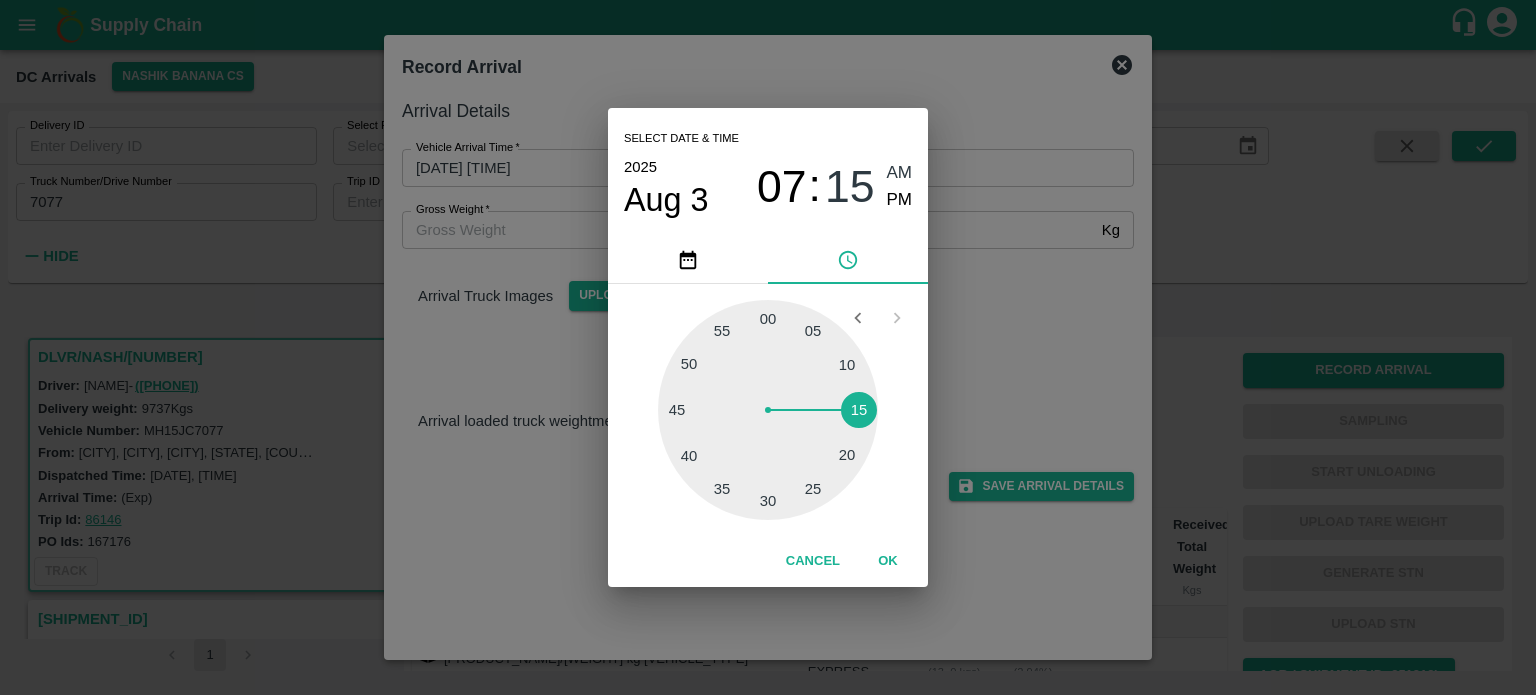 click on "Select date & time [YEAR] Aug 3 [TIME] AM PM 05 10 15 20 25 30 35 40 45 50 55 00 Cancel OK" at bounding box center (768, 347) 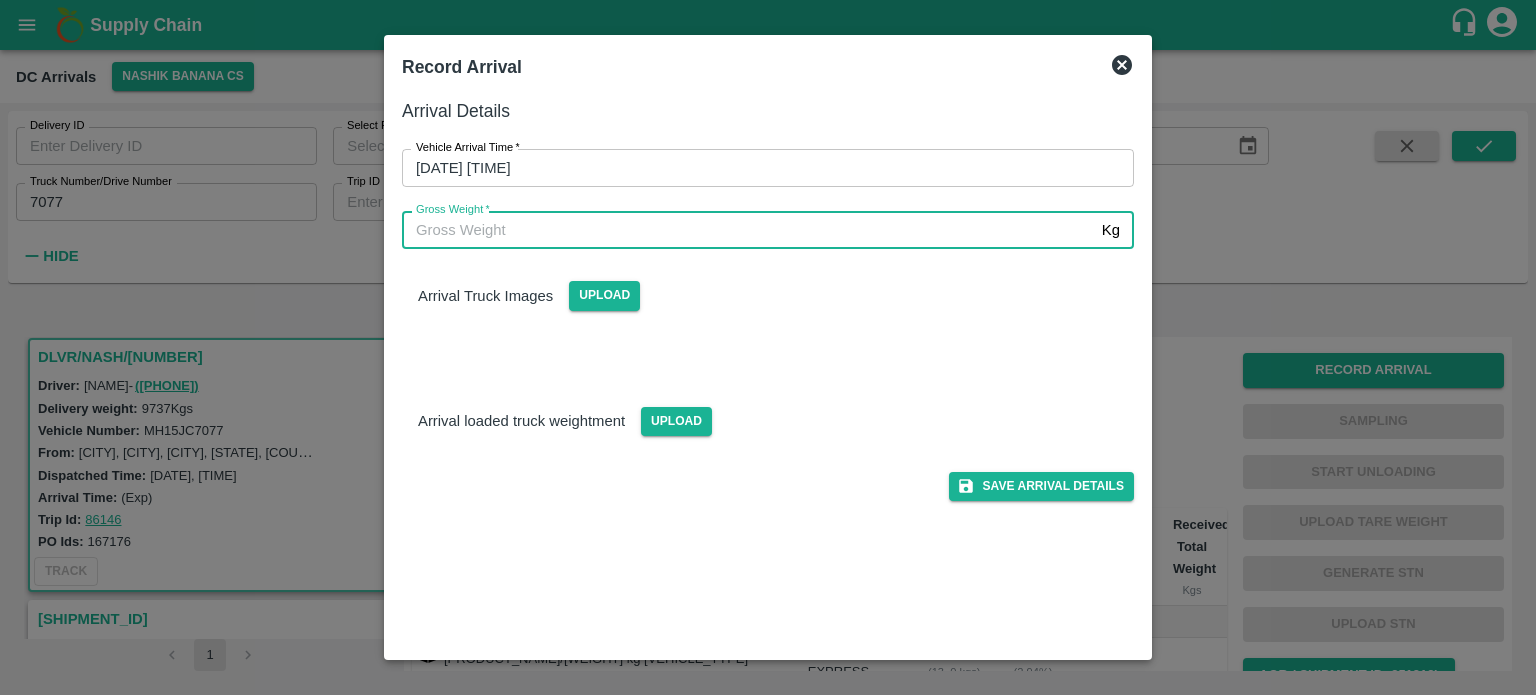 click on "Gross Weight   *" at bounding box center [748, 230] 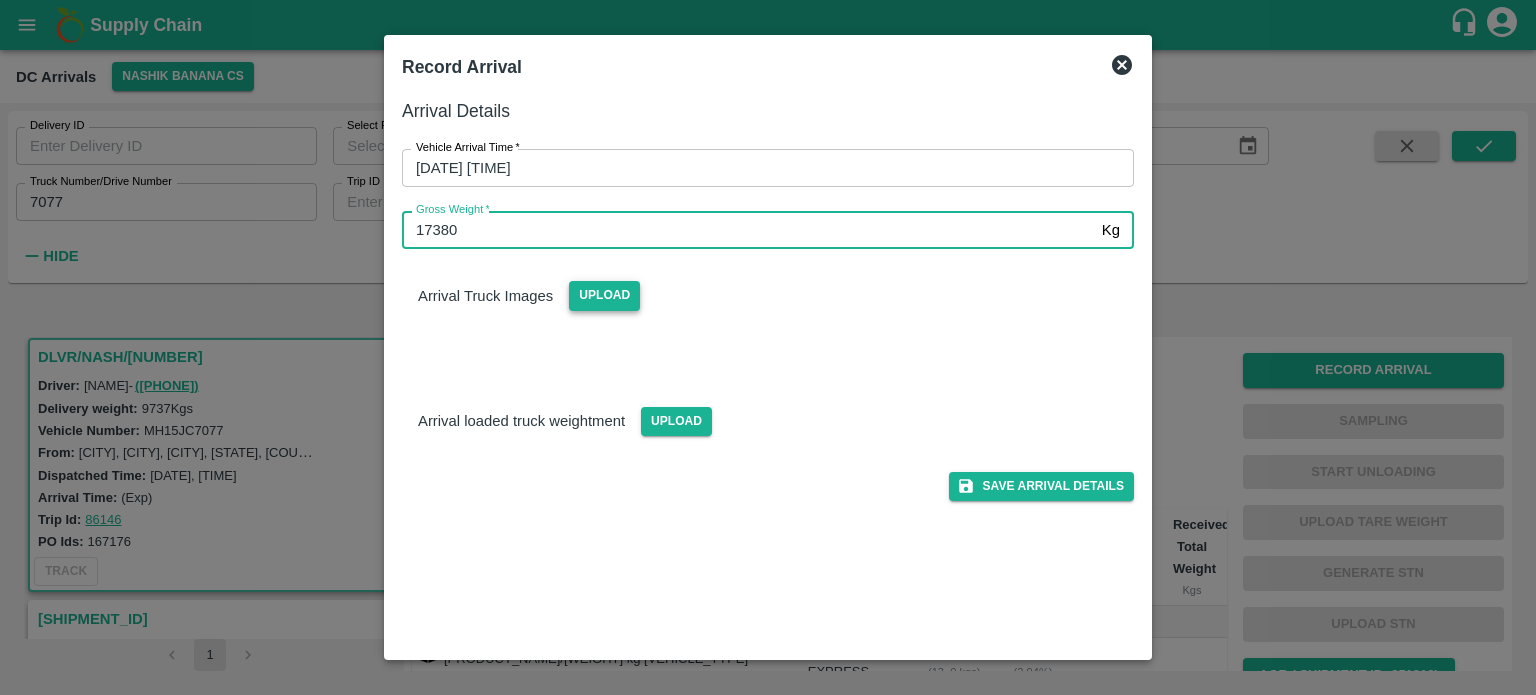 type on "17380" 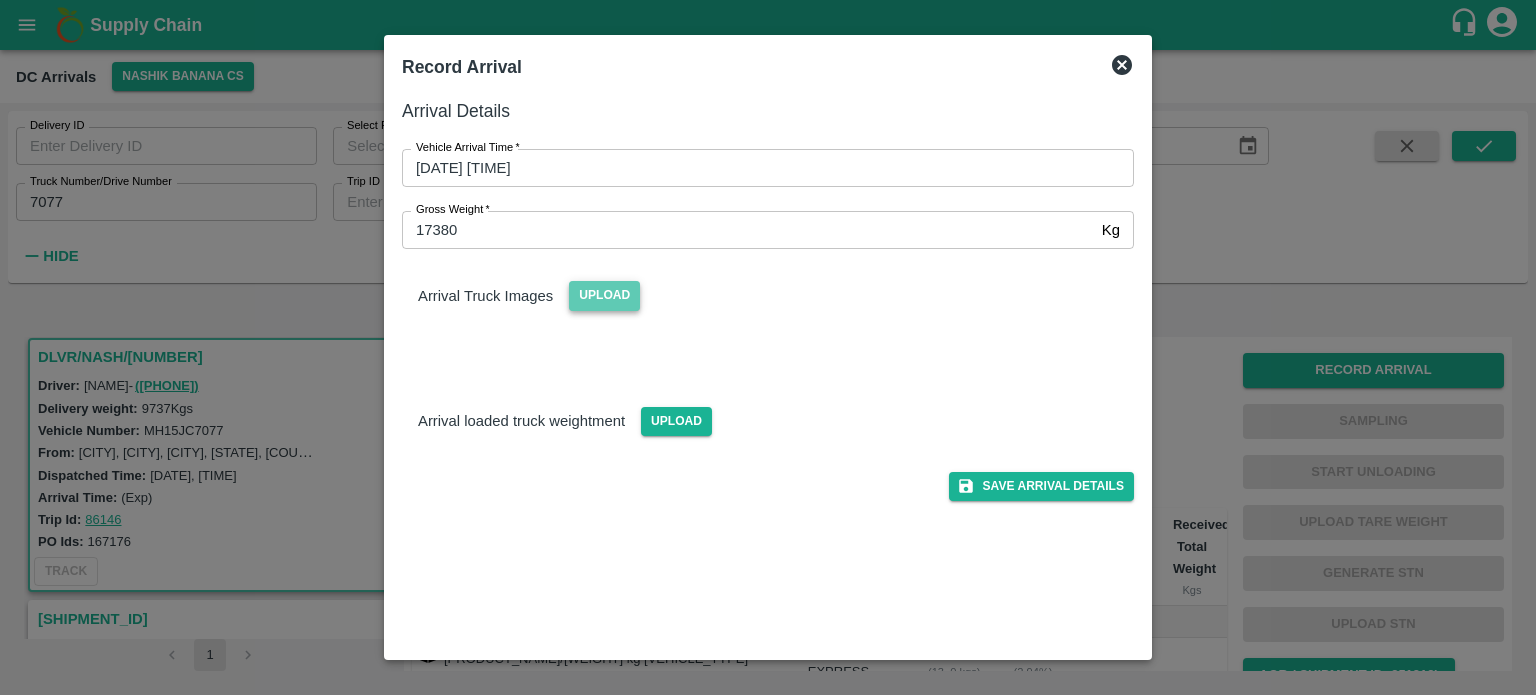 click on "Upload" at bounding box center [604, 295] 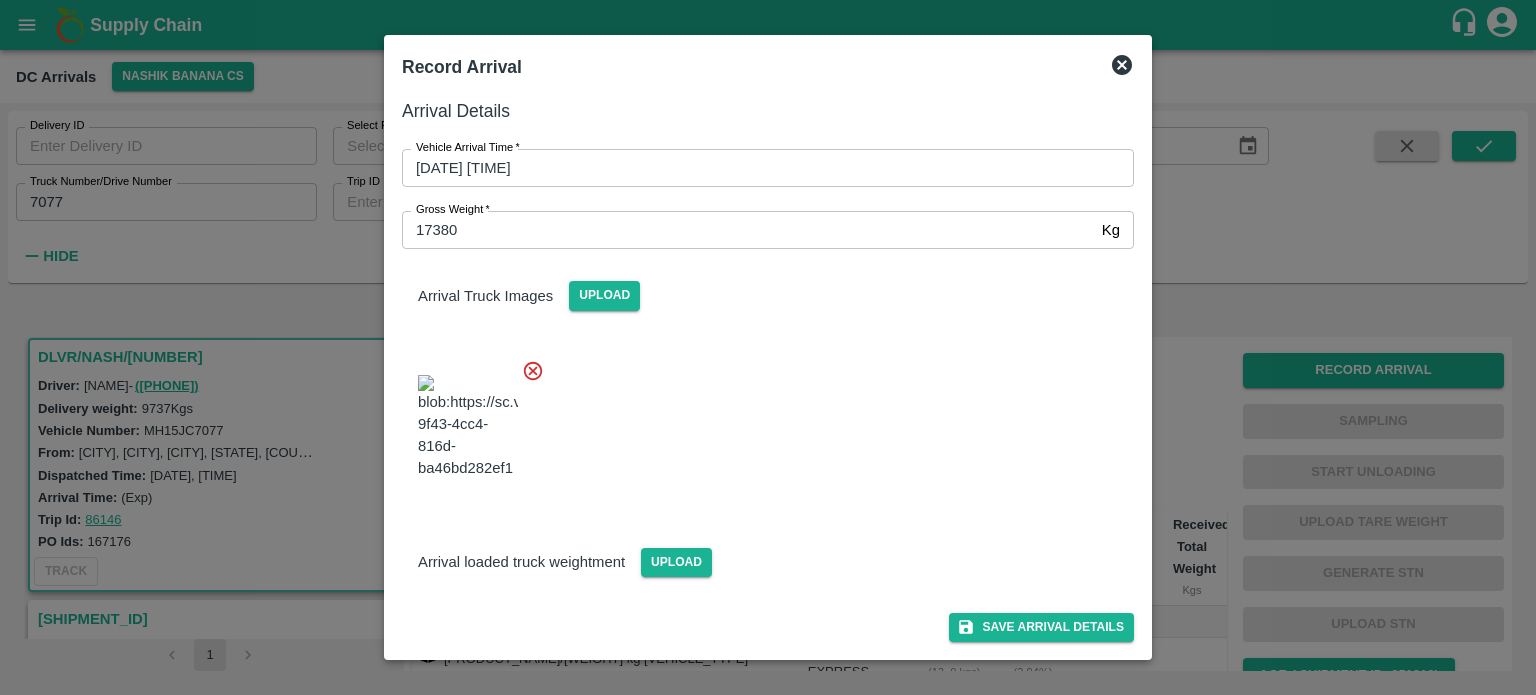 scroll, scrollTop: 116, scrollLeft: 0, axis: vertical 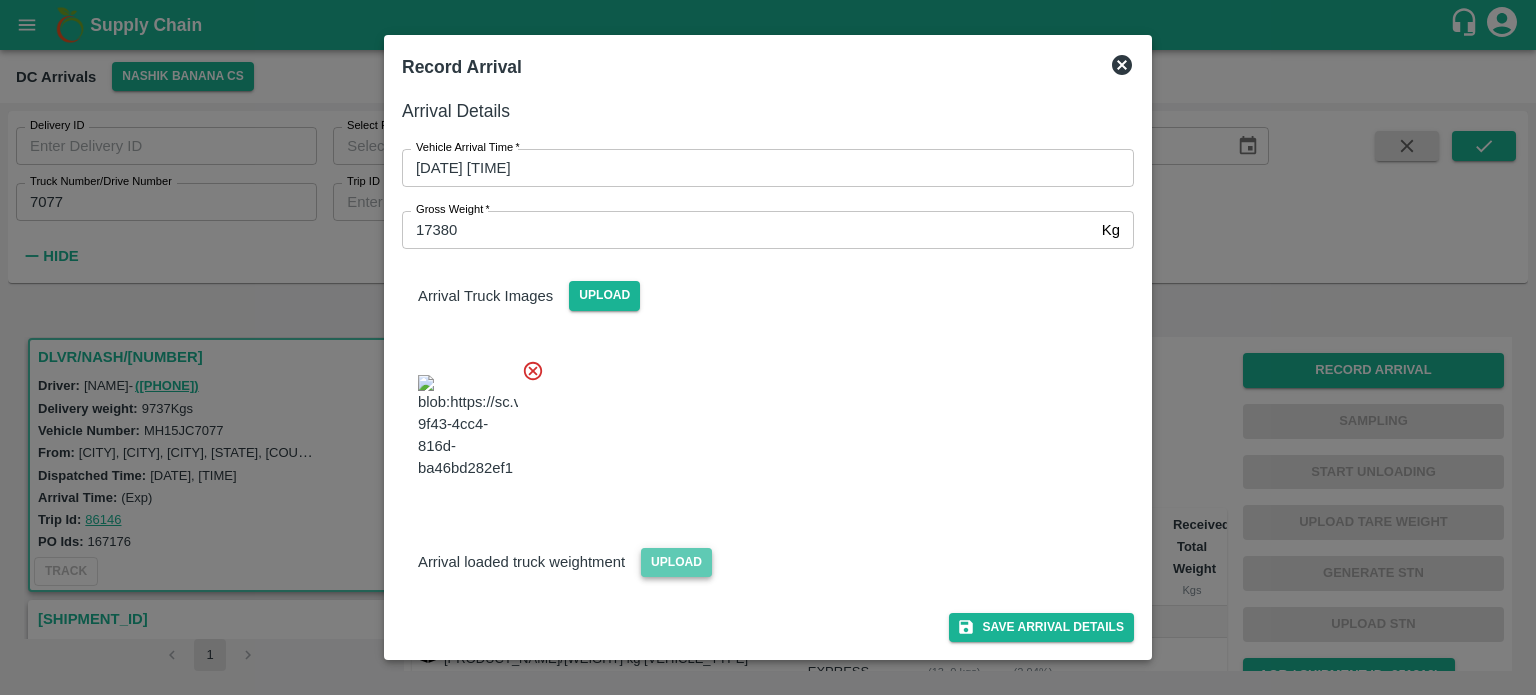 click on "Upload" at bounding box center (676, 562) 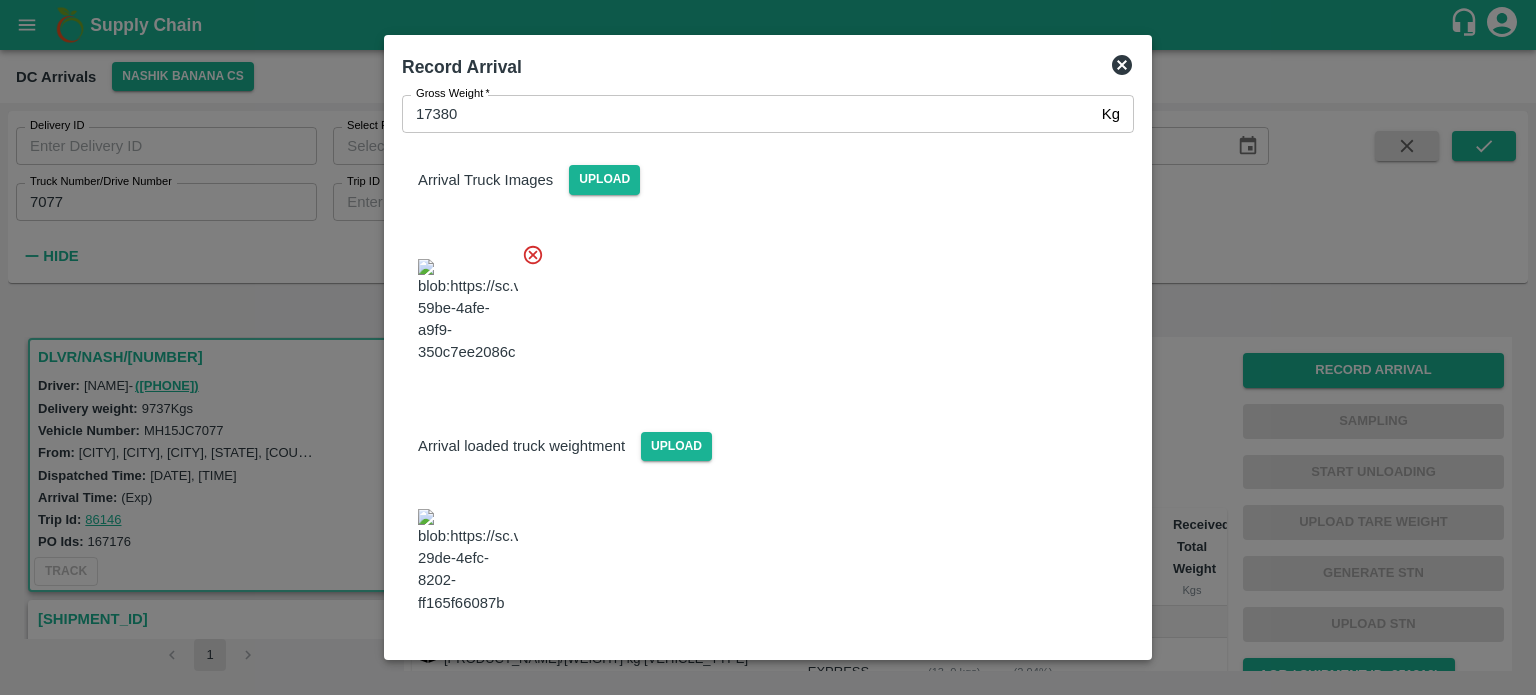 click at bounding box center (760, 305) 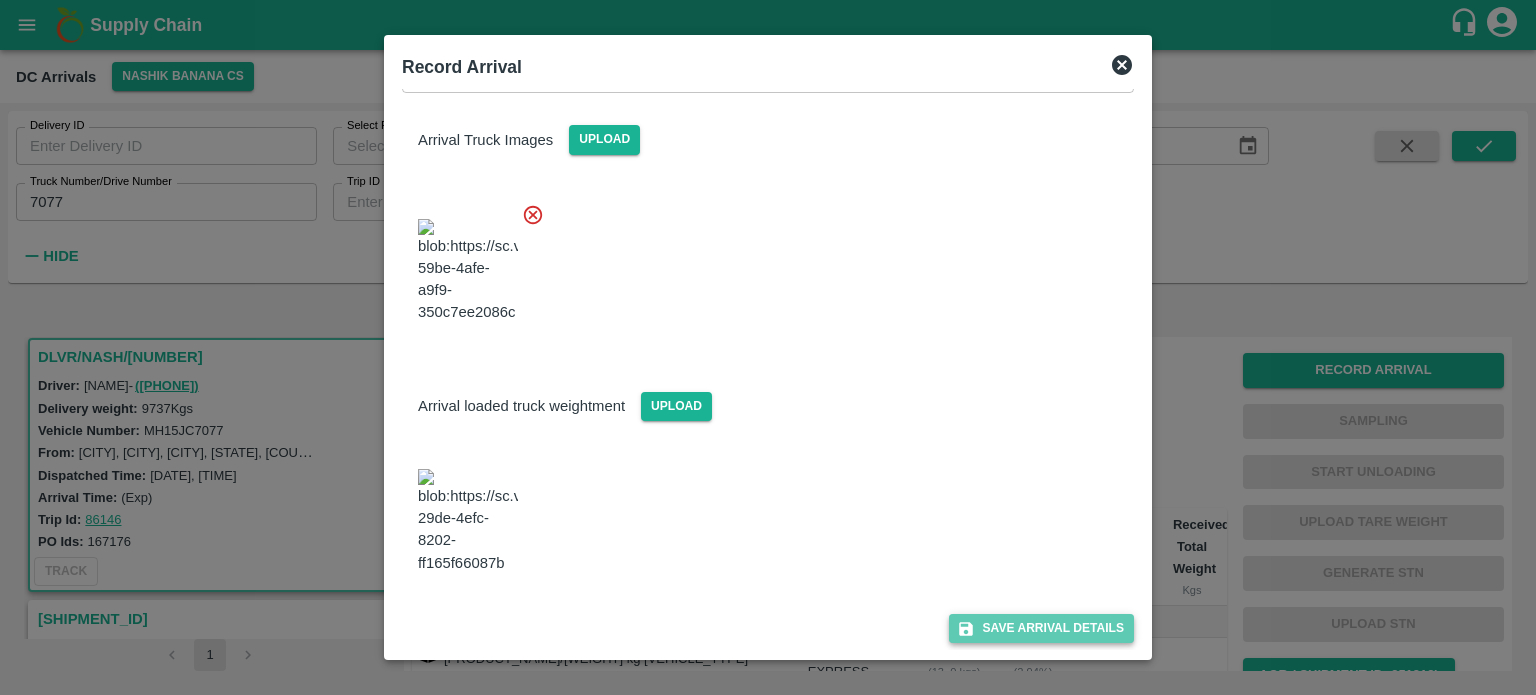 click on "Save Arrival Details" at bounding box center (1041, 628) 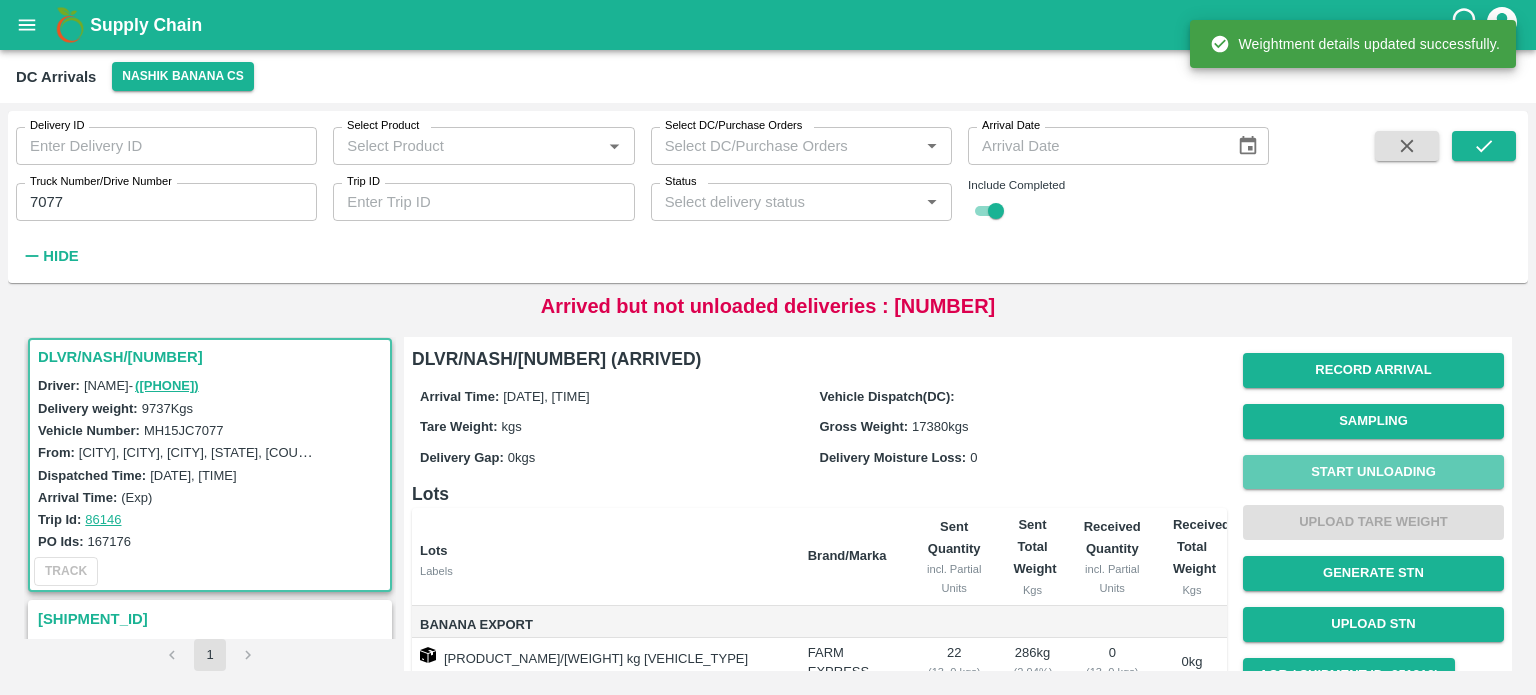 click on "Start Unloading" at bounding box center [1373, 472] 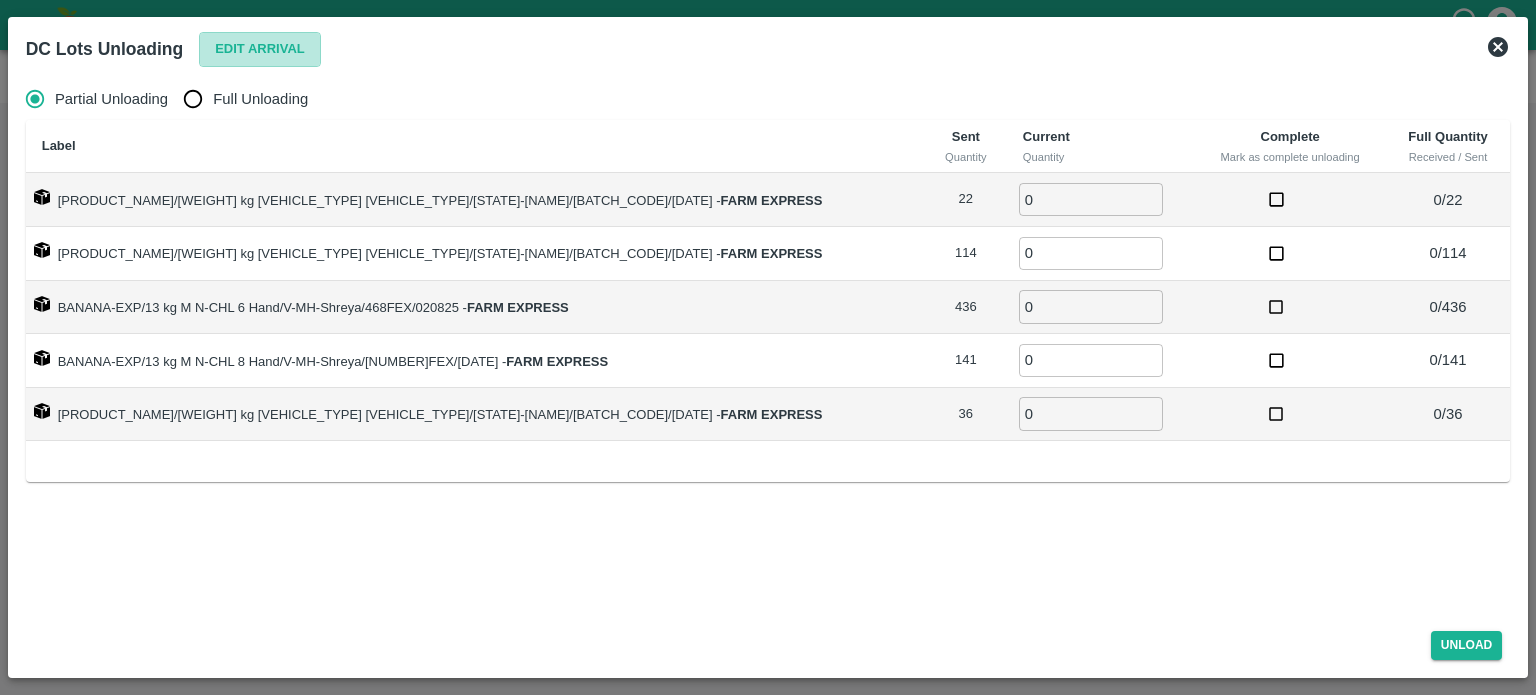 click on "Edit Arrival" at bounding box center (260, 49) 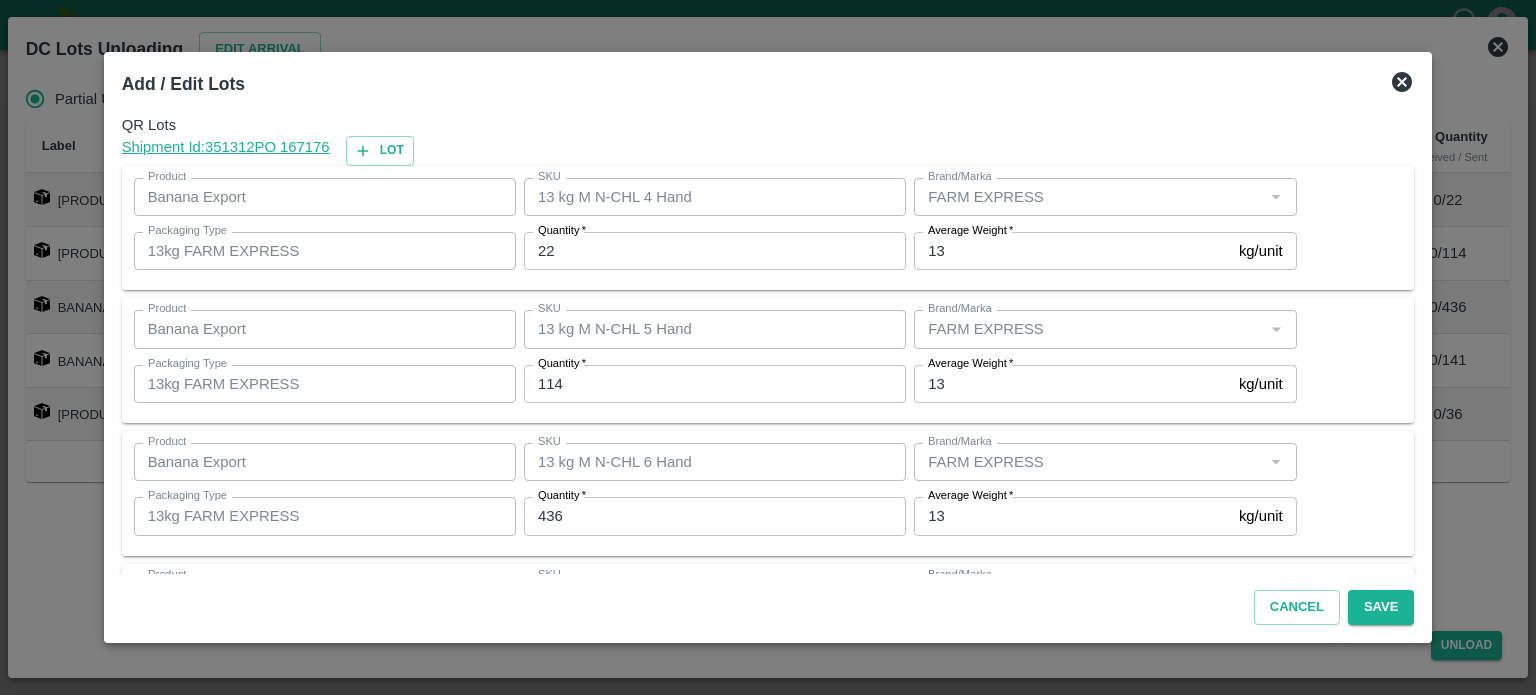 click on "22" at bounding box center [715, 251] 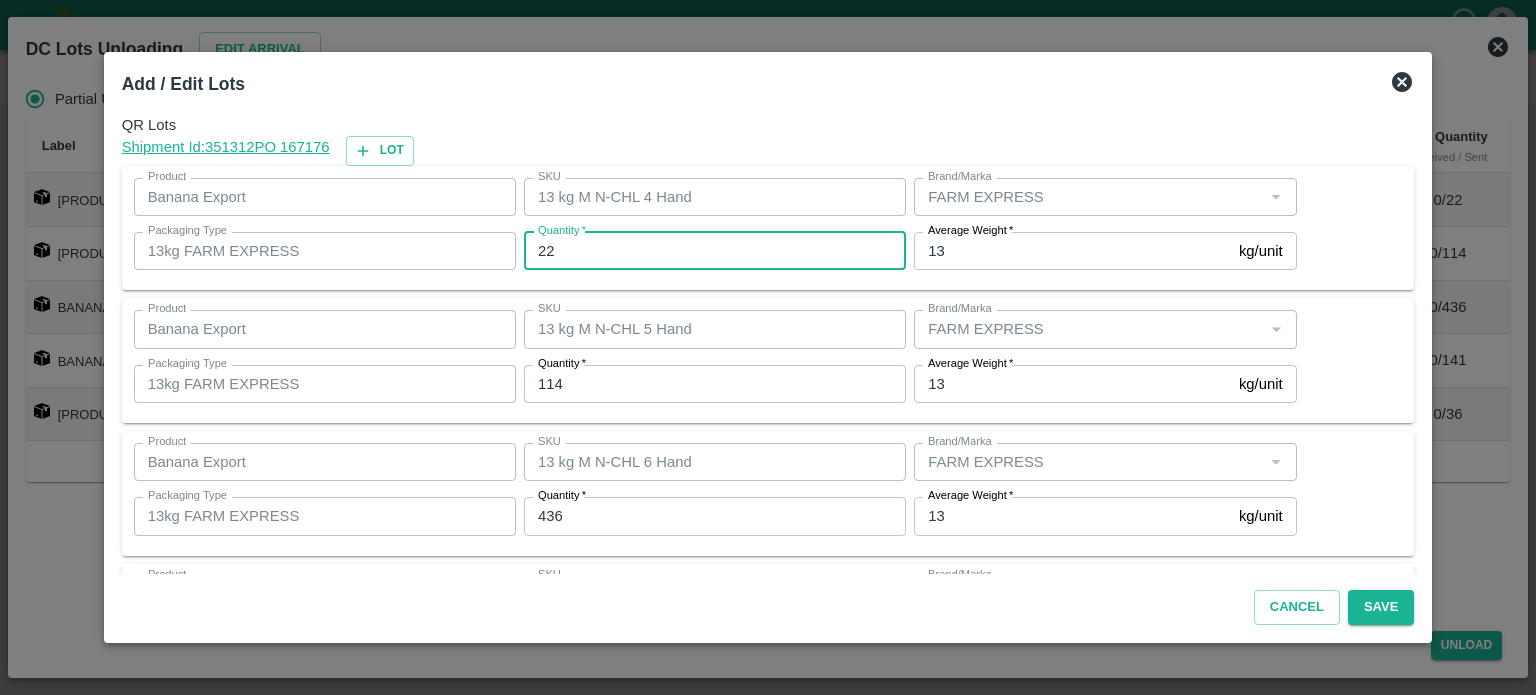 click on "22" at bounding box center (715, 251) 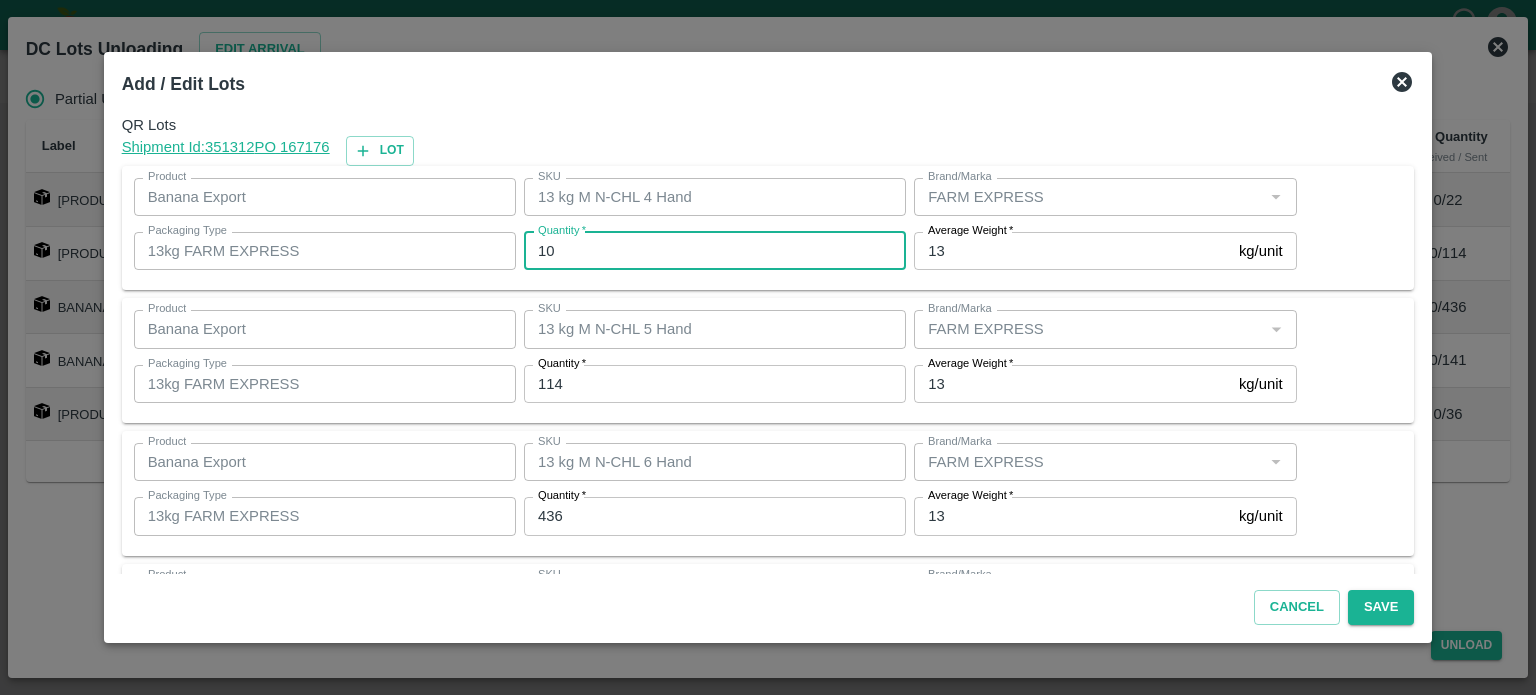type on "10" 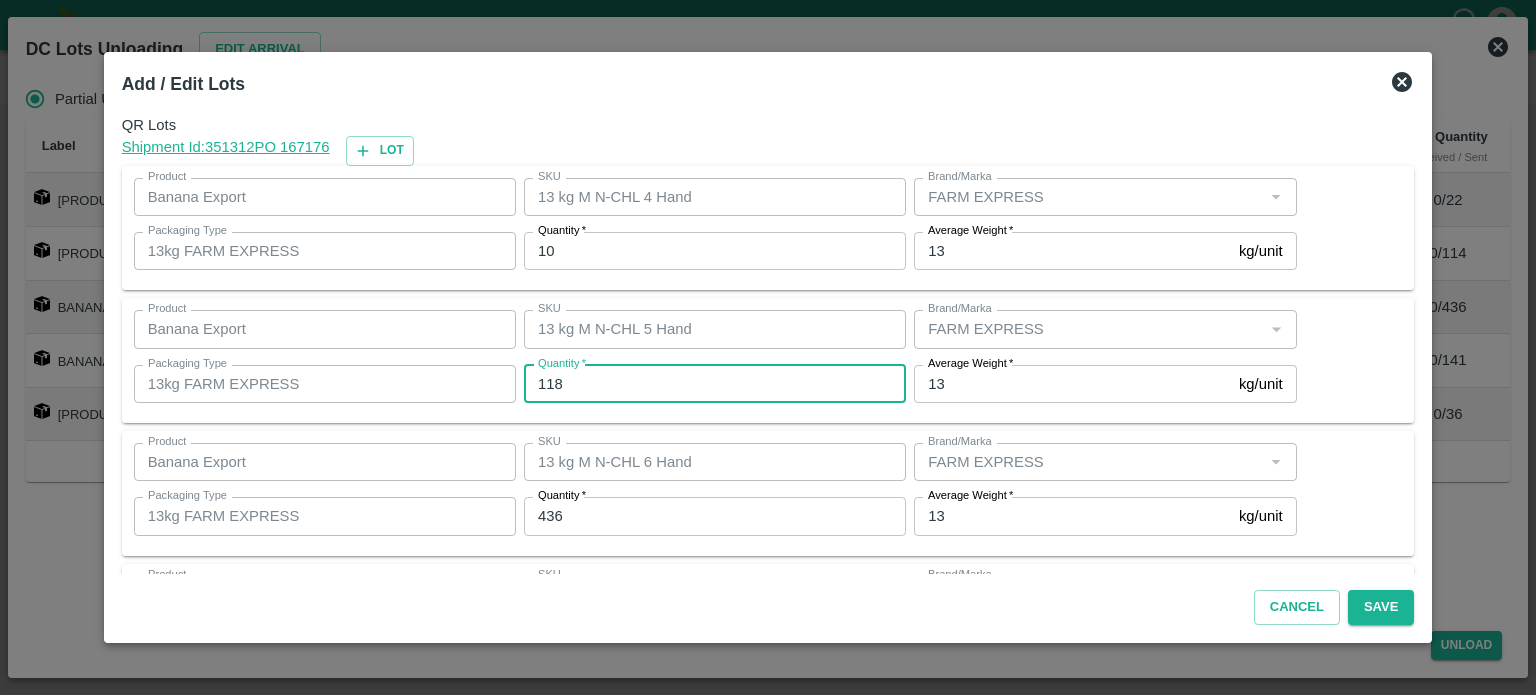 type on "118" 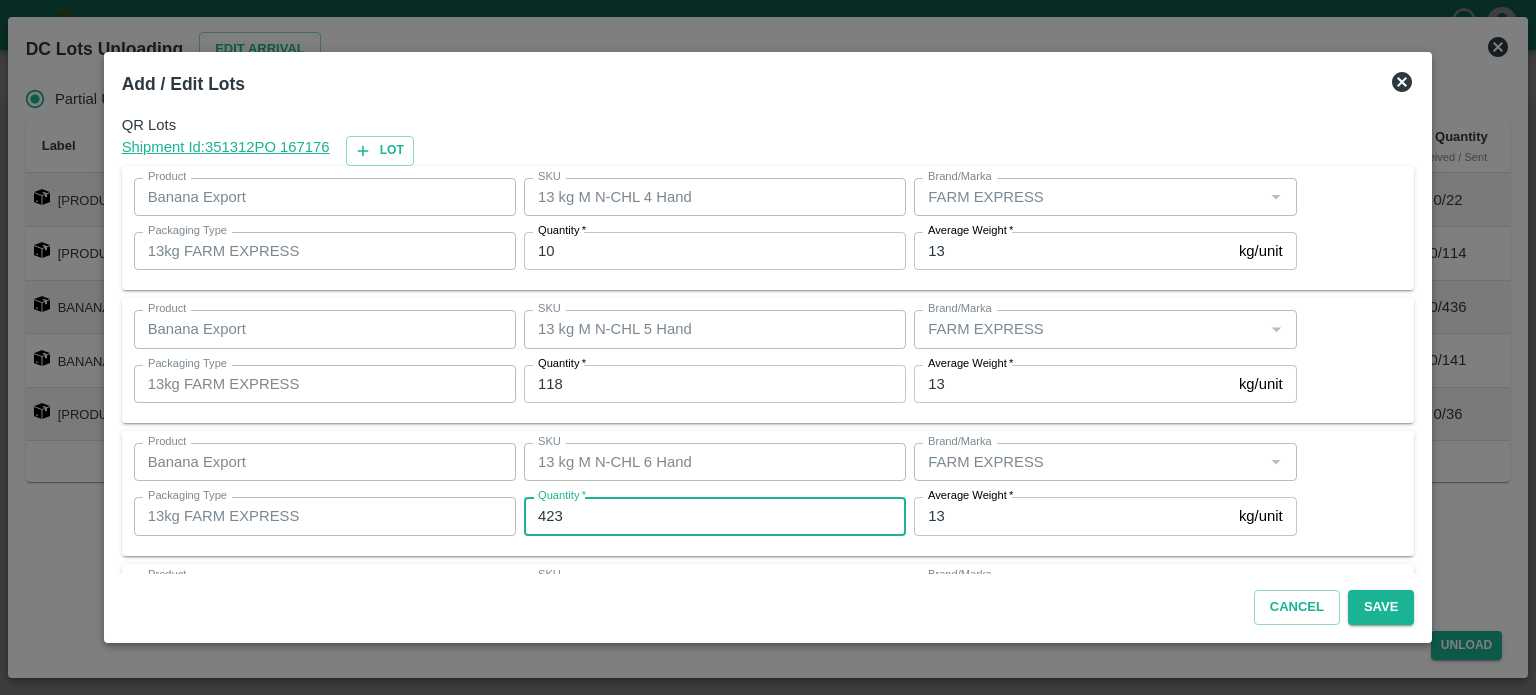 type on "423" 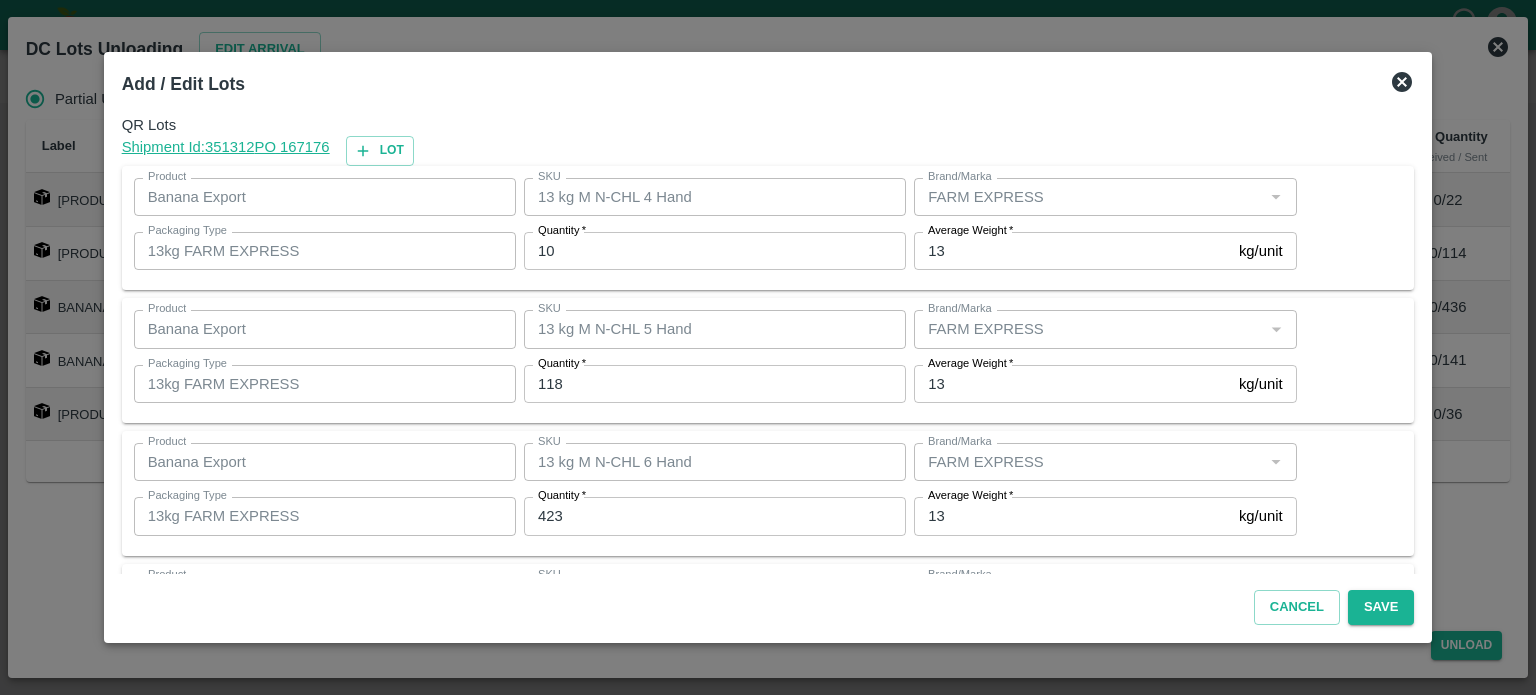 scroll, scrollTop: 262, scrollLeft: 0, axis: vertical 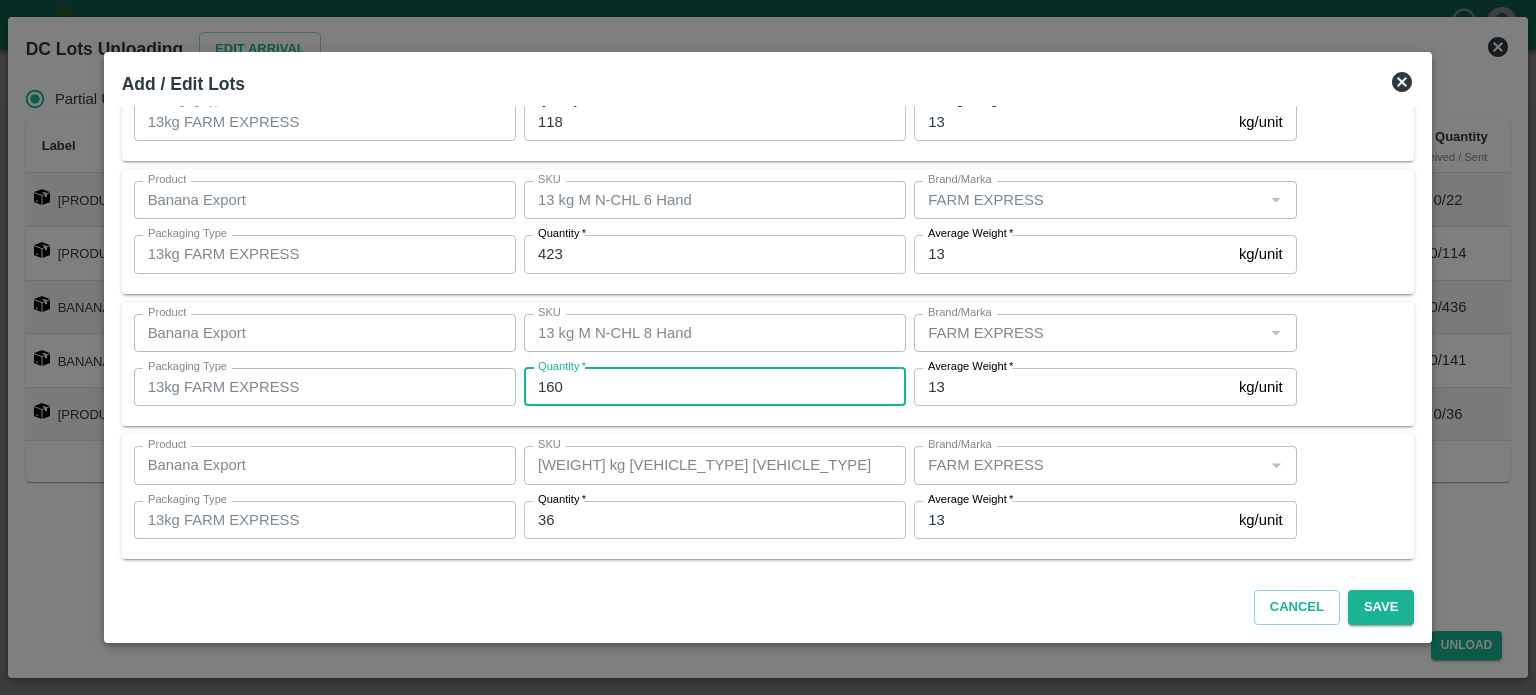 type on "160" 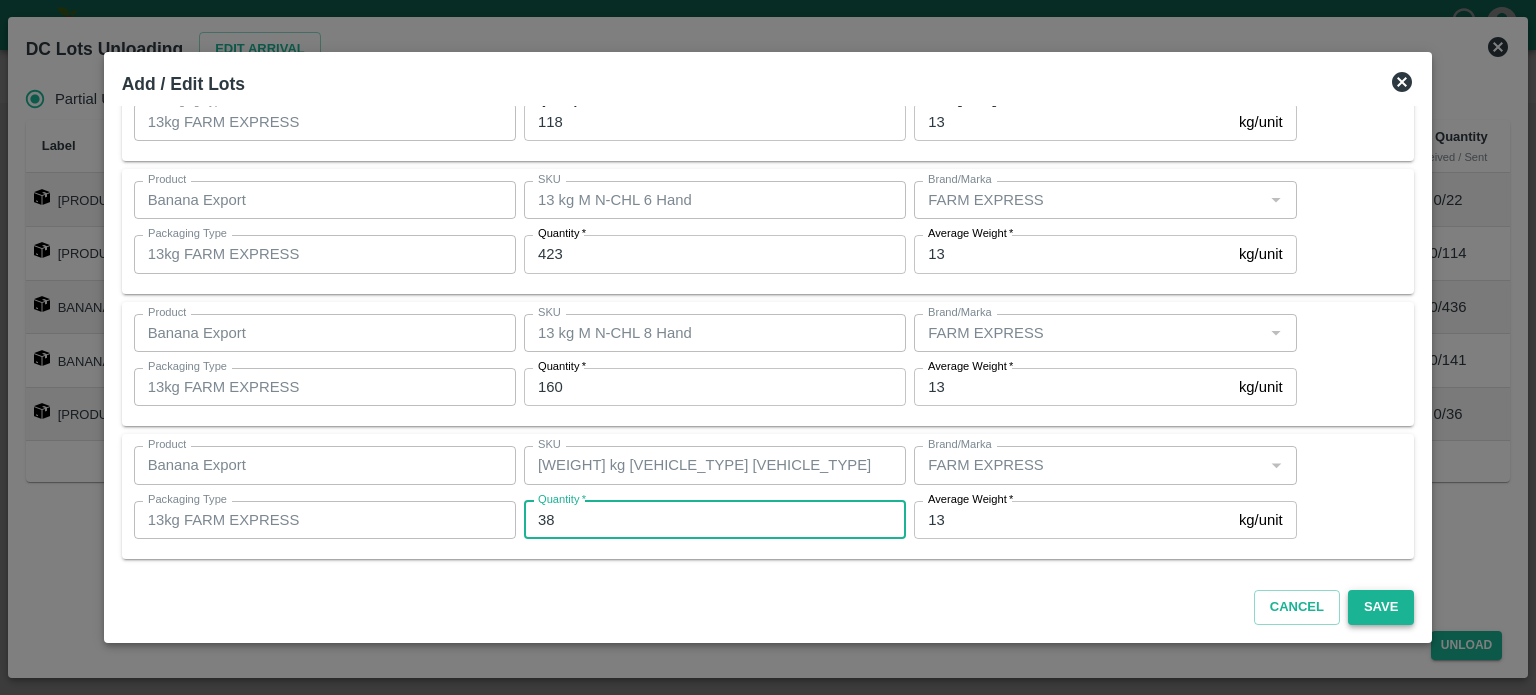 type on "38" 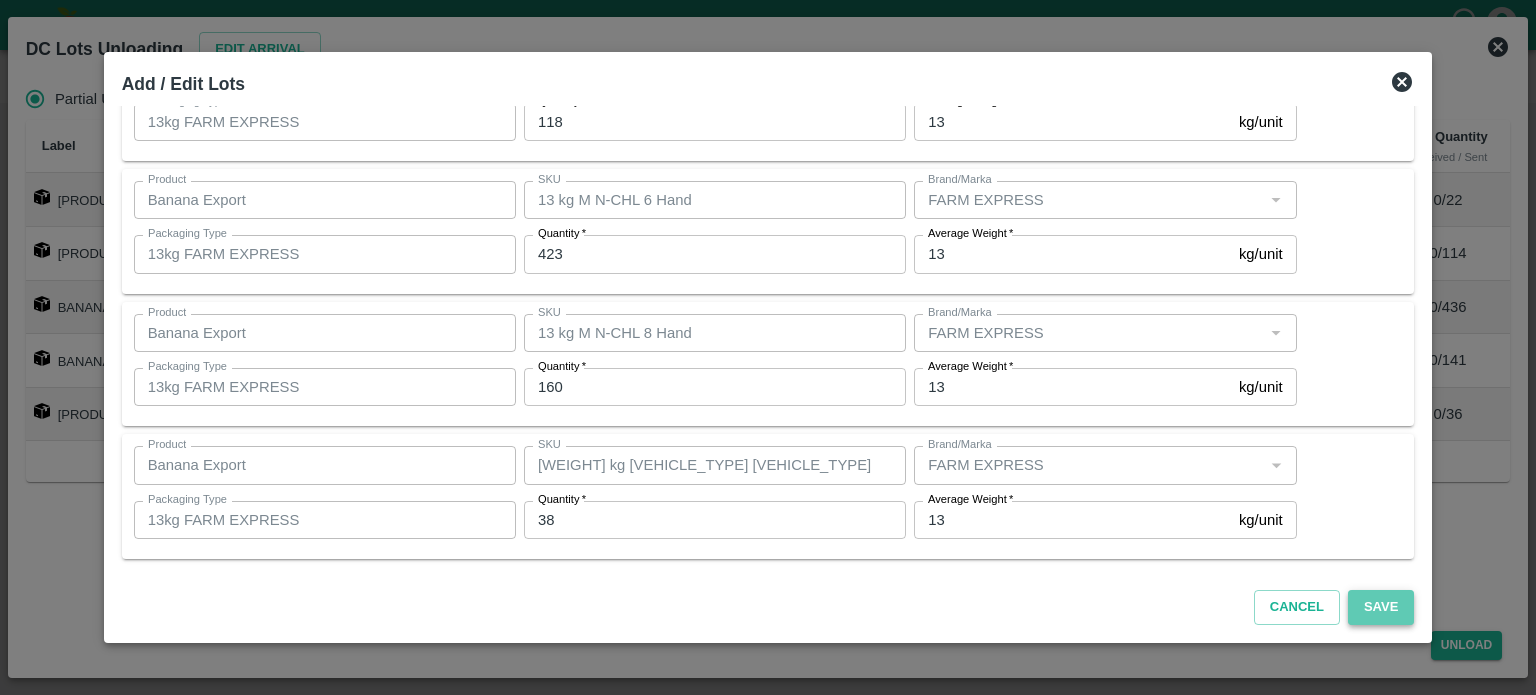 click on "Save" at bounding box center [1381, 607] 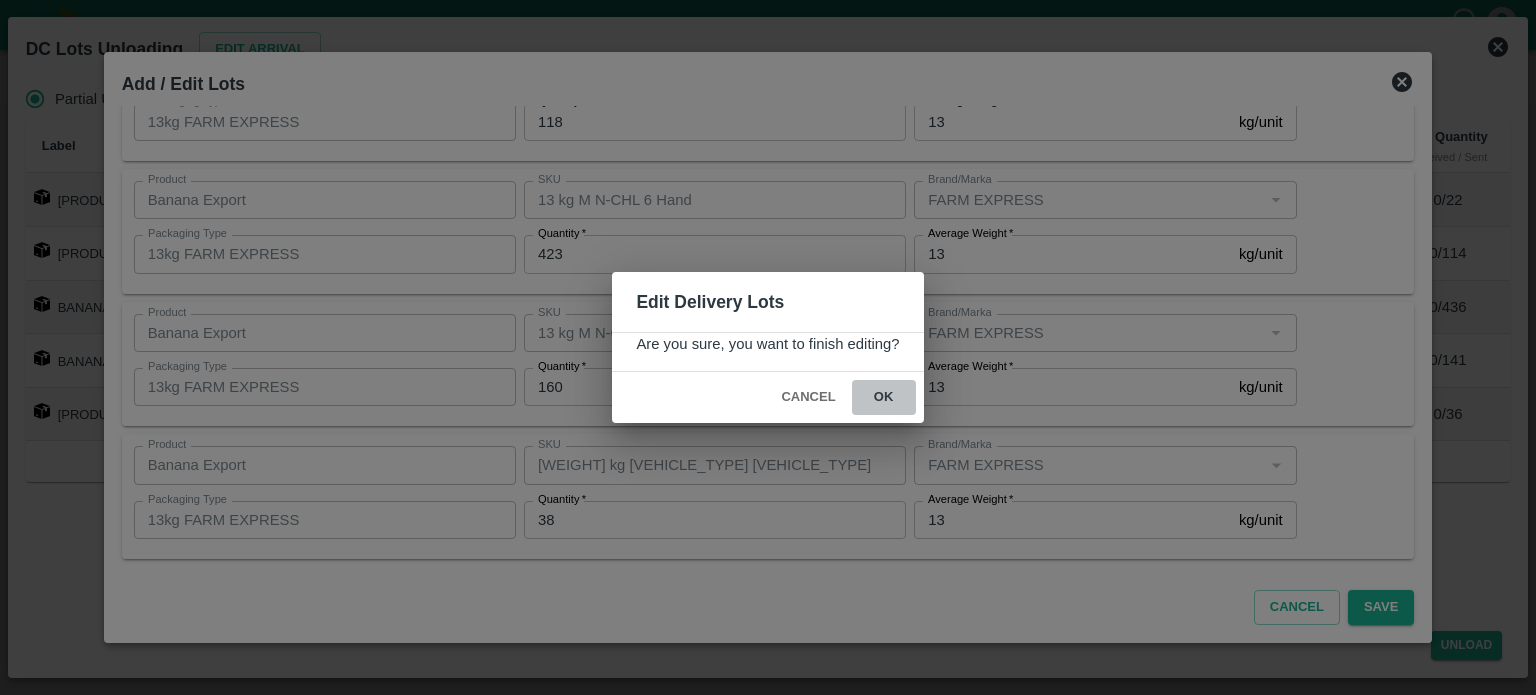 click on "ok" at bounding box center [884, 397] 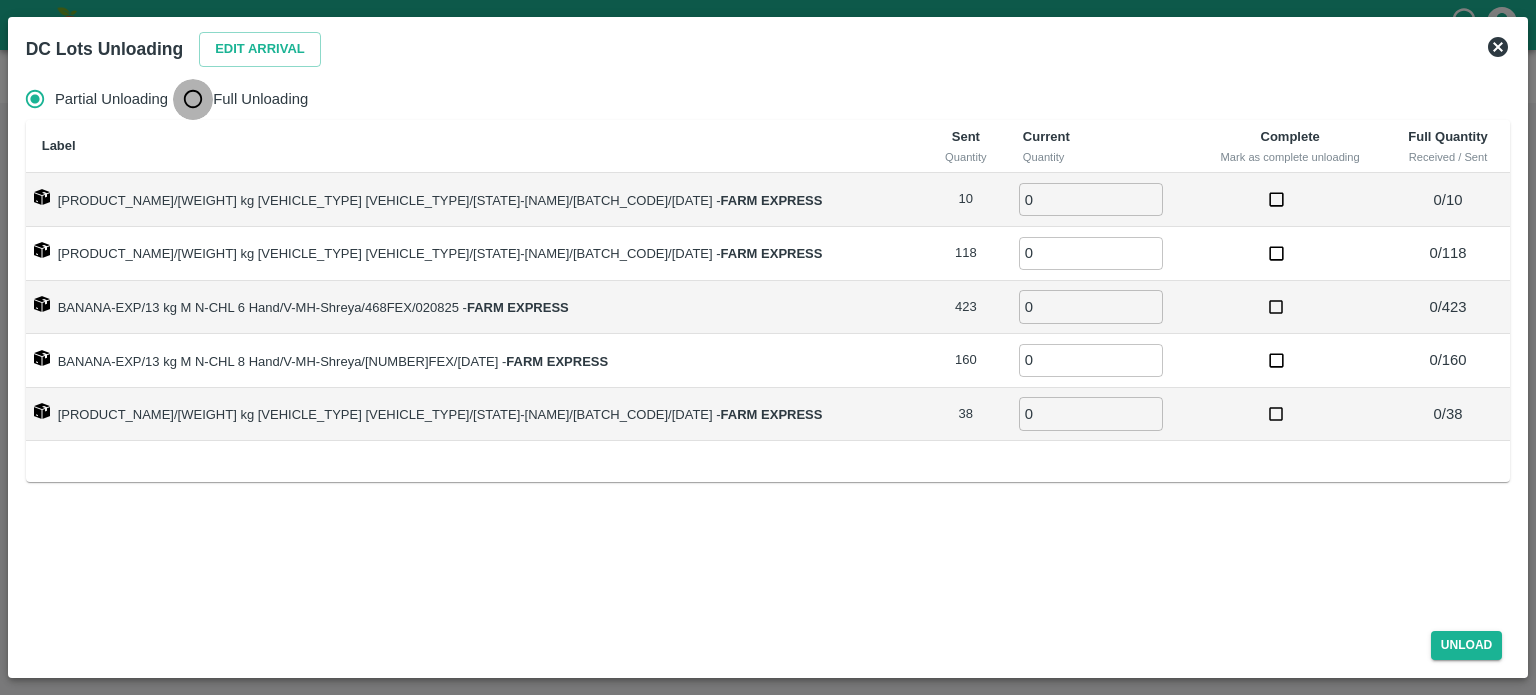click on "Full Unloading" at bounding box center [193, 99] 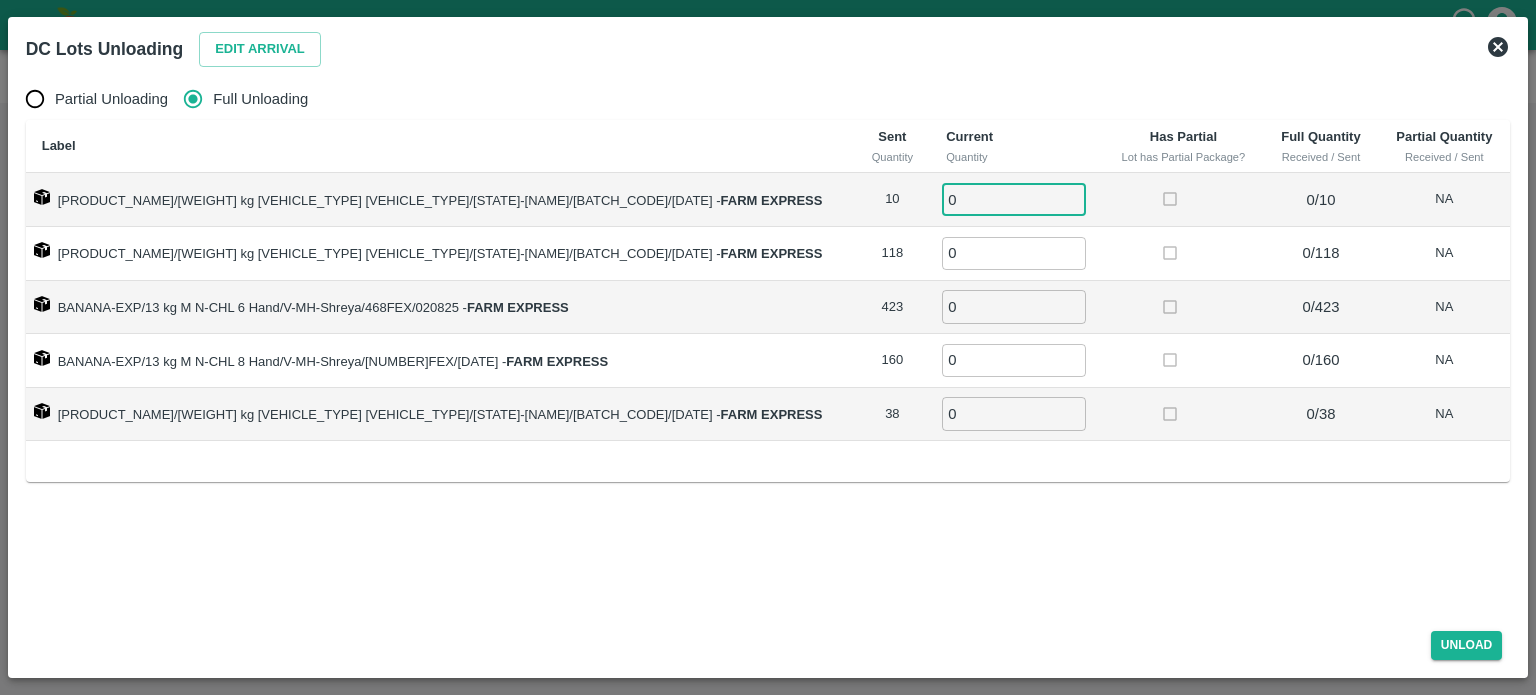 click on "0" at bounding box center [1014, 199] 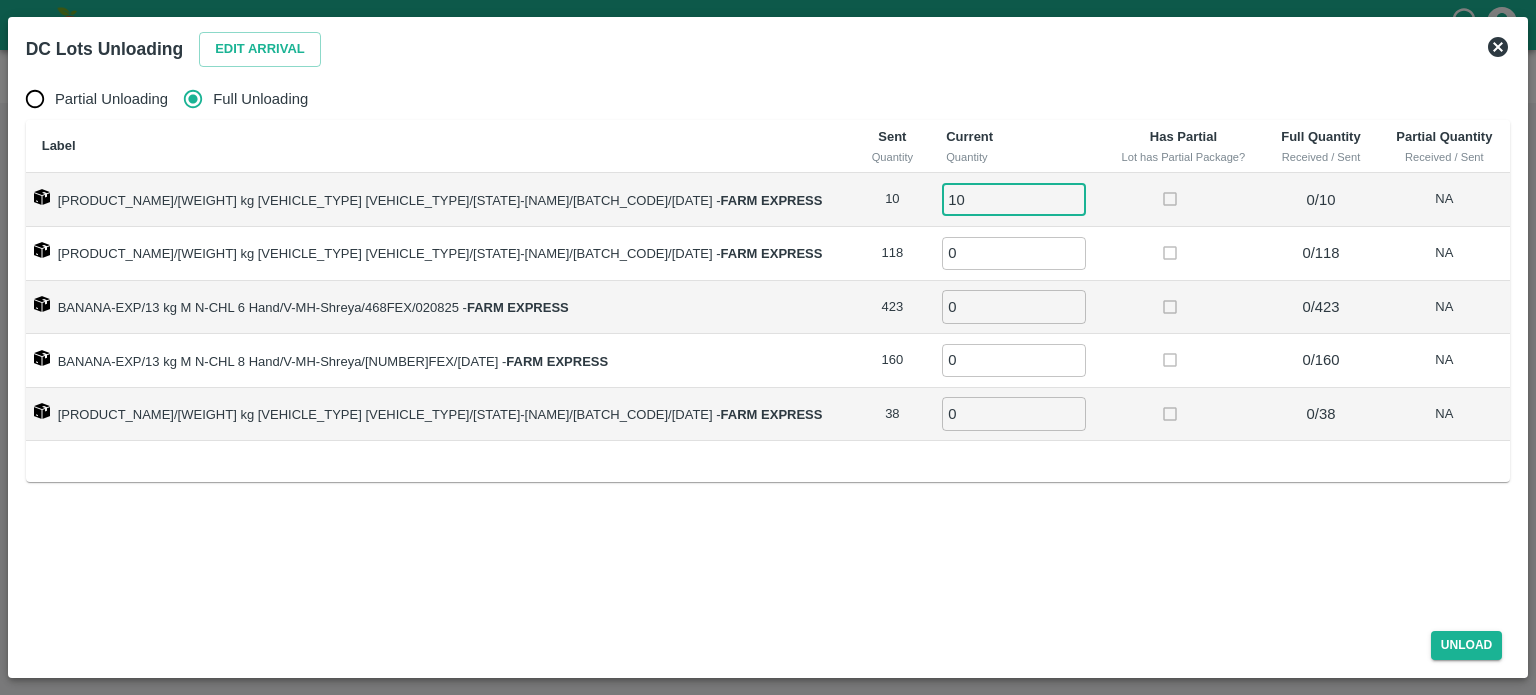 type on "10" 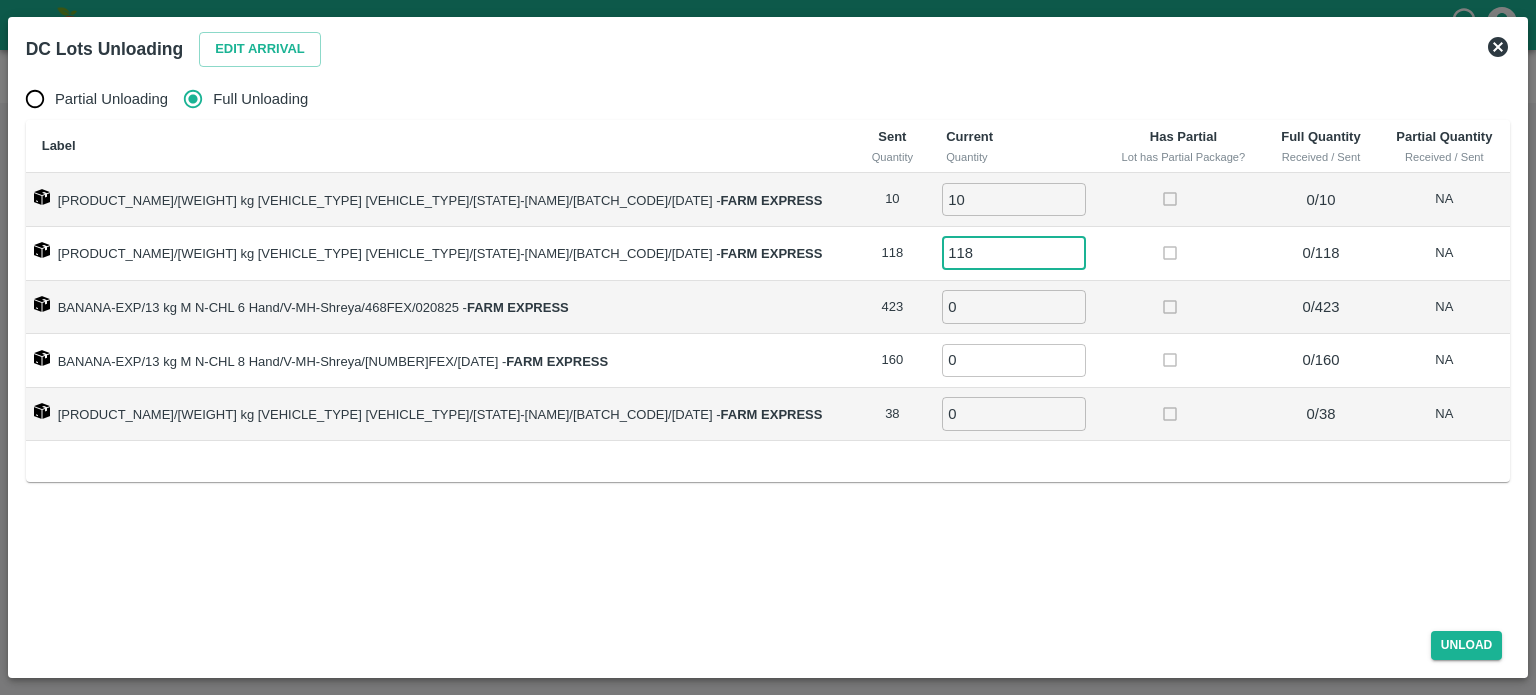 type on "118" 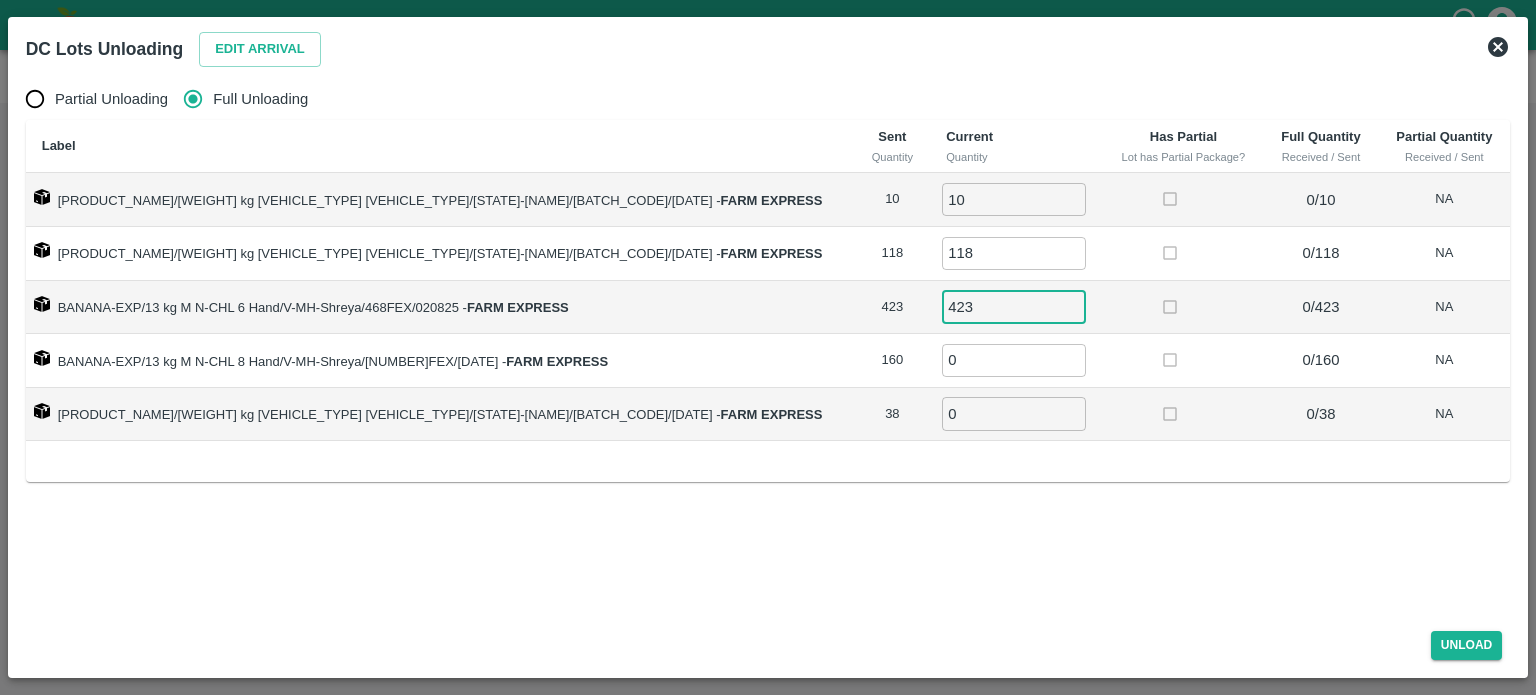 type on "423" 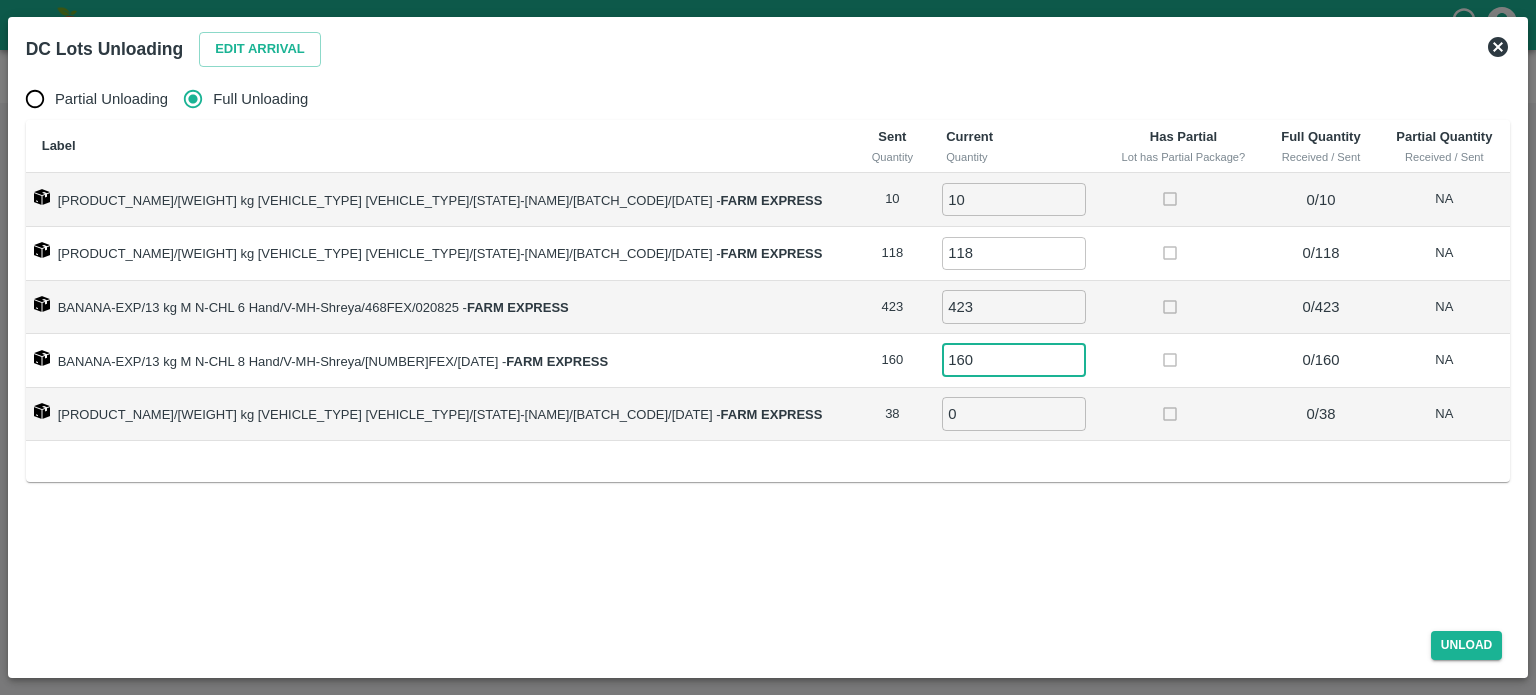 type on "160" 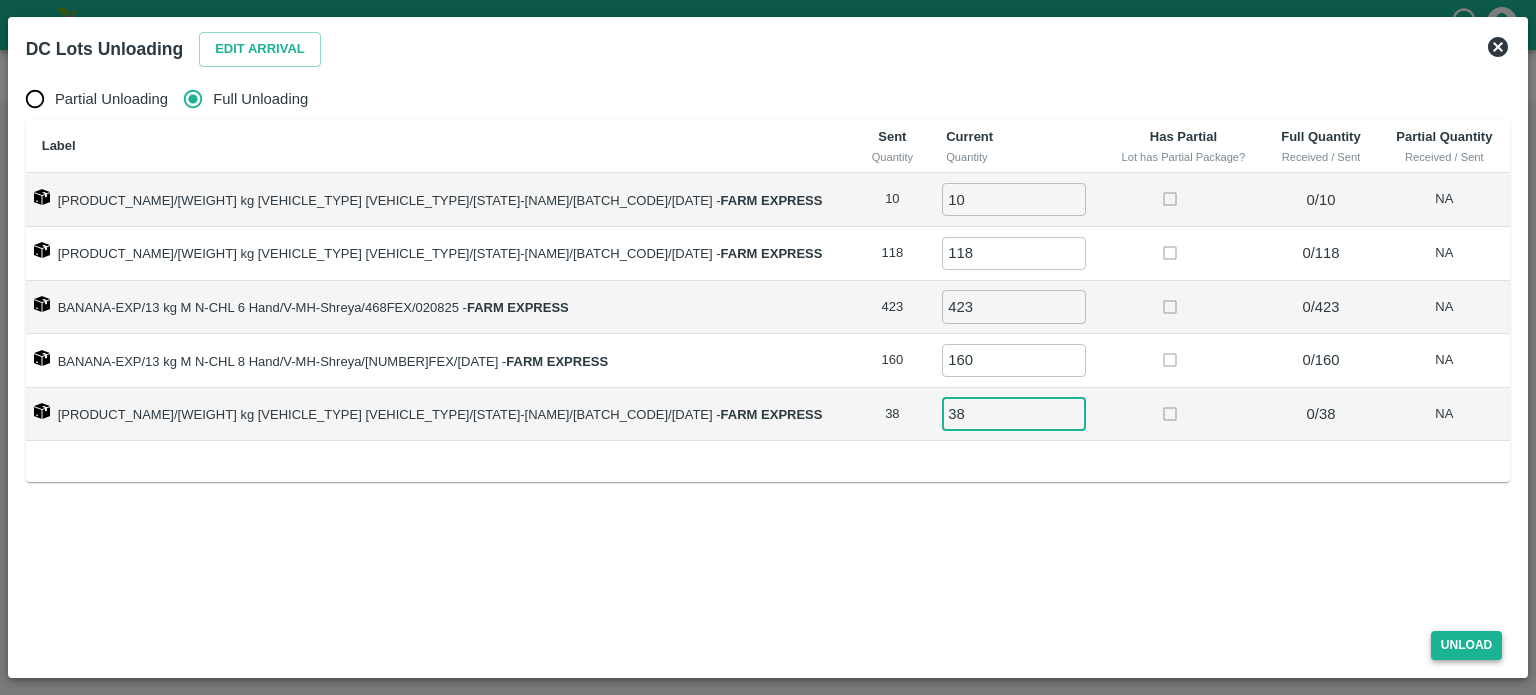type on "38" 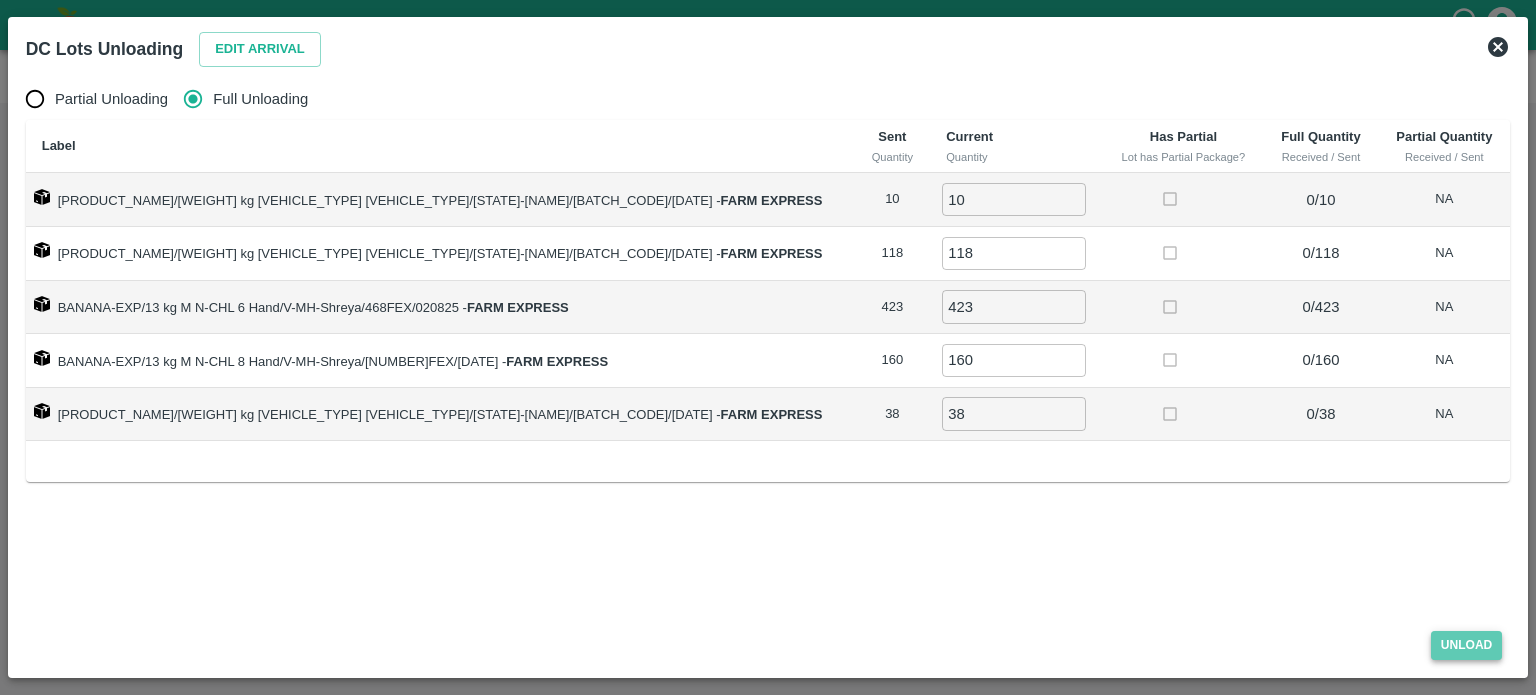 click on "Unload" at bounding box center (1467, 645) 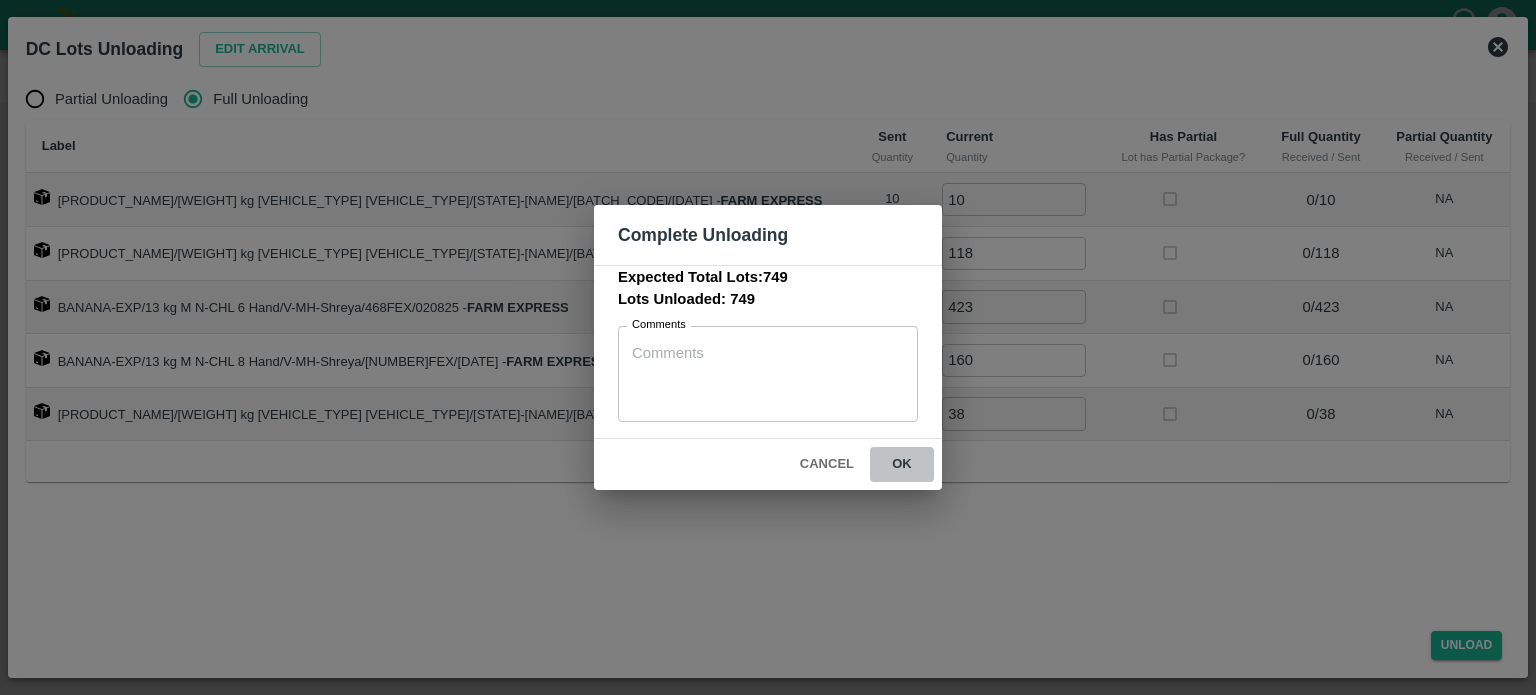 click on "ok" at bounding box center [902, 464] 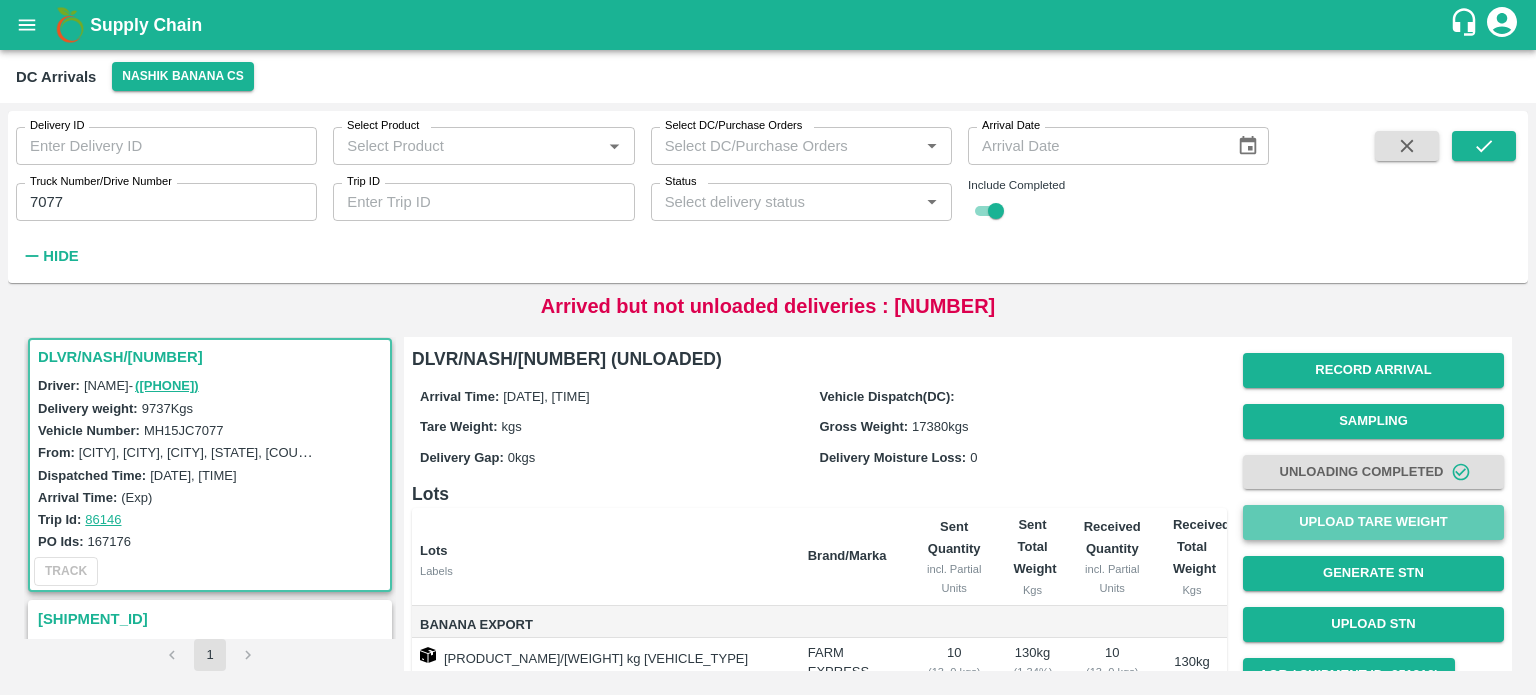 click on "Upload Tare Weight" at bounding box center (1373, 522) 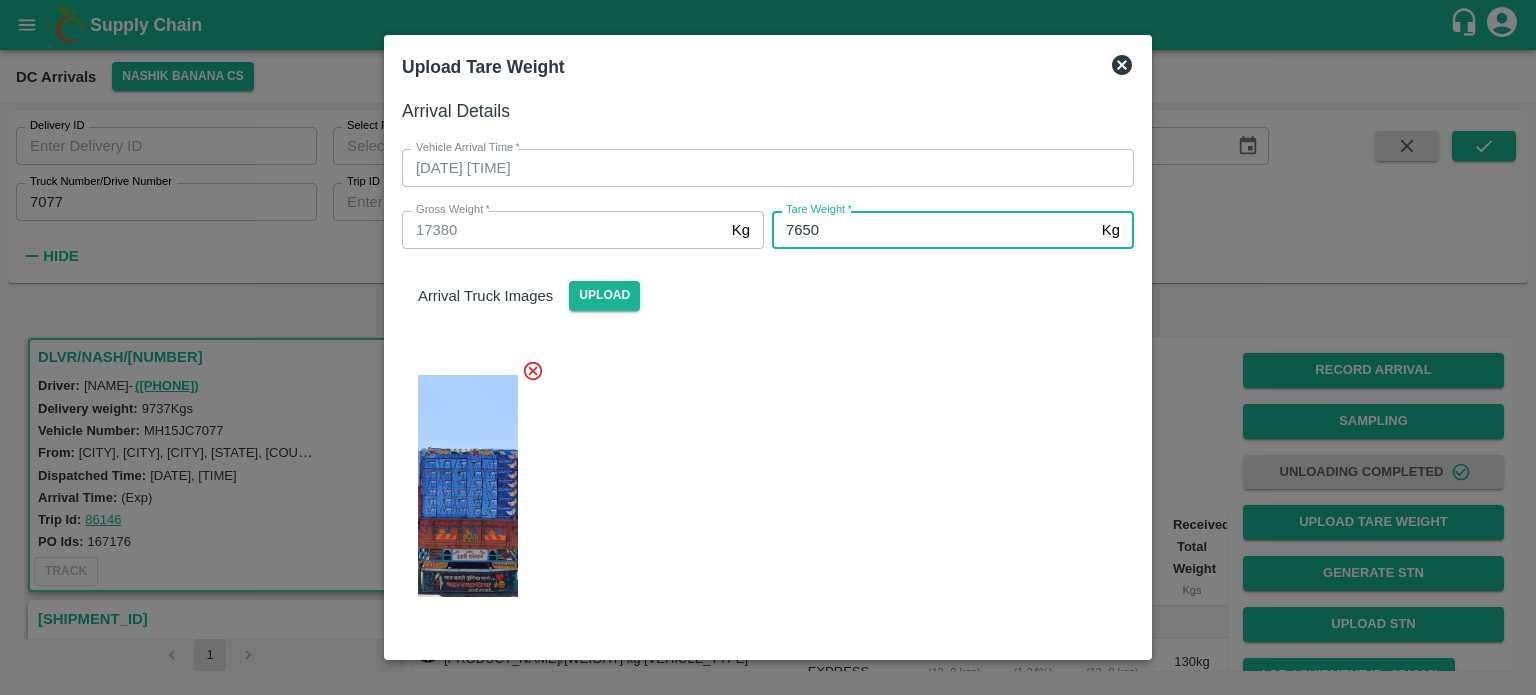 type on "7650" 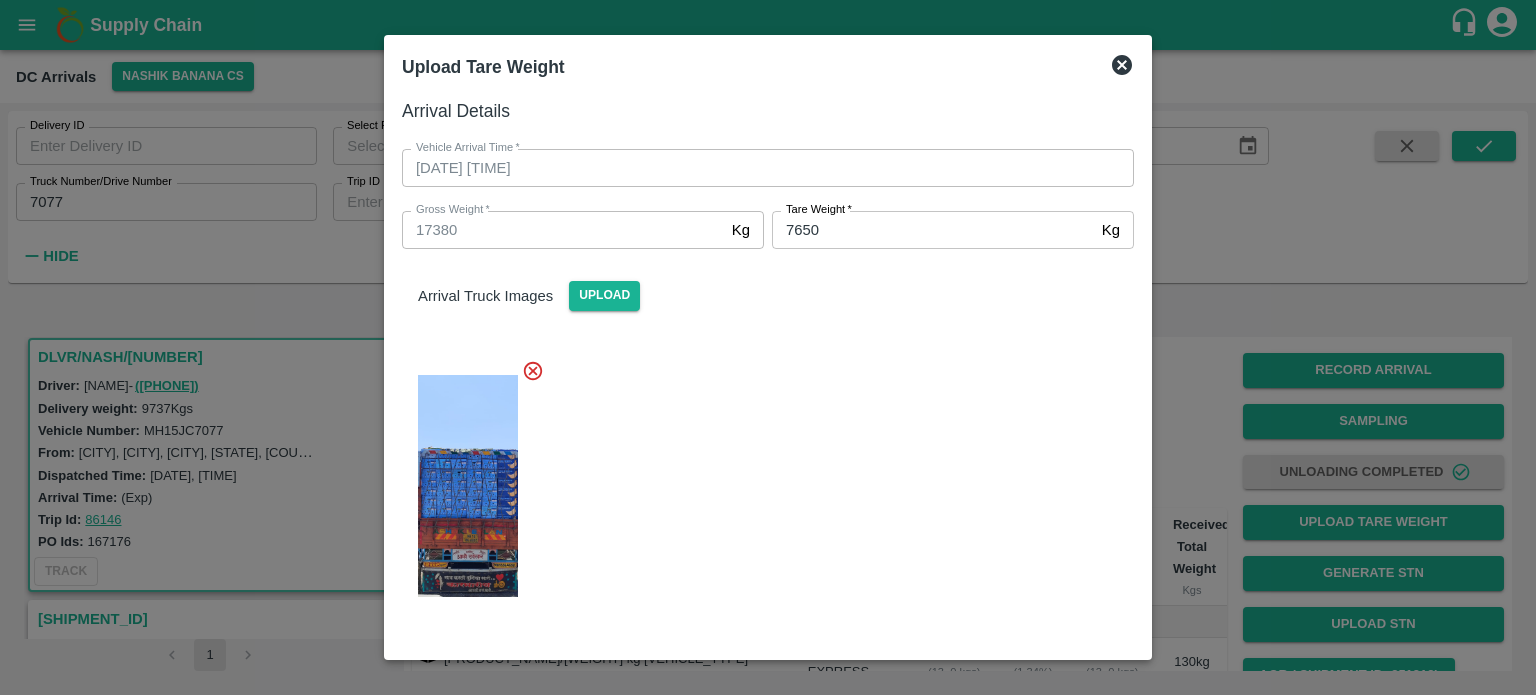 click at bounding box center (760, 480) 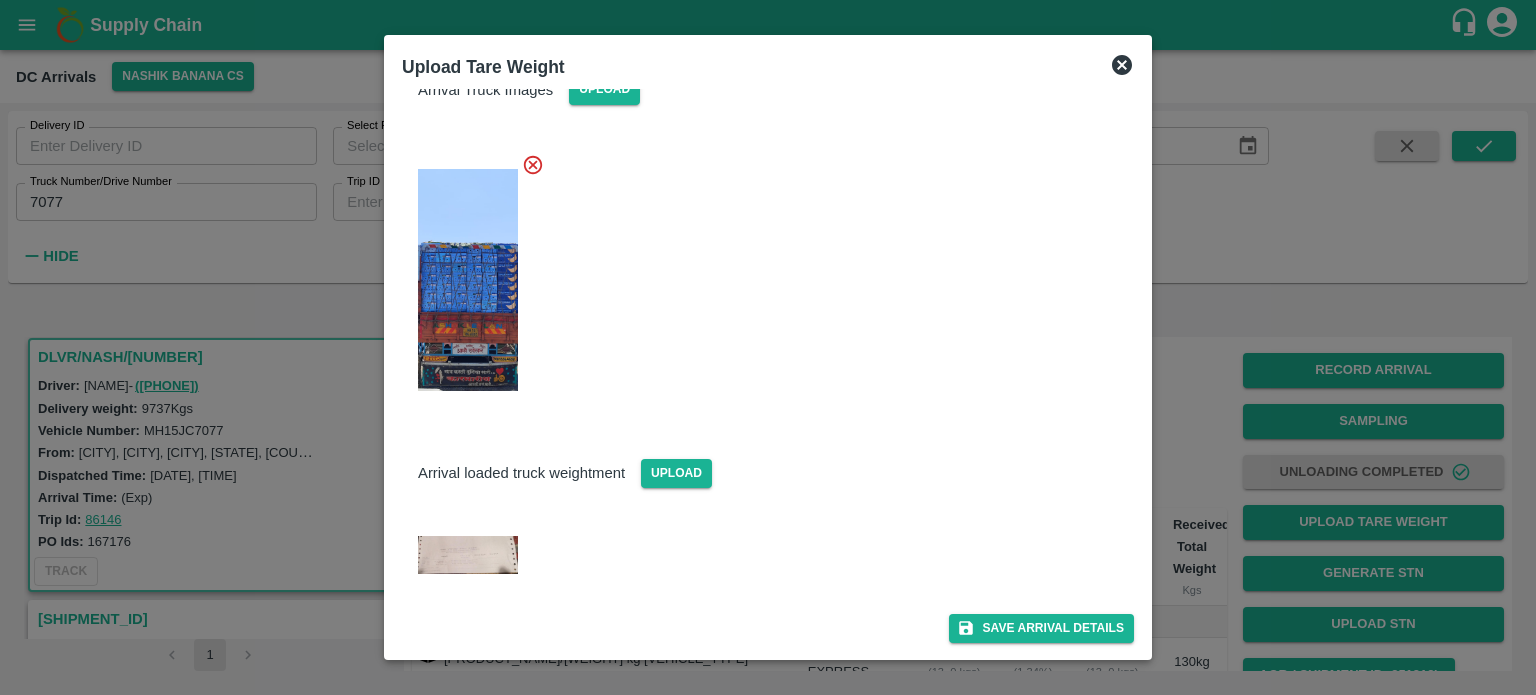 click on "Arrival Details Vehicle Arrival Time   * 03/08/2025 07:15 AM Vehicle Arrival Time Gross Weight   * 17380 Kg Gross Weight Tare Weight   * 7650 Kg Tare Weight Arrival Truck Images Upload Arrival loaded truck weightment Upload Save Arrival Details" at bounding box center (768, 370) 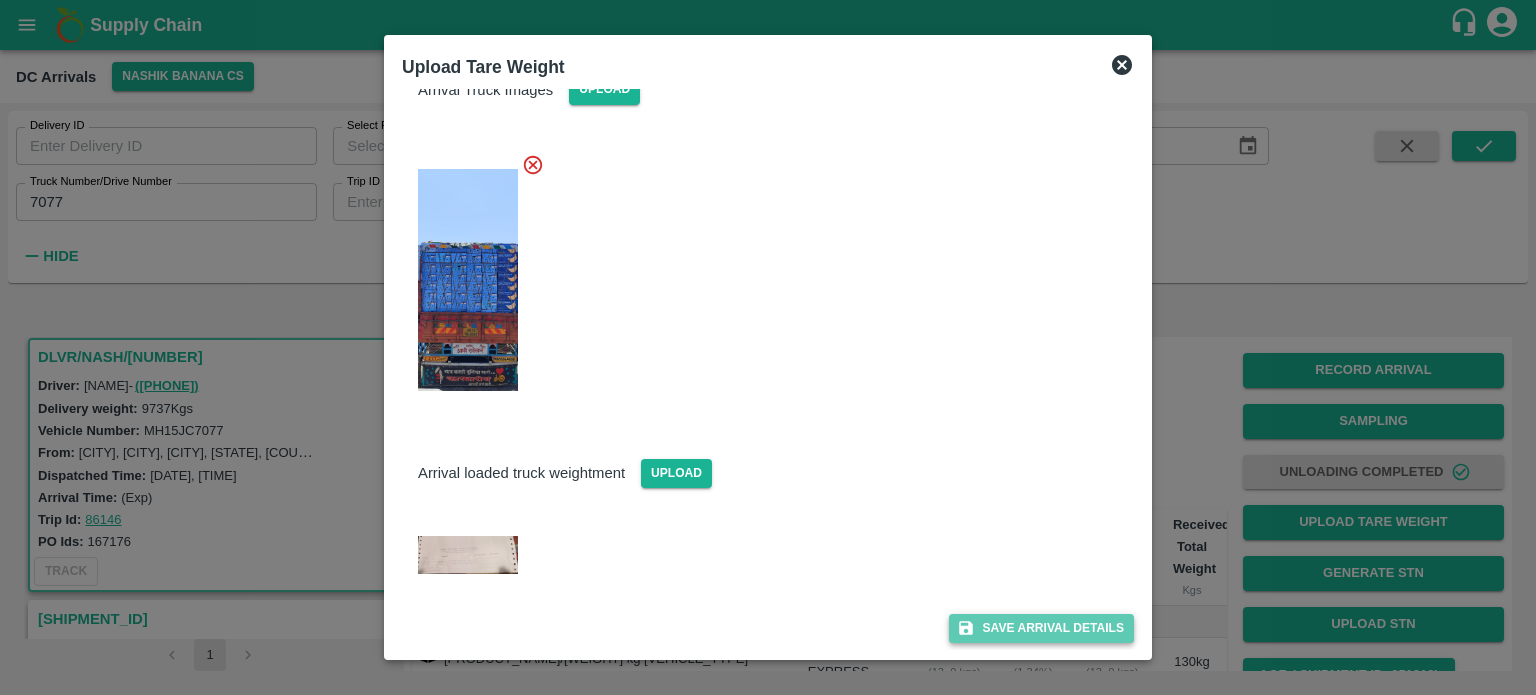 click on "Save Arrival Details" at bounding box center (1041, 628) 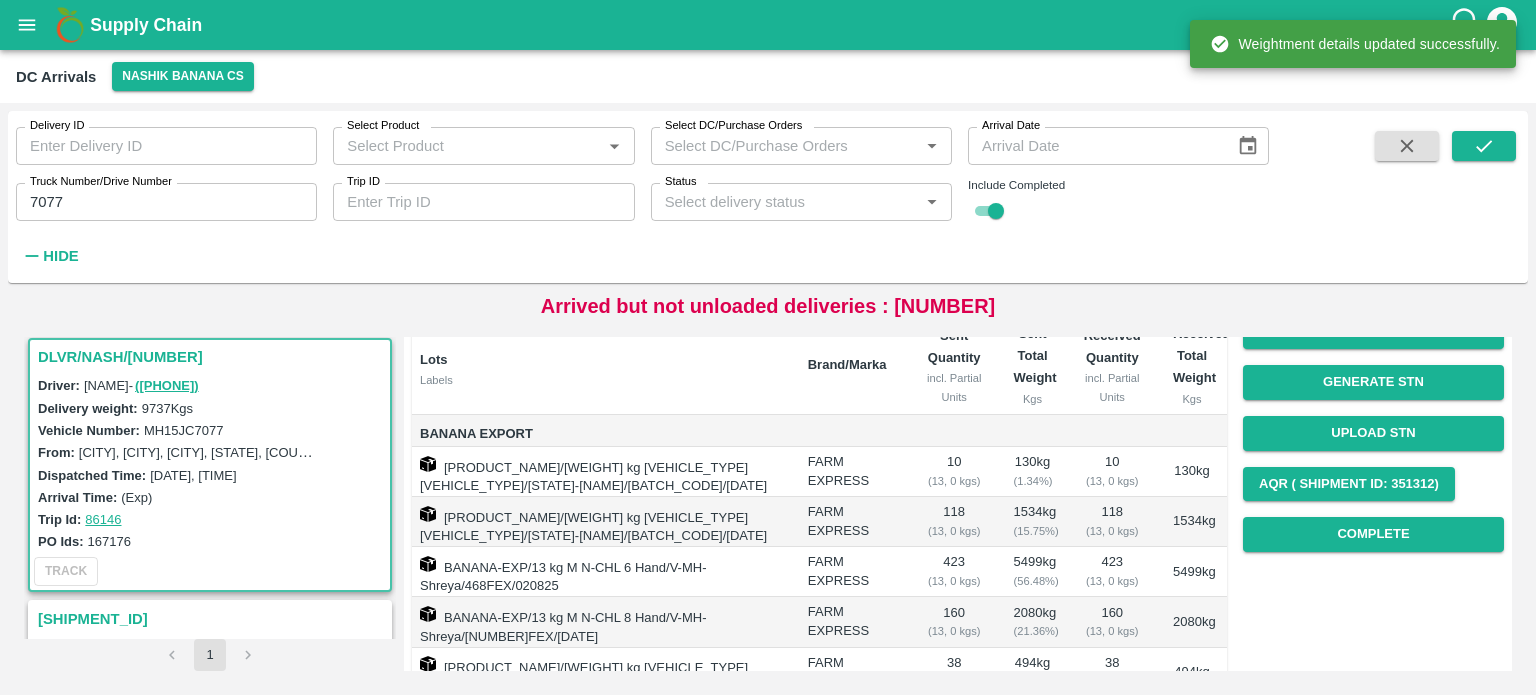 scroll, scrollTop: 192, scrollLeft: 0, axis: vertical 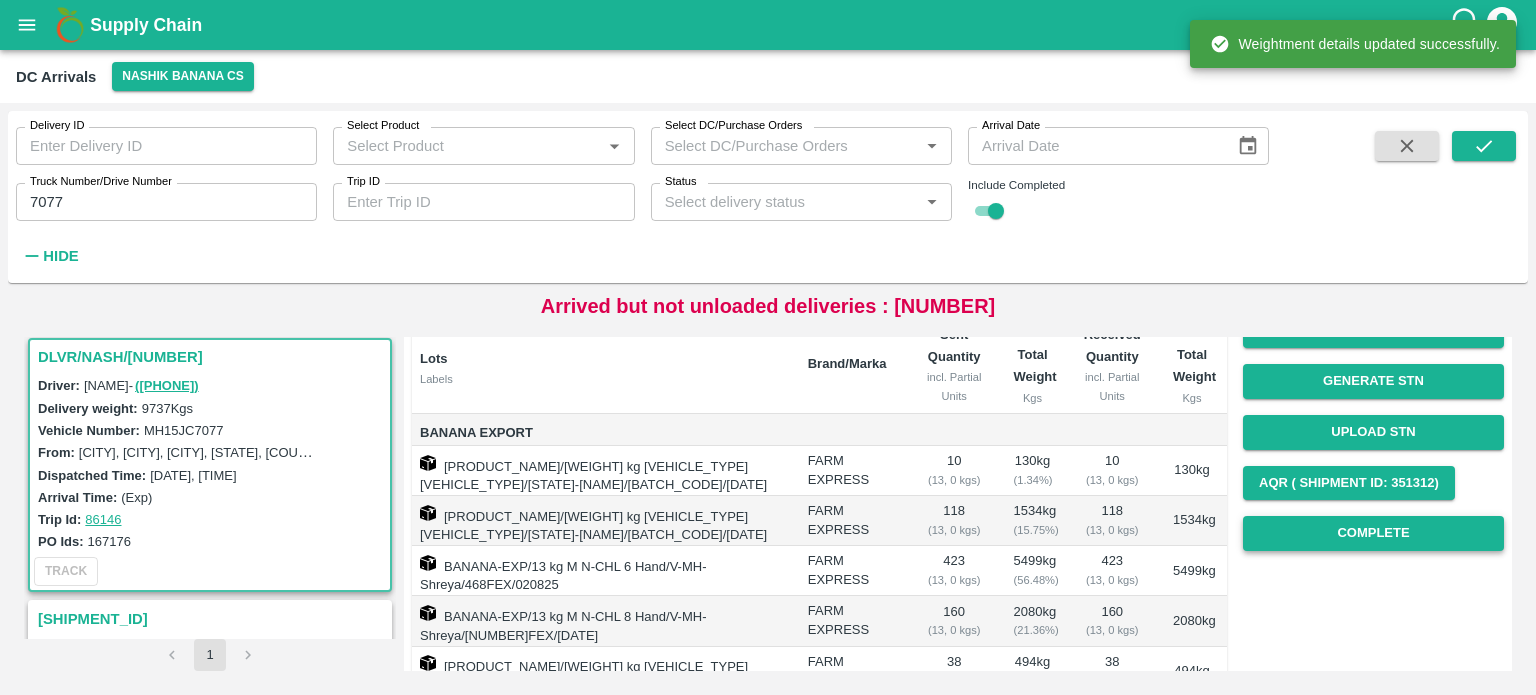 click on "Complete" at bounding box center (1373, 533) 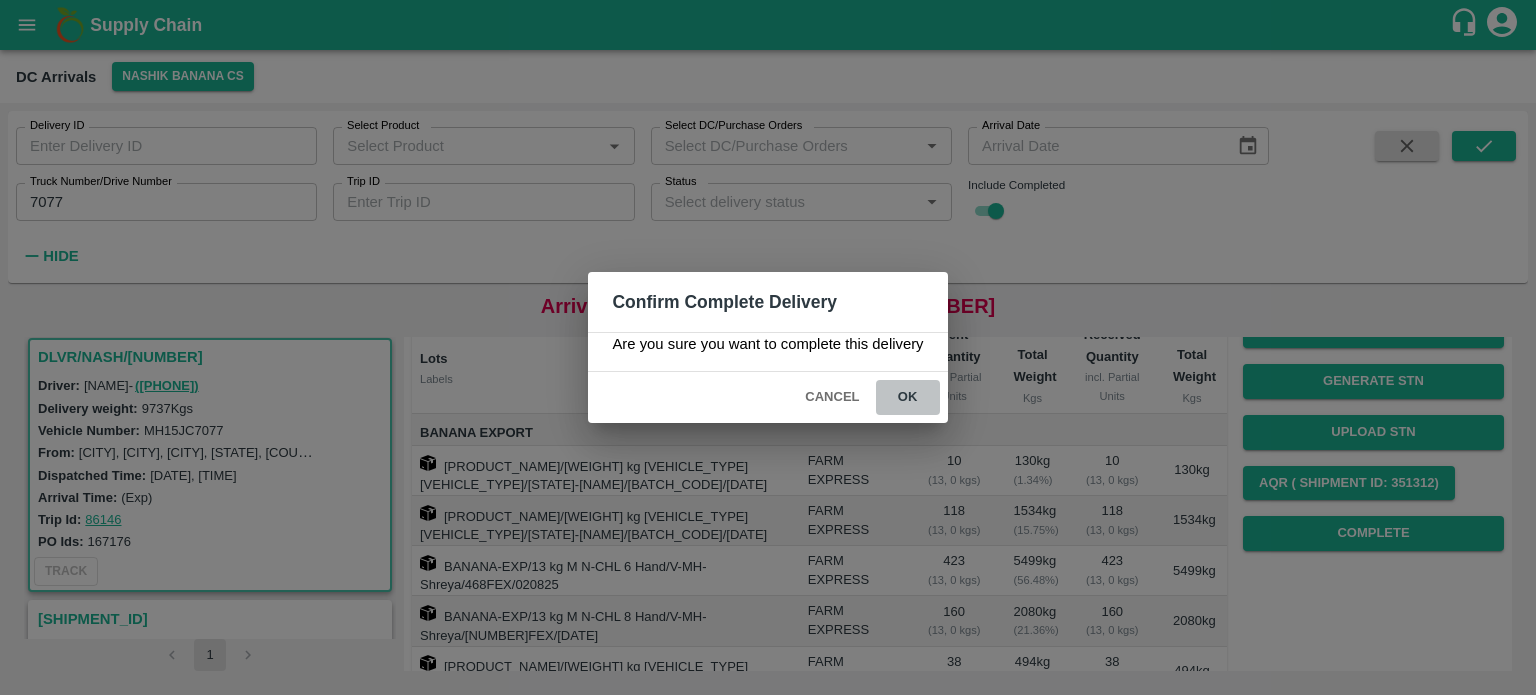 click on "ok" at bounding box center [908, 397] 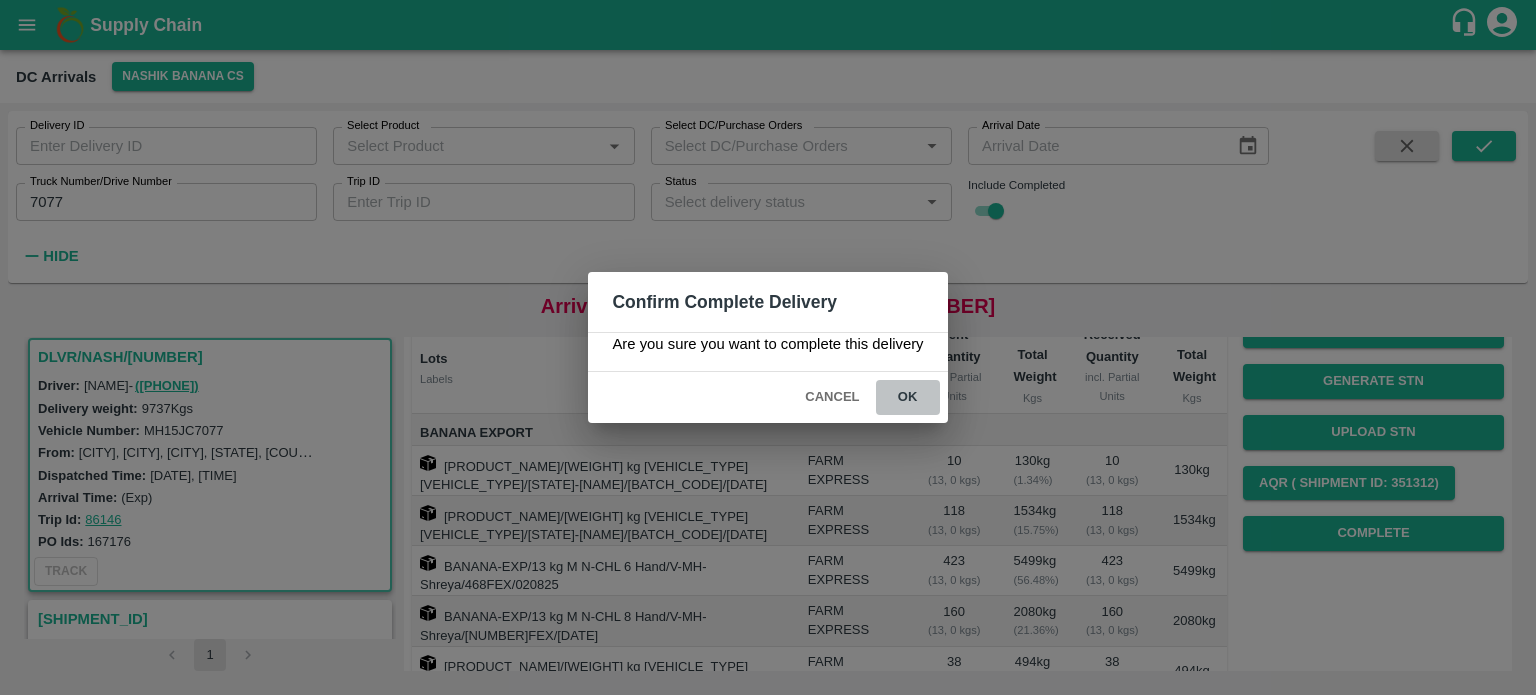 scroll, scrollTop: 0, scrollLeft: 0, axis: both 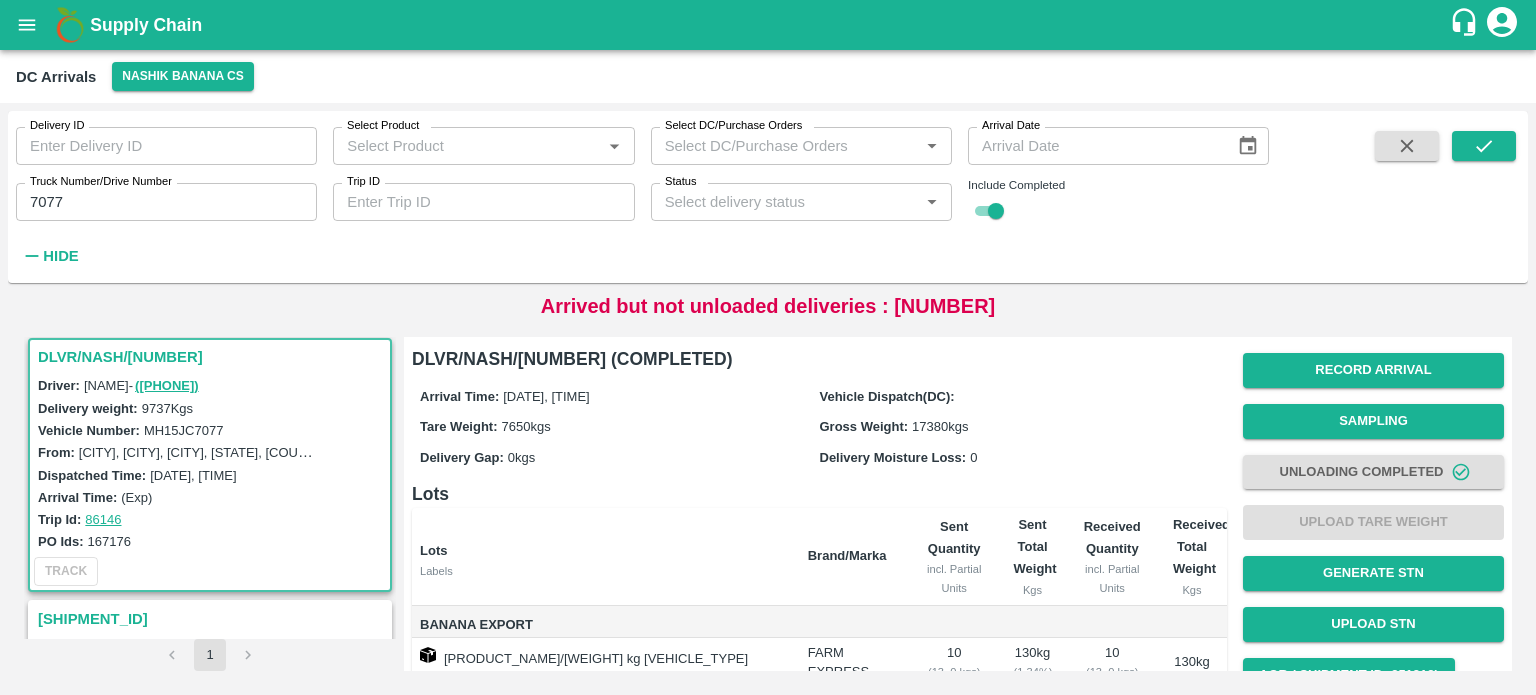 click on "7077" at bounding box center [166, 202] 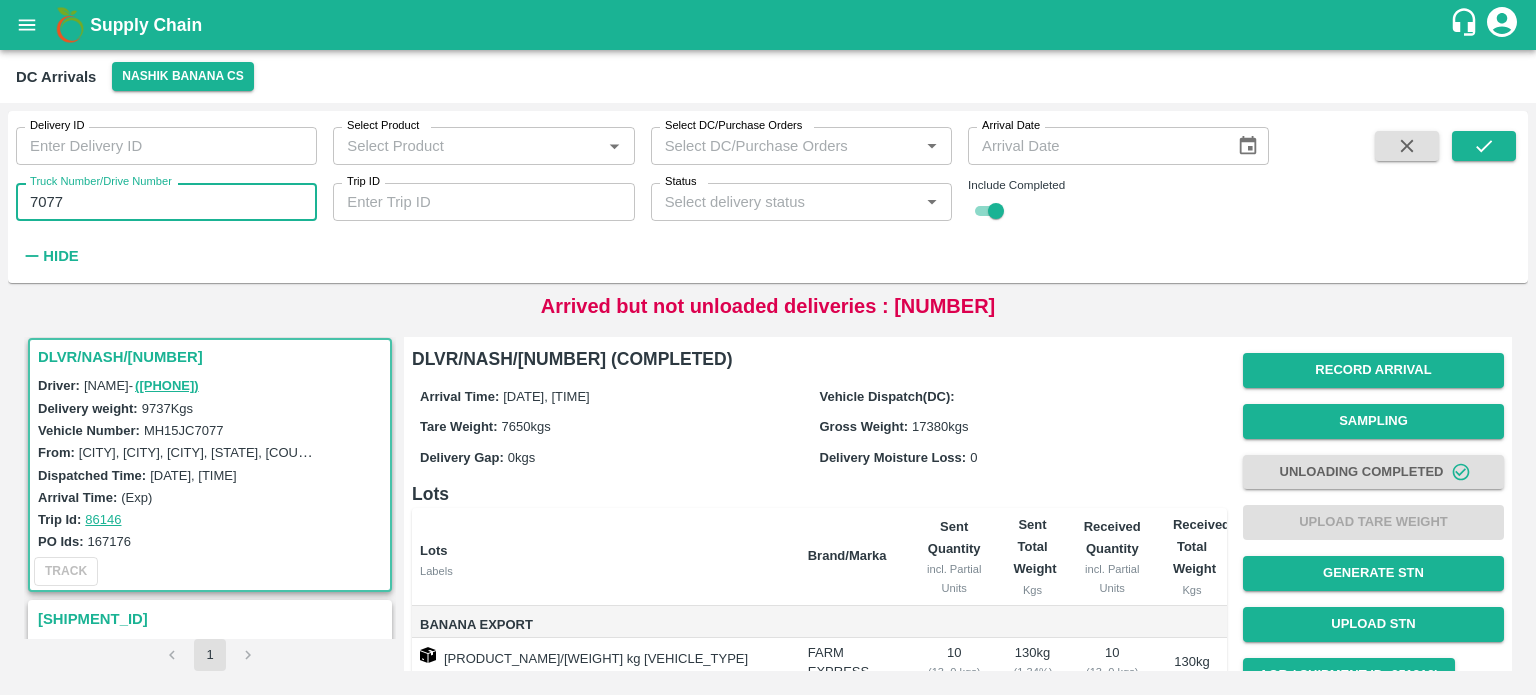 click on "7077" at bounding box center (166, 202) 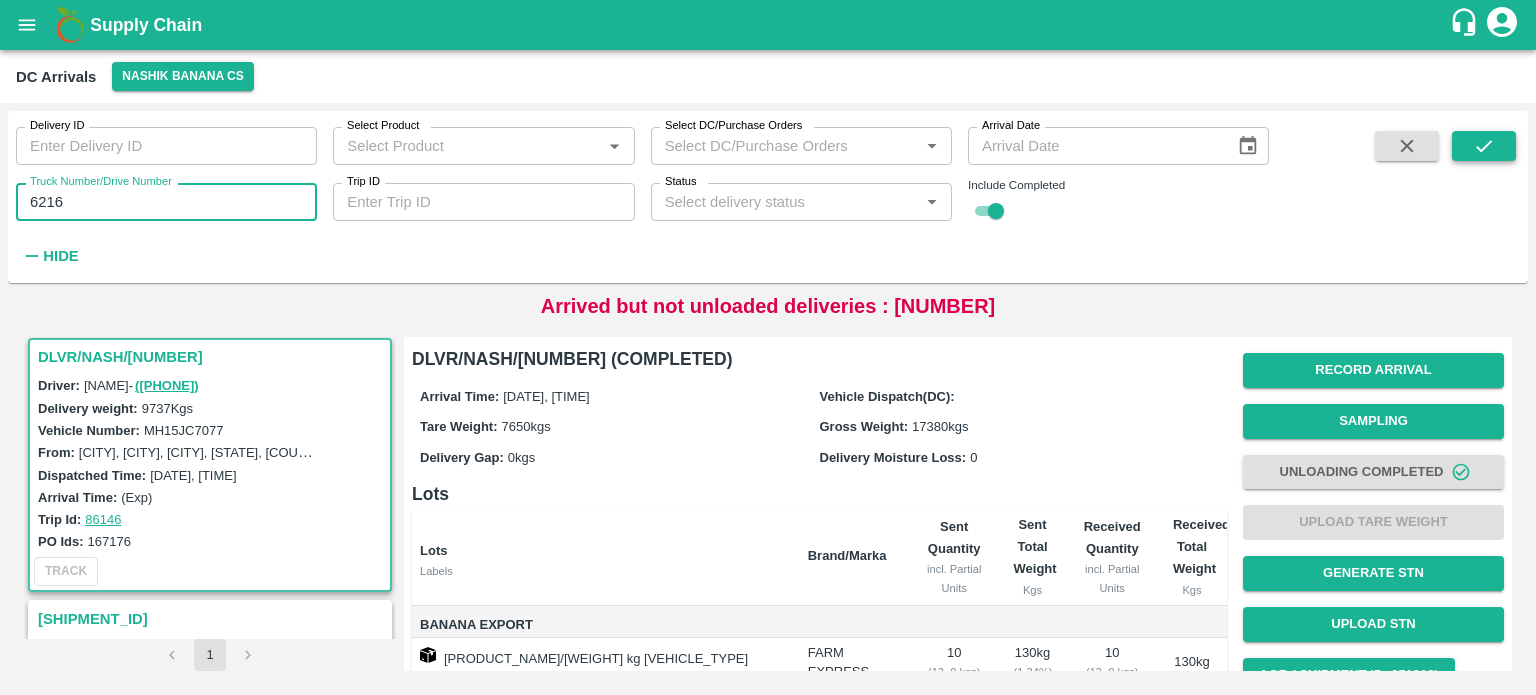 type on "6216" 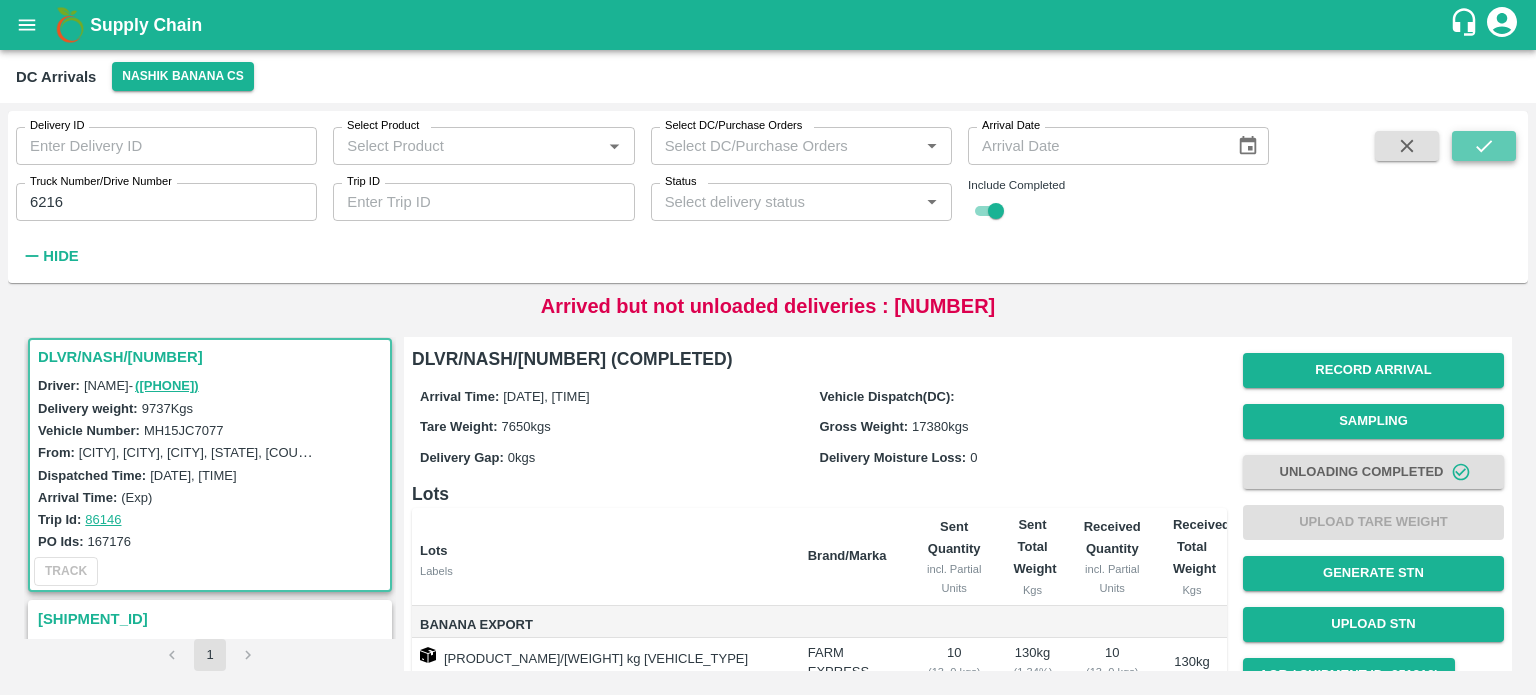 click at bounding box center [1484, 146] 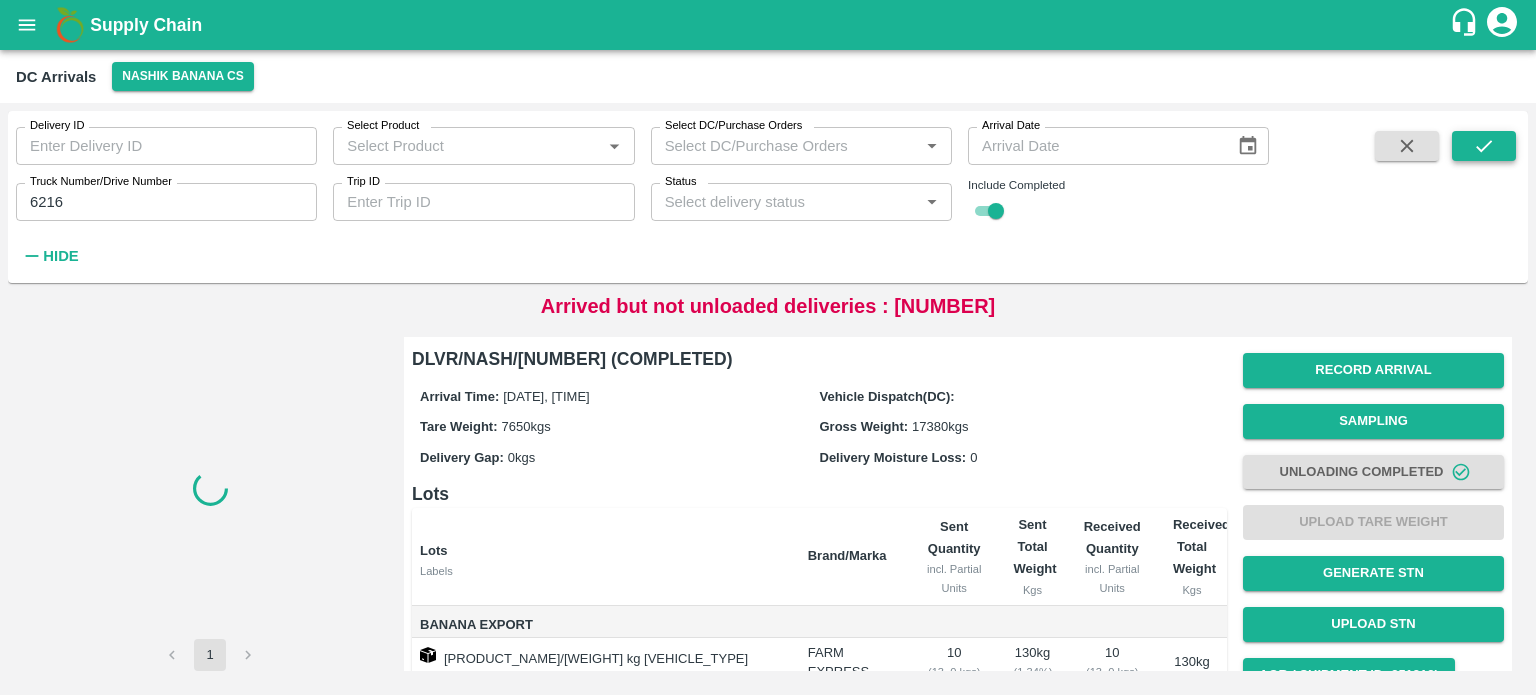 scroll, scrollTop: 0, scrollLeft: 0, axis: both 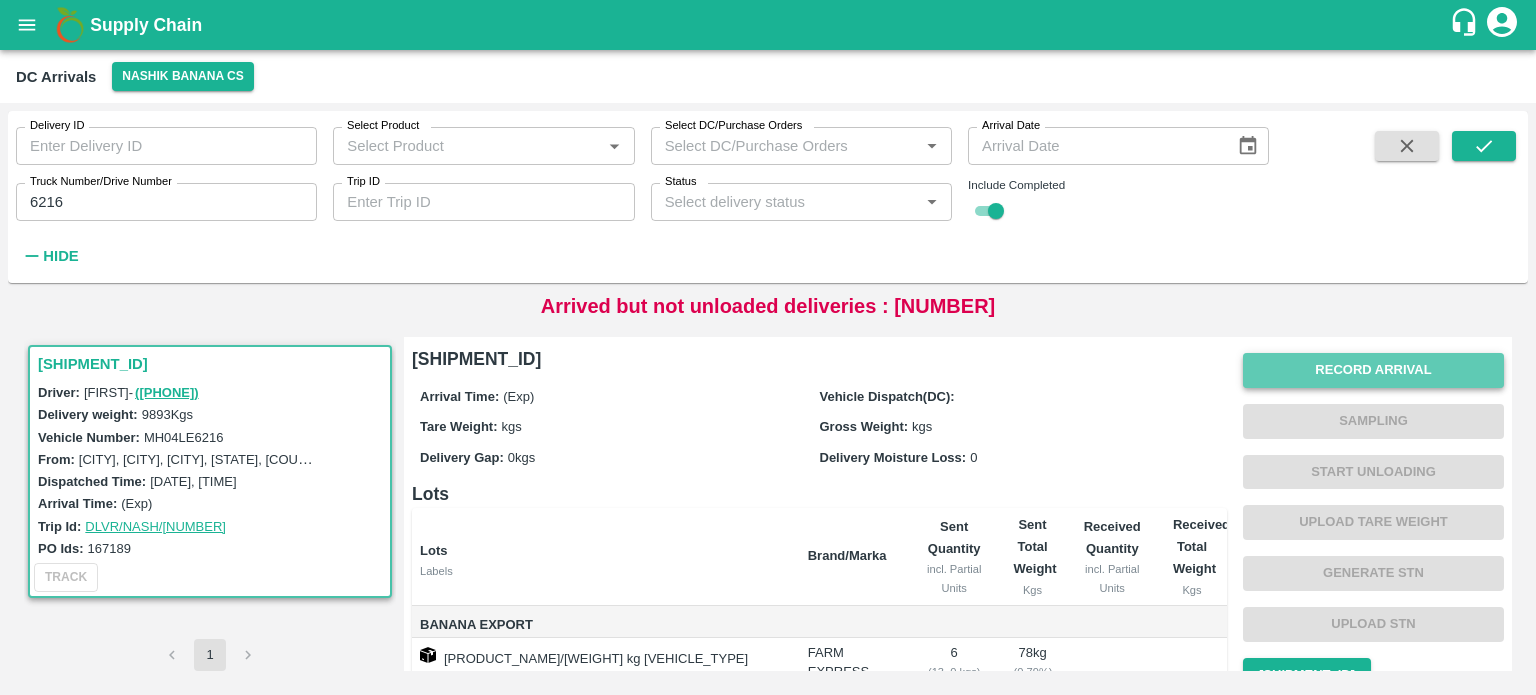 click on "Record Arrival" at bounding box center [1373, 370] 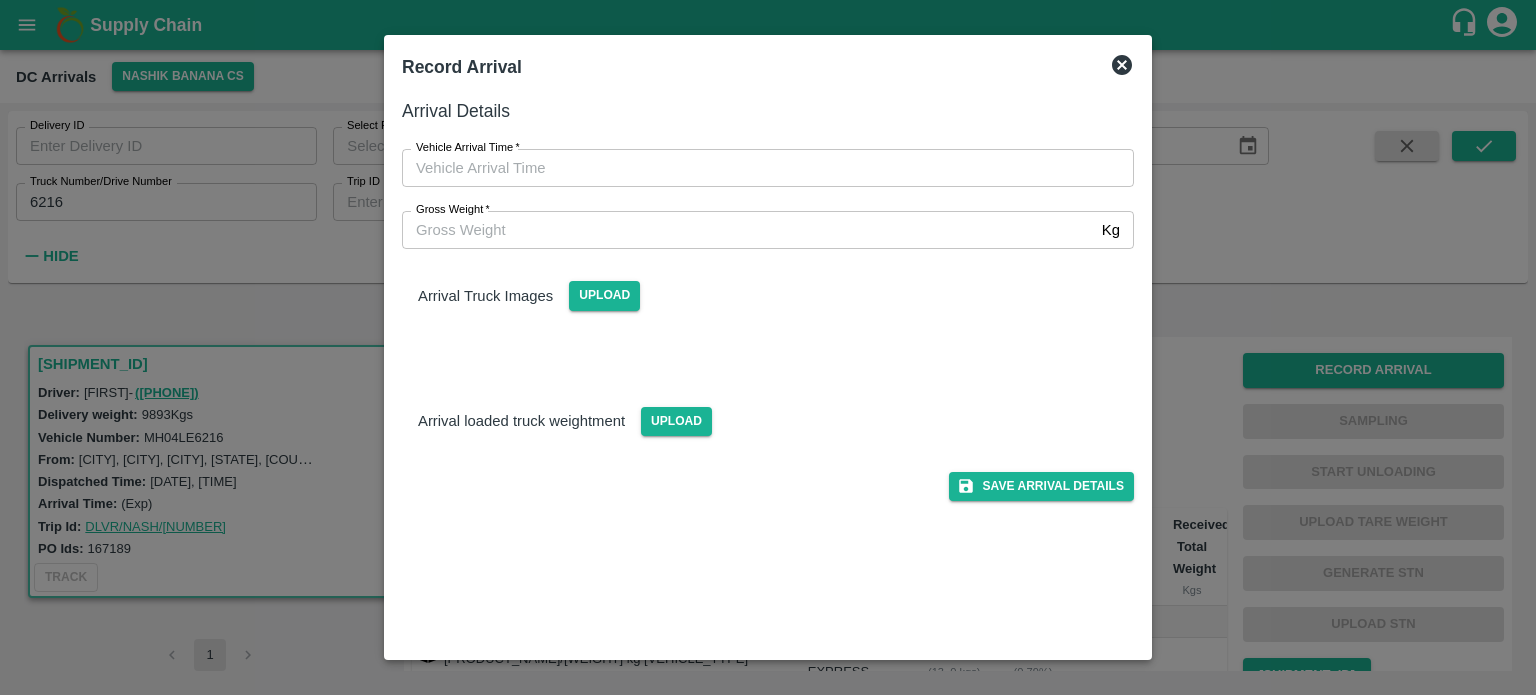 type on "DD/MM/YYYY hh:mm aa" 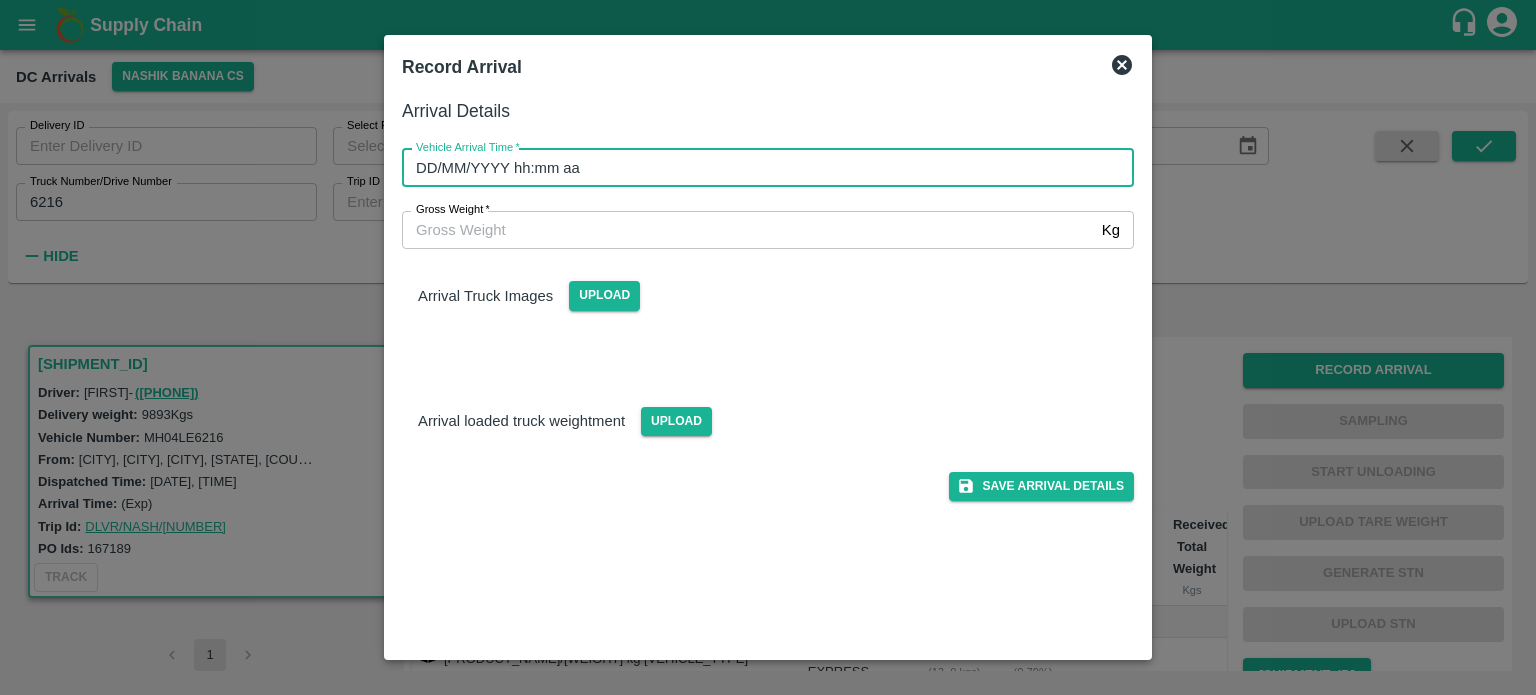 click on "DD/MM/YYYY hh:mm aa" at bounding box center (761, 168) 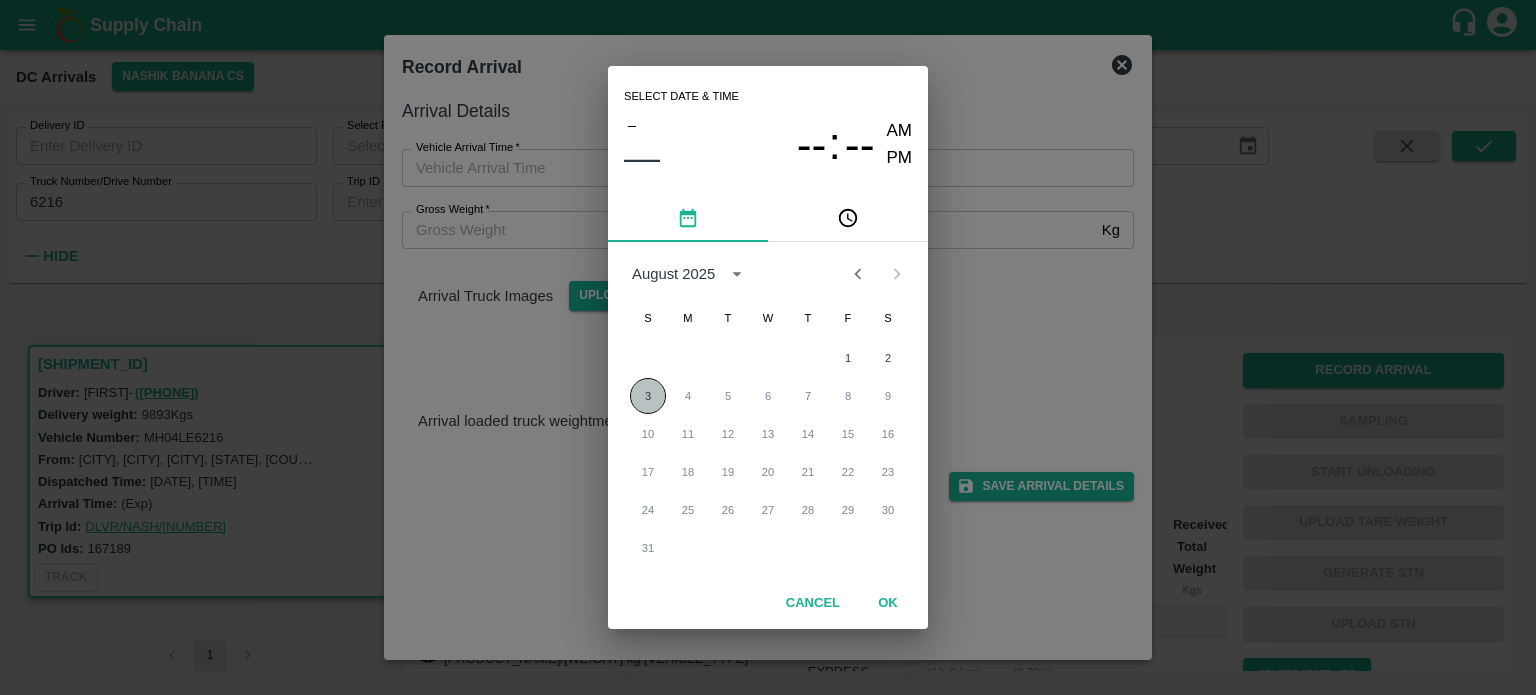 click on "3" at bounding box center (648, 396) 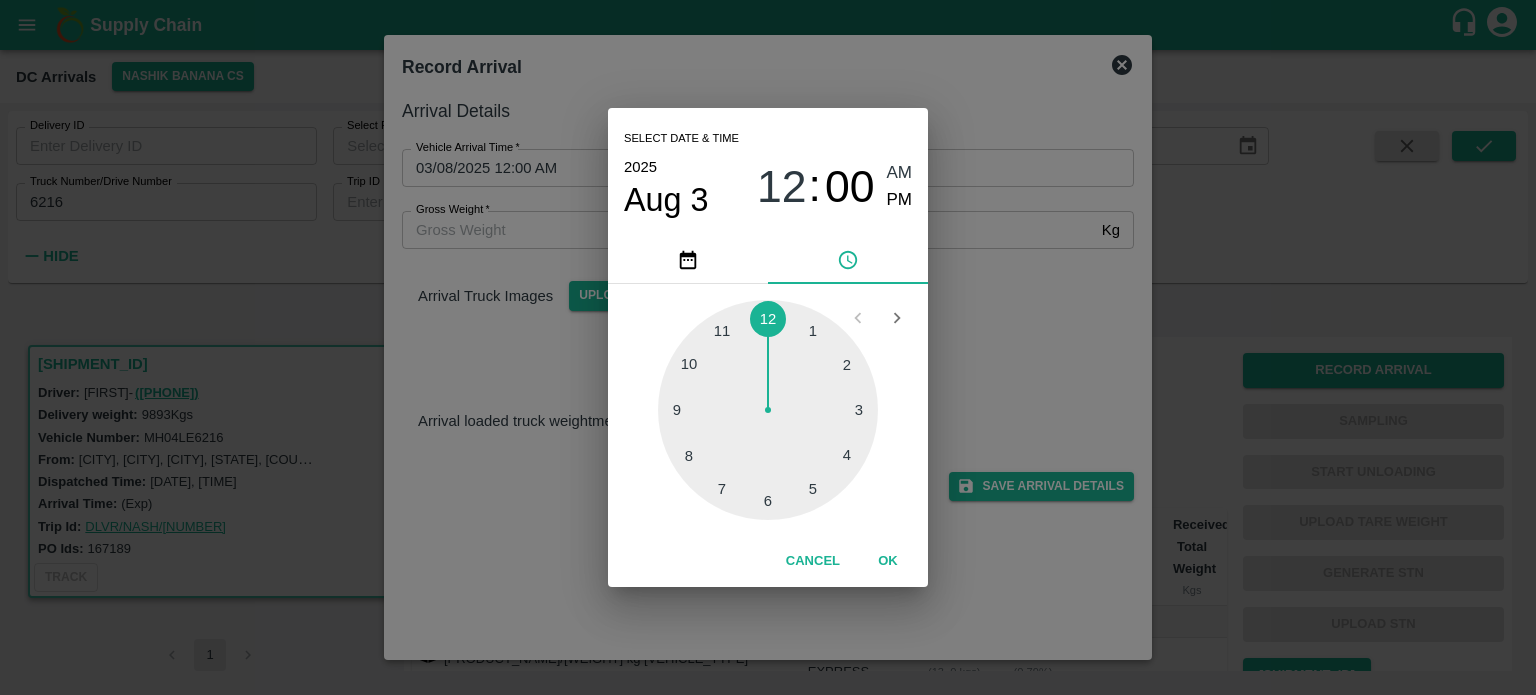 click at bounding box center [768, 410] 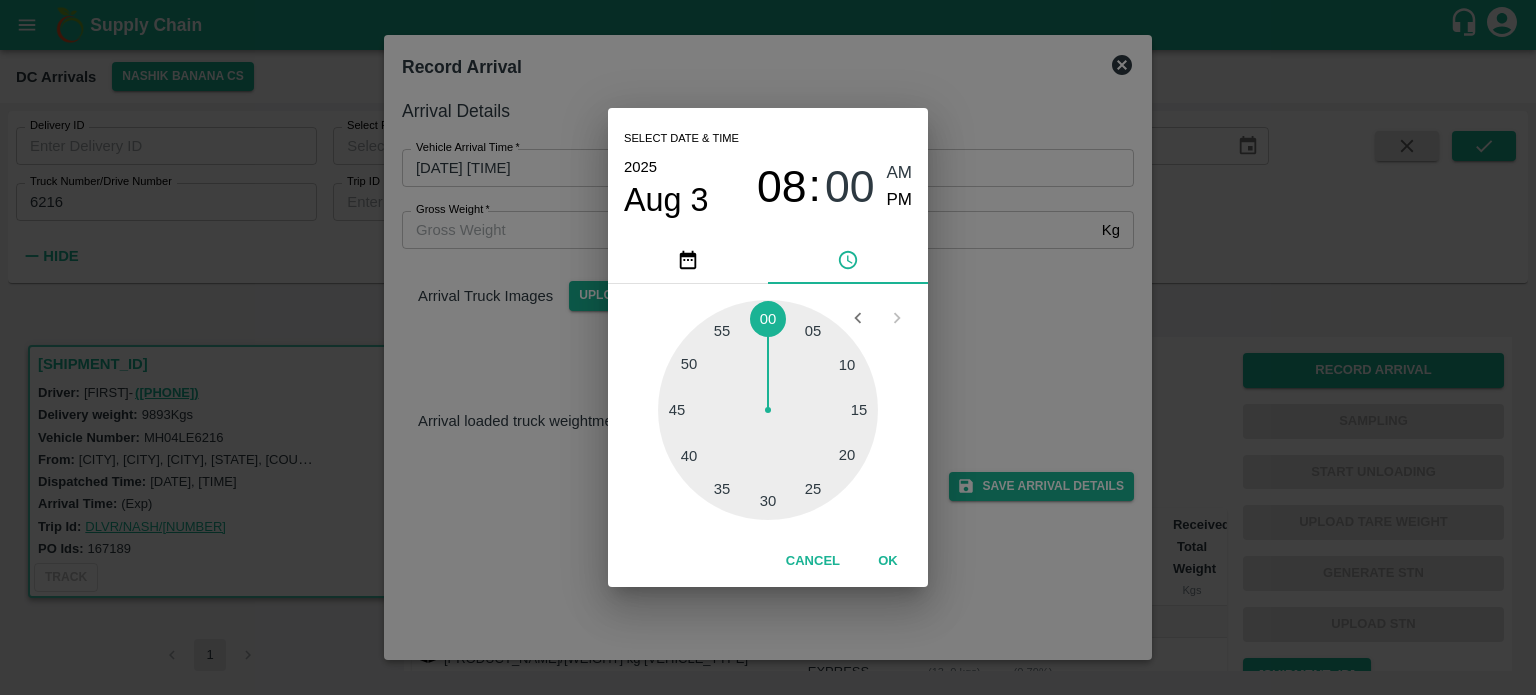 click at bounding box center (768, 410) 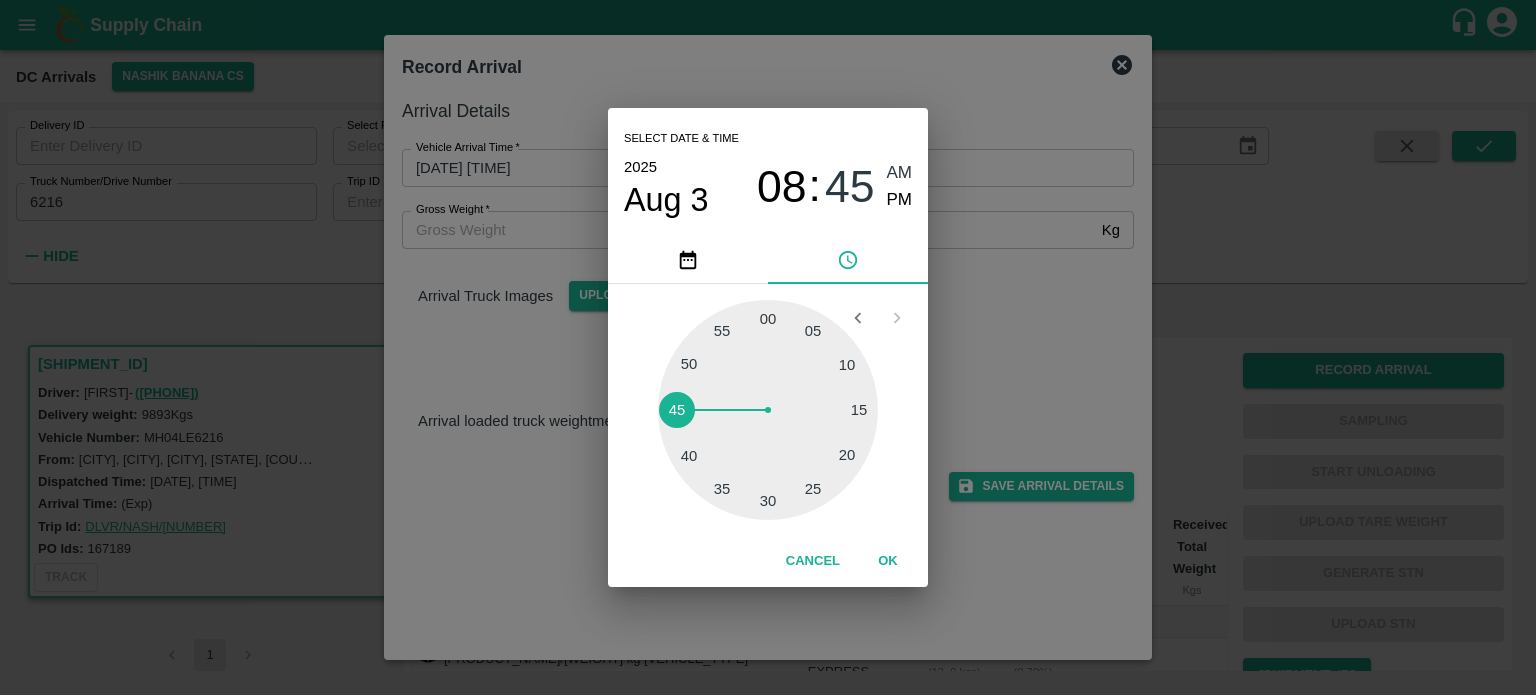 click on "Select date & time [DATE] [TIME]" at bounding box center (768, 347) 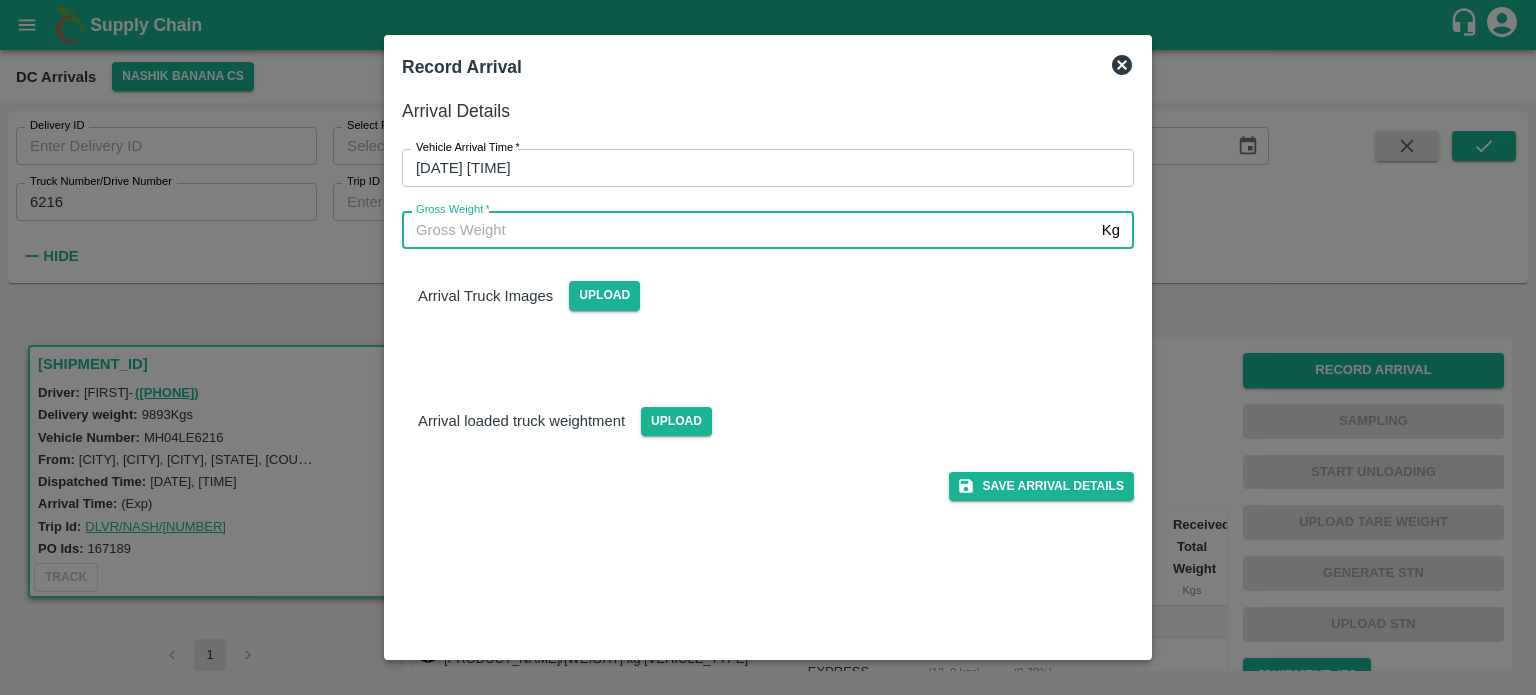 click on "Gross Weight   *" at bounding box center (748, 230) 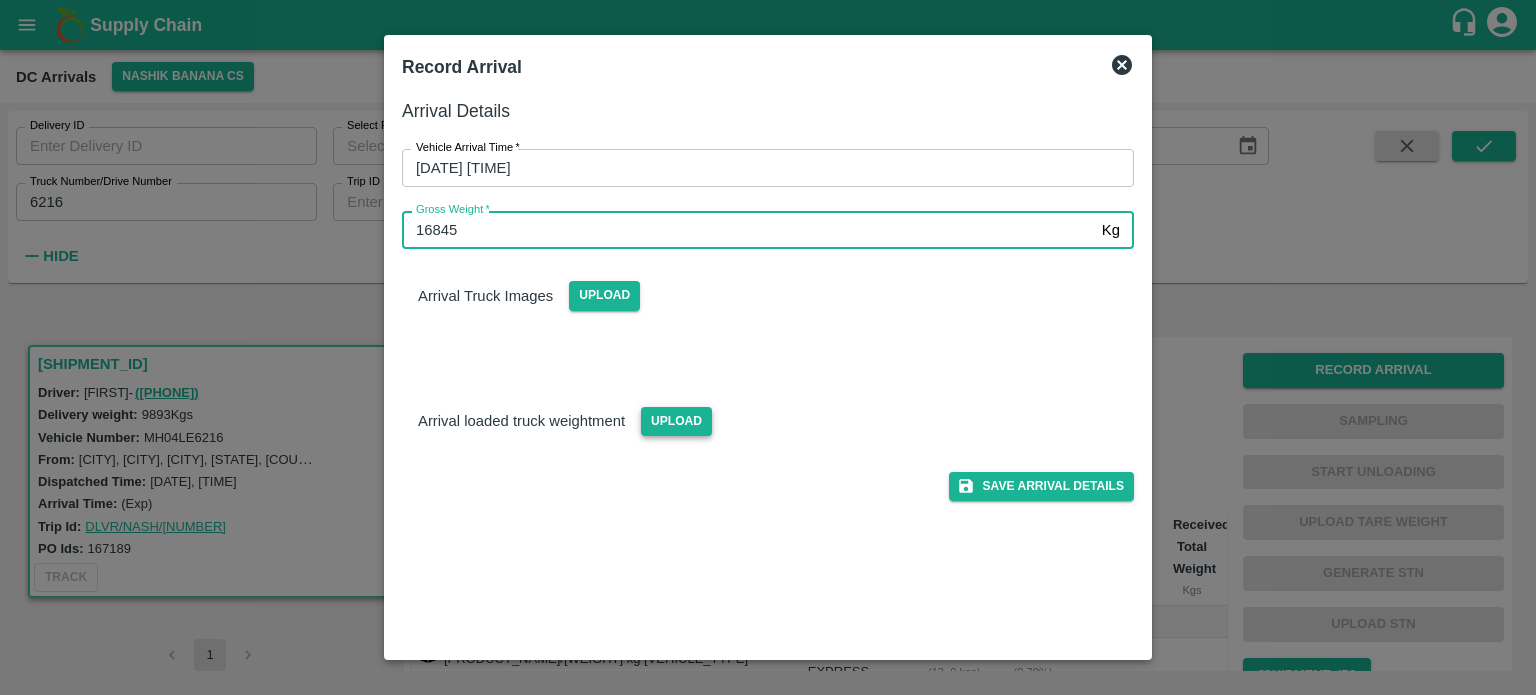 type on "16845" 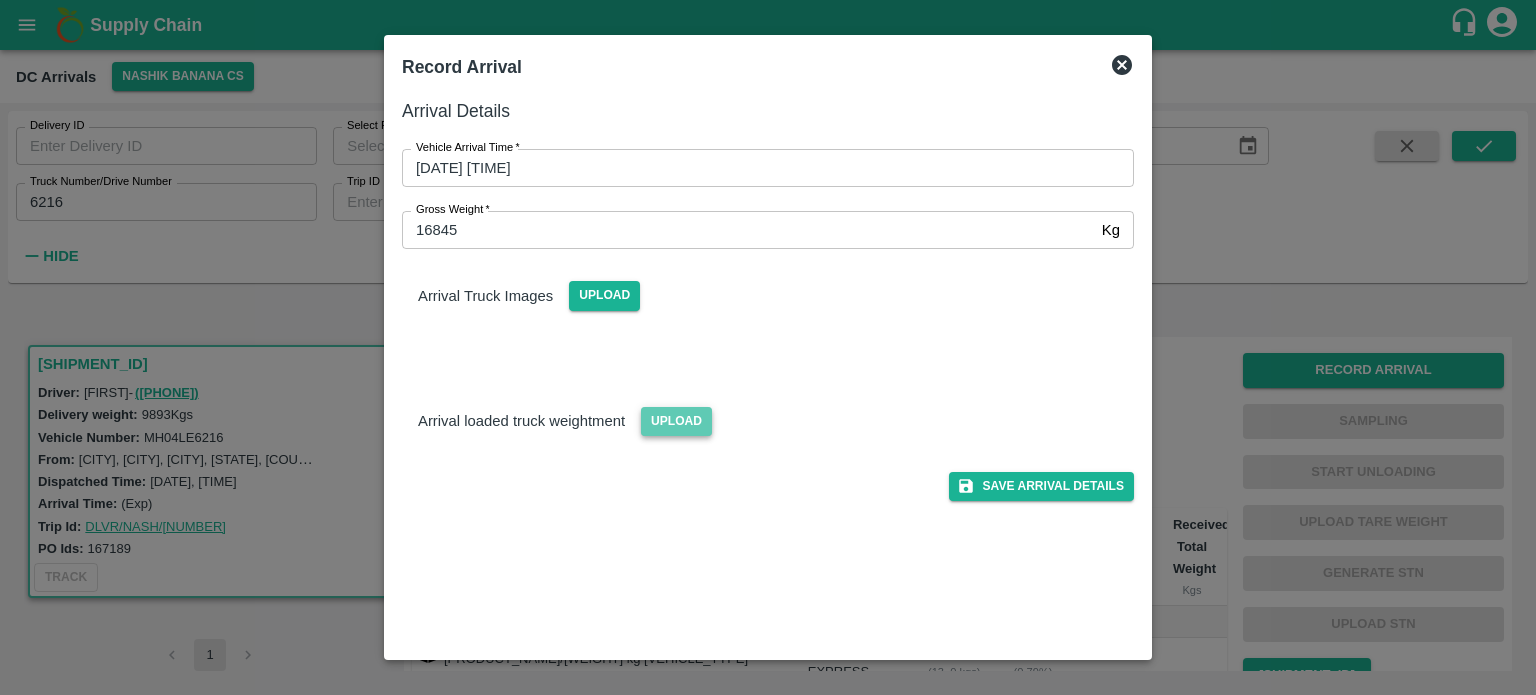 click on "Upload" at bounding box center (676, 421) 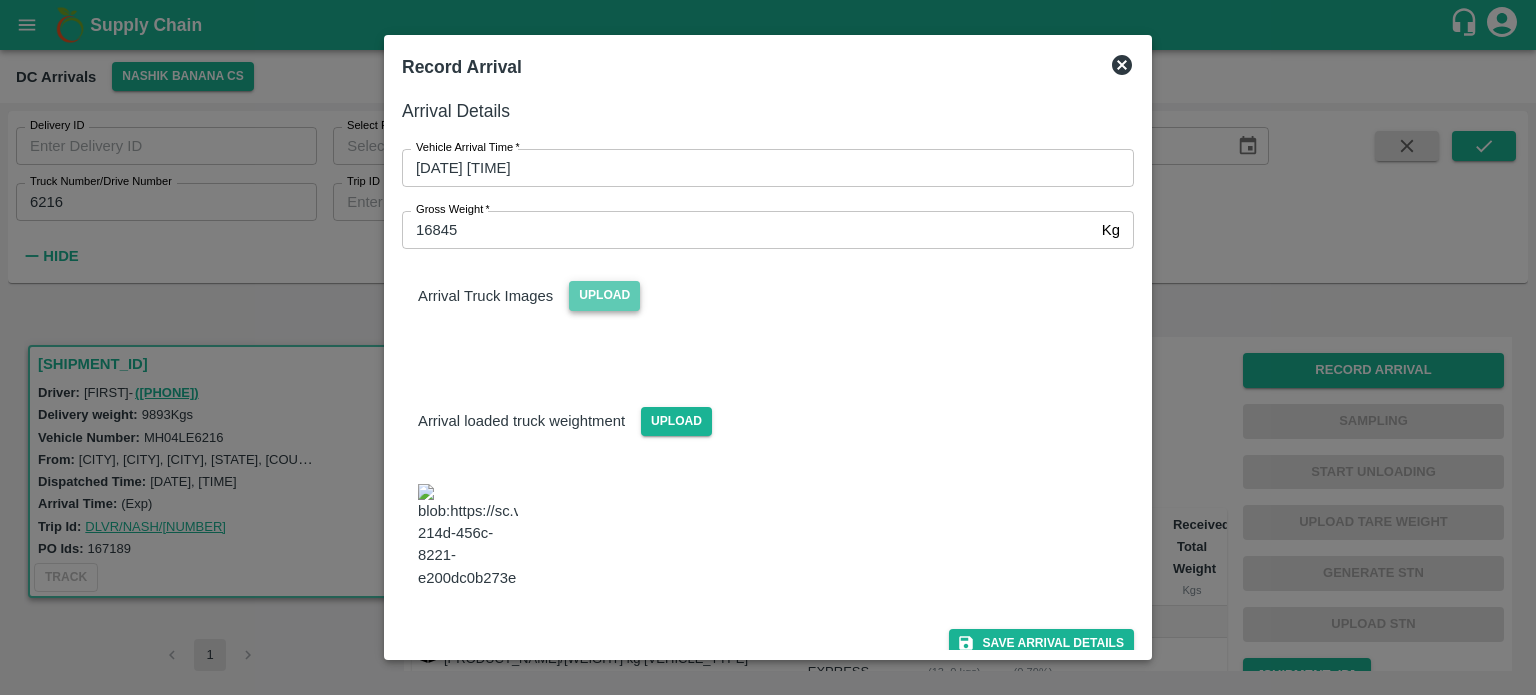 click on "Upload" at bounding box center [604, 295] 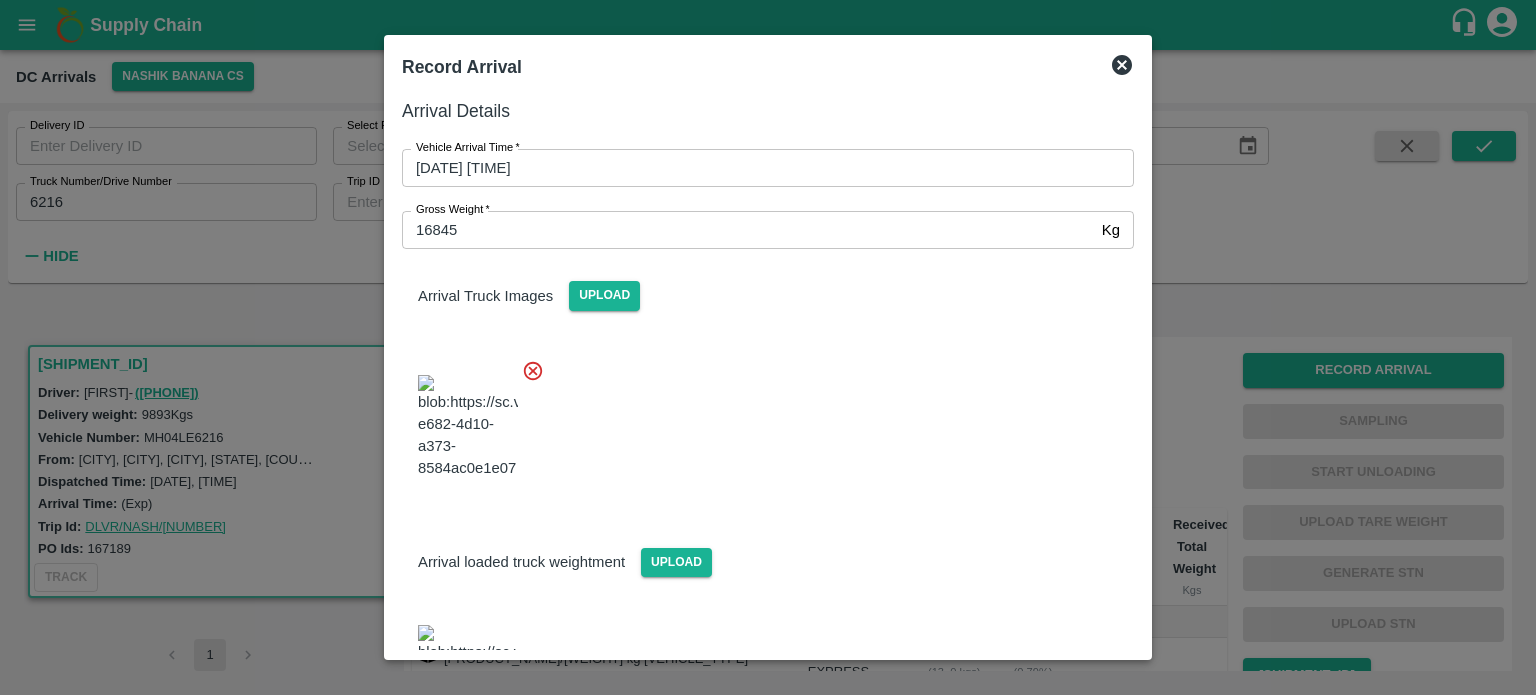 click at bounding box center (760, 421) 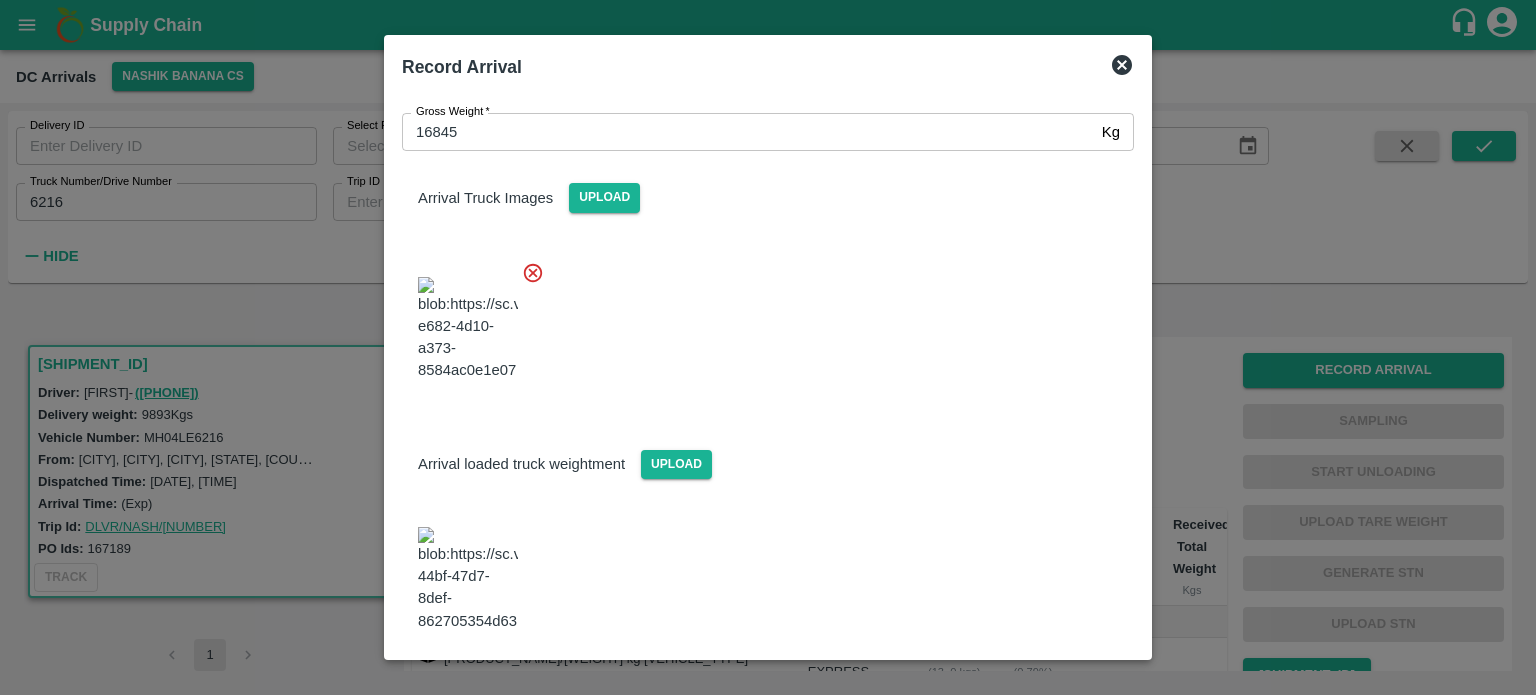 click on "Save Arrival Details" at bounding box center (1041, 686) 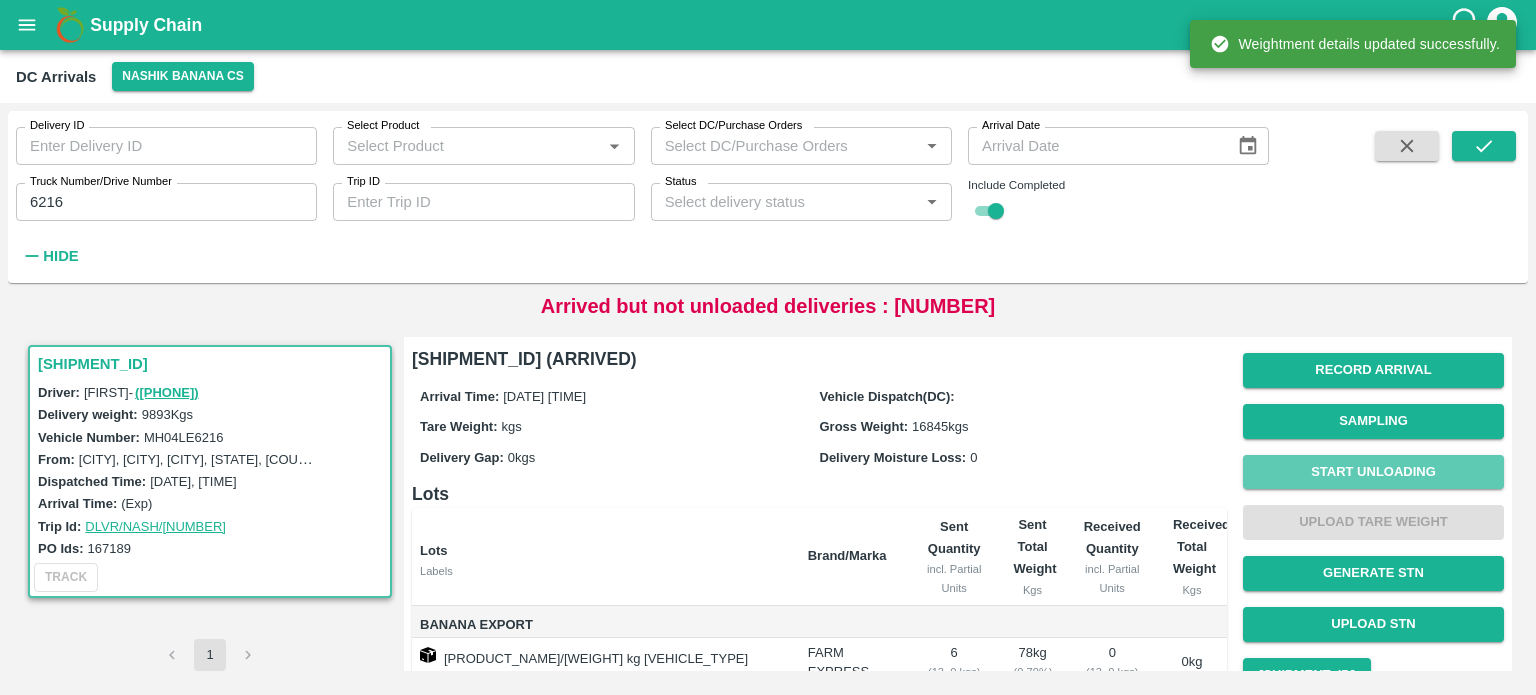 click on "Start Unloading" at bounding box center (1373, 472) 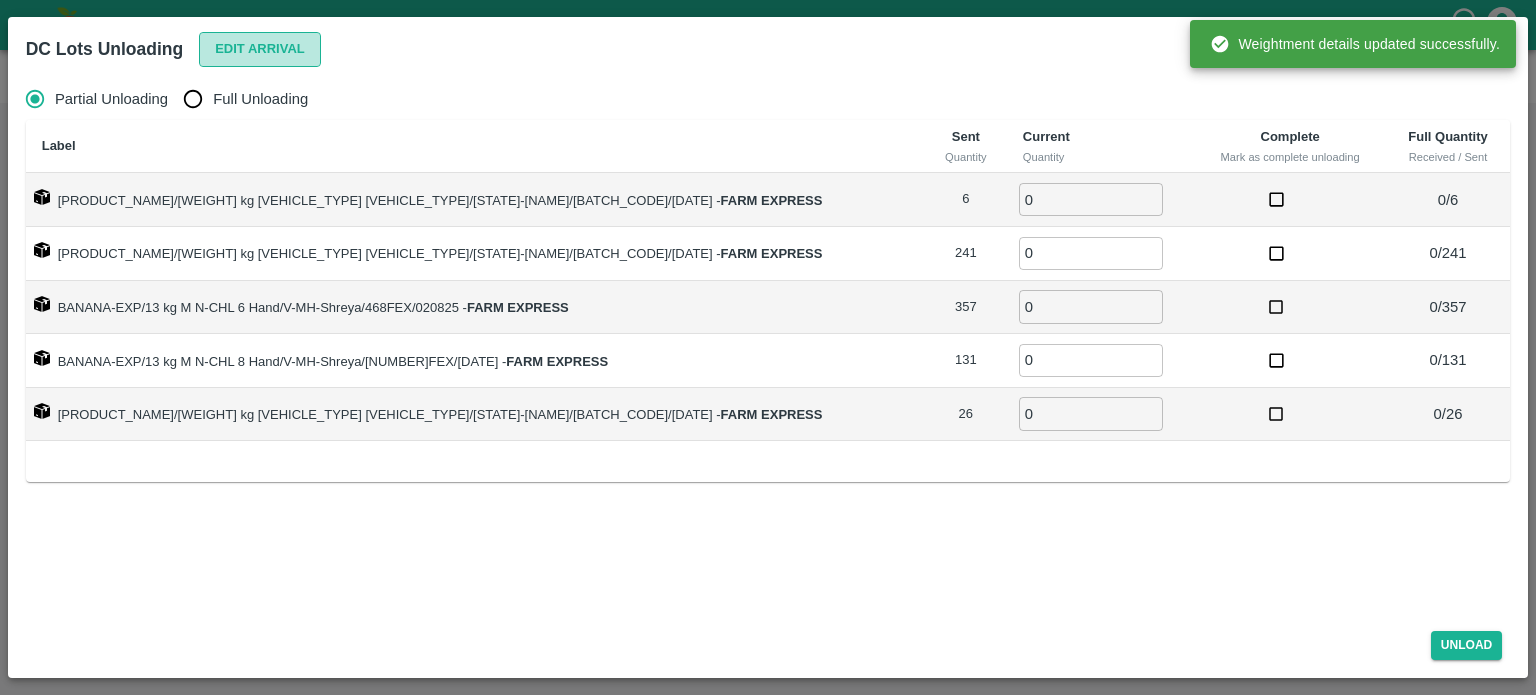 click on "Edit Arrival" at bounding box center (260, 49) 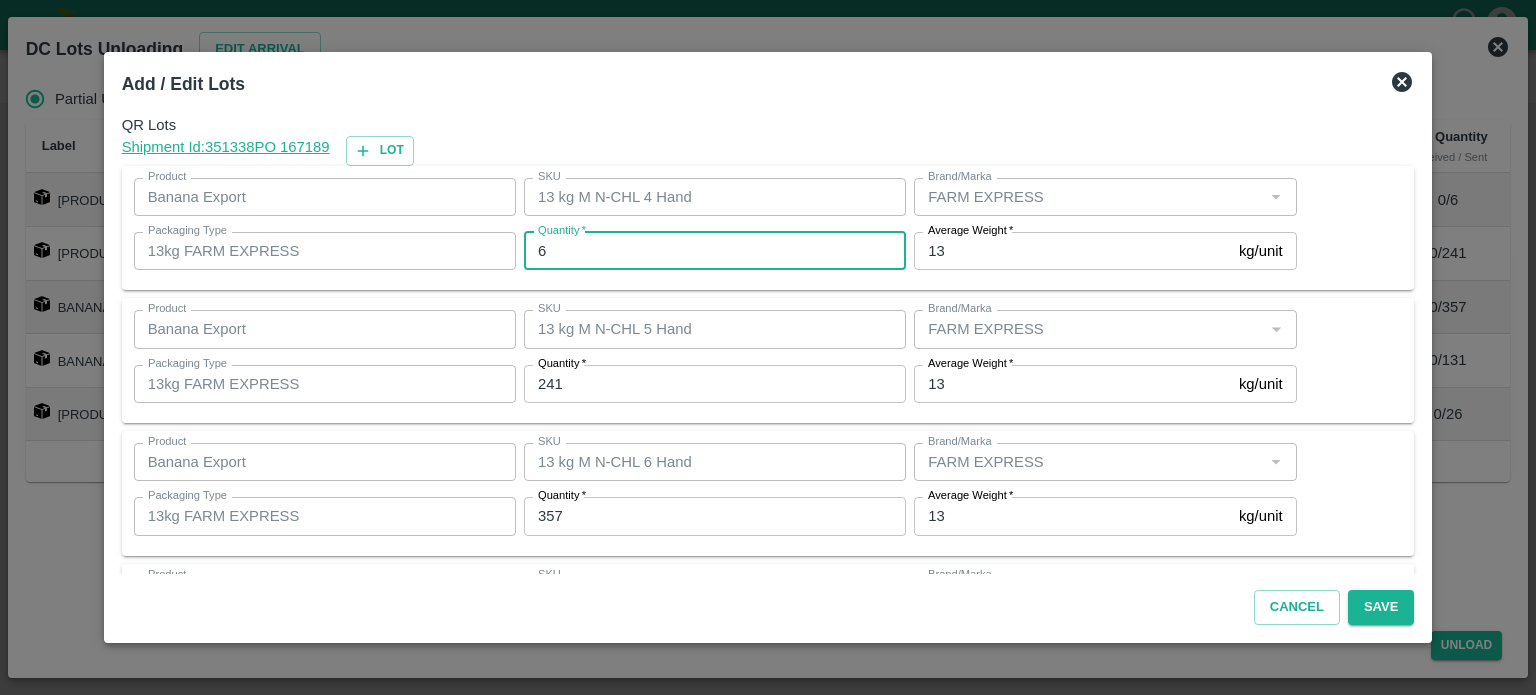 click on "6" at bounding box center [715, 251] 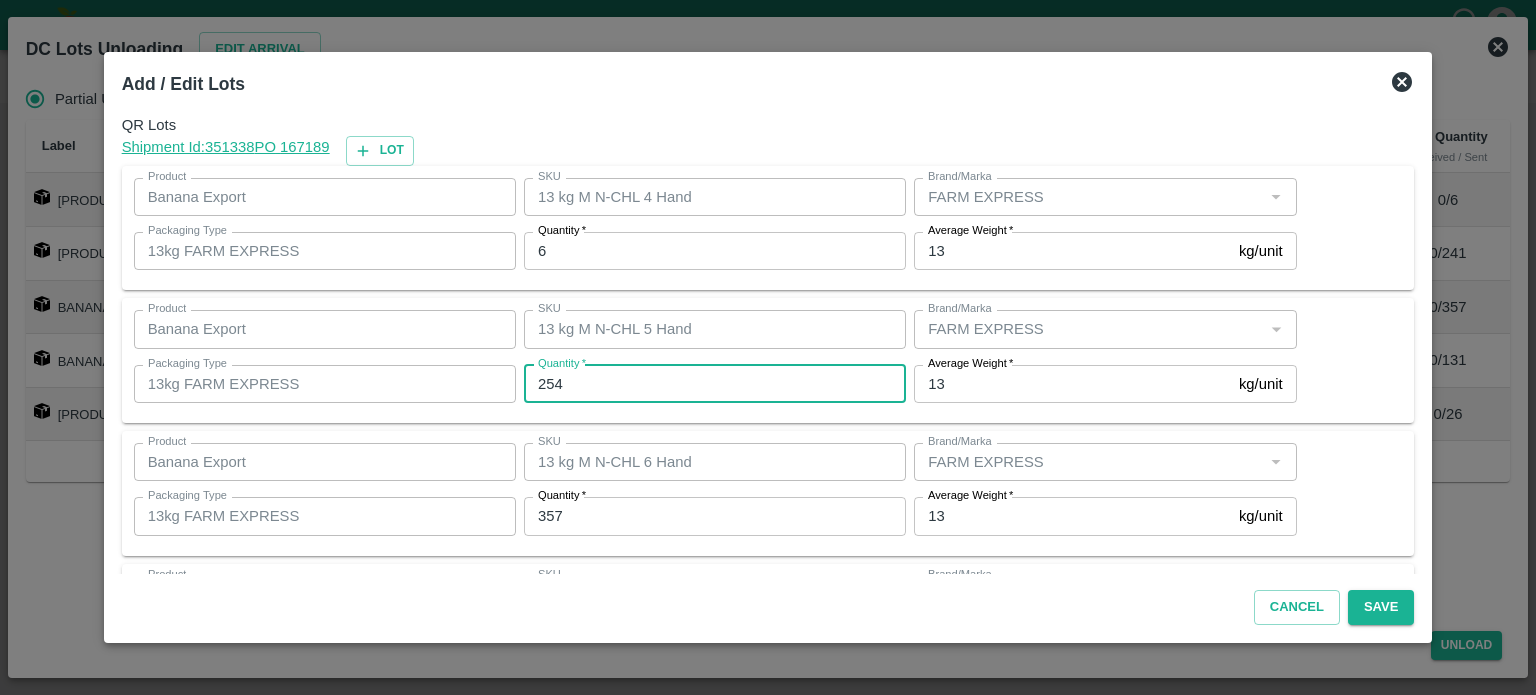 type on "254" 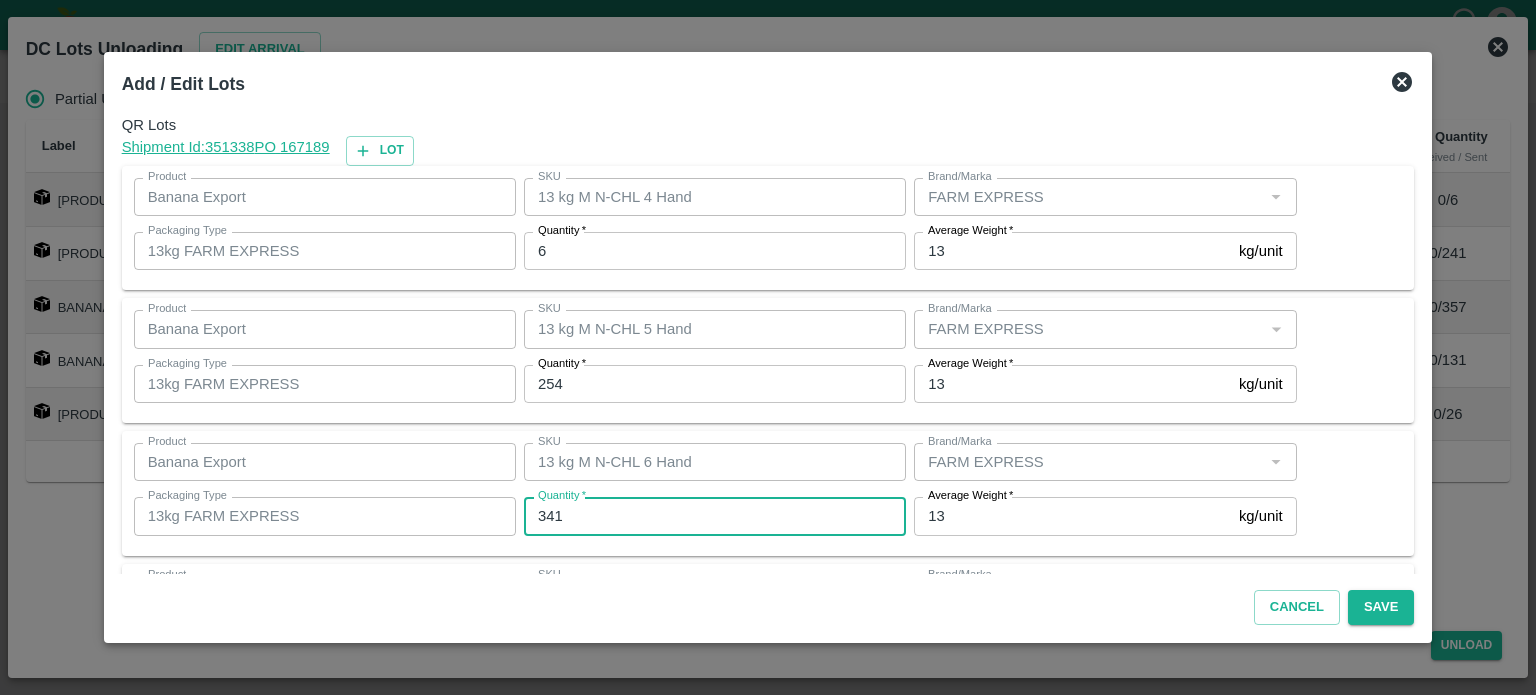 type on "341" 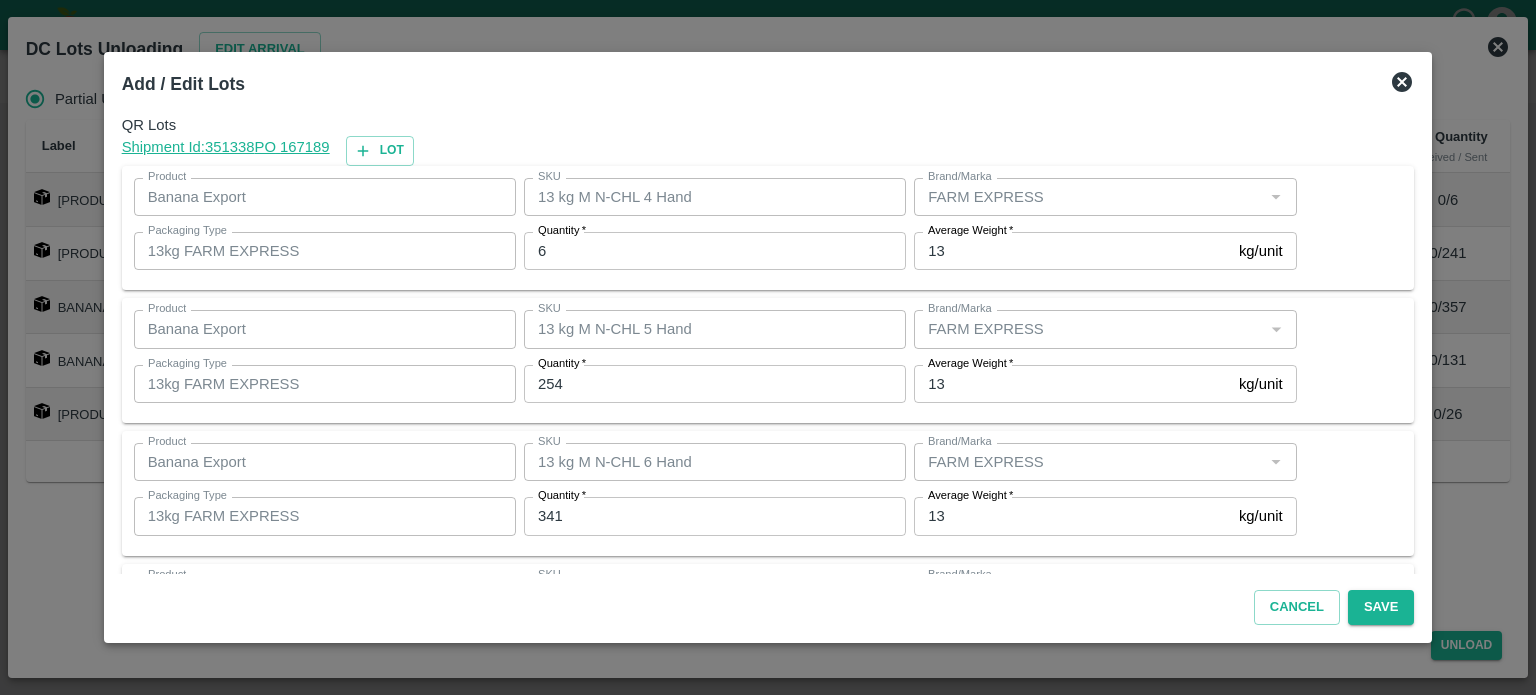 scroll, scrollTop: 262, scrollLeft: 0, axis: vertical 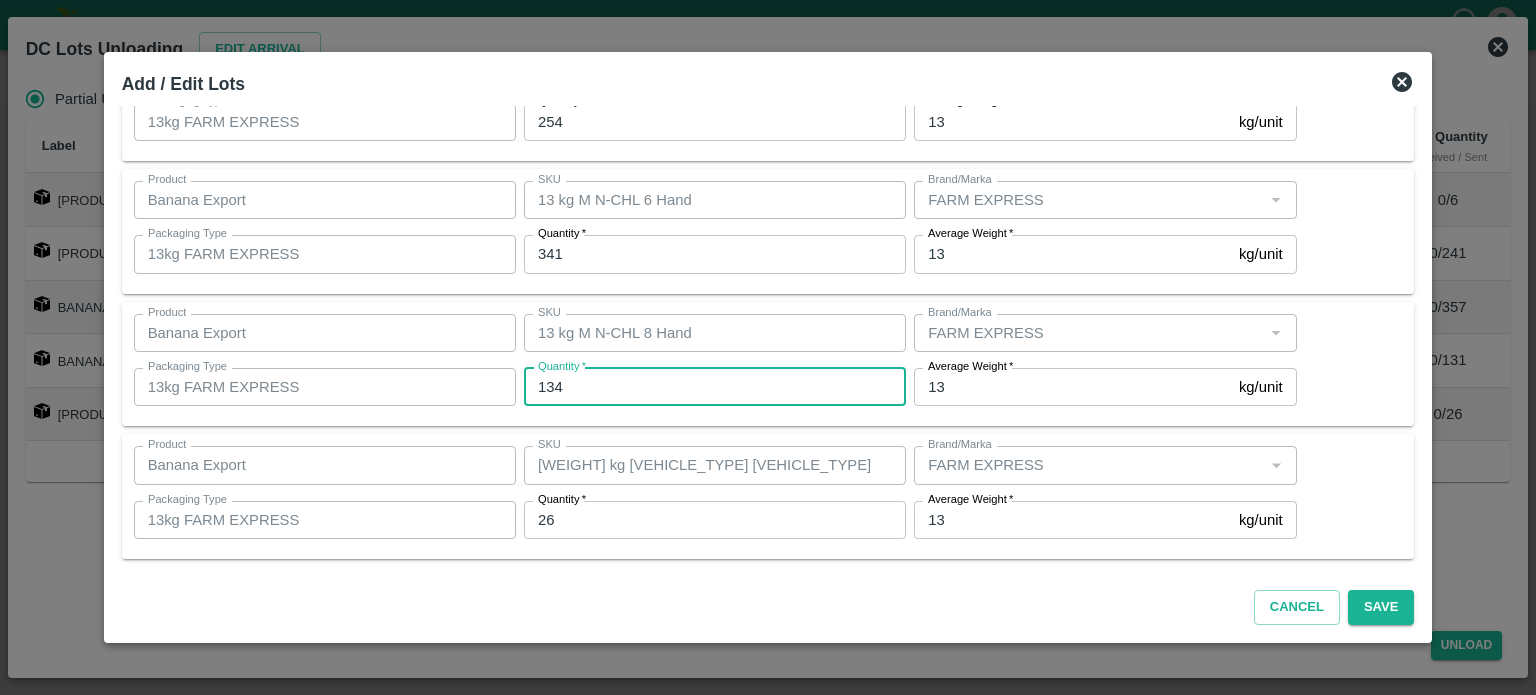 type on "134" 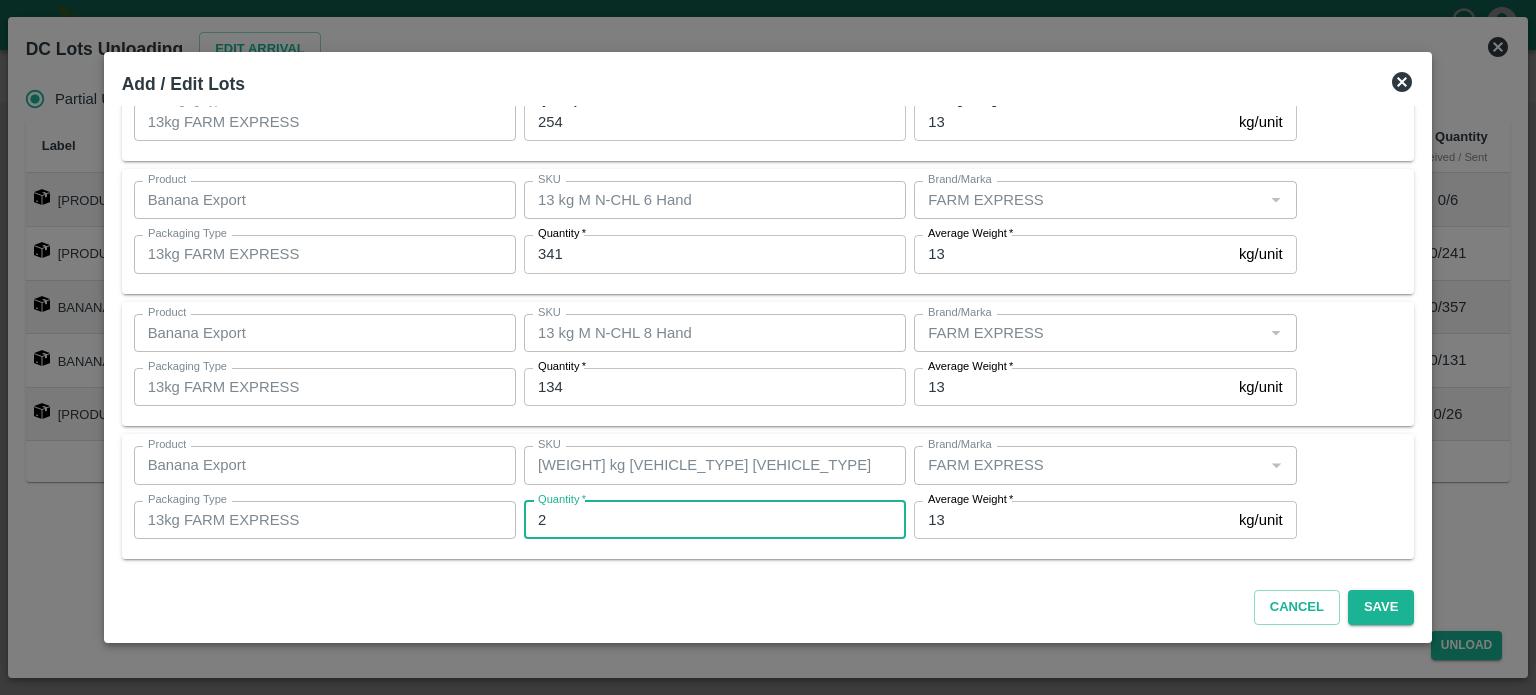 type on "26" 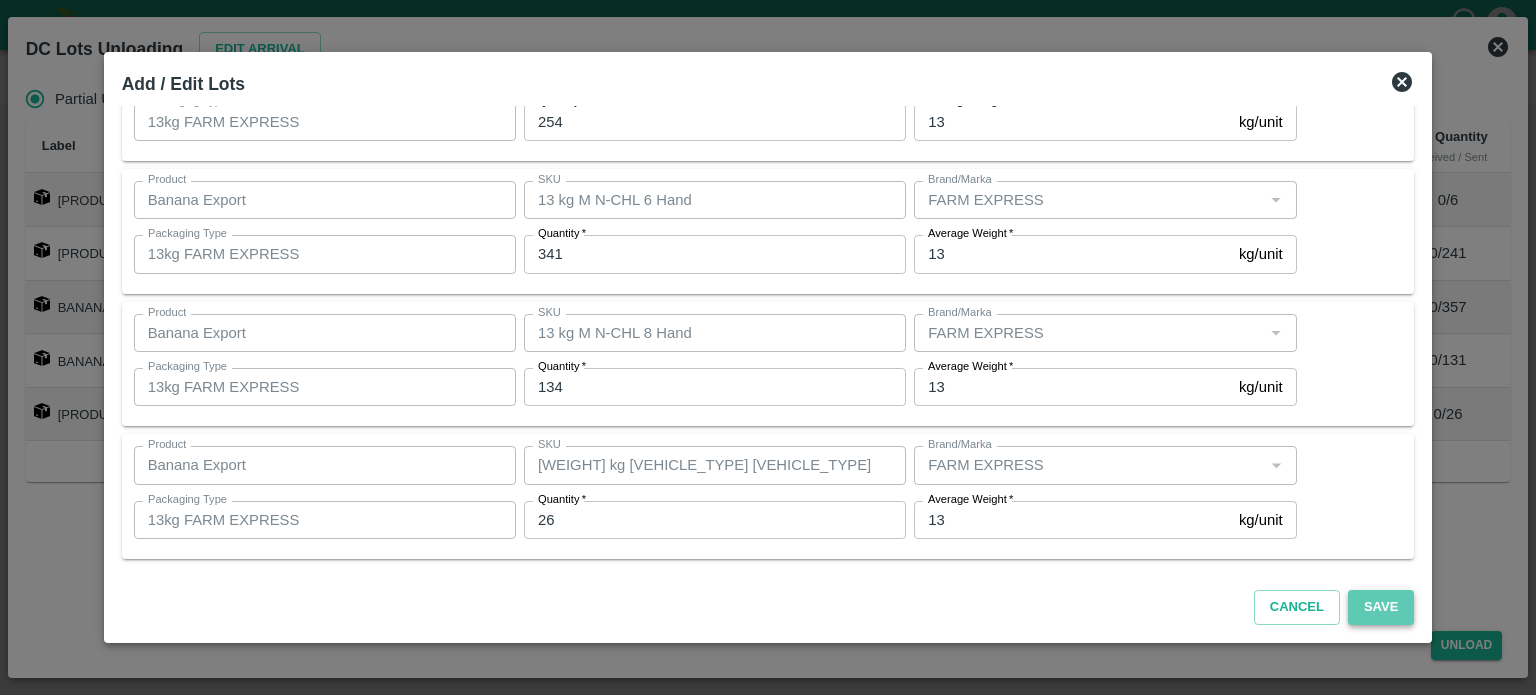 click on "Save" at bounding box center [1381, 607] 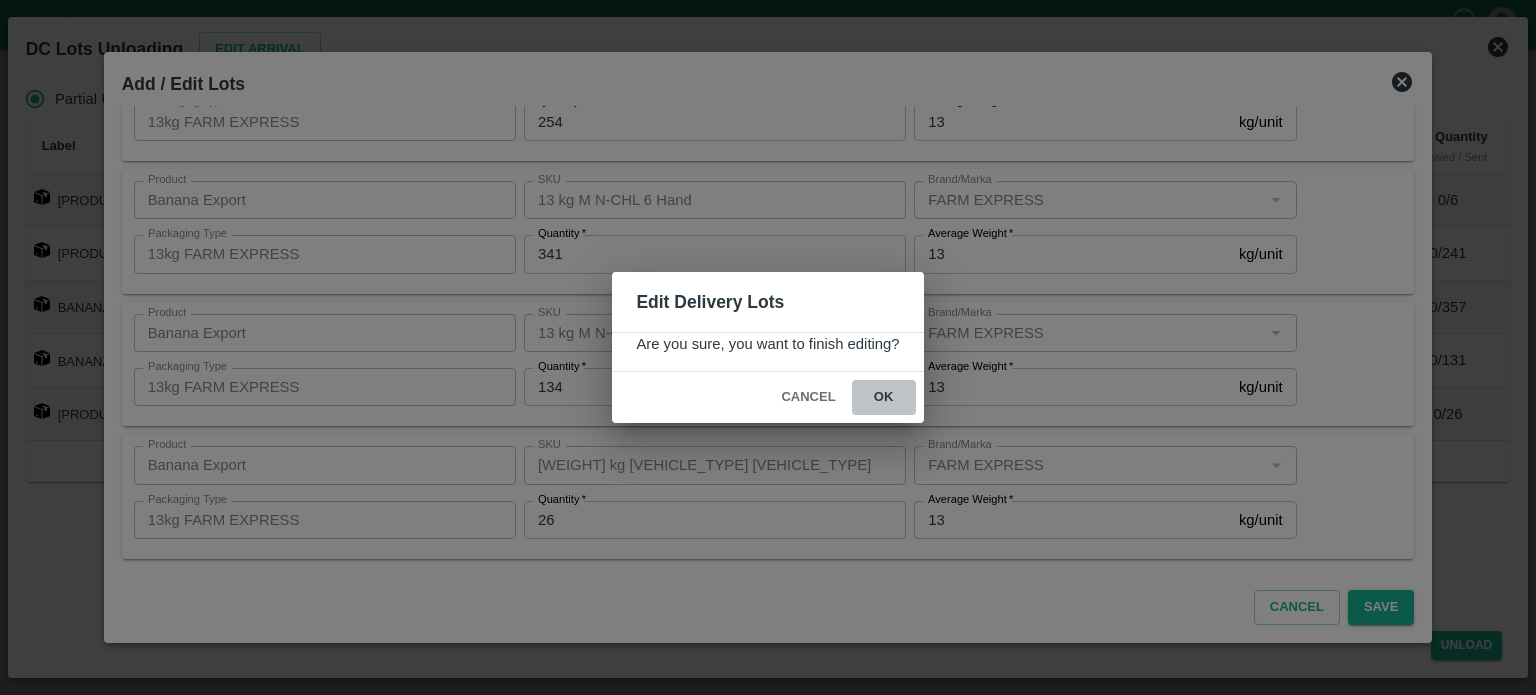 click on "ok" at bounding box center [884, 397] 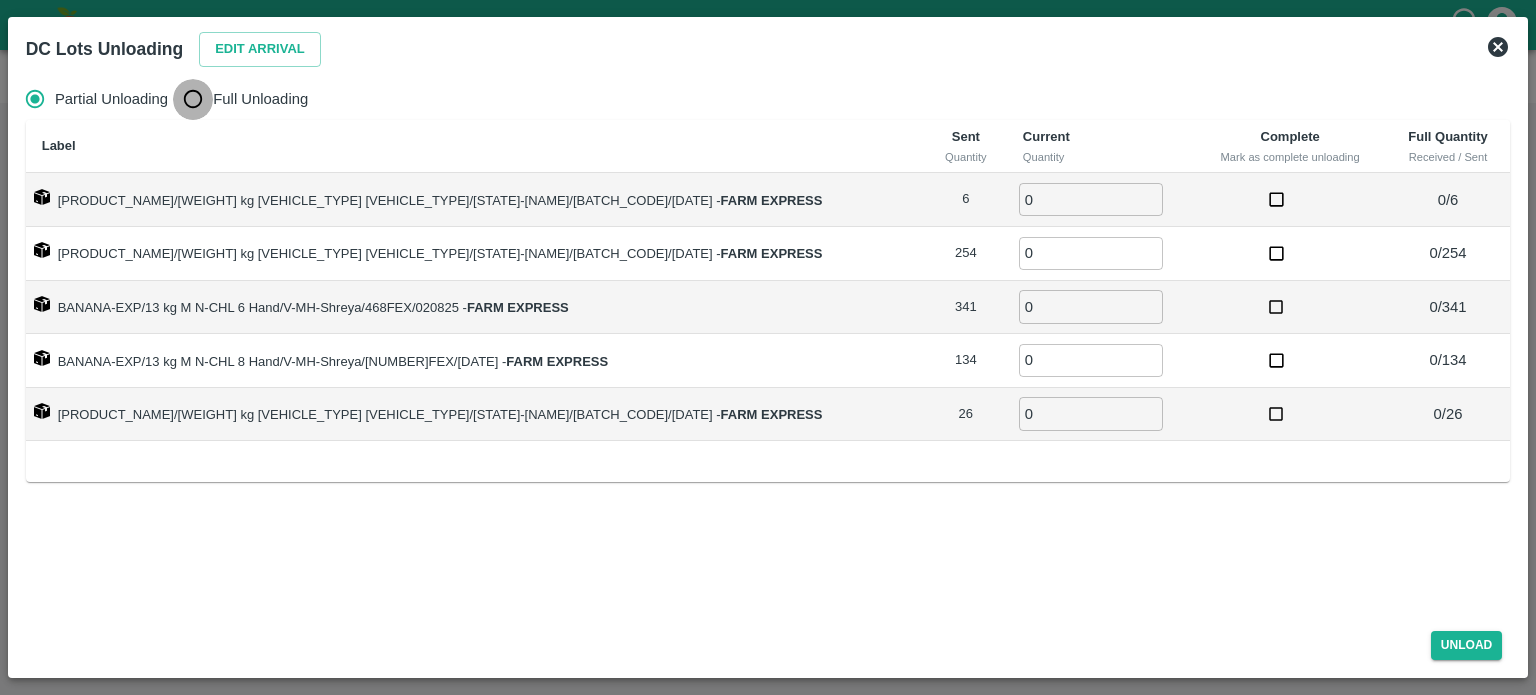 click on "Full Unloading" at bounding box center (193, 99) 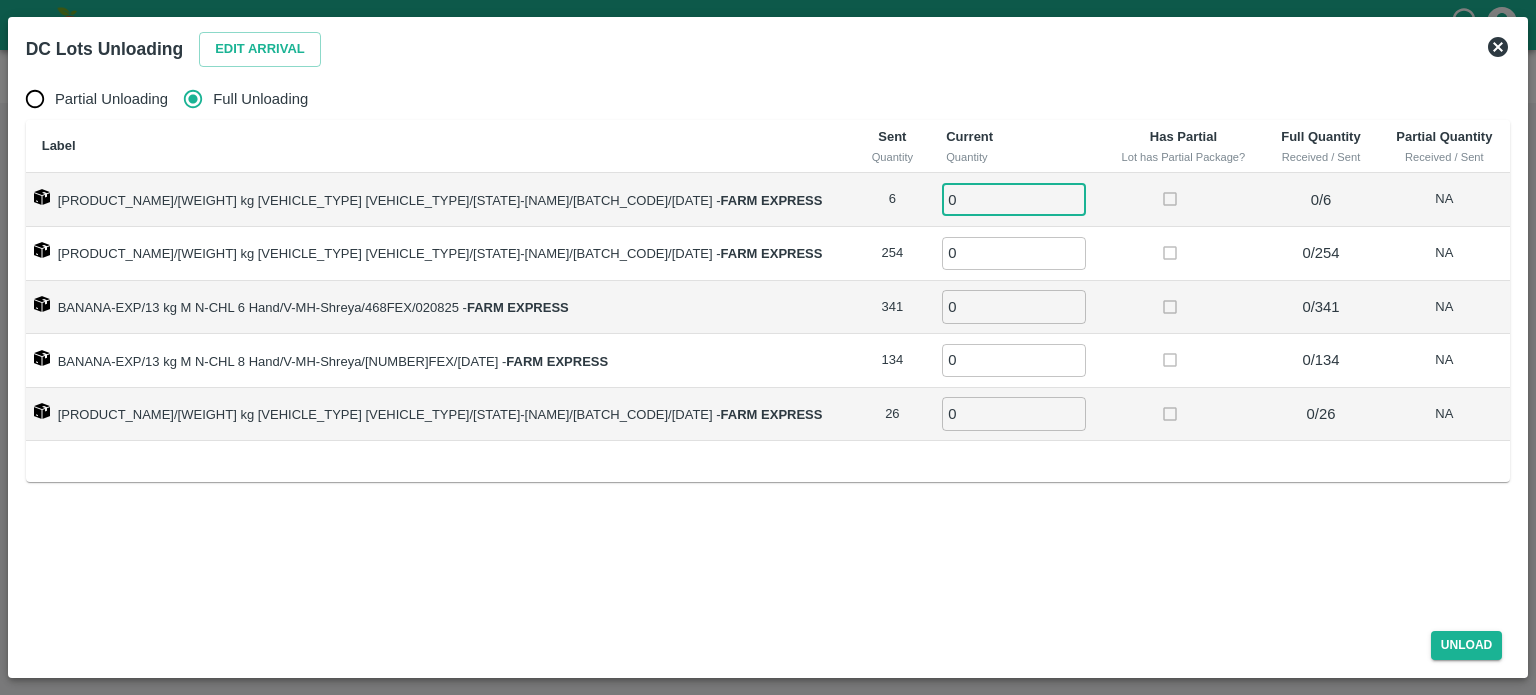 click on "0" at bounding box center [1014, 199] 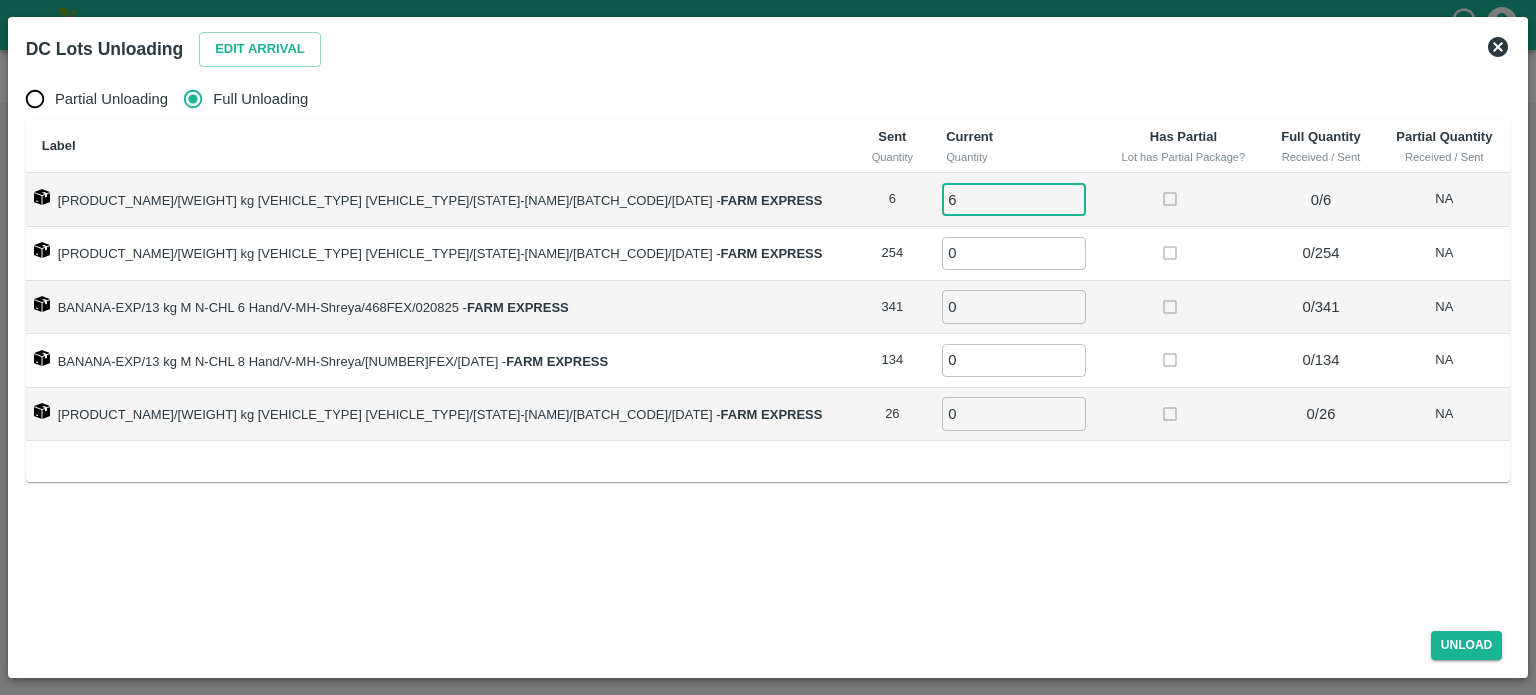 type on "6" 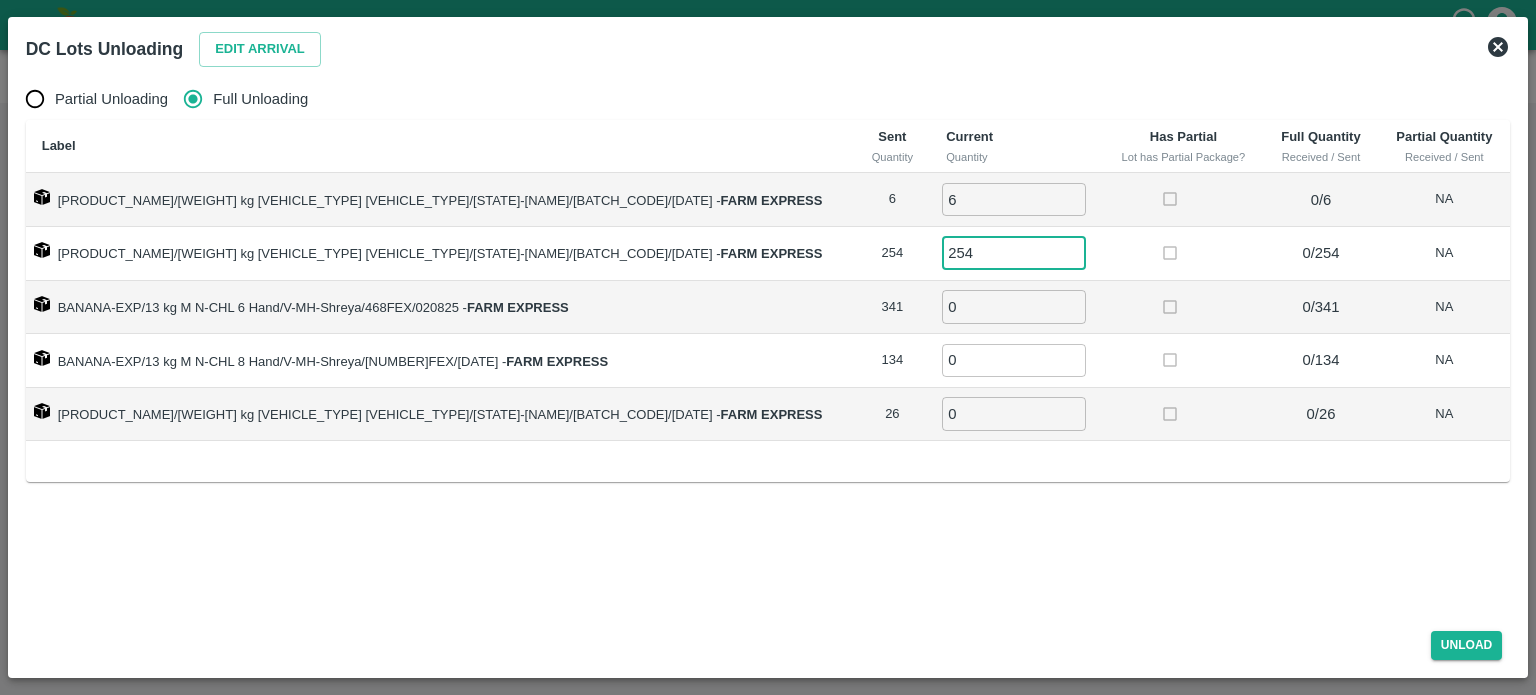 type on "254" 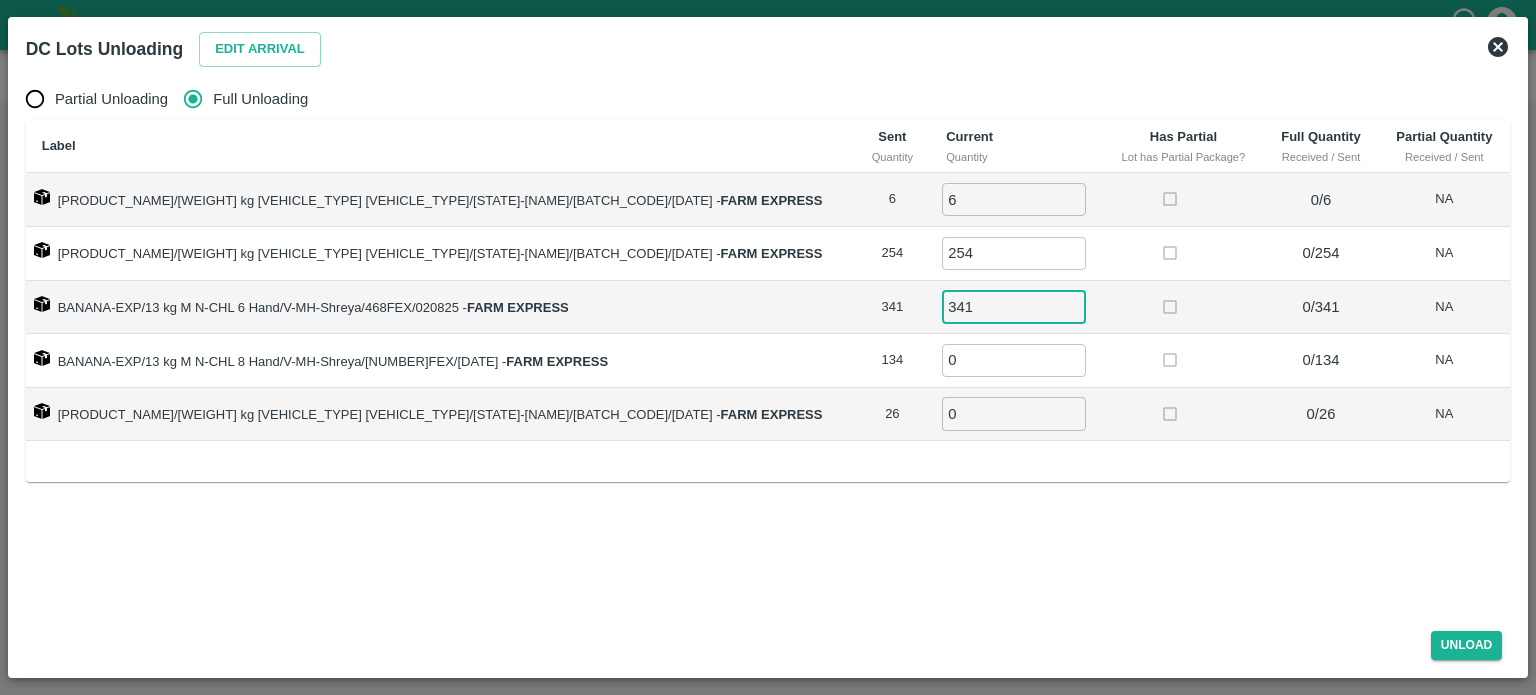 type on "341" 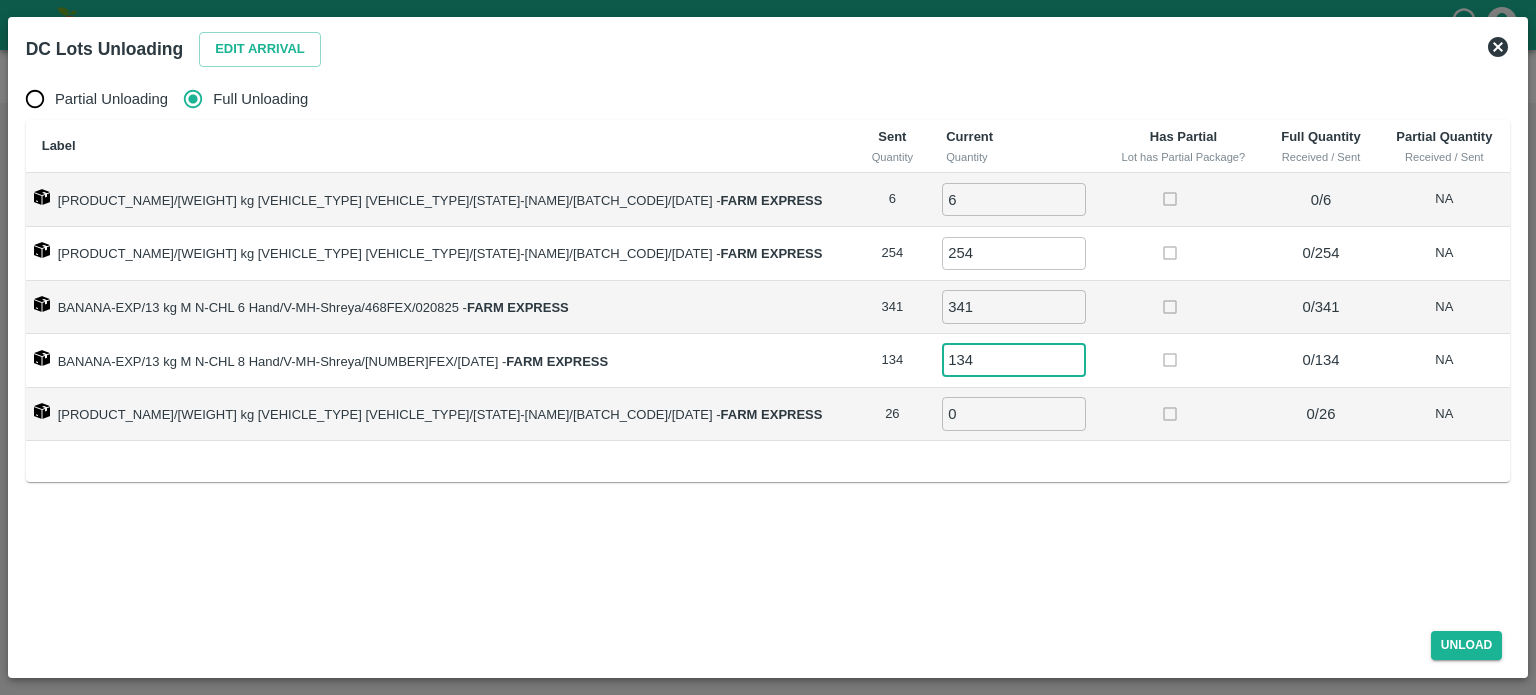 type on "134" 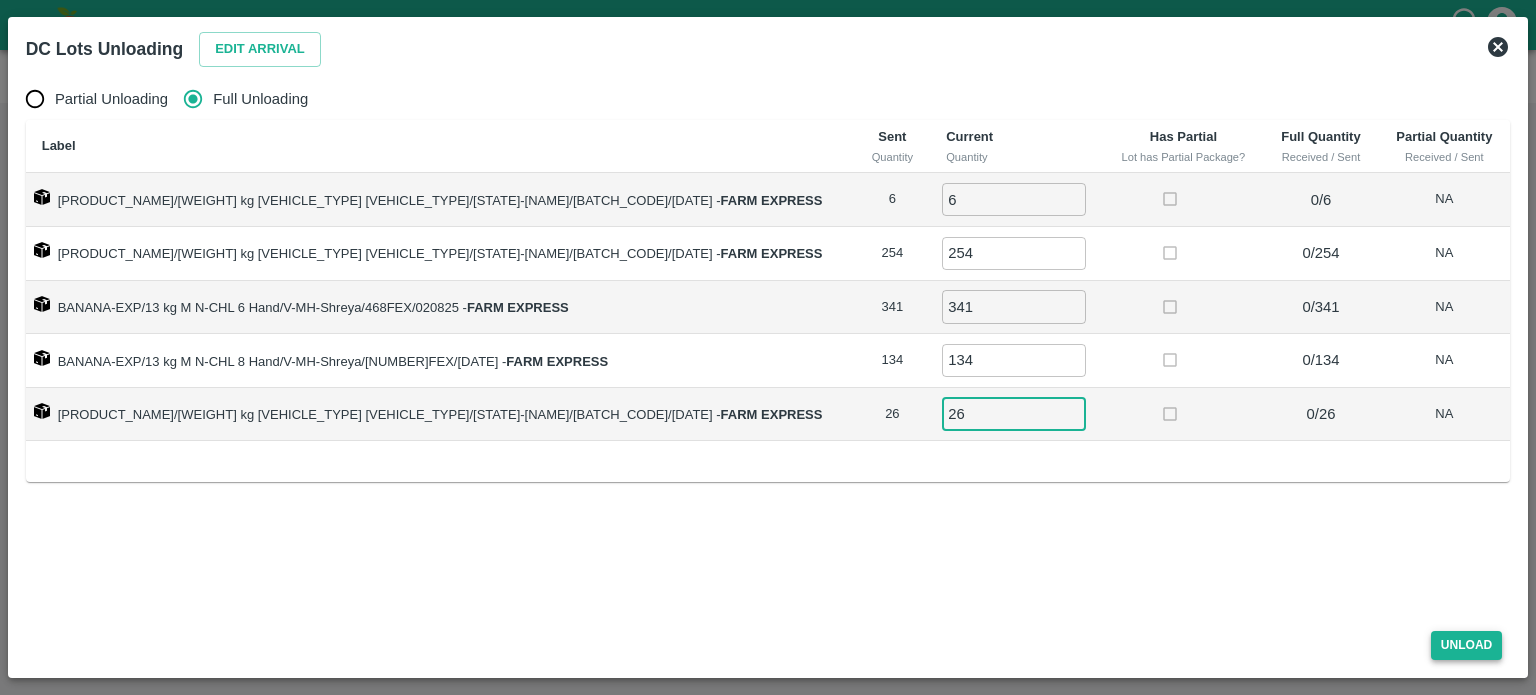 type on "26" 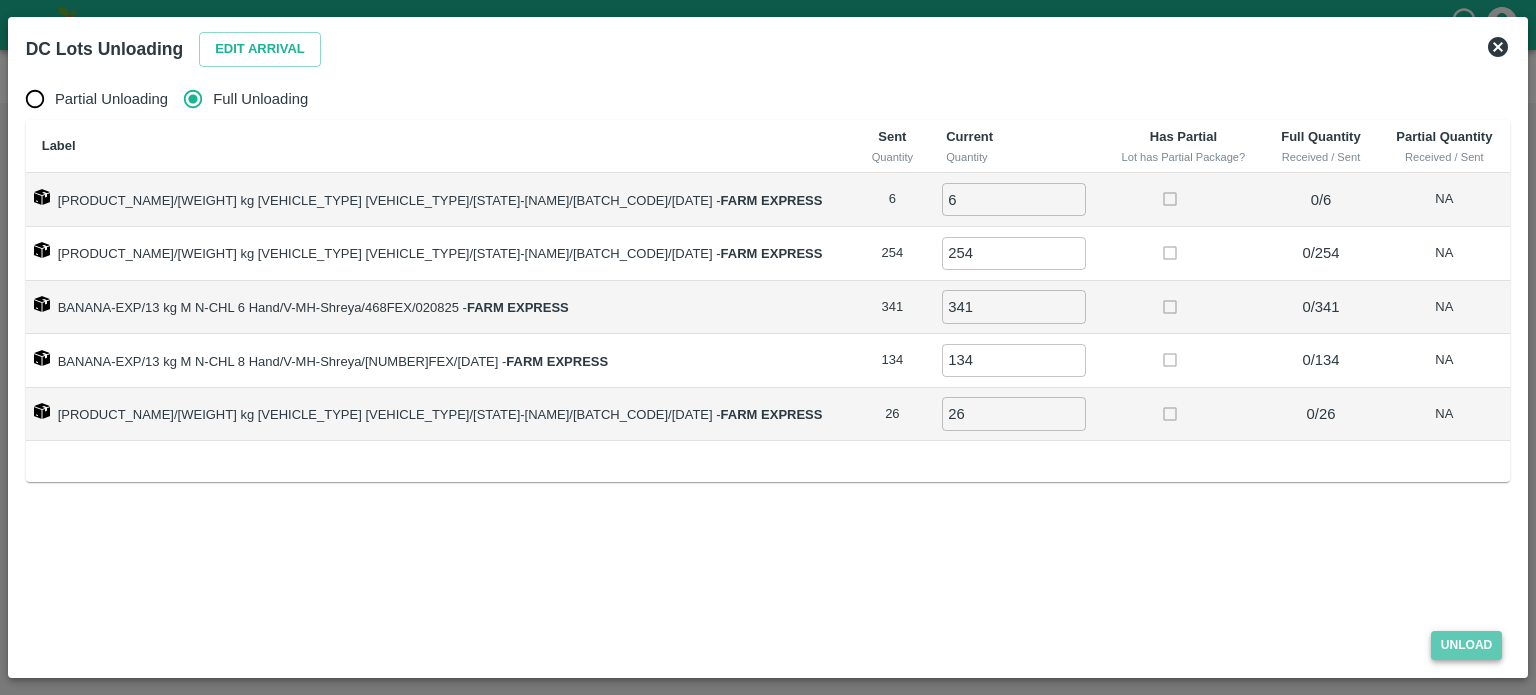 click on "Unload" at bounding box center [1467, 645] 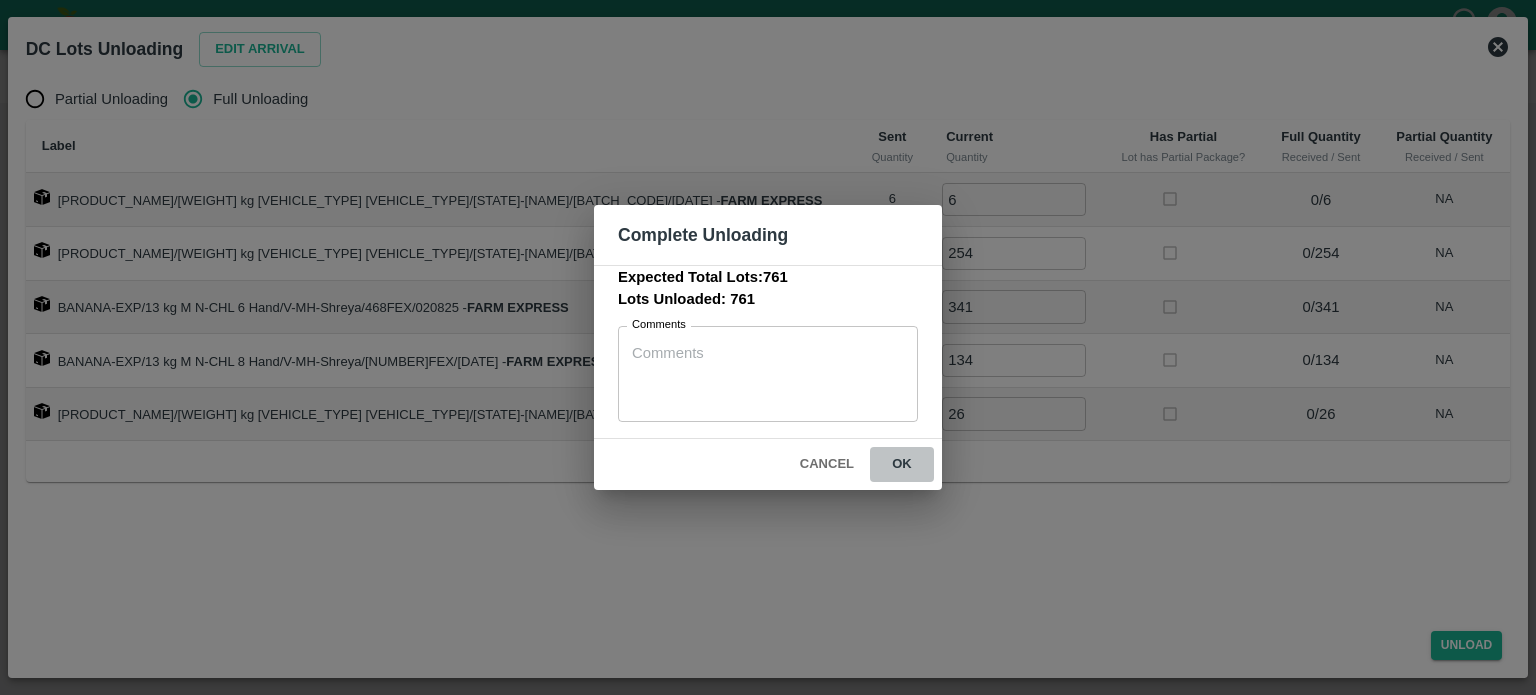 click on "ok" at bounding box center [902, 464] 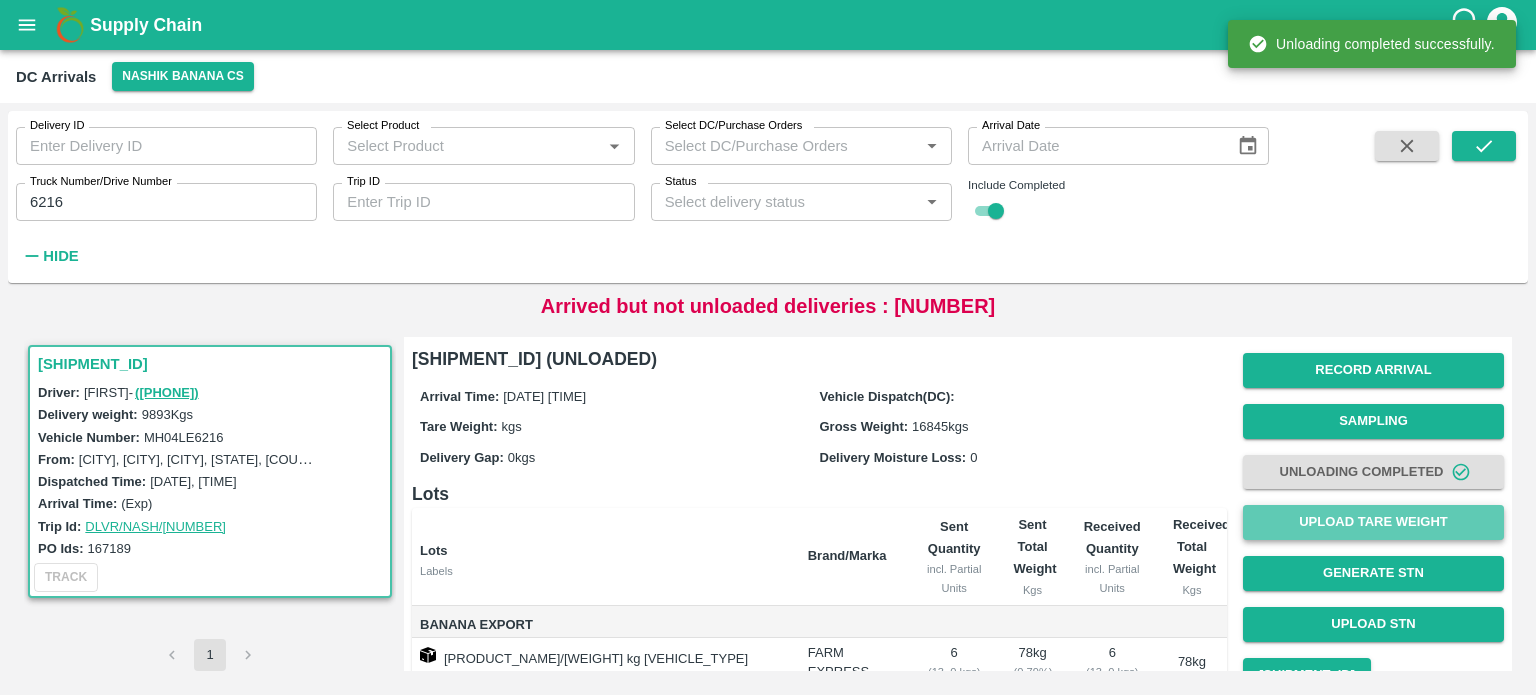 click on "Upload Tare Weight" at bounding box center (1373, 522) 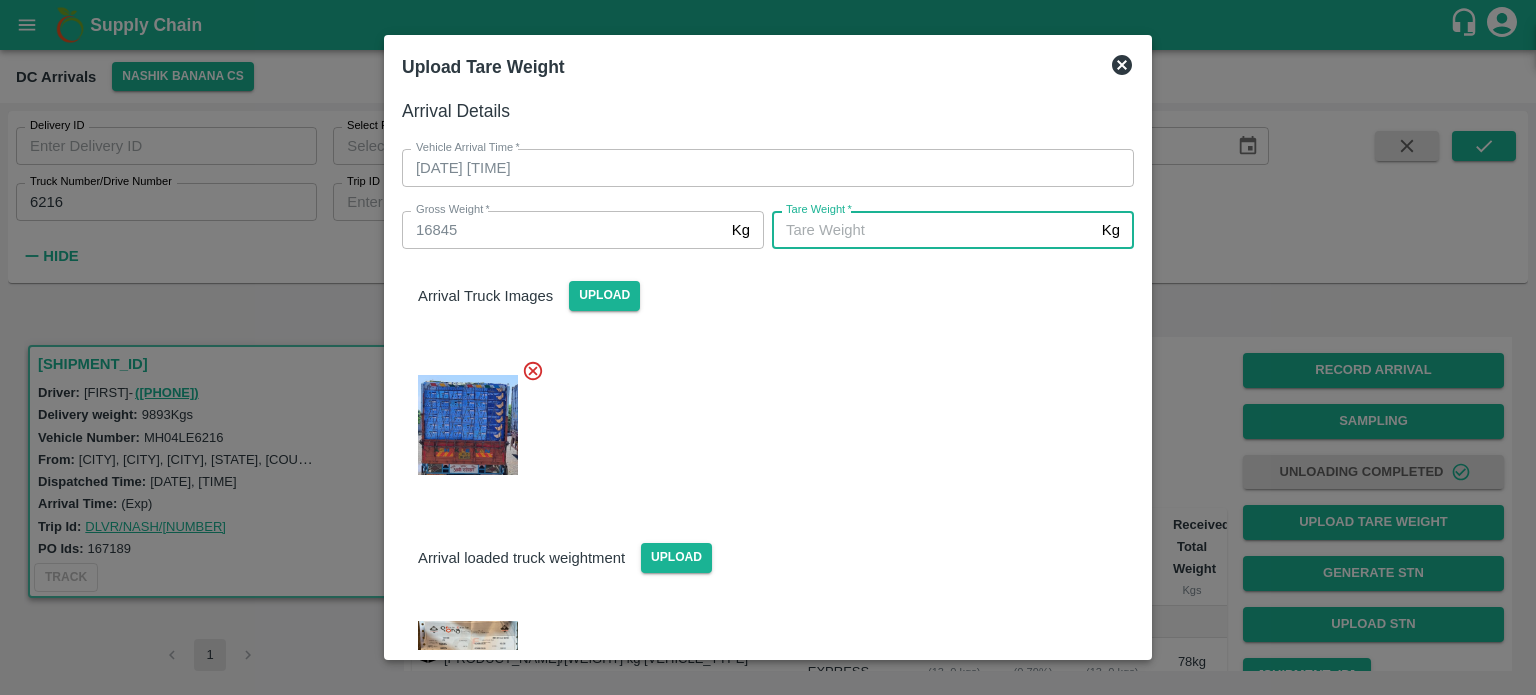 click on "Tare Weight   *" at bounding box center (933, 230) 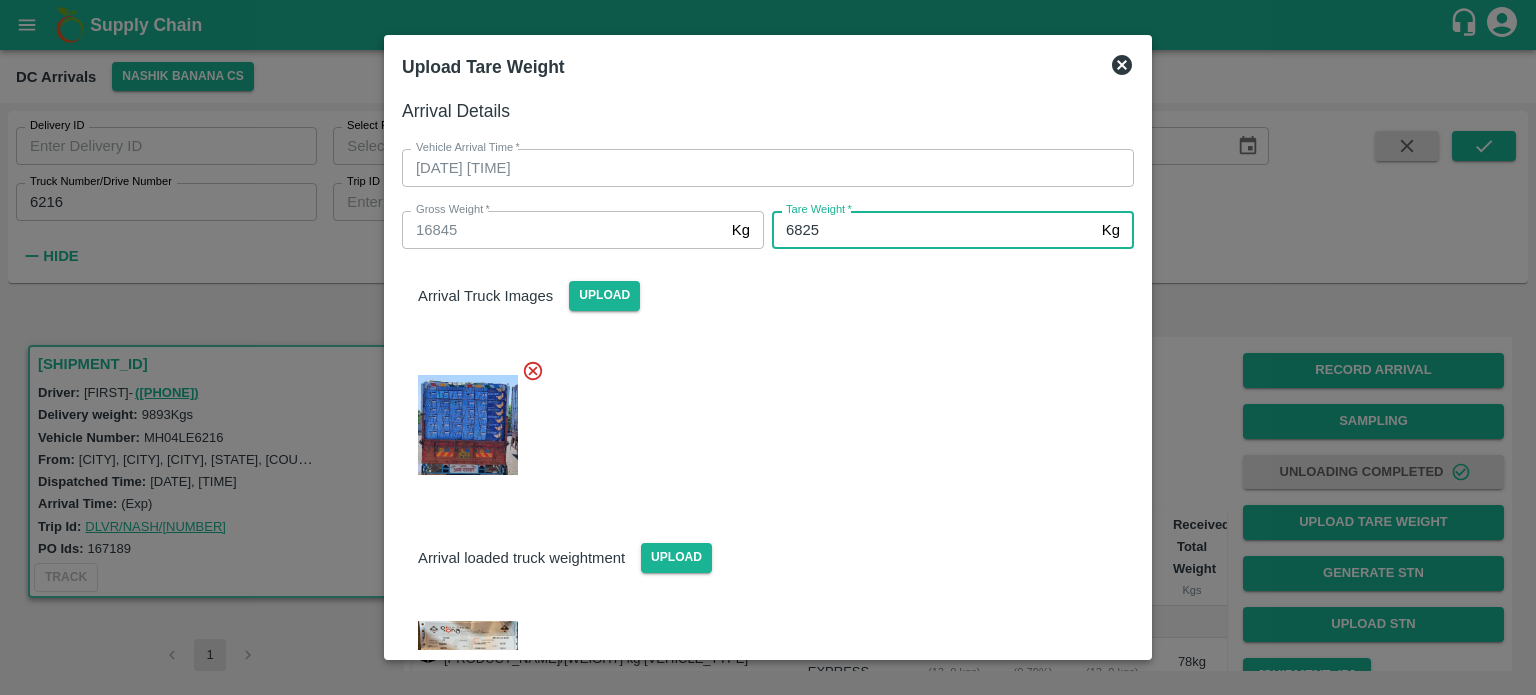type on "6825" 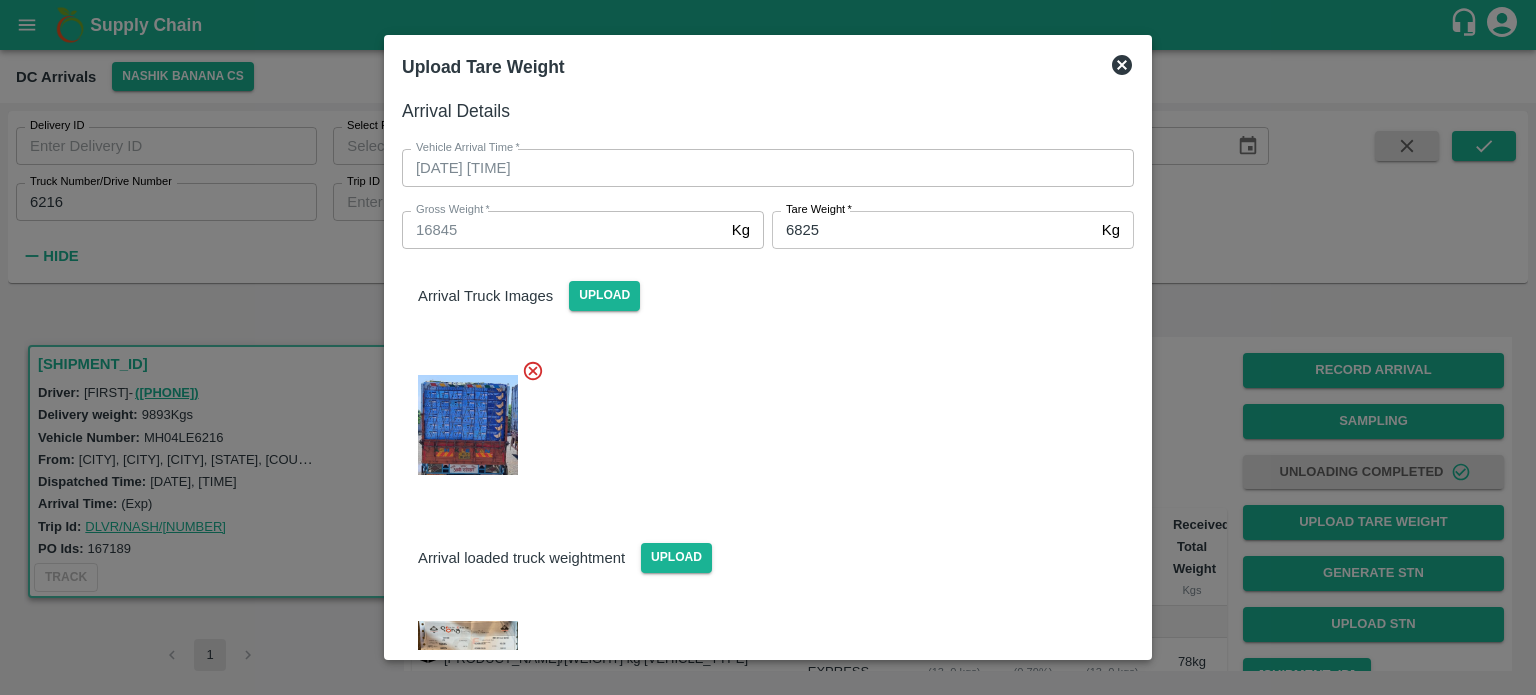 click at bounding box center (760, 419) 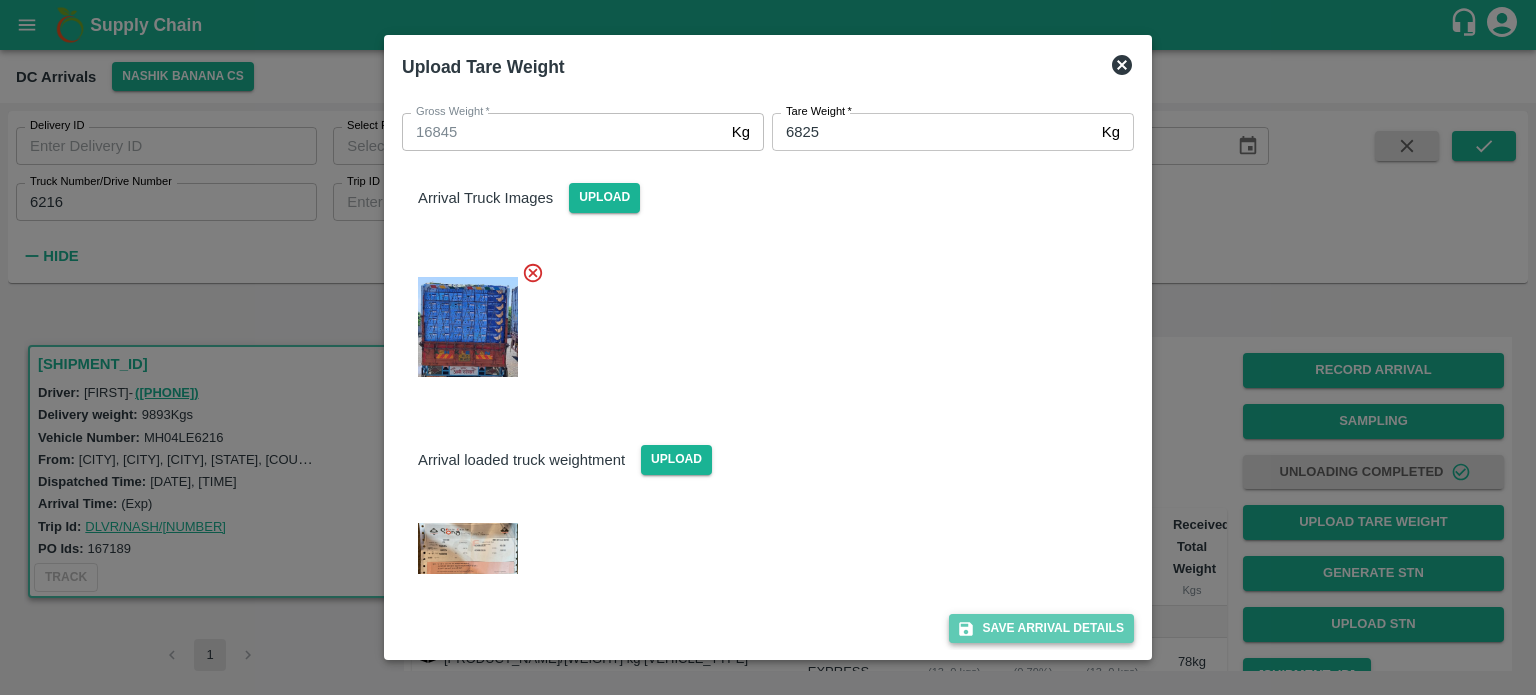 click on "Save Arrival Details" at bounding box center [1041, 628] 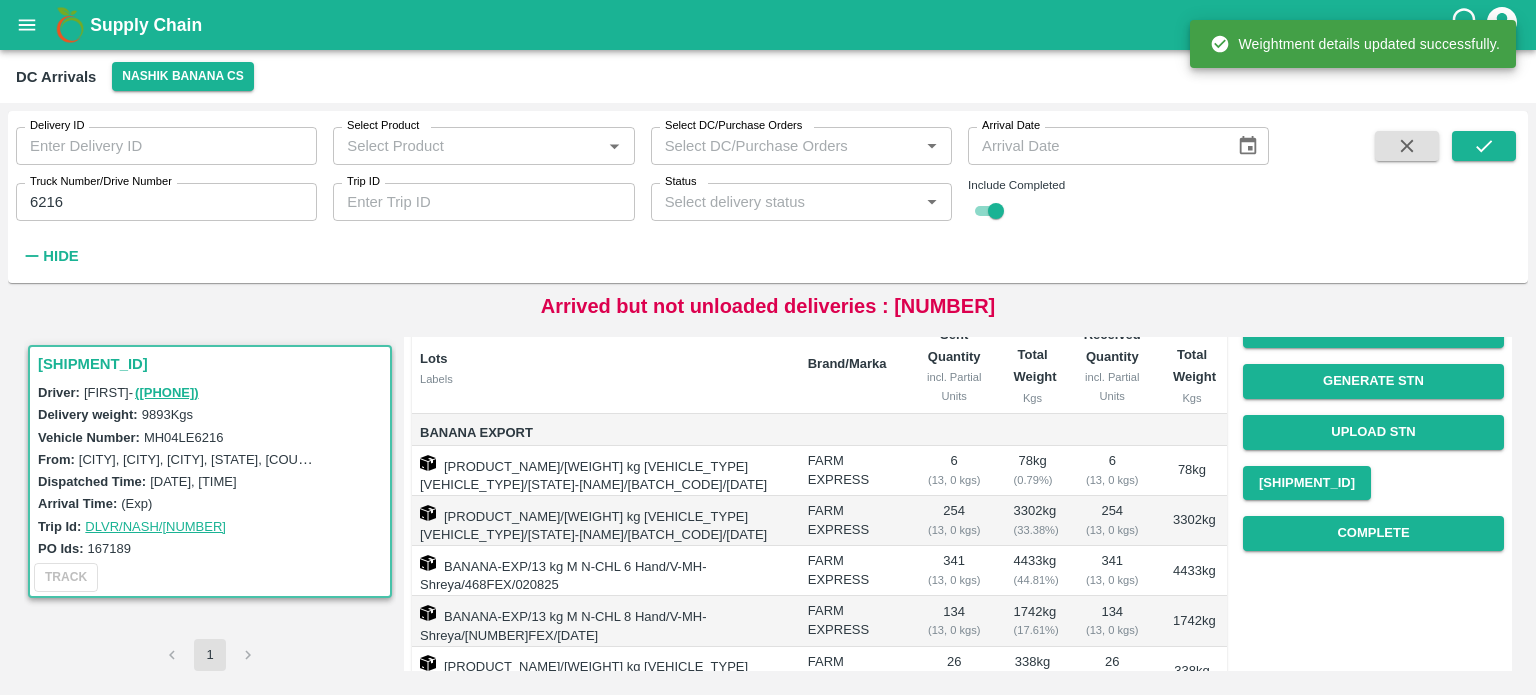scroll, scrollTop: 212, scrollLeft: 0, axis: vertical 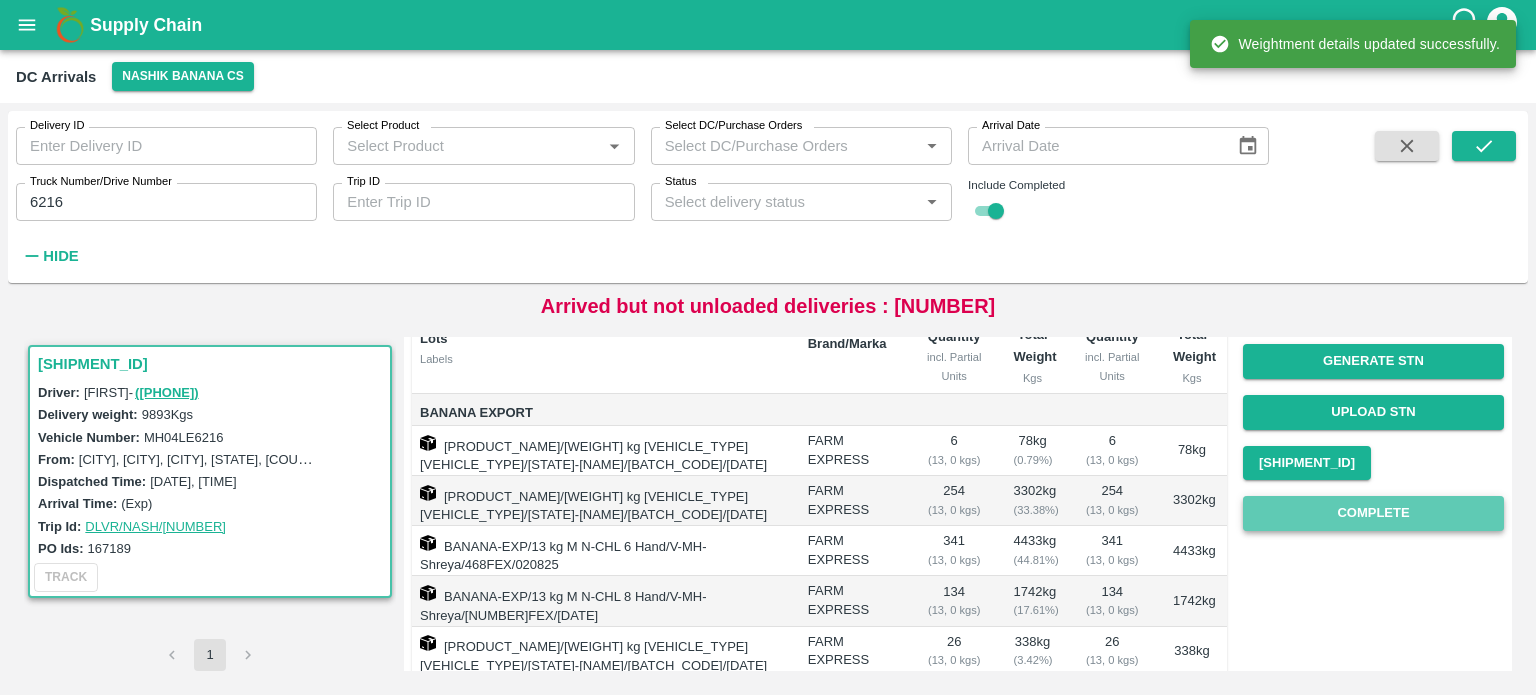 click on "Complete" at bounding box center [1373, 513] 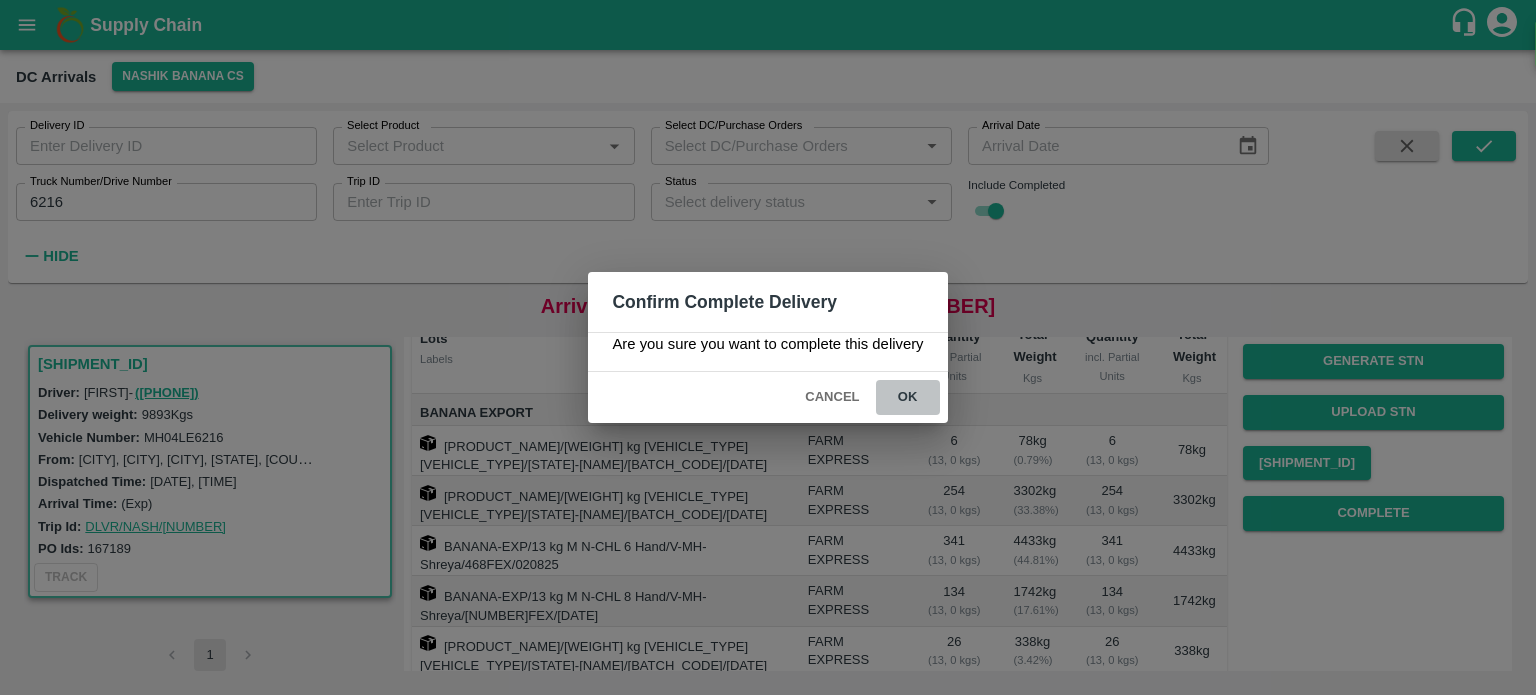 click on "ok" at bounding box center (908, 397) 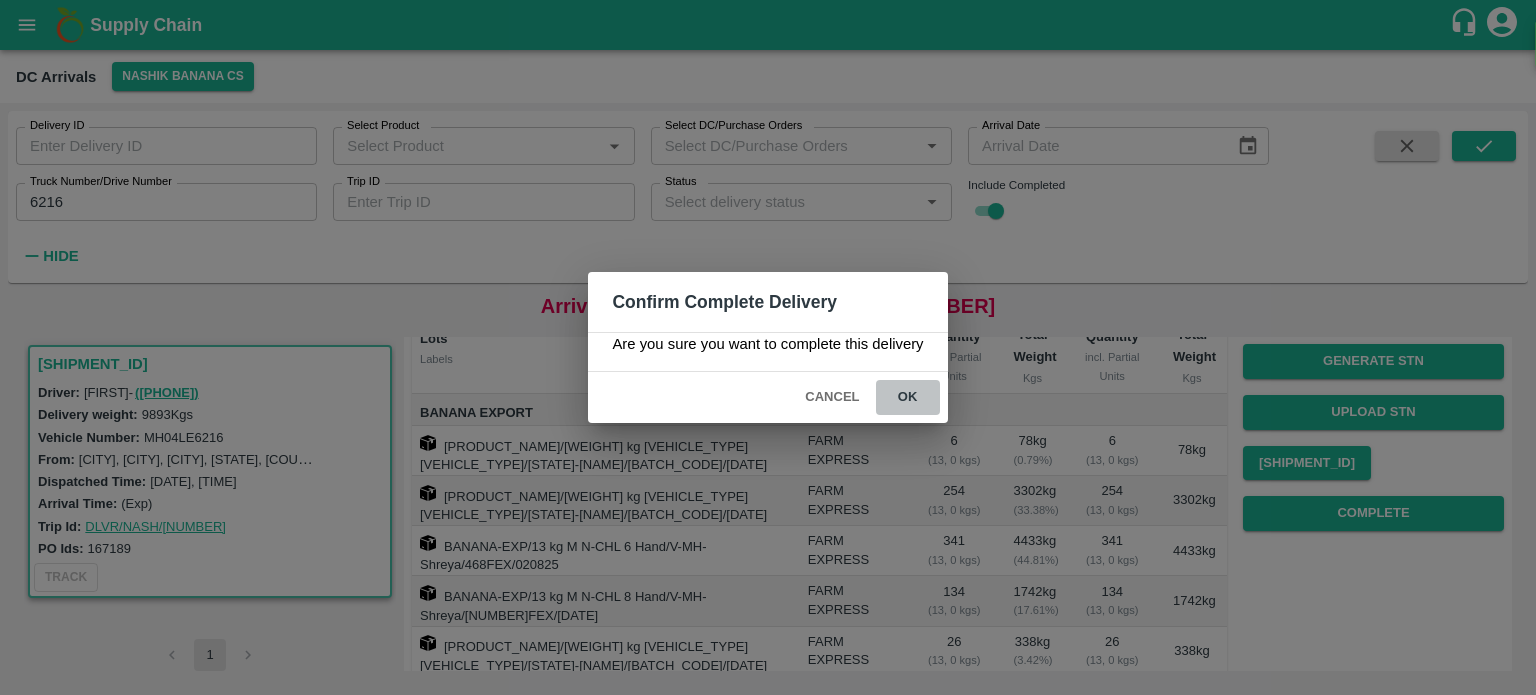scroll, scrollTop: 0, scrollLeft: 0, axis: both 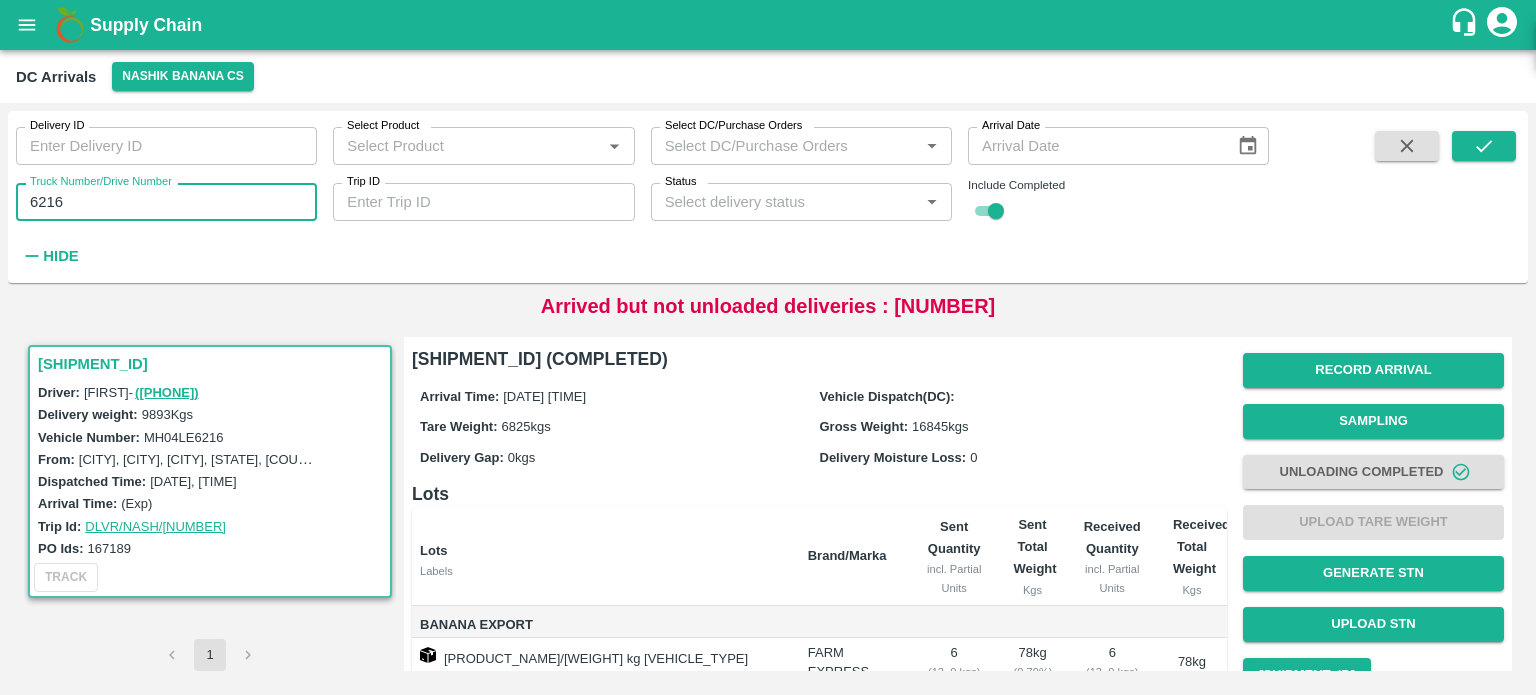 click on "6216" at bounding box center (166, 202) 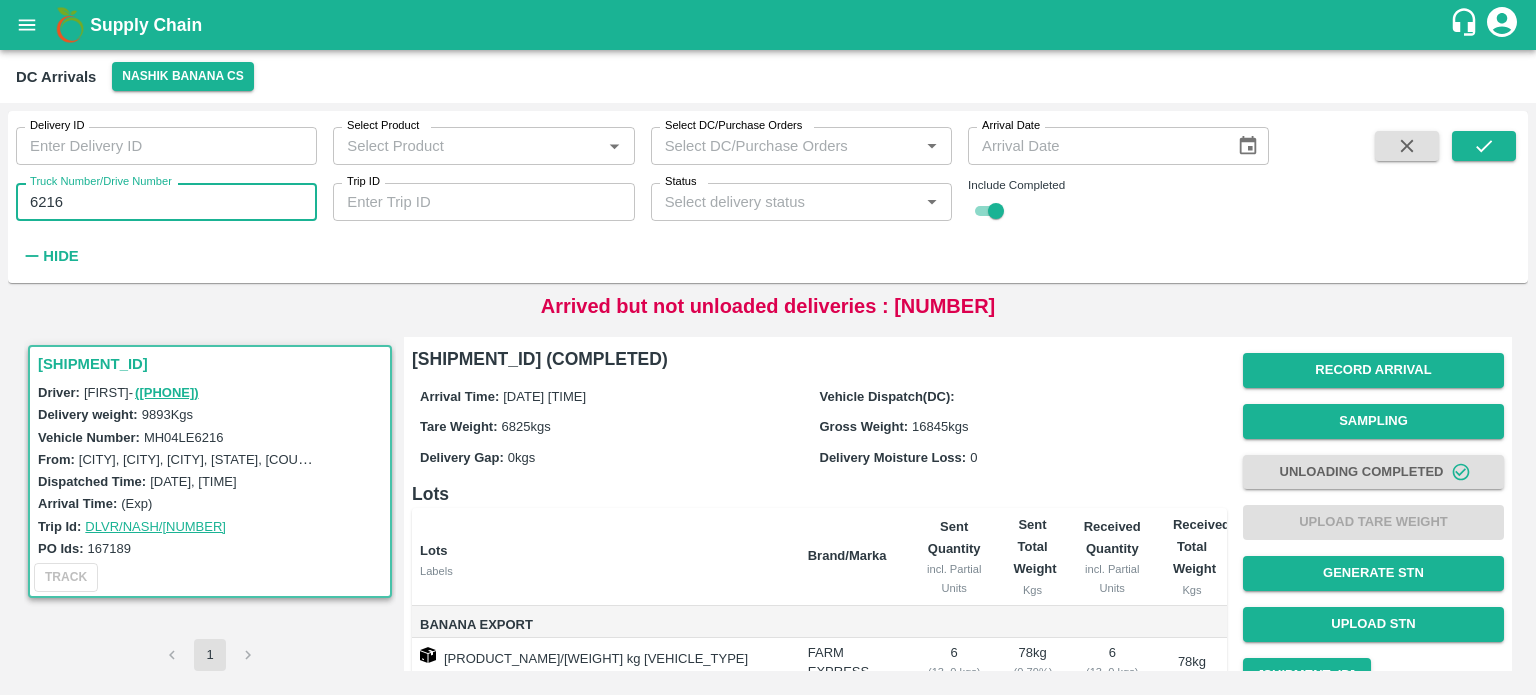 click on "6216" at bounding box center (166, 202) 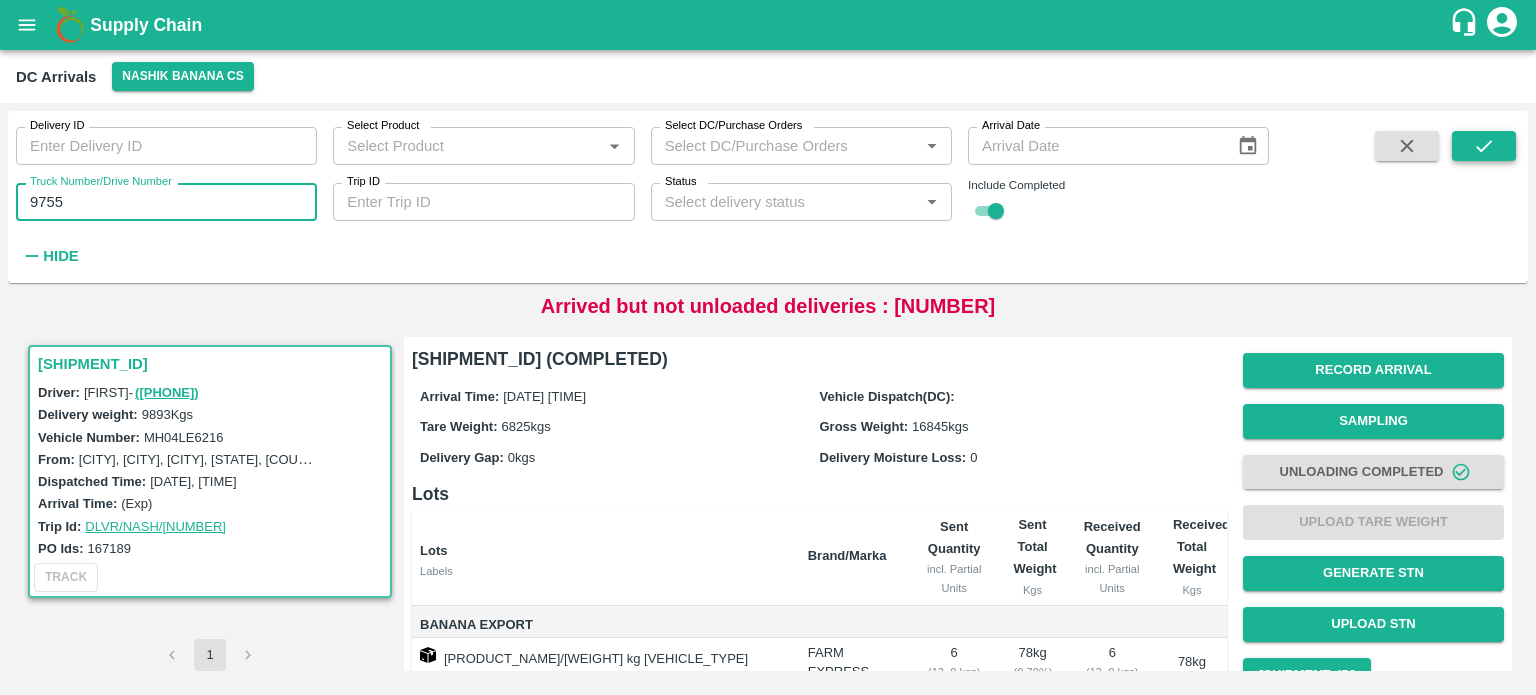 type on "9755" 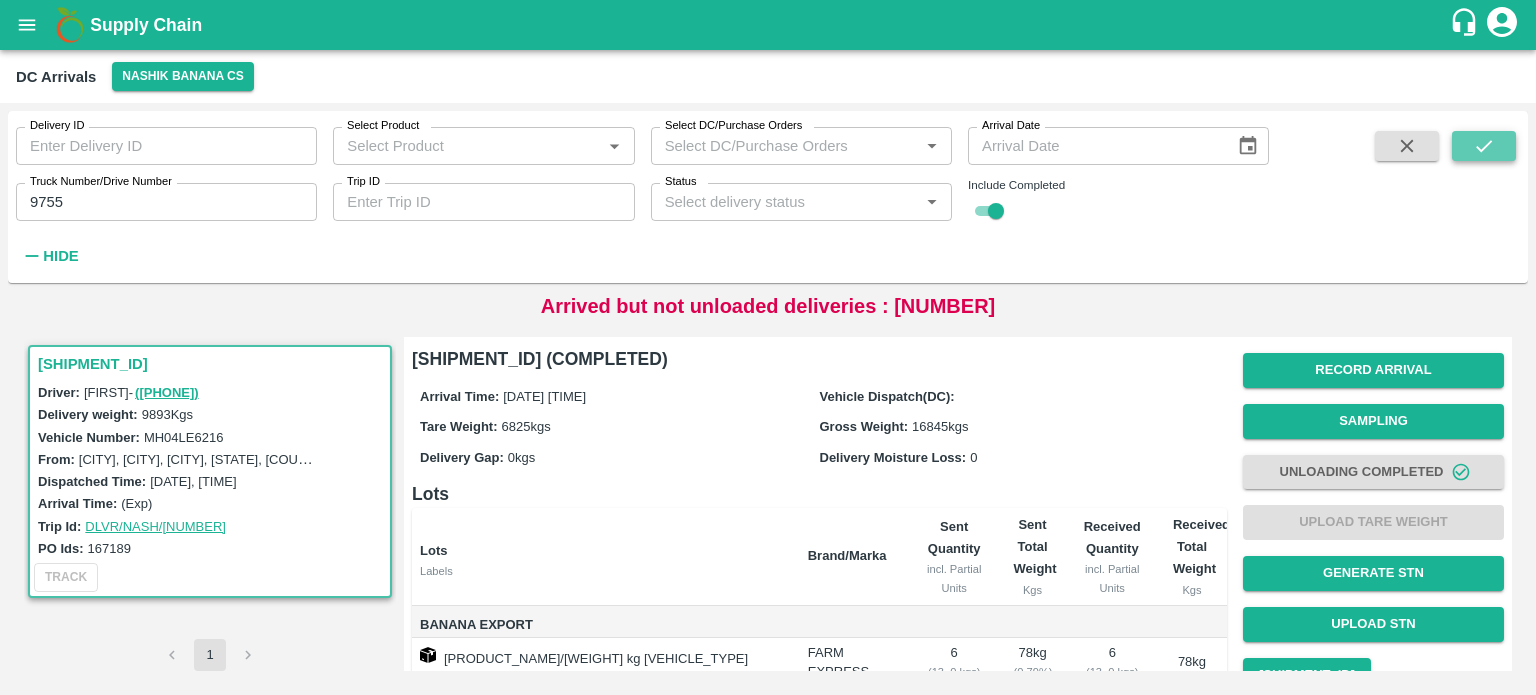 click 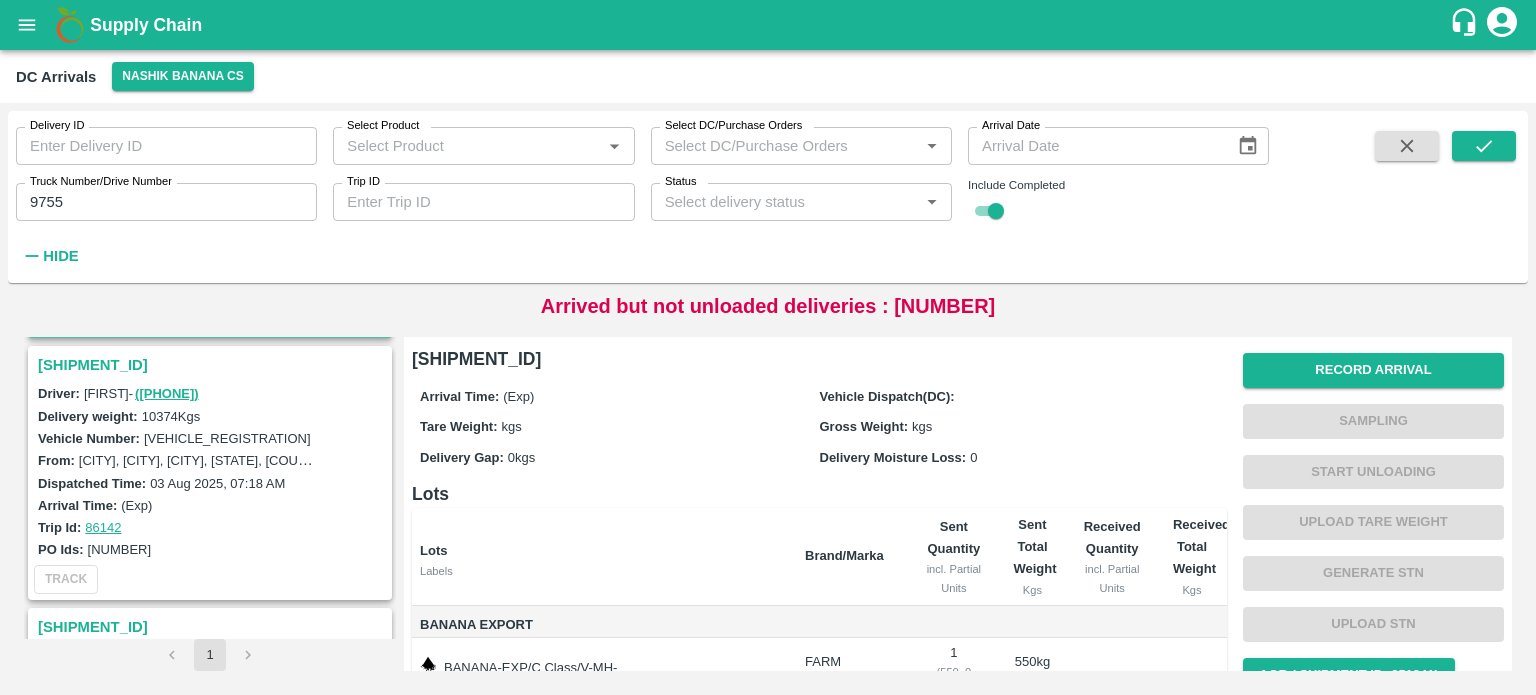 scroll, scrollTop: 252, scrollLeft: 0, axis: vertical 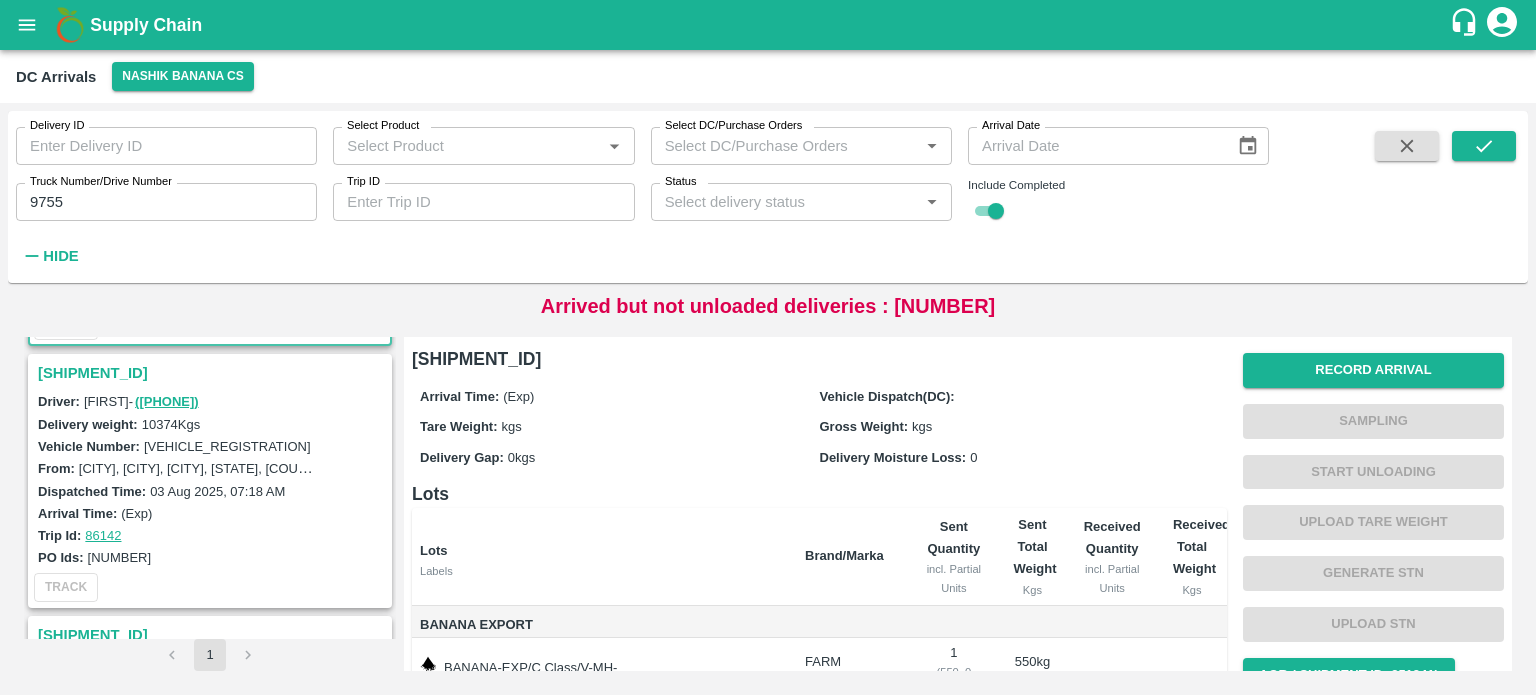 click on "[SHIPMENT_ID]" at bounding box center [213, 373] 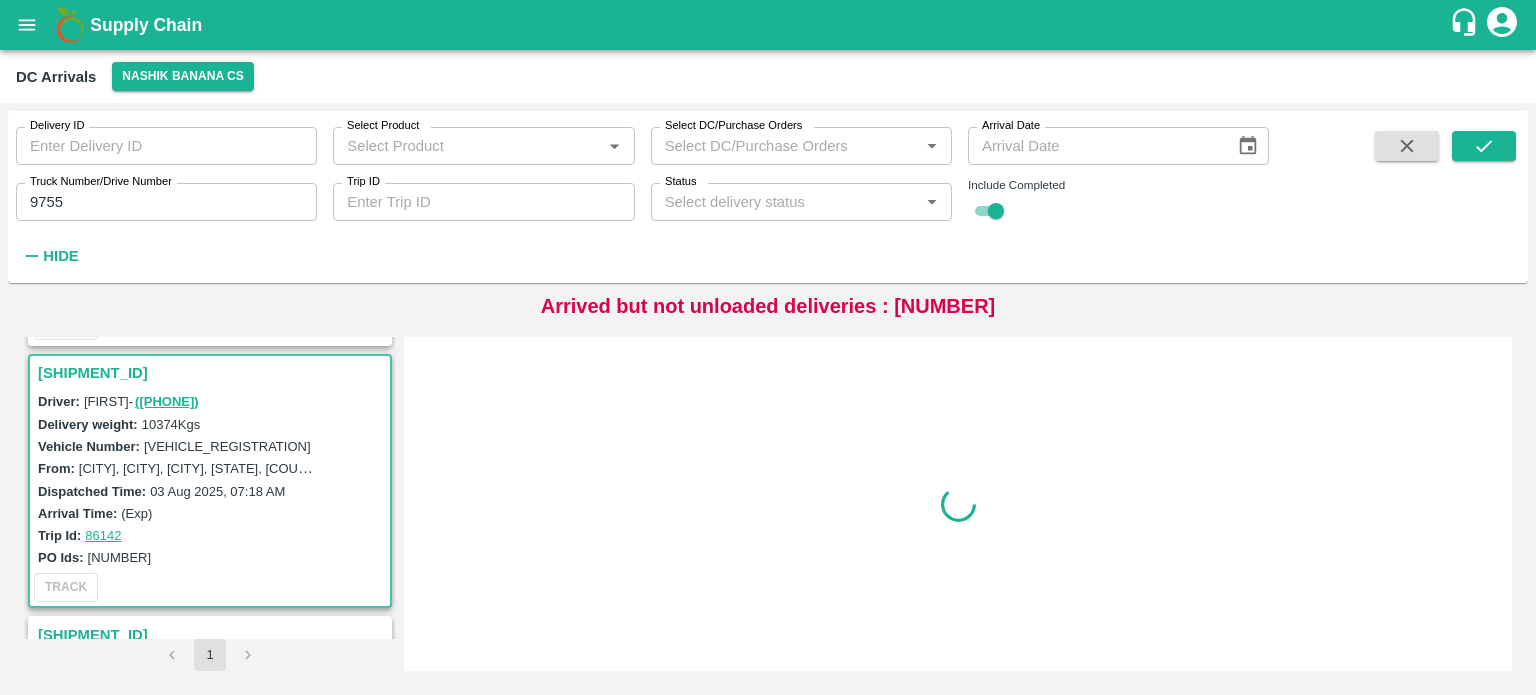 scroll, scrollTop: 268, scrollLeft: 0, axis: vertical 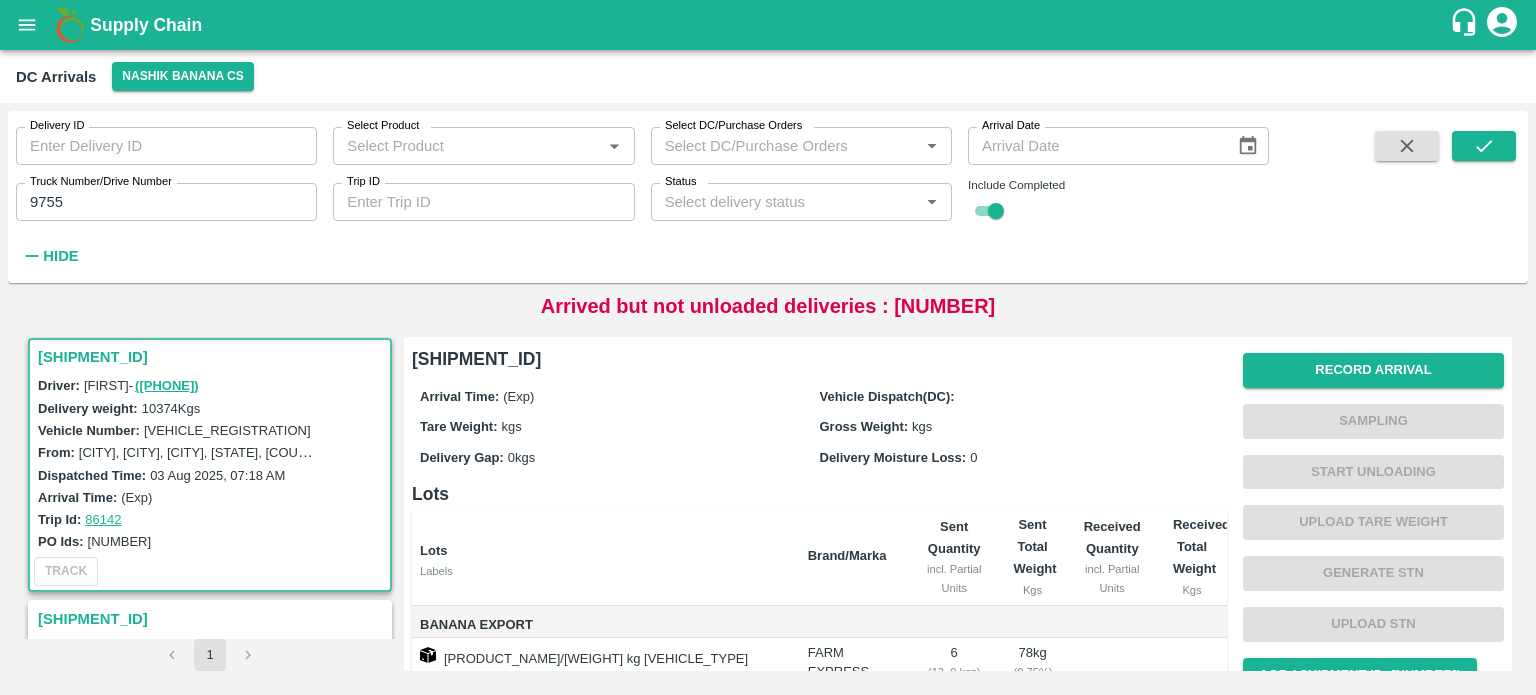 click on "[VEHICLE_REGISTRATION]" at bounding box center [227, 430] 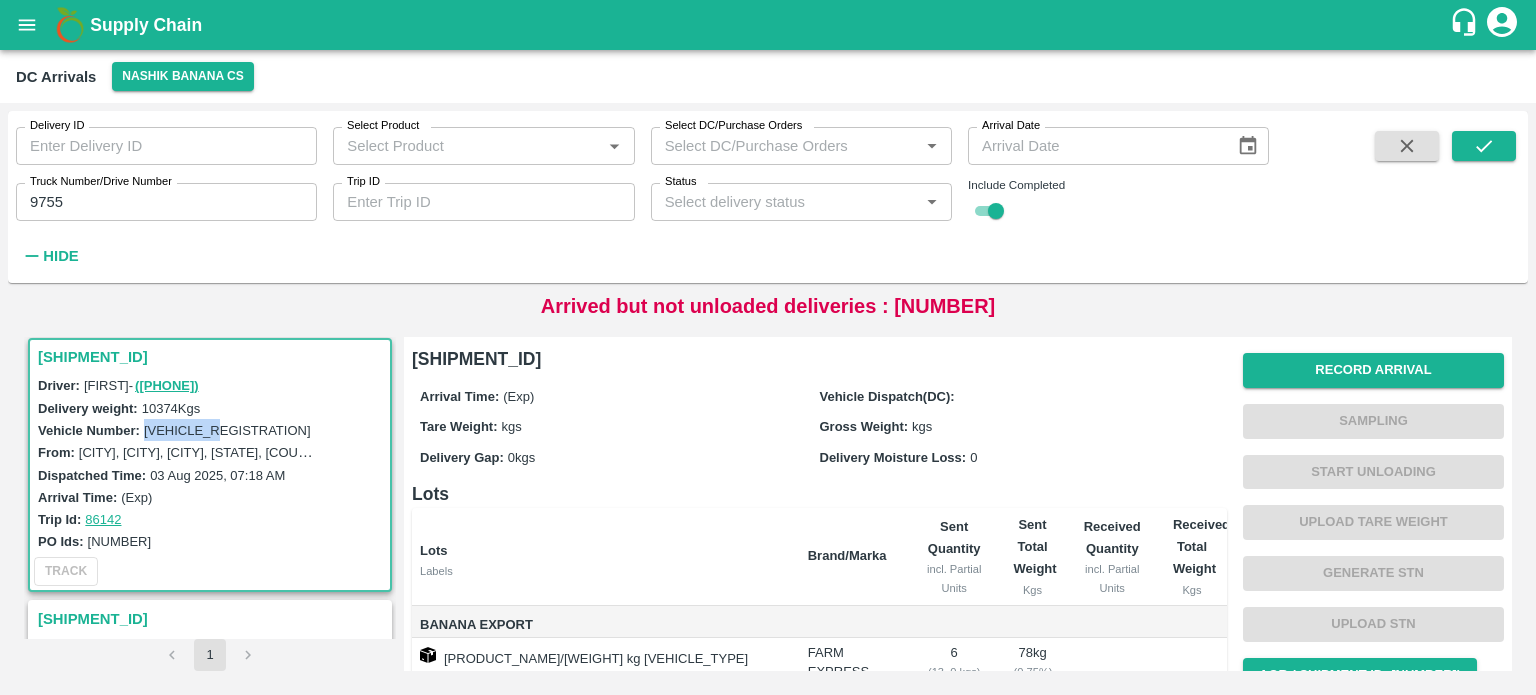 click on "[VEHICLE_REGISTRATION]" at bounding box center [227, 430] 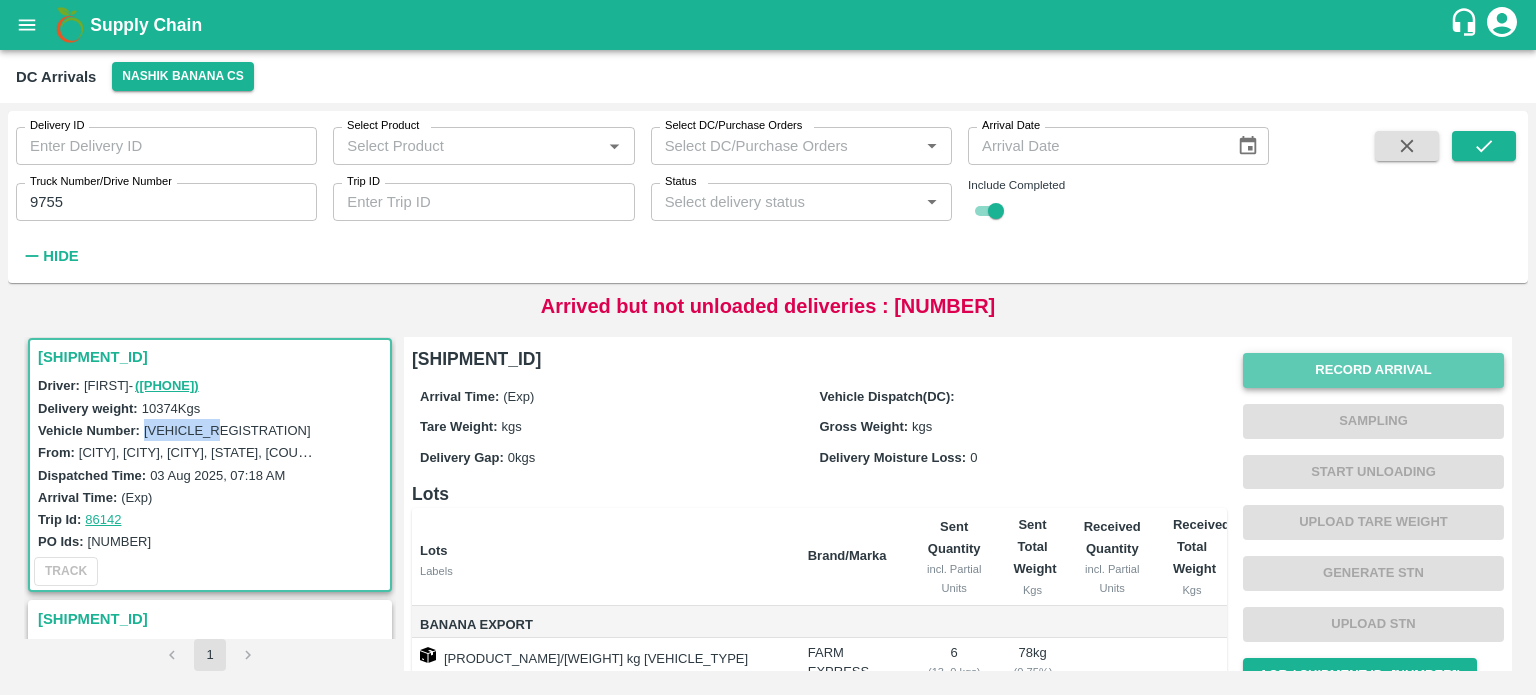 click on "Record Arrival" at bounding box center [1373, 370] 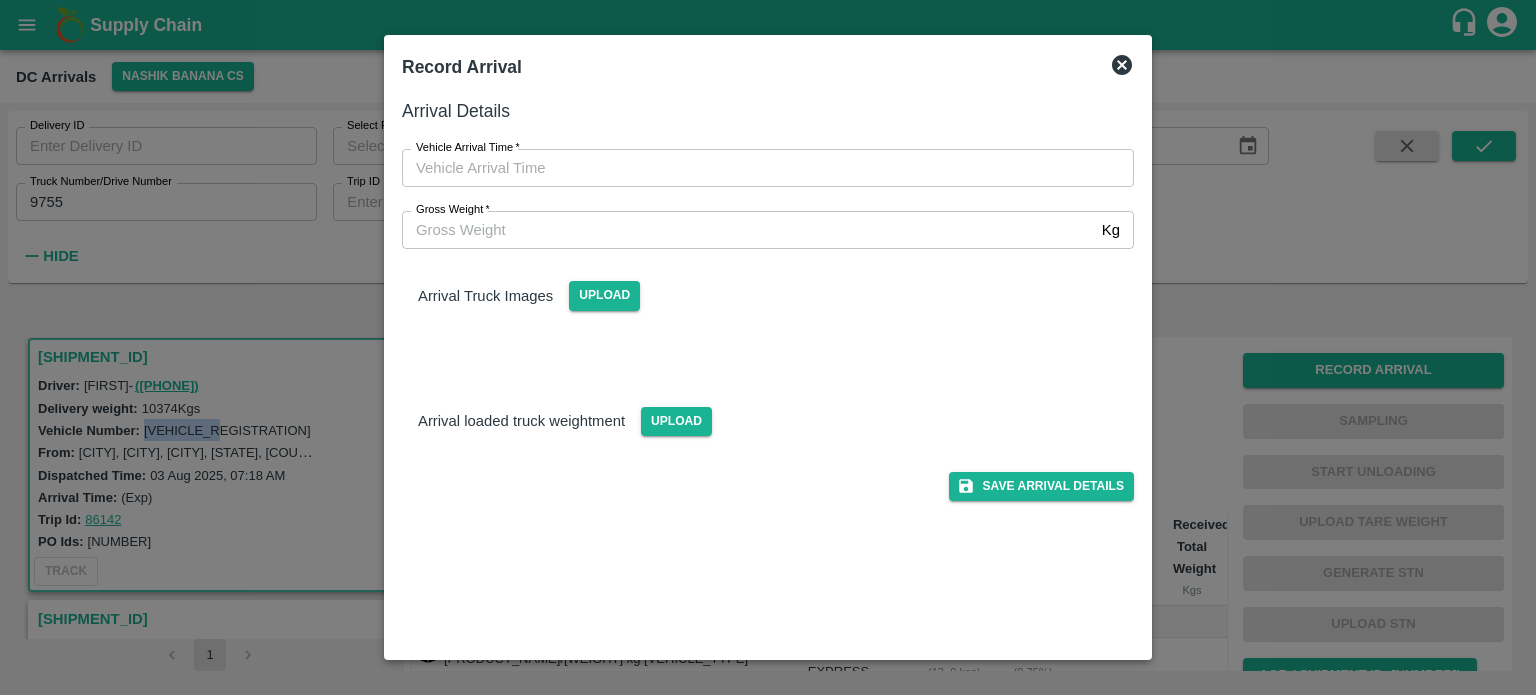 type on "DD/MM/YYYY hh:mm aa" 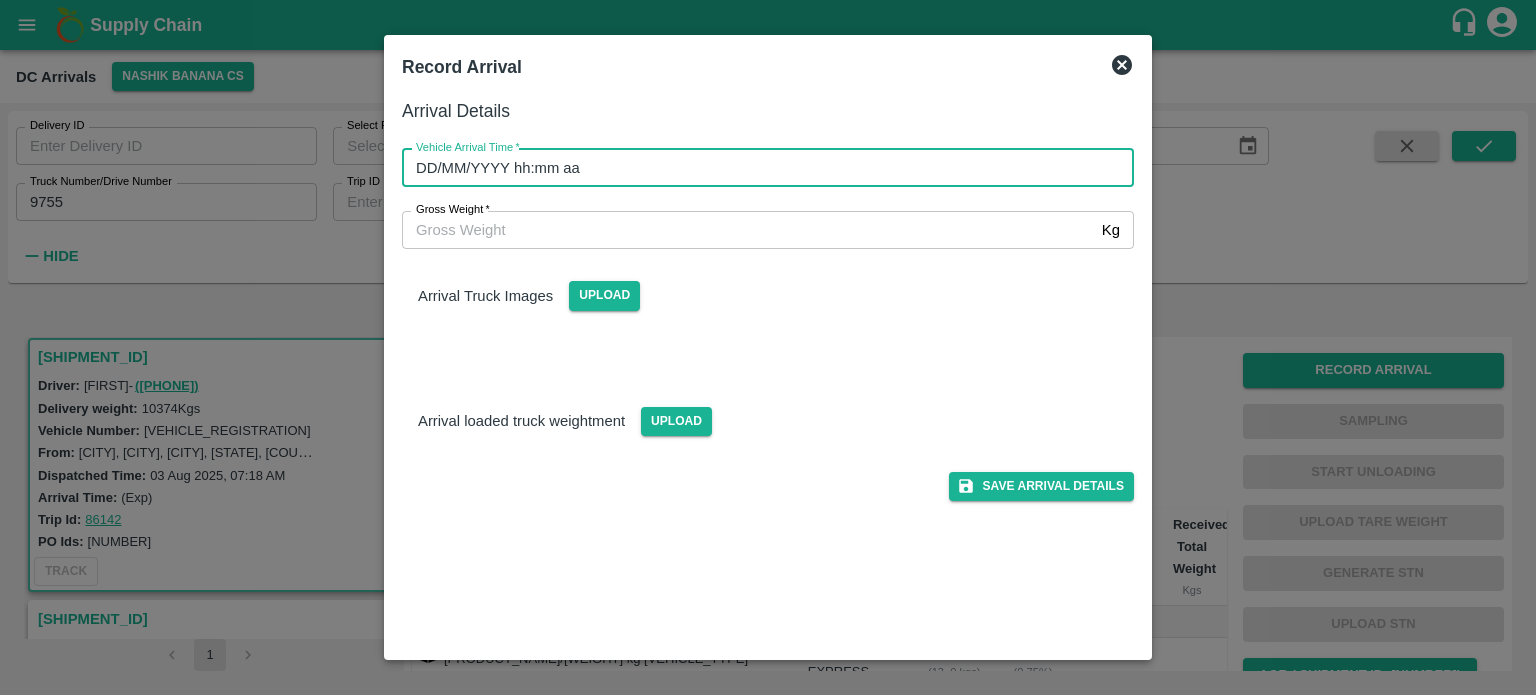 click on "DD/MM/YYYY hh:mm aa" at bounding box center (761, 168) 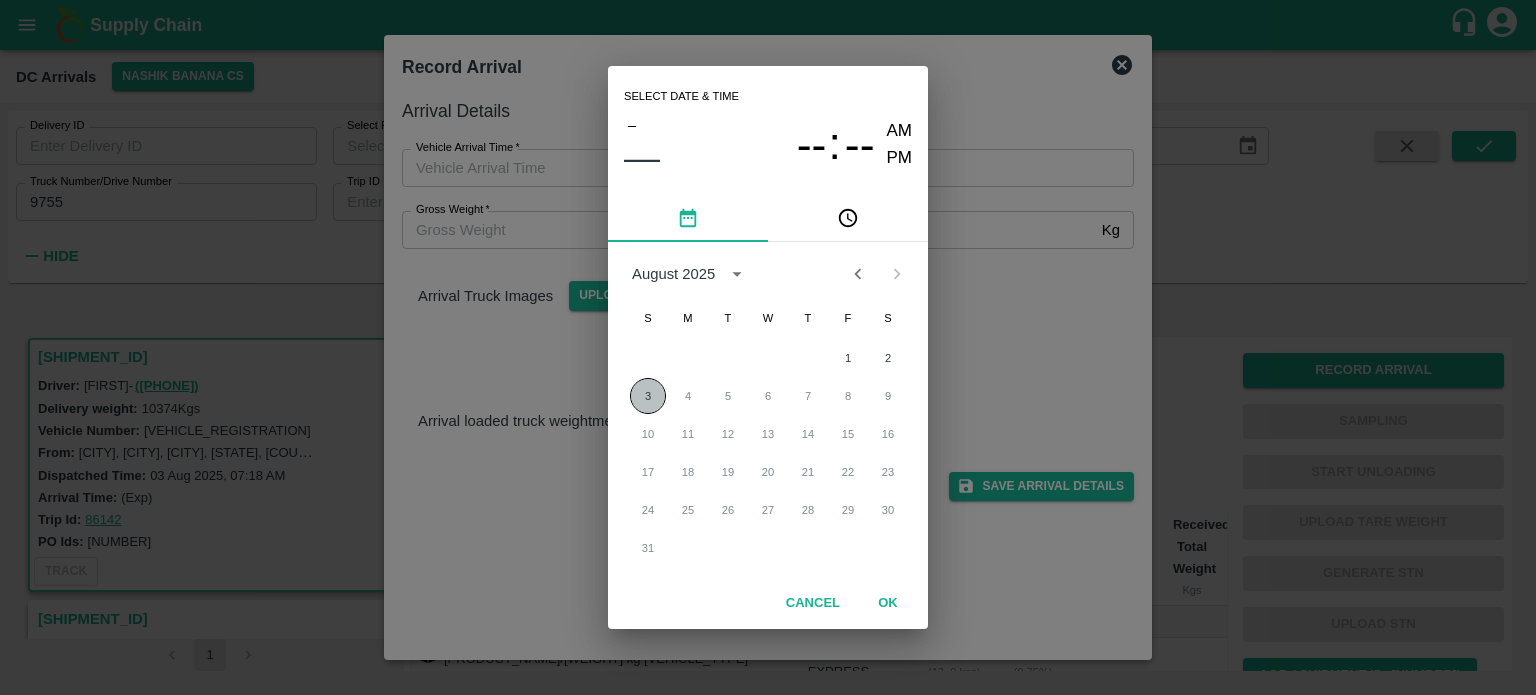 click on "3" at bounding box center (648, 396) 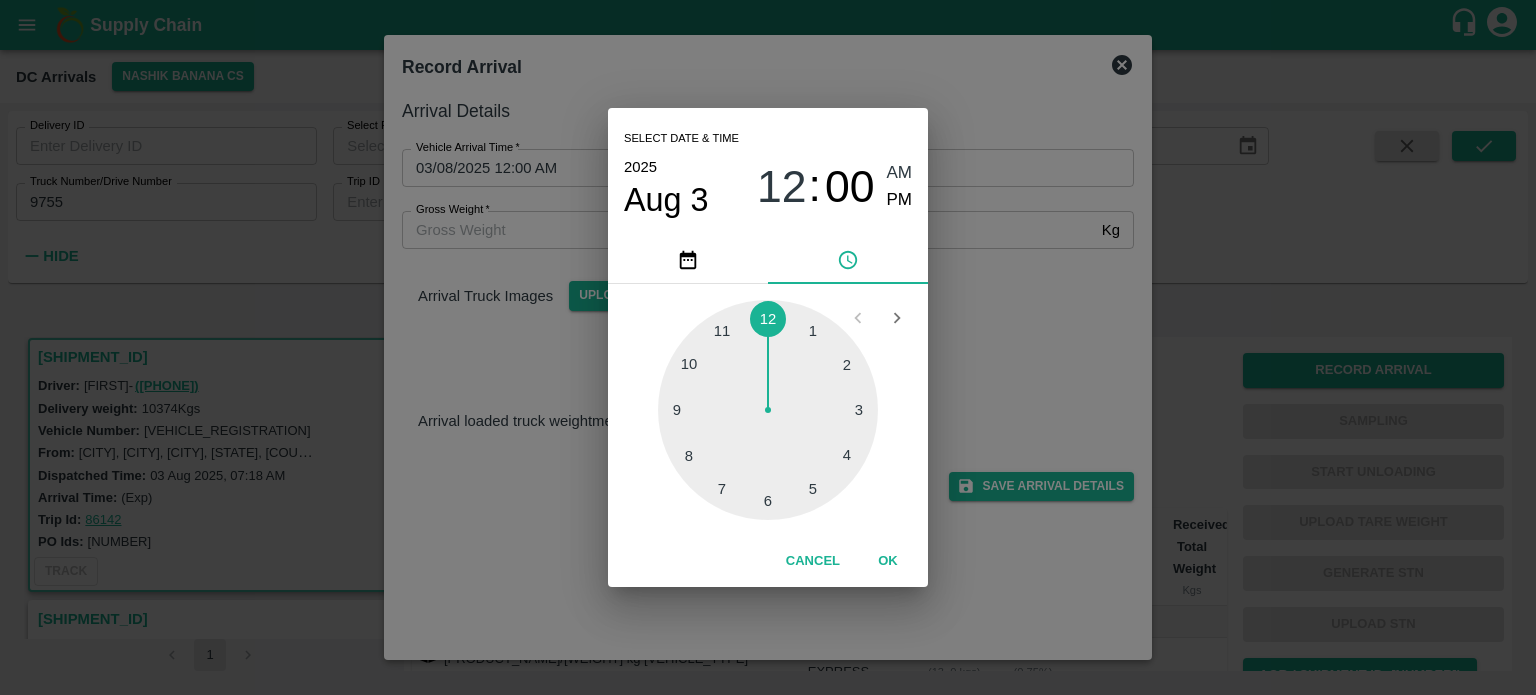 click at bounding box center [768, 410] 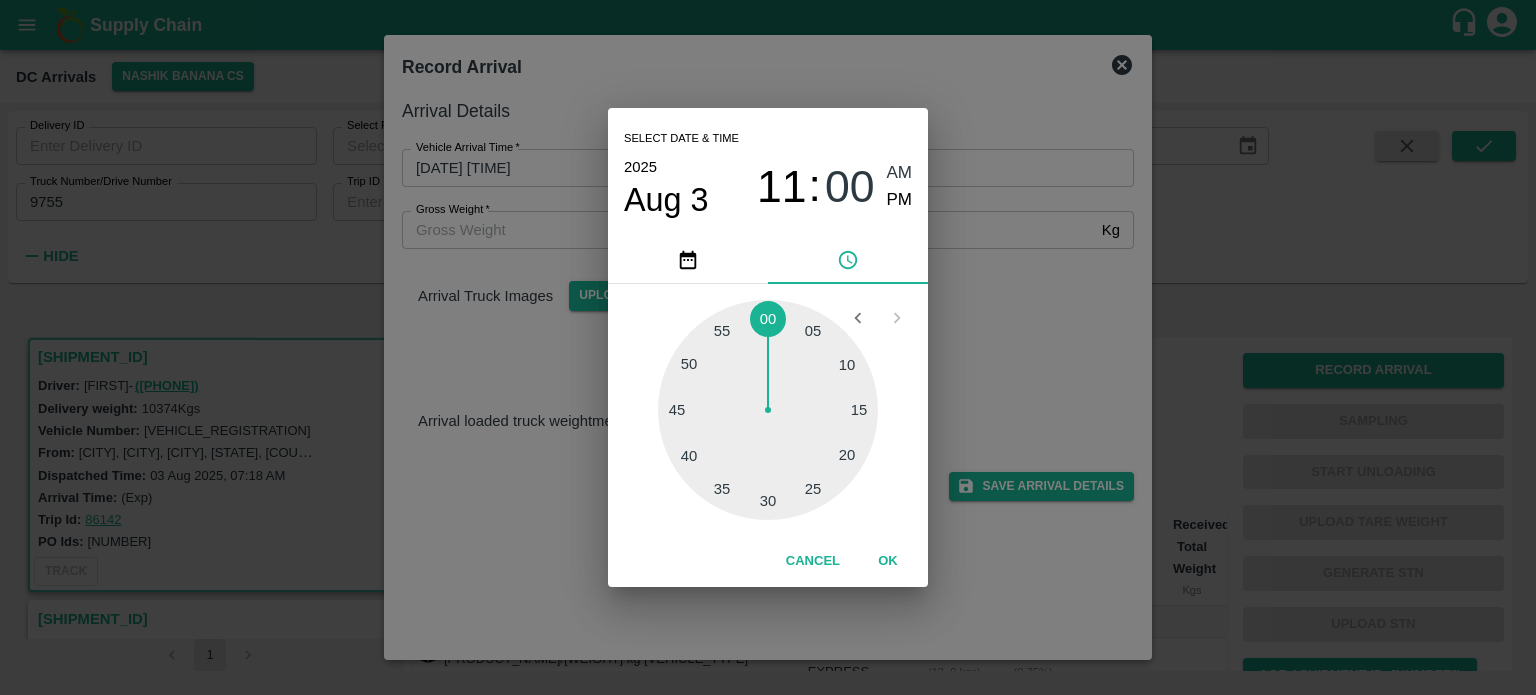 click at bounding box center [768, 410] 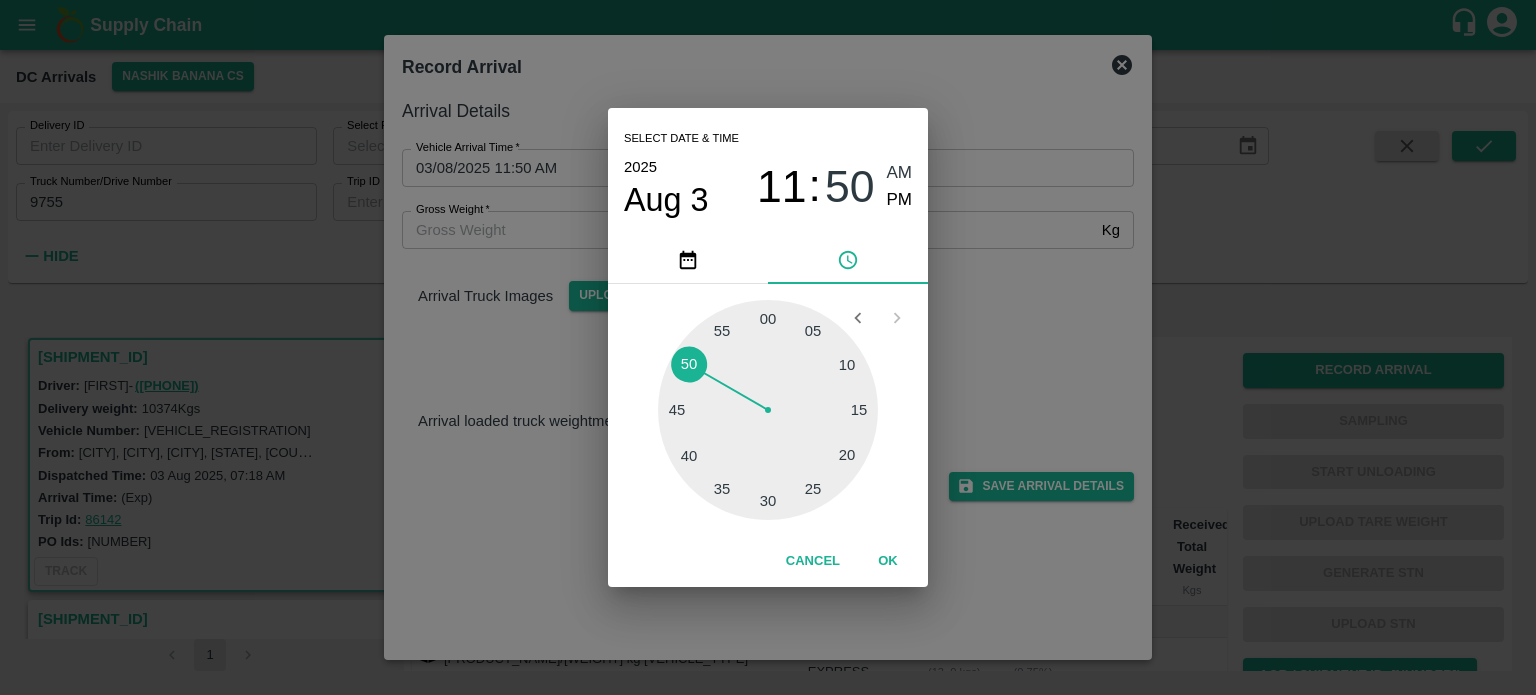 click on "Select date & time [DATE] [TIME]" at bounding box center (768, 347) 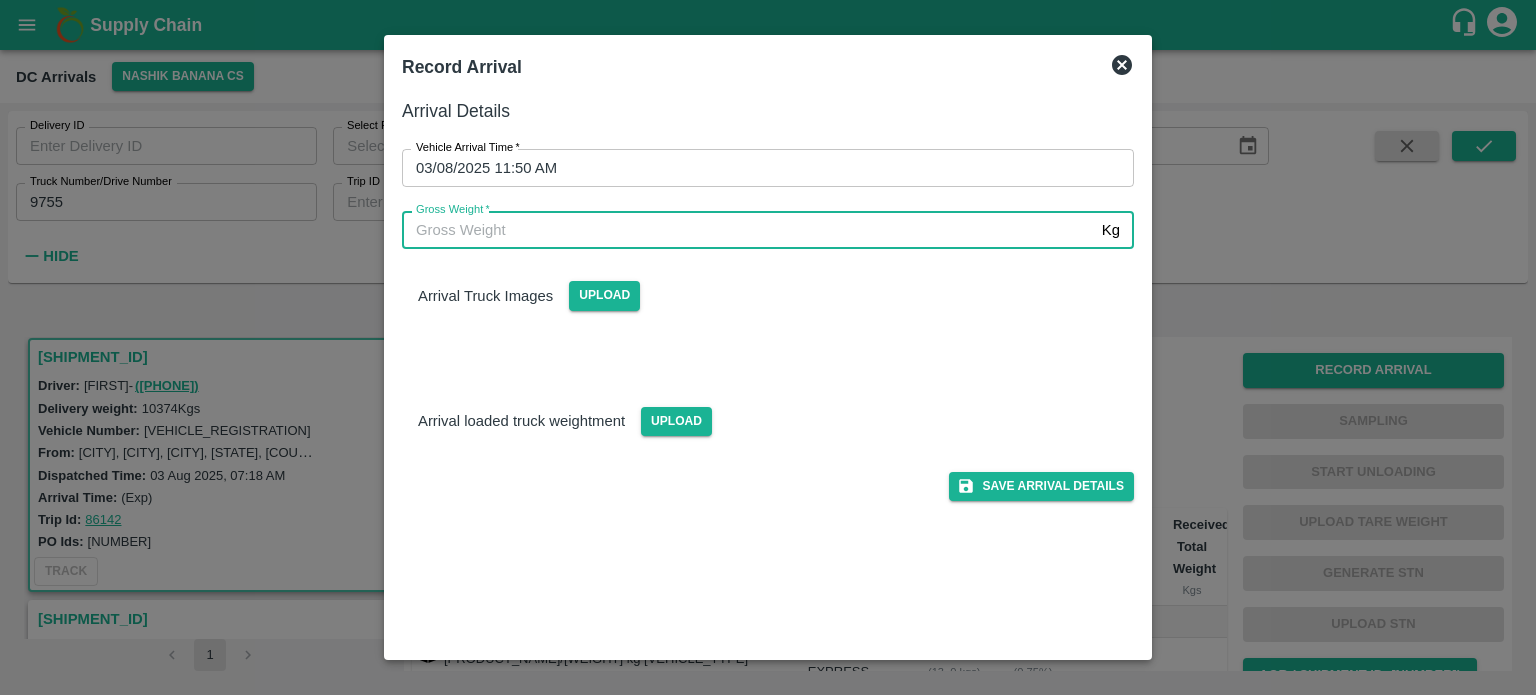 click on "Gross Weight   *" at bounding box center [748, 230] 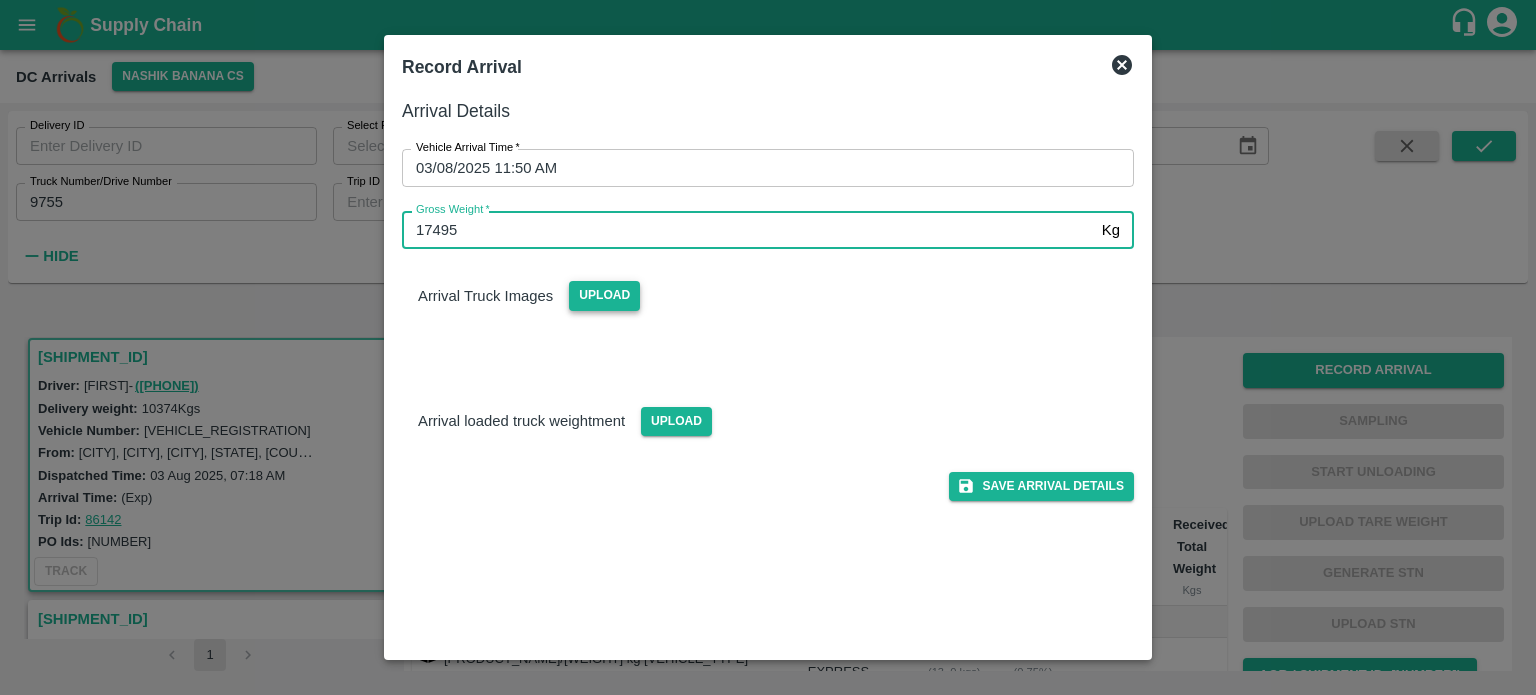 type on "17495" 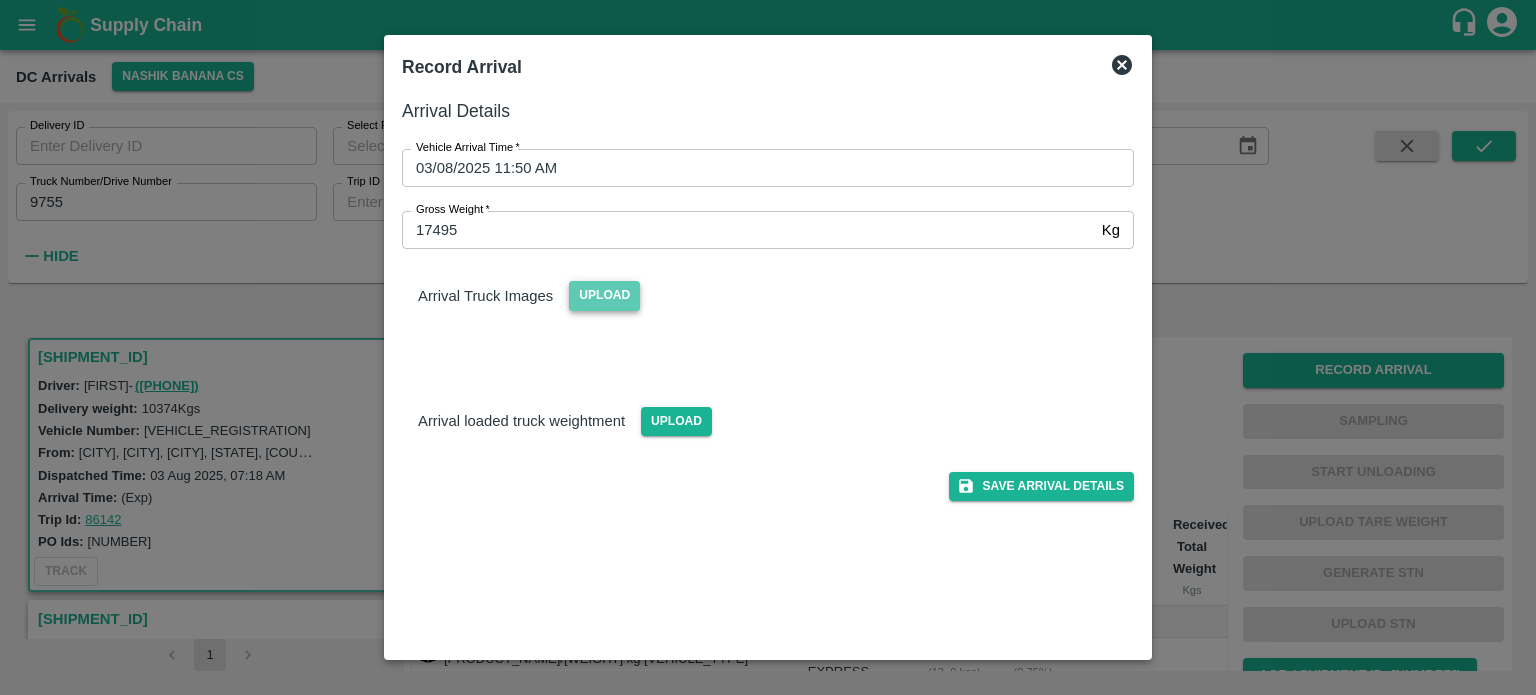 click on "Upload" at bounding box center [604, 295] 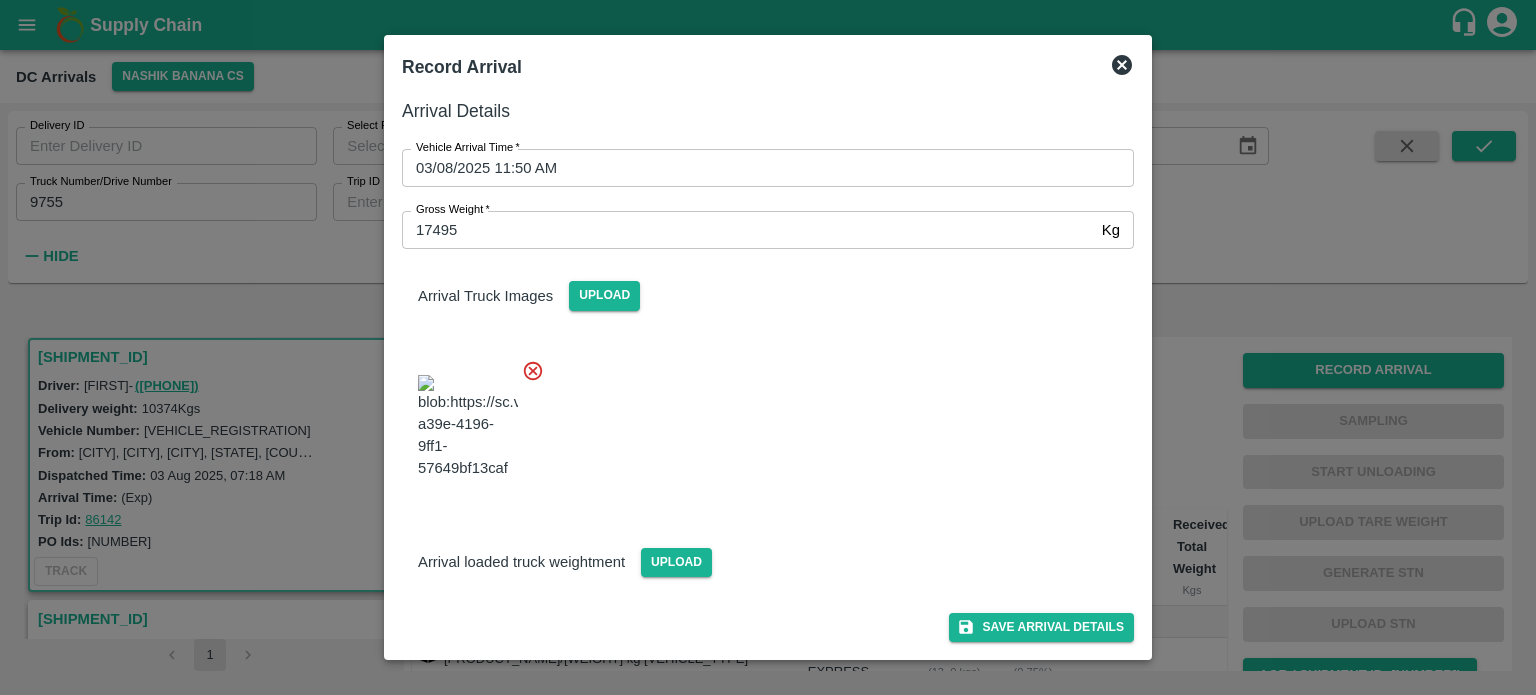 scroll, scrollTop: 116, scrollLeft: 0, axis: vertical 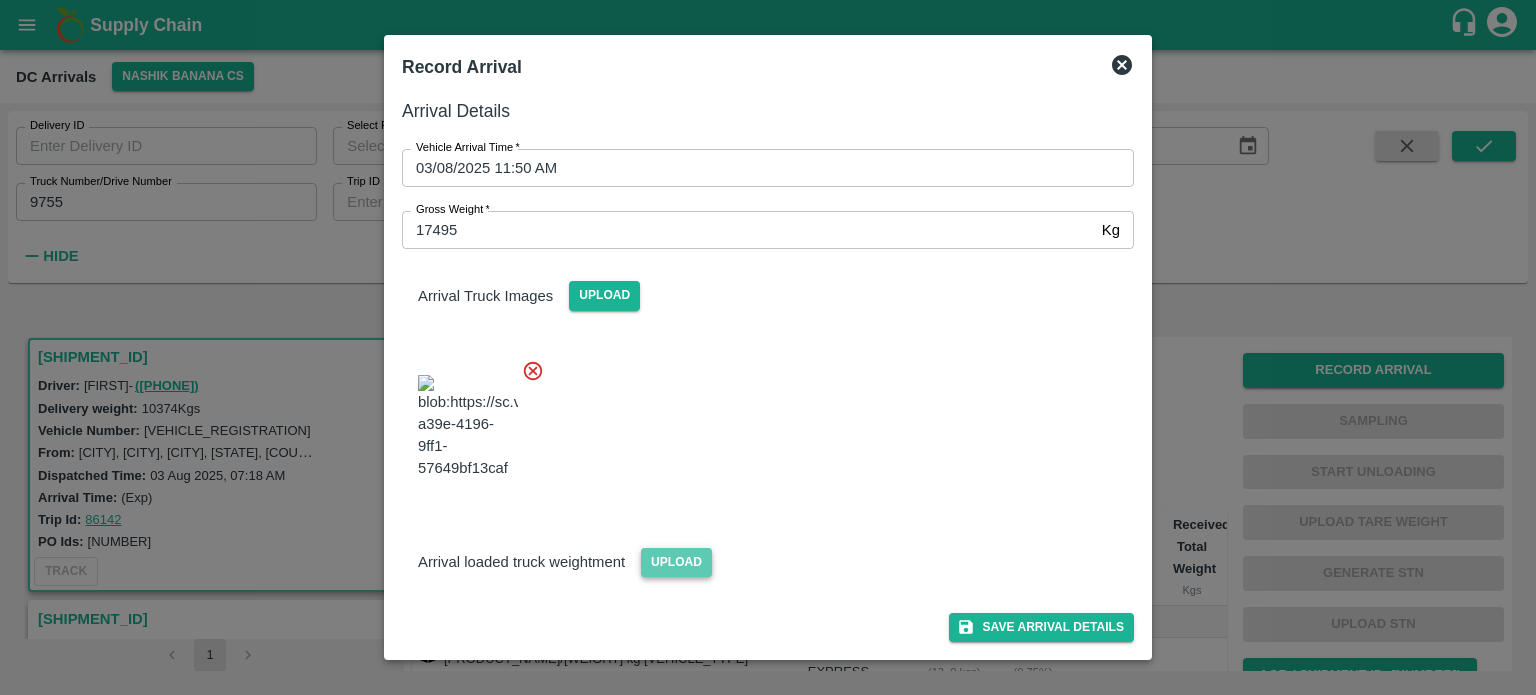 click on "Upload" at bounding box center [676, 562] 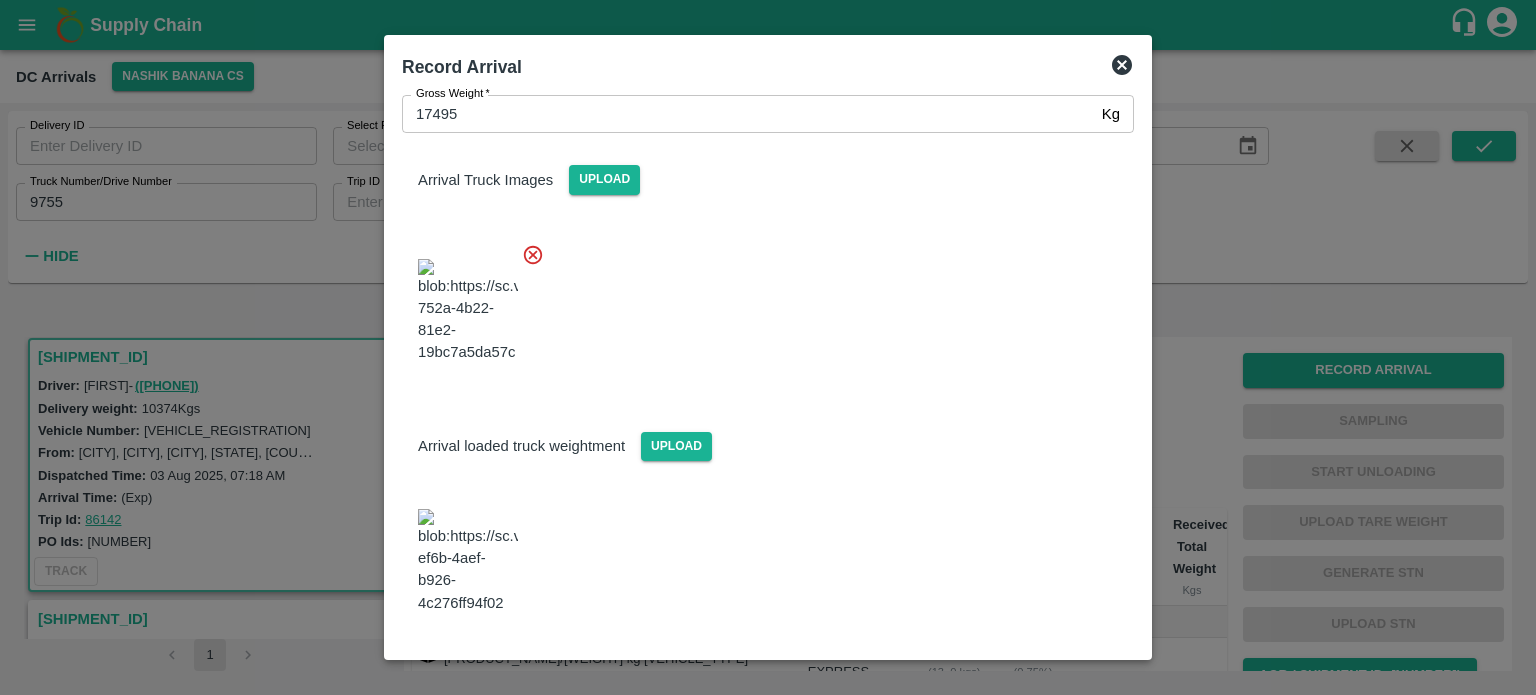 click at bounding box center [760, 305] 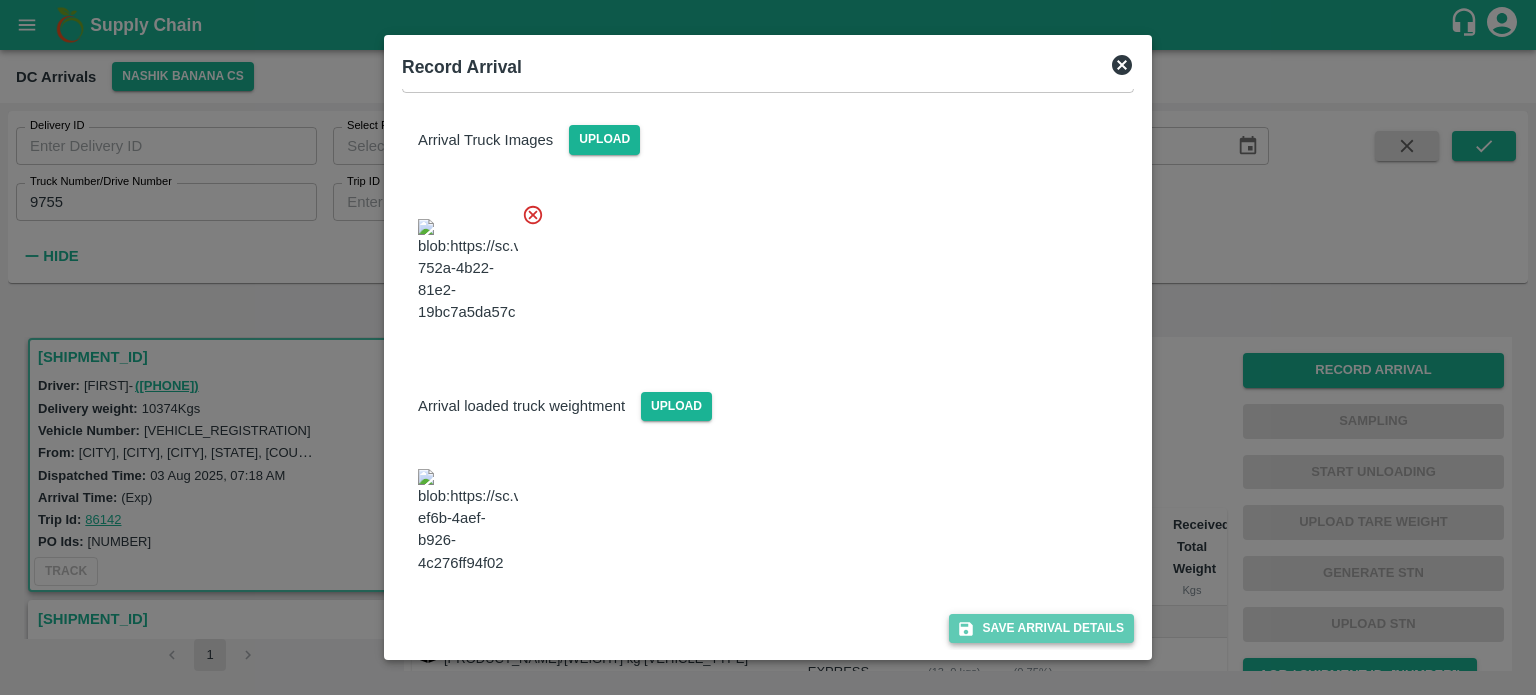 click on "Save Arrival Details" at bounding box center (1041, 628) 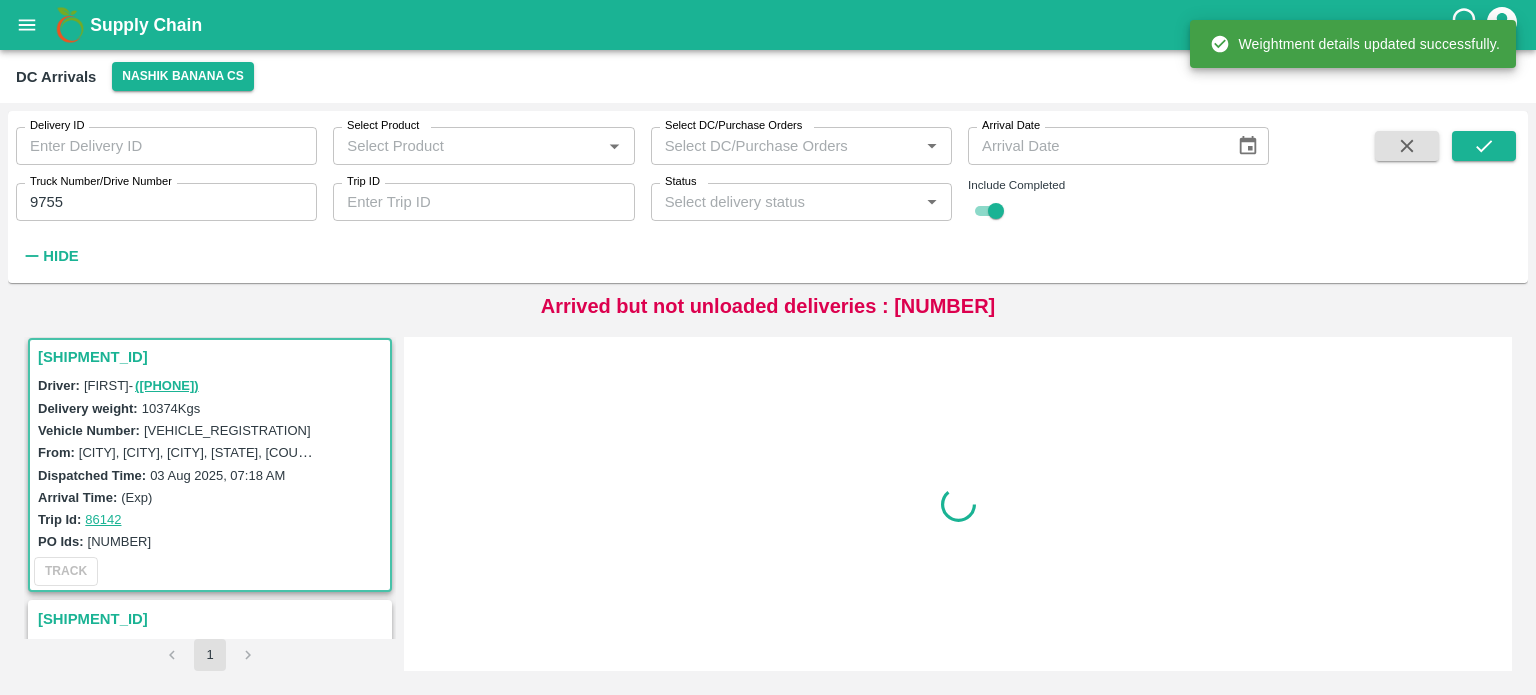 scroll, scrollTop: 0, scrollLeft: 0, axis: both 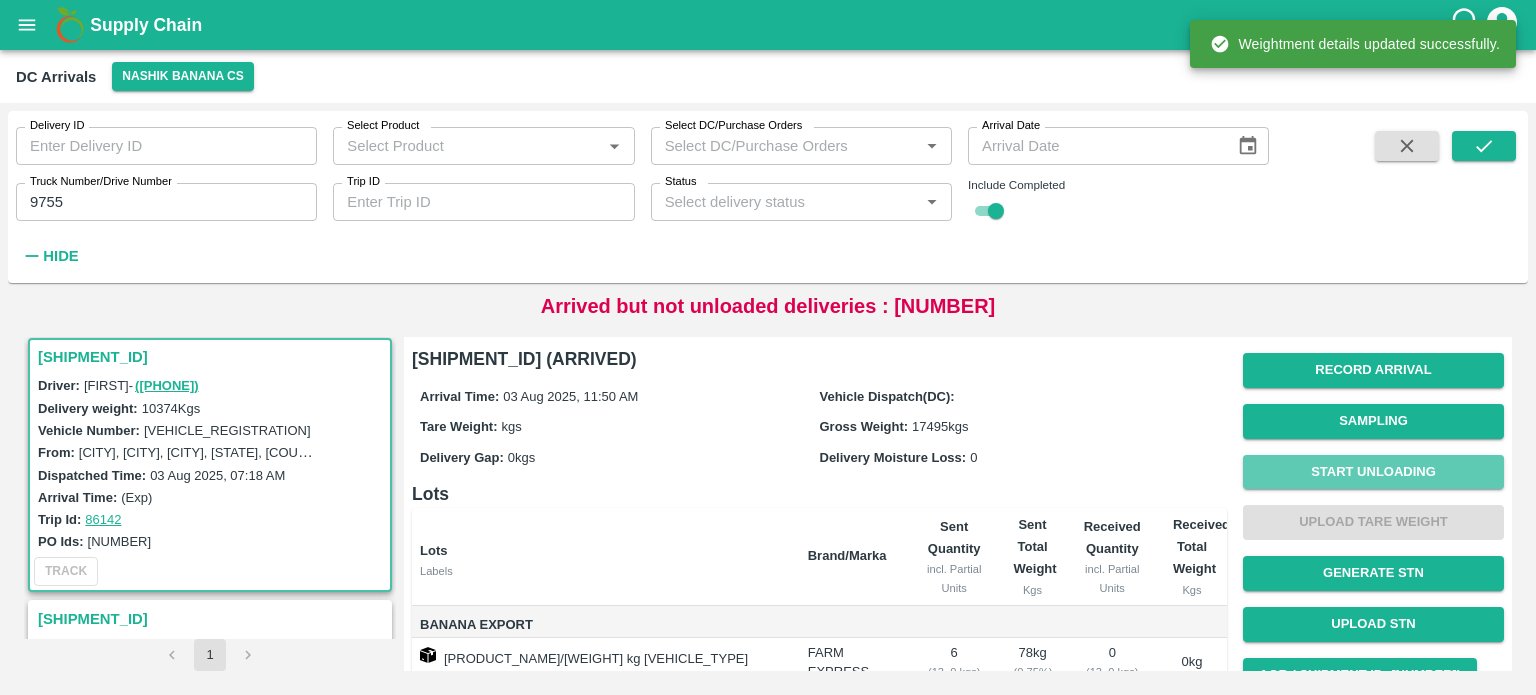 click on "Start Unloading" at bounding box center [1373, 472] 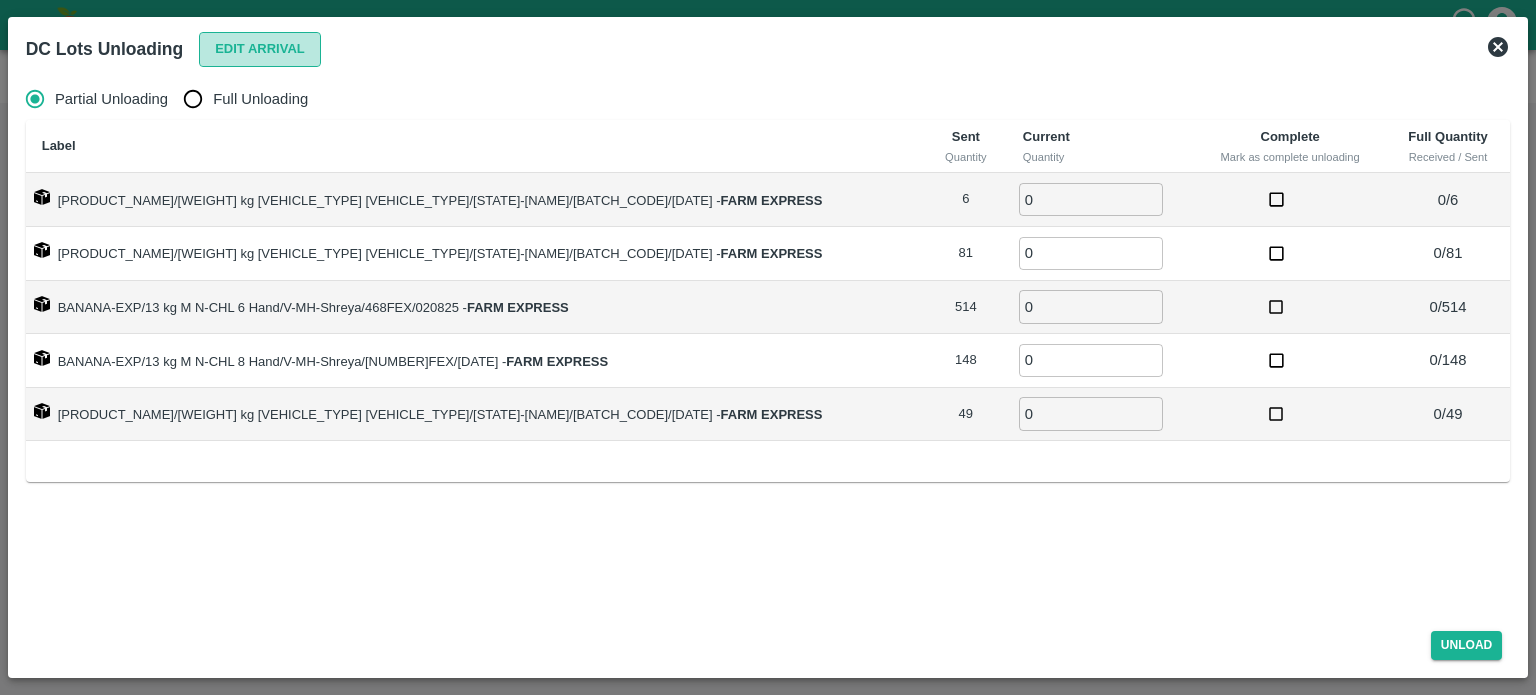 click on "Edit Arrival" at bounding box center (260, 49) 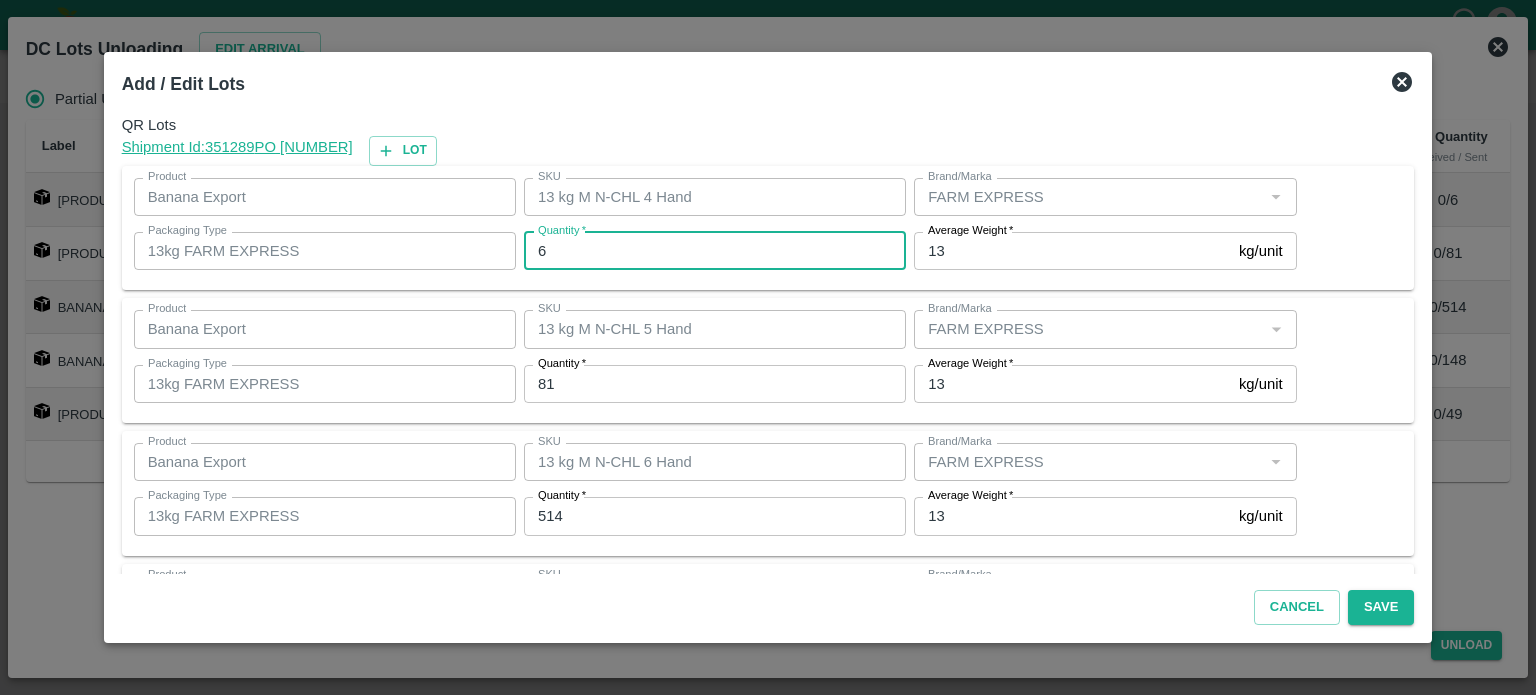 click on "6" at bounding box center (715, 251) 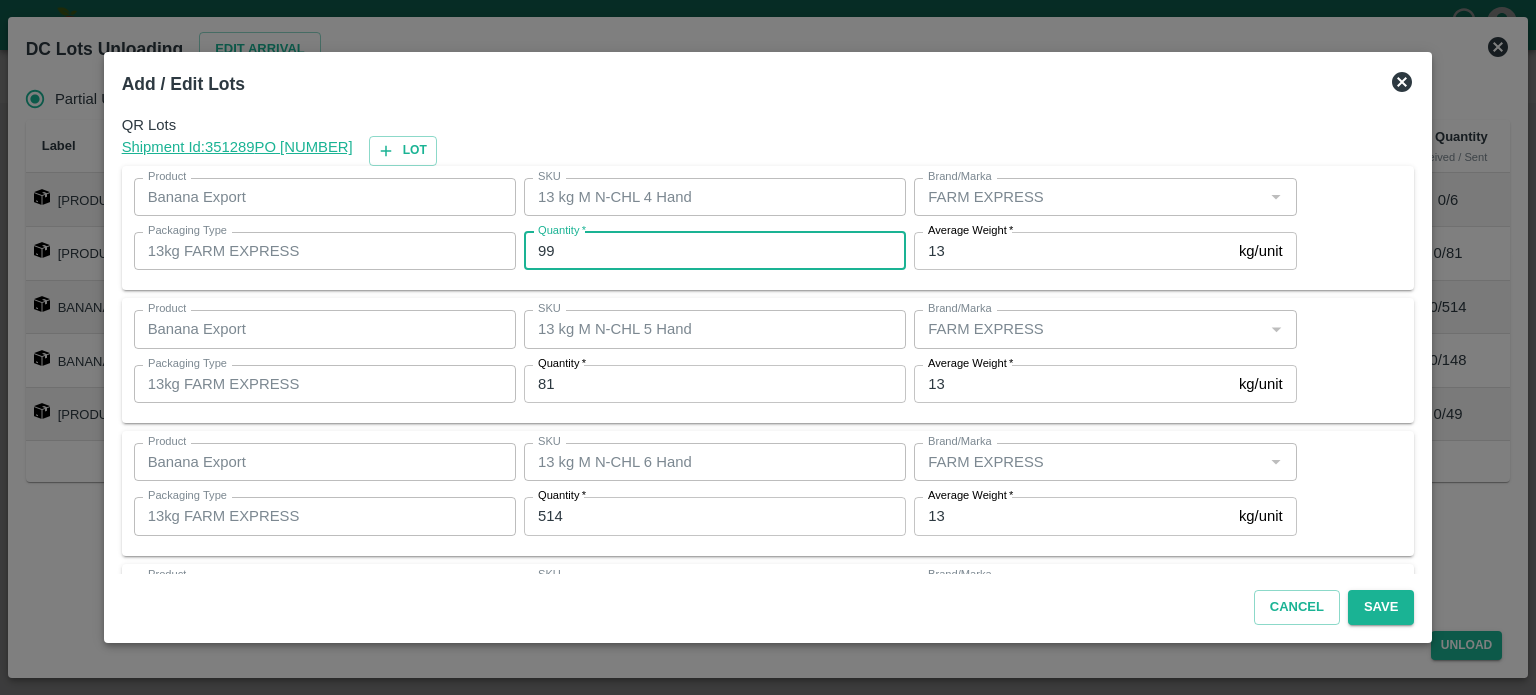 type on "9" 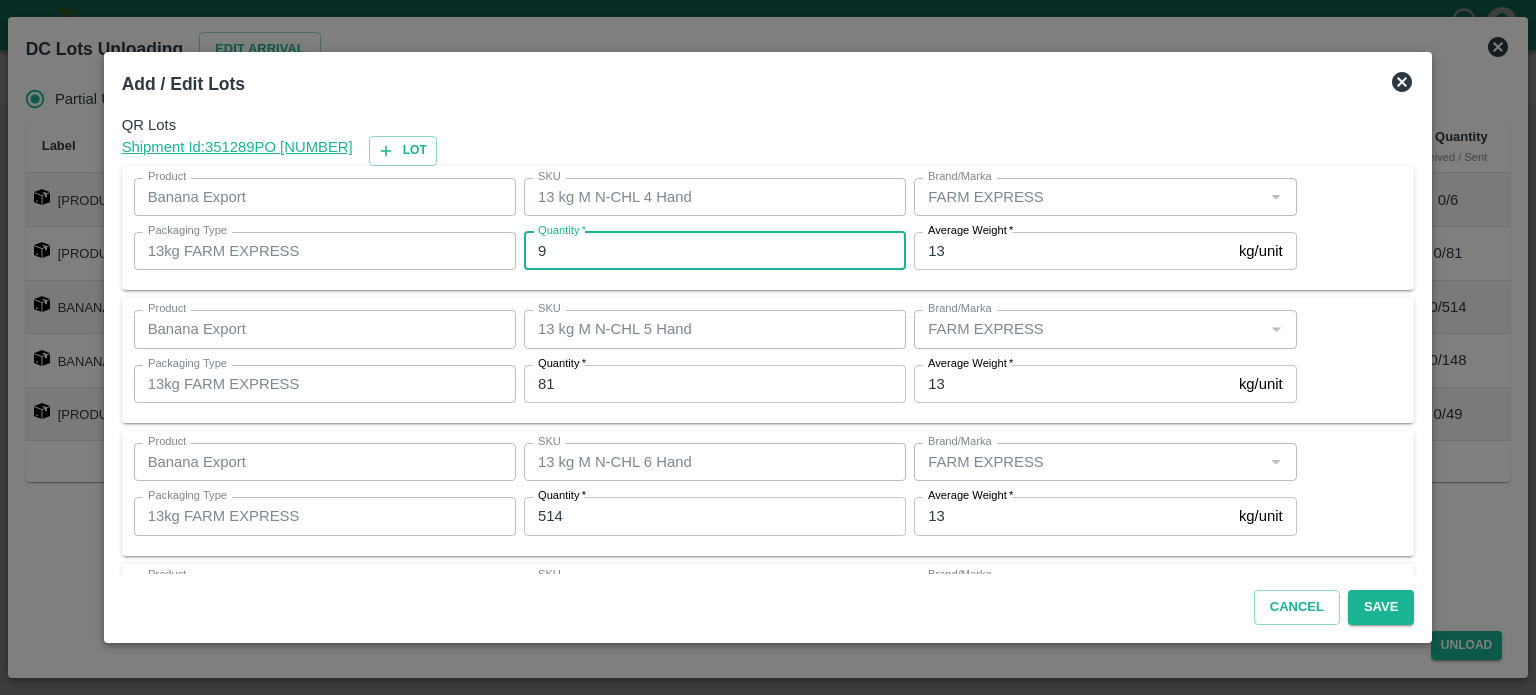 type on "9" 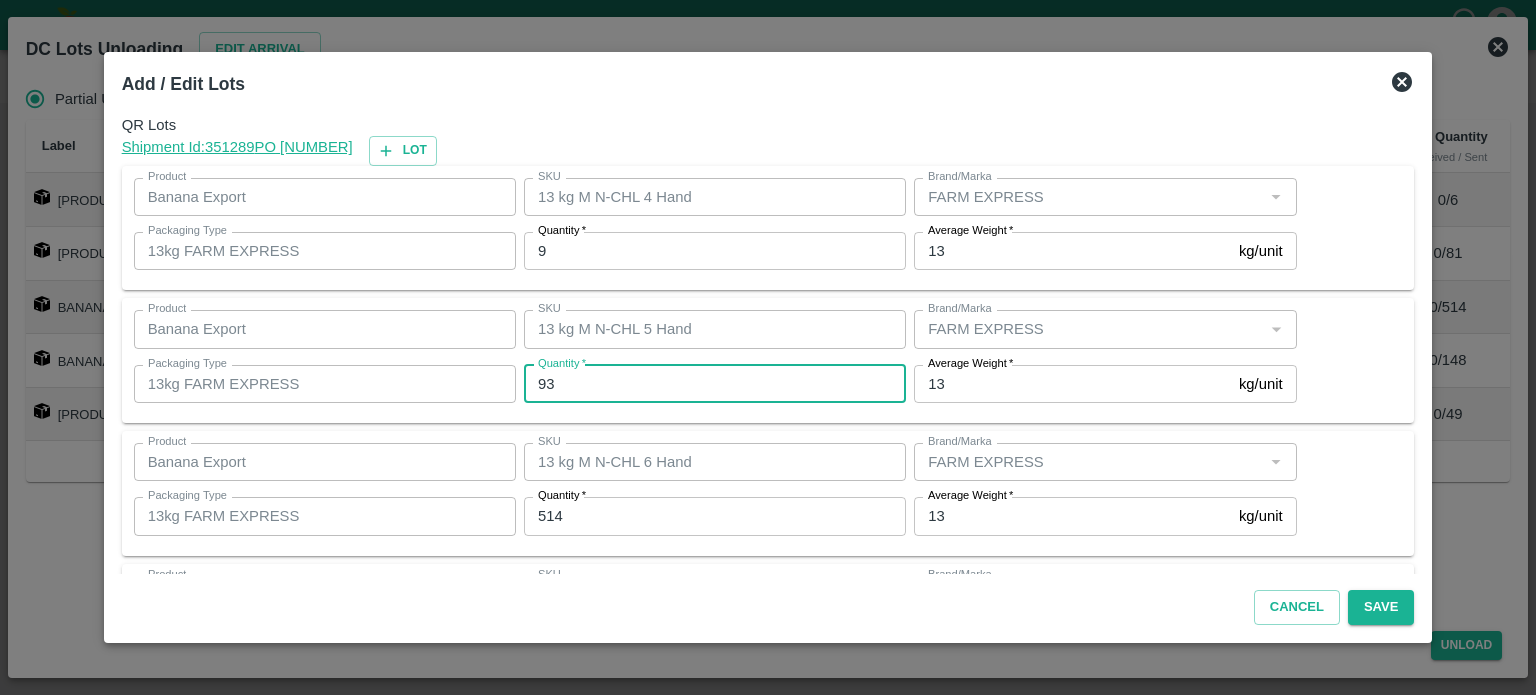type on "93" 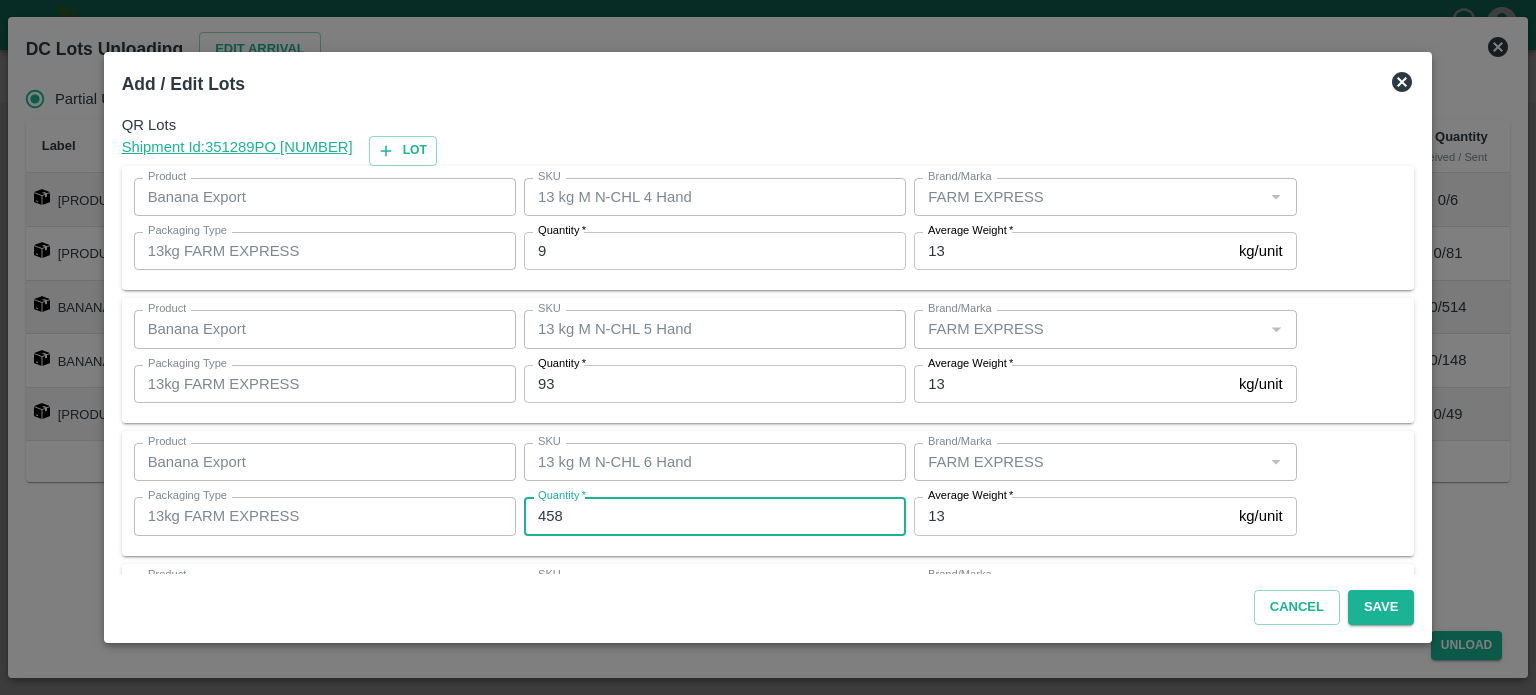 type on "458" 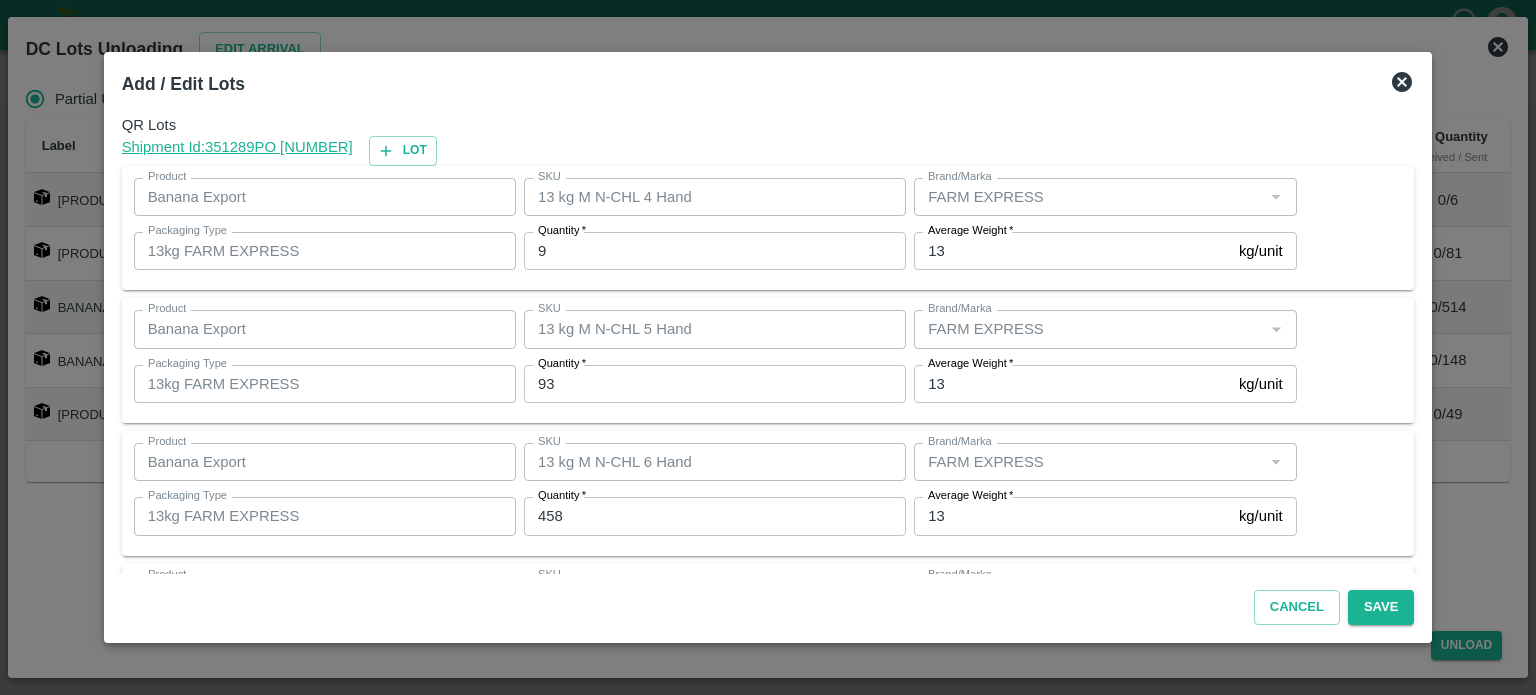 scroll, scrollTop: 262, scrollLeft: 0, axis: vertical 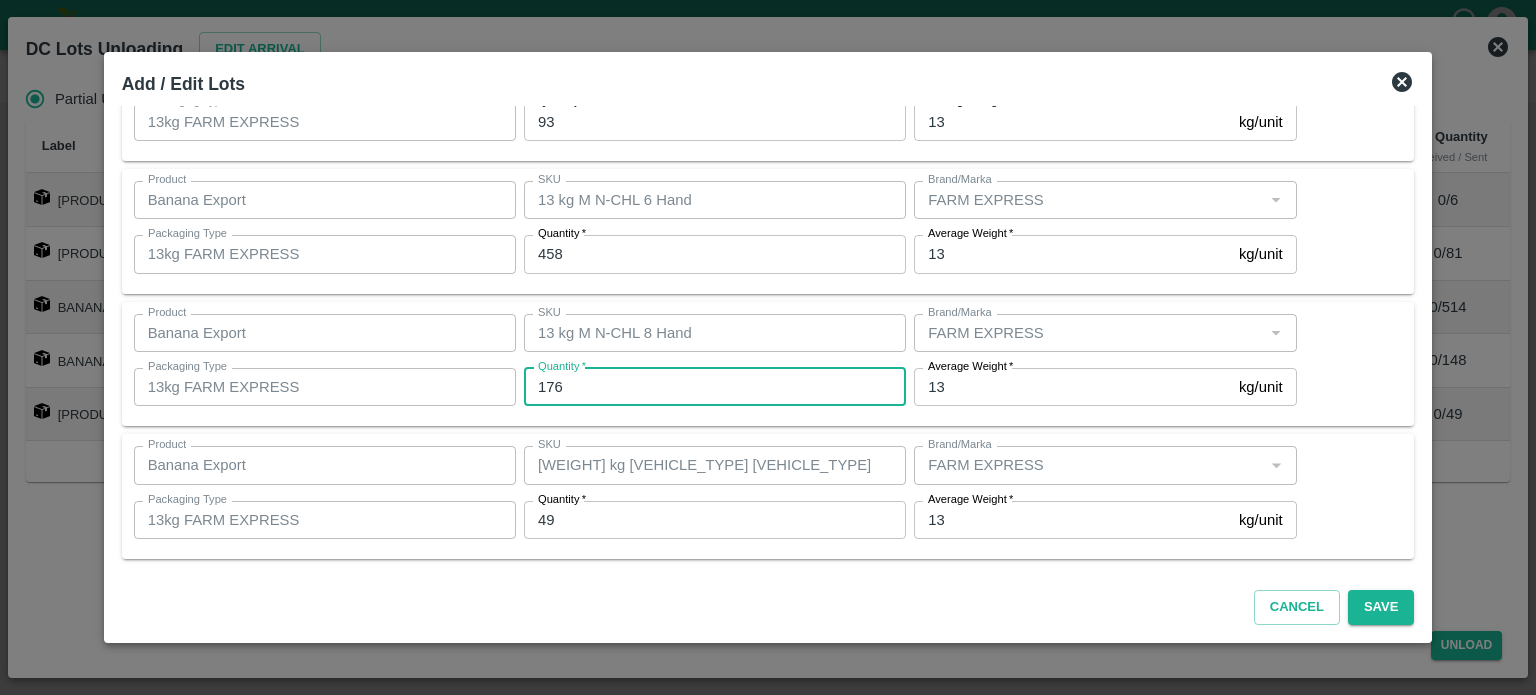 type on "176" 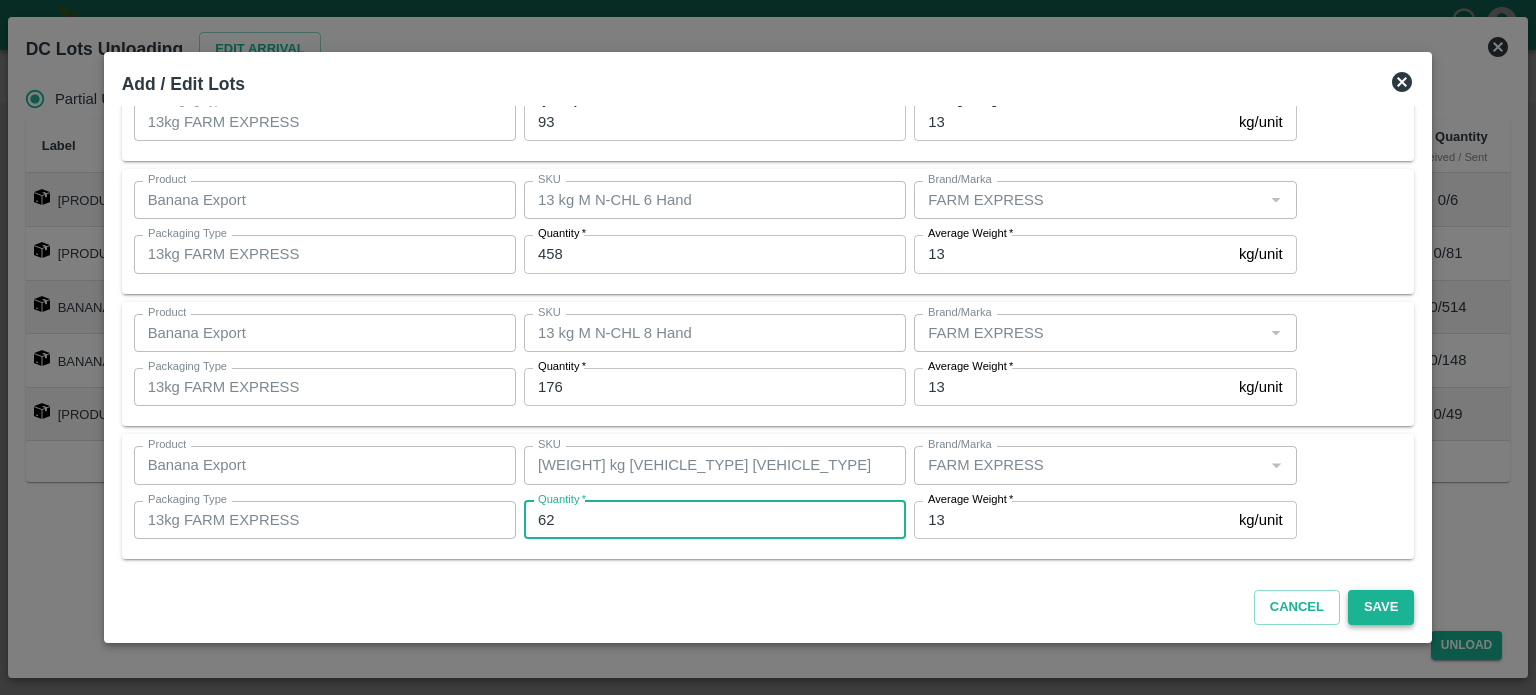 type on "62" 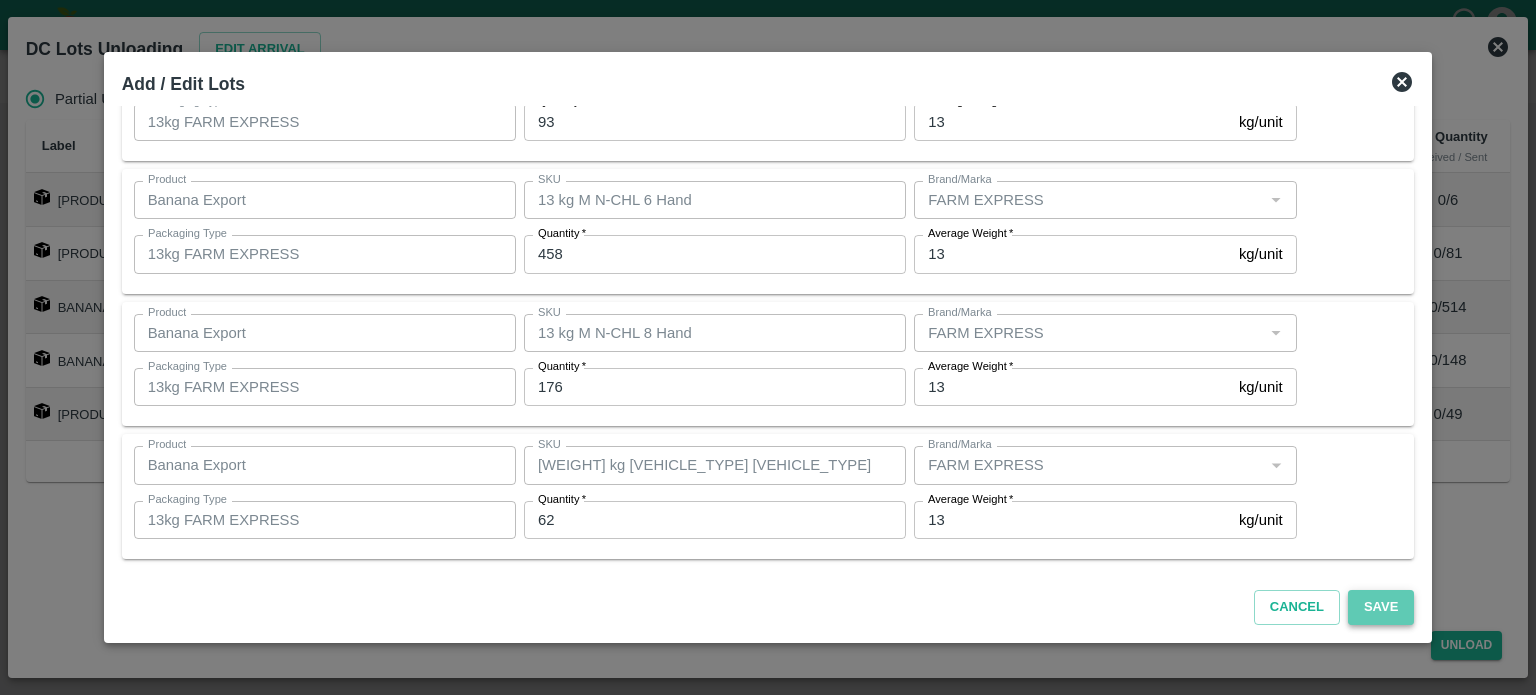 click on "Save" at bounding box center (1381, 607) 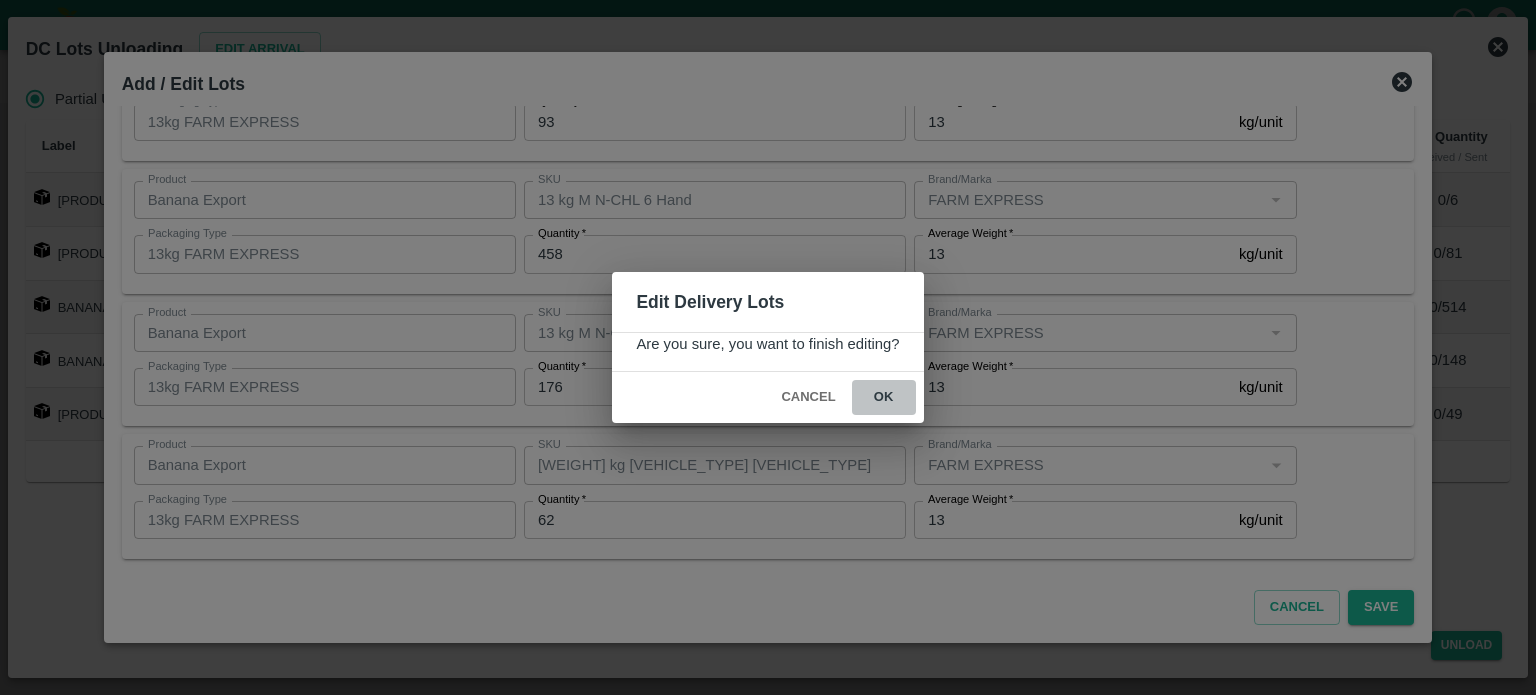 click on "ok" at bounding box center [884, 397] 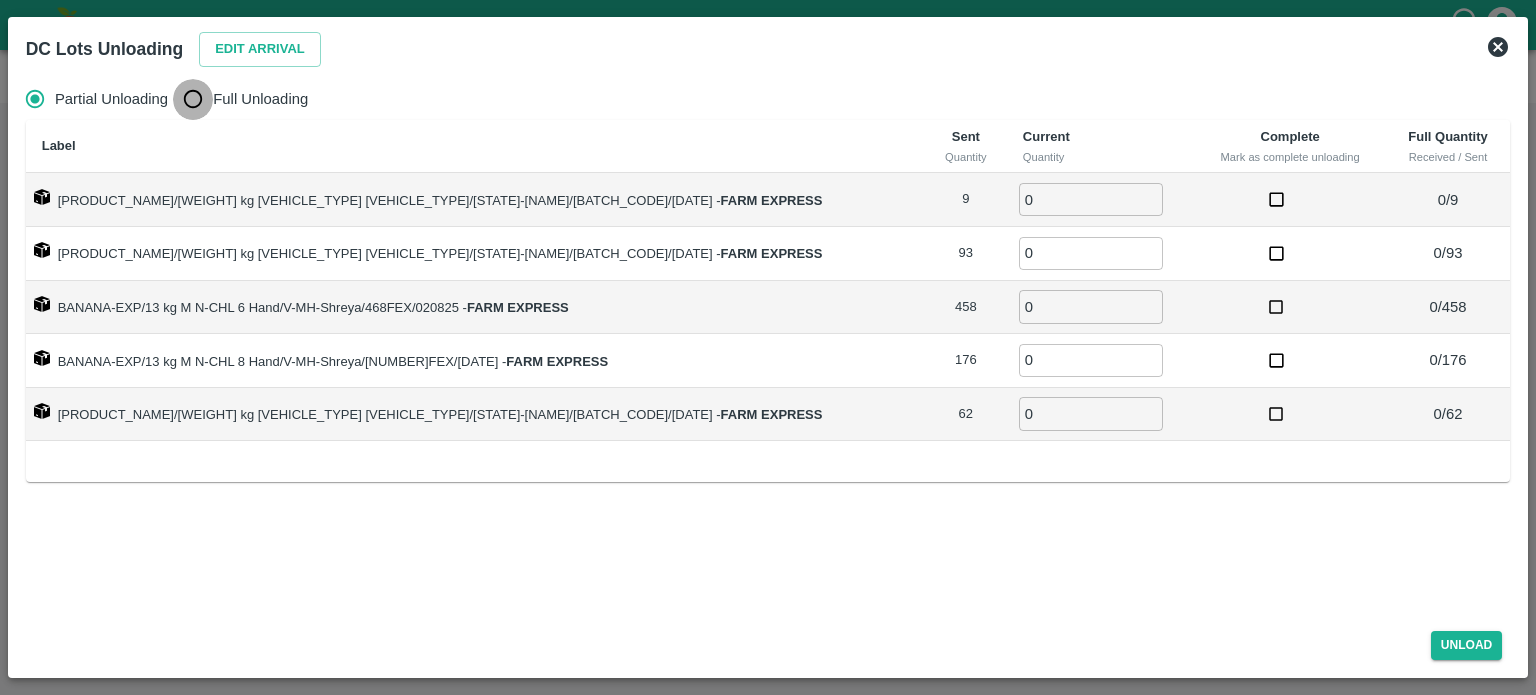 click on "Full Unloading" at bounding box center (193, 99) 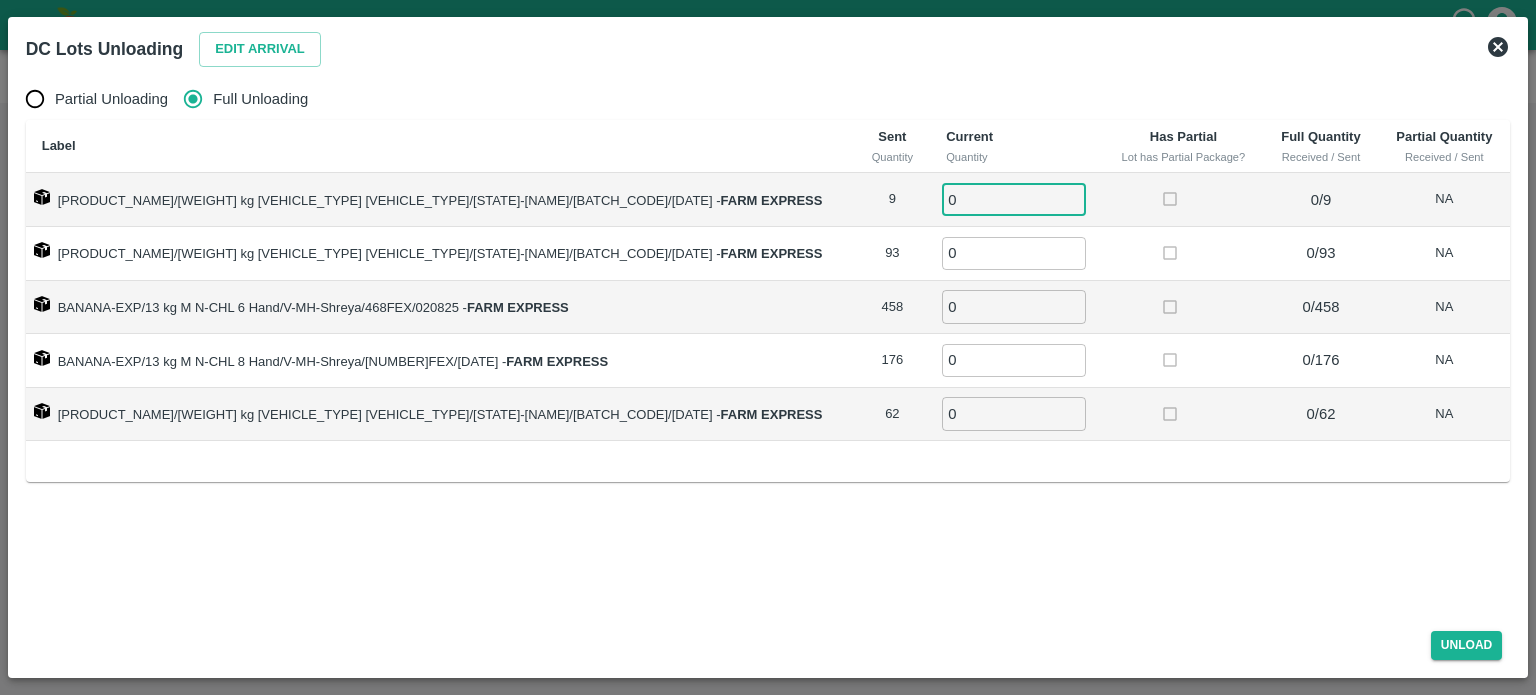 click on "0" at bounding box center [1014, 199] 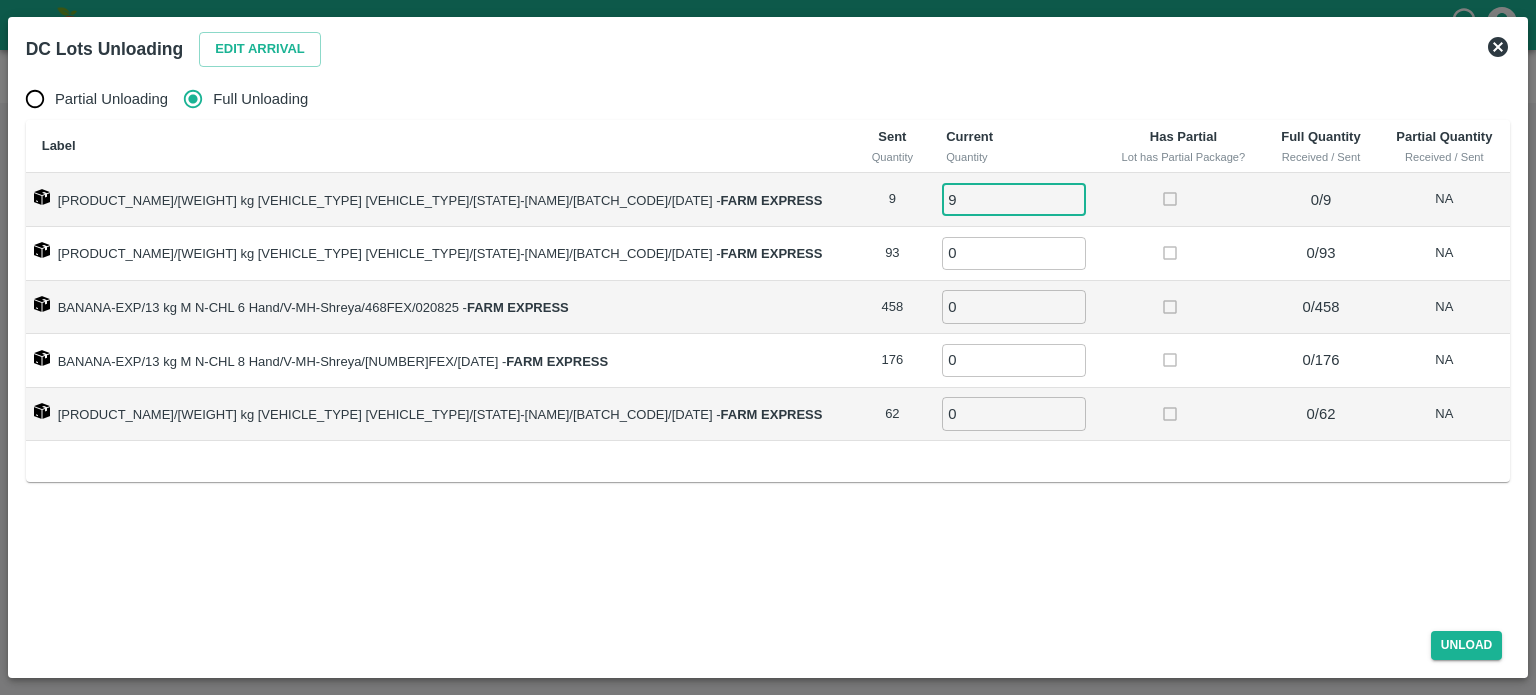 type on "9" 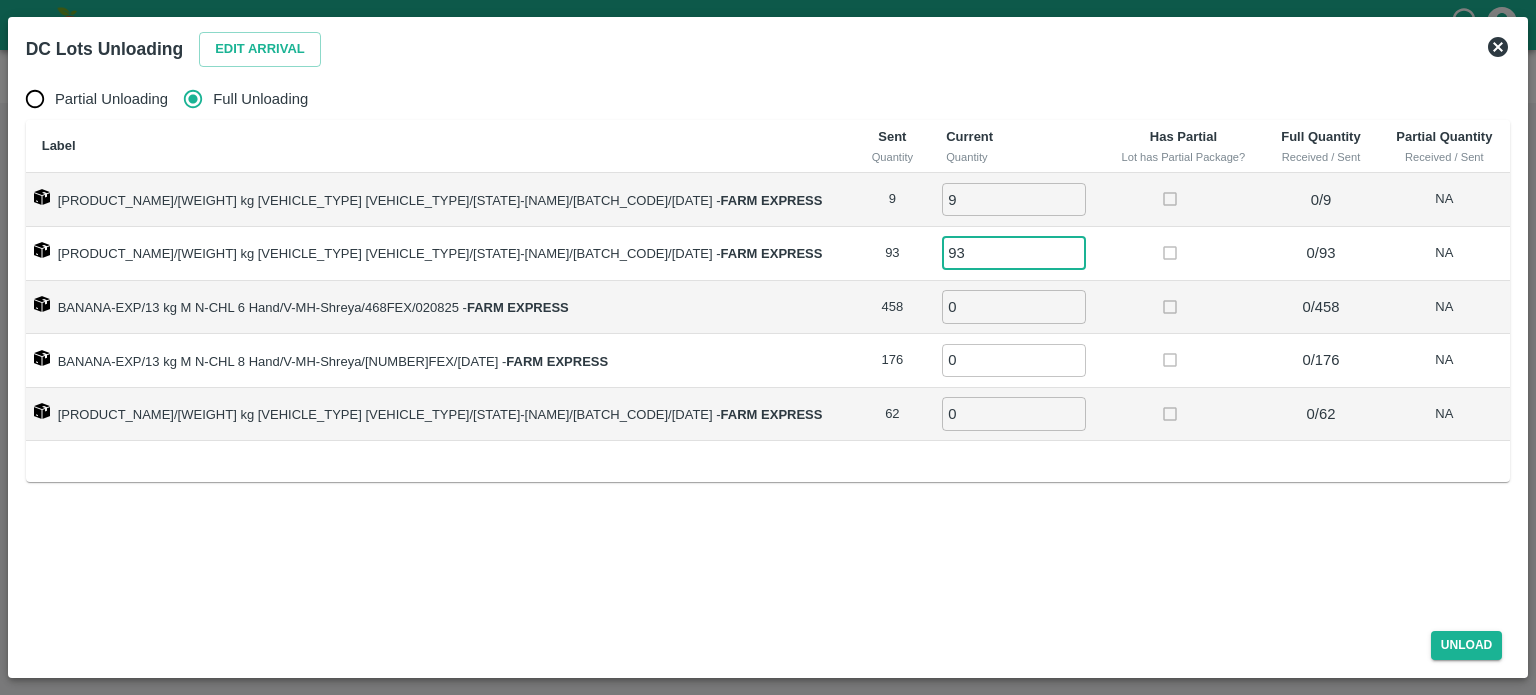type on "93" 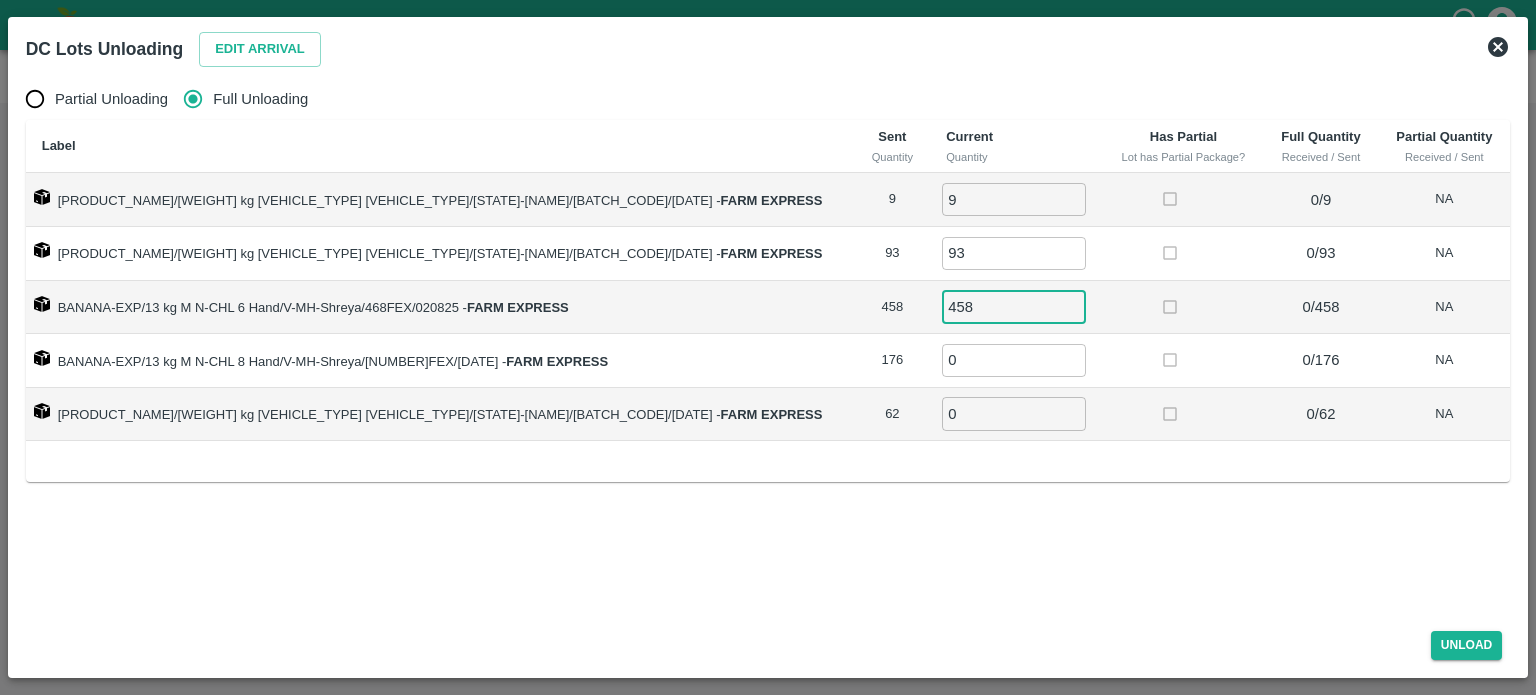type on "458" 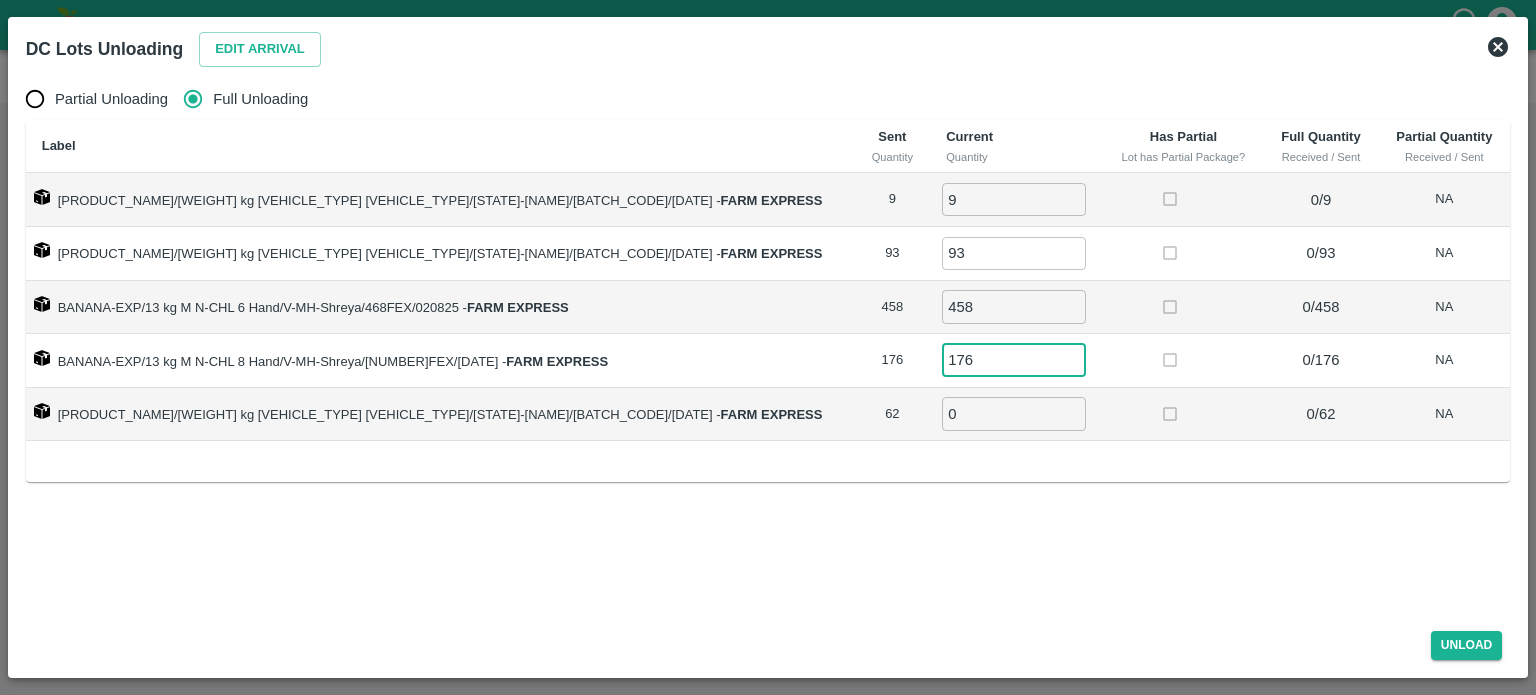 type on "176" 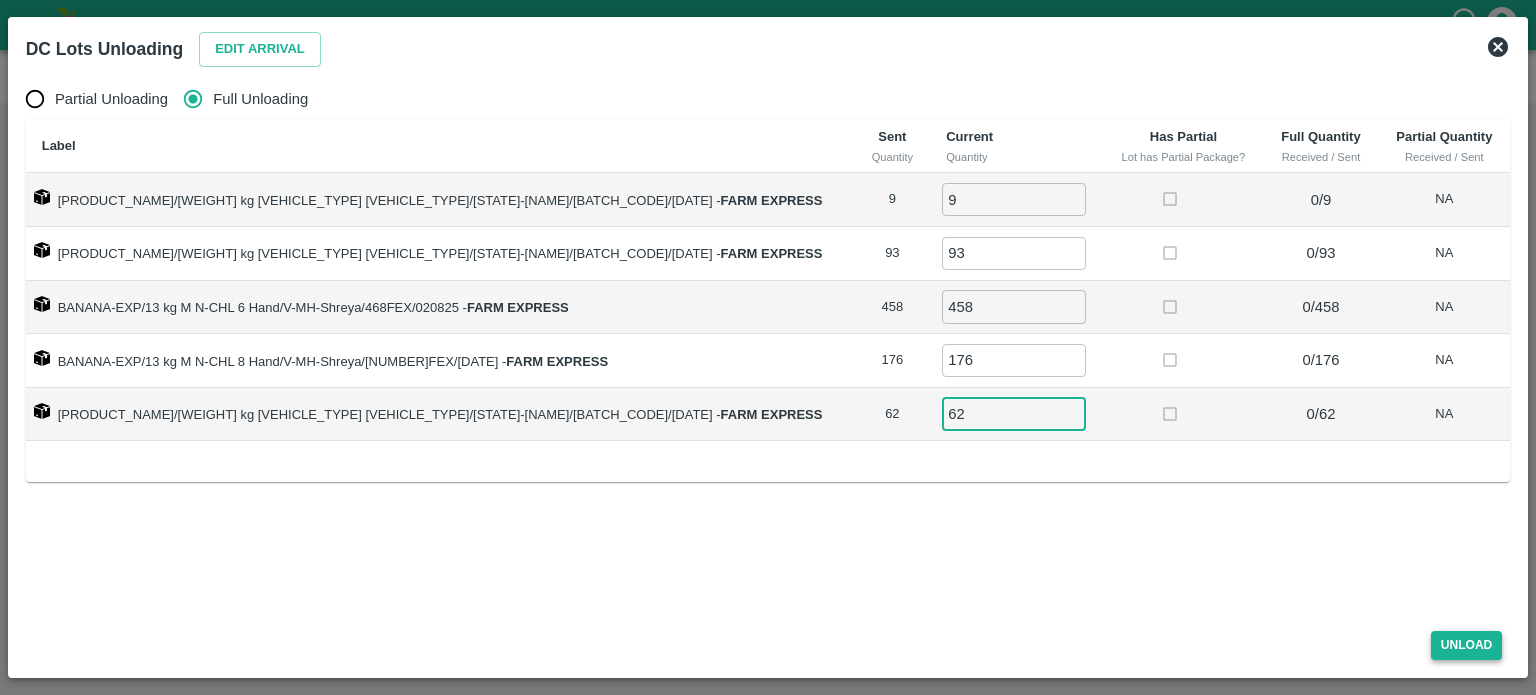 type on "62" 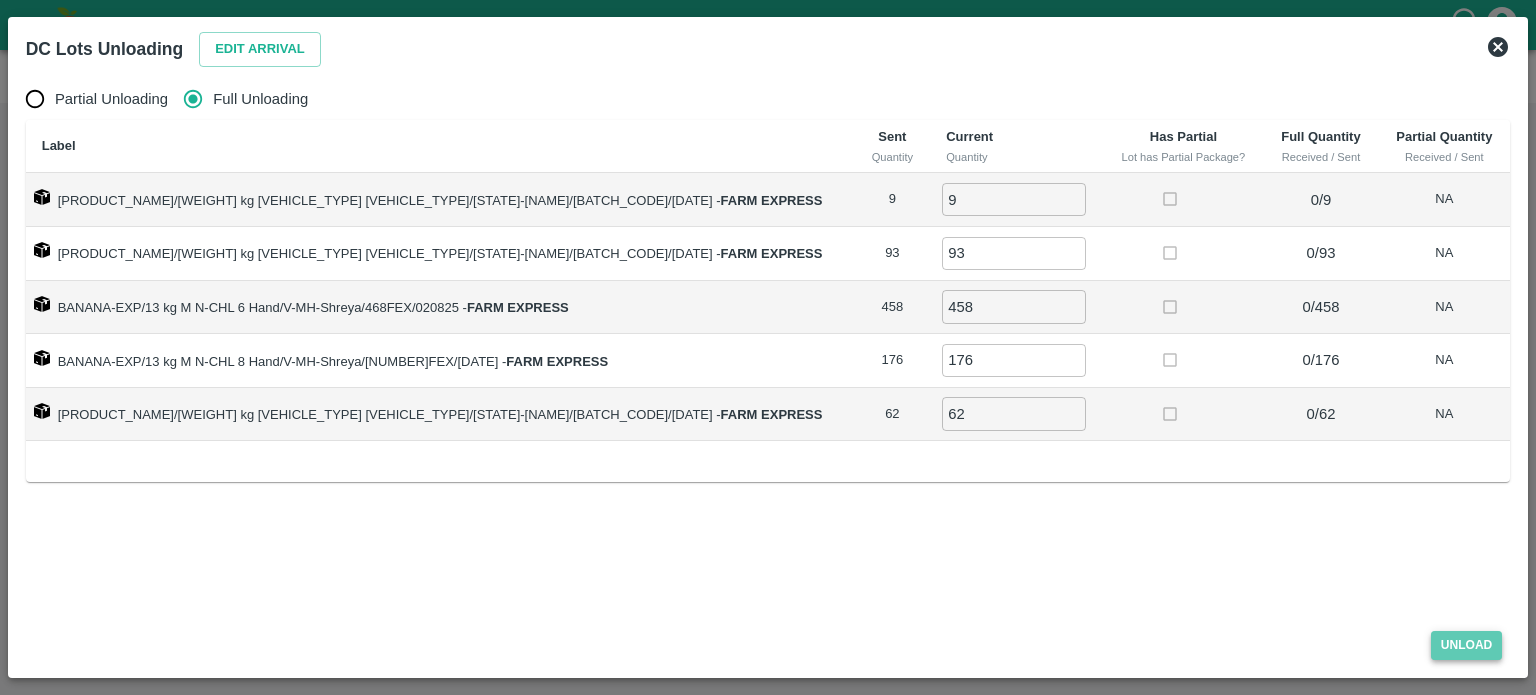 click on "Unload" at bounding box center (1467, 645) 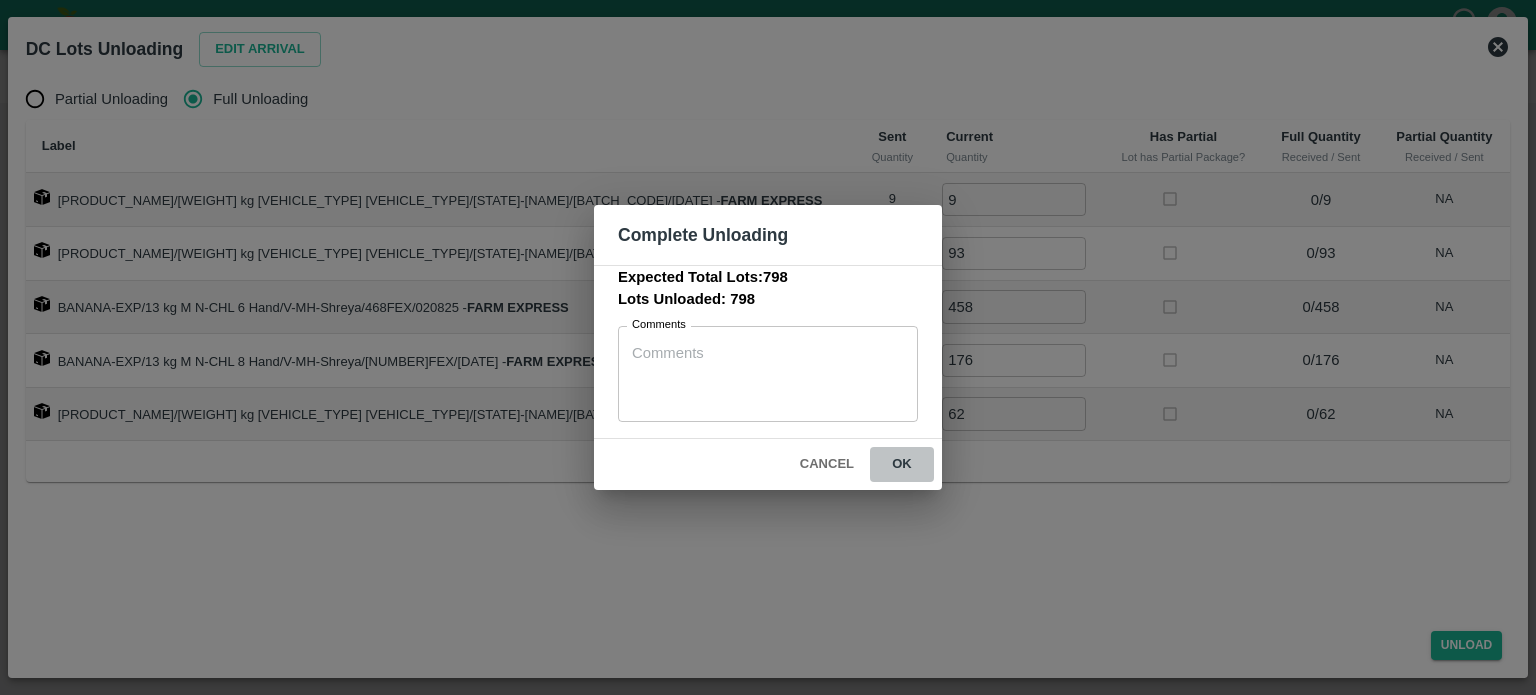 click on "ok" at bounding box center (902, 464) 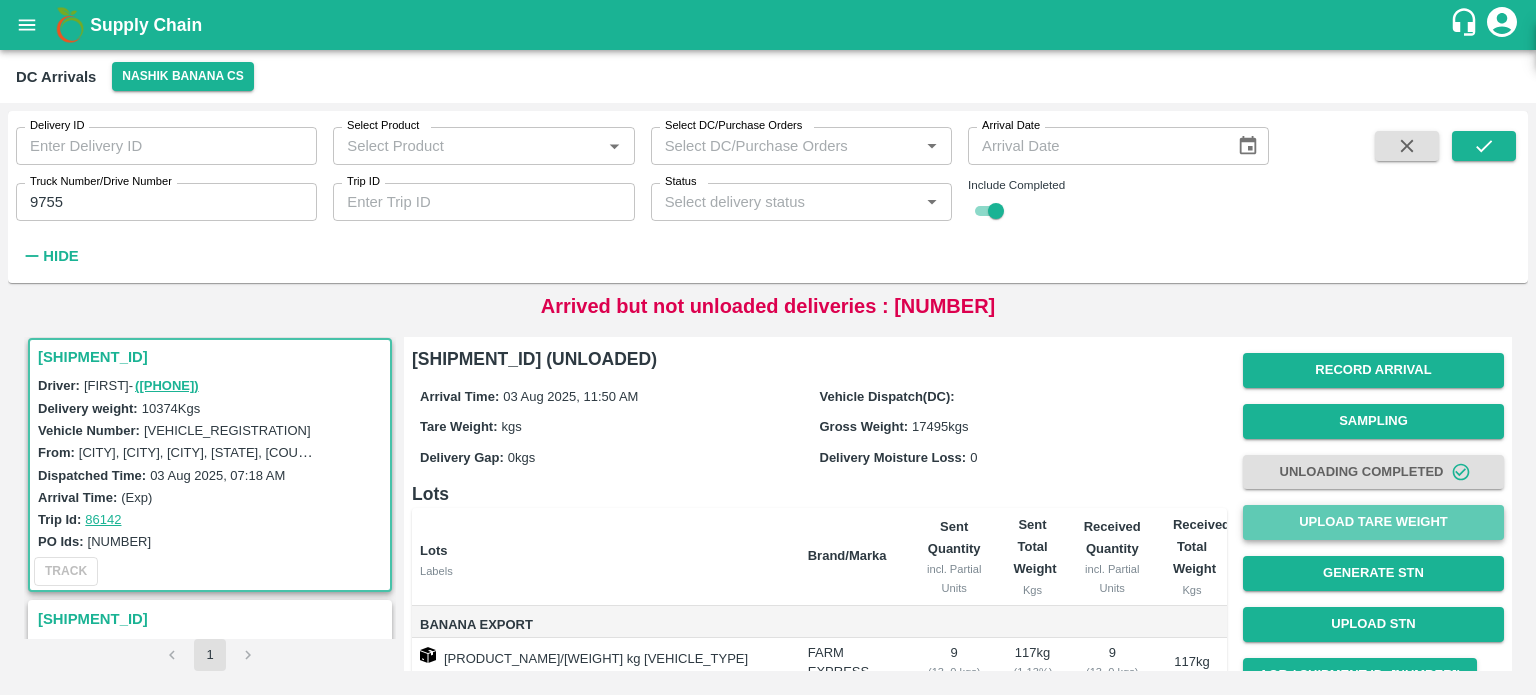 click on "Upload Tare Weight" at bounding box center [1373, 522] 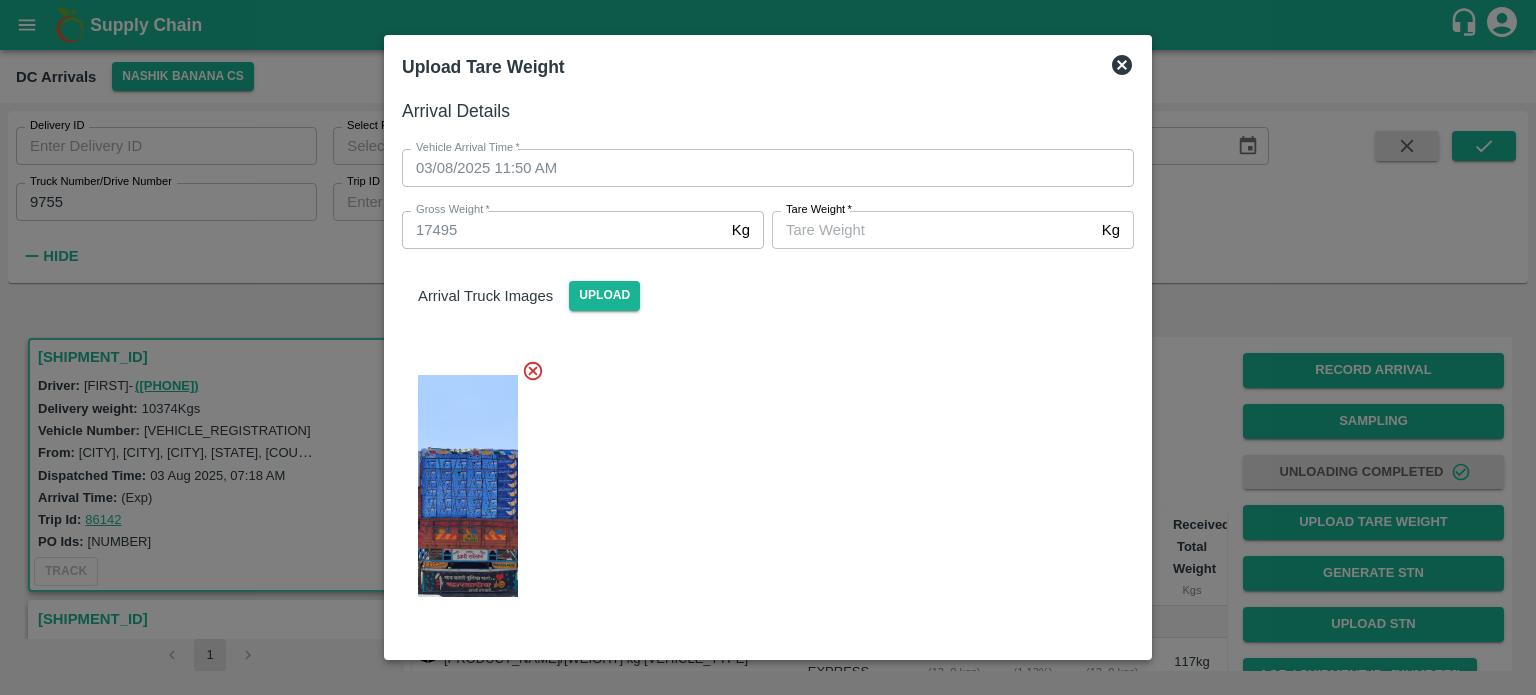 click on "Tare Weight   *" at bounding box center [933, 230] 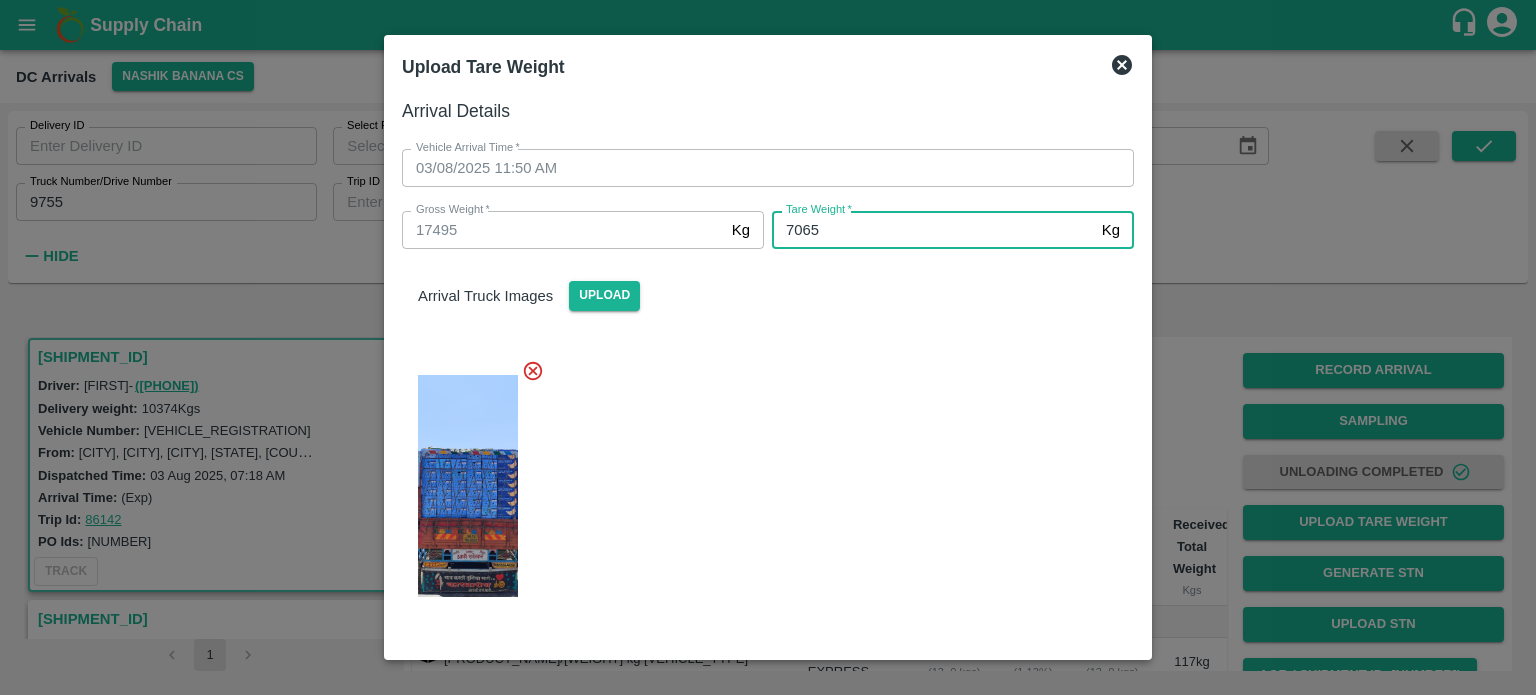 type on "7065" 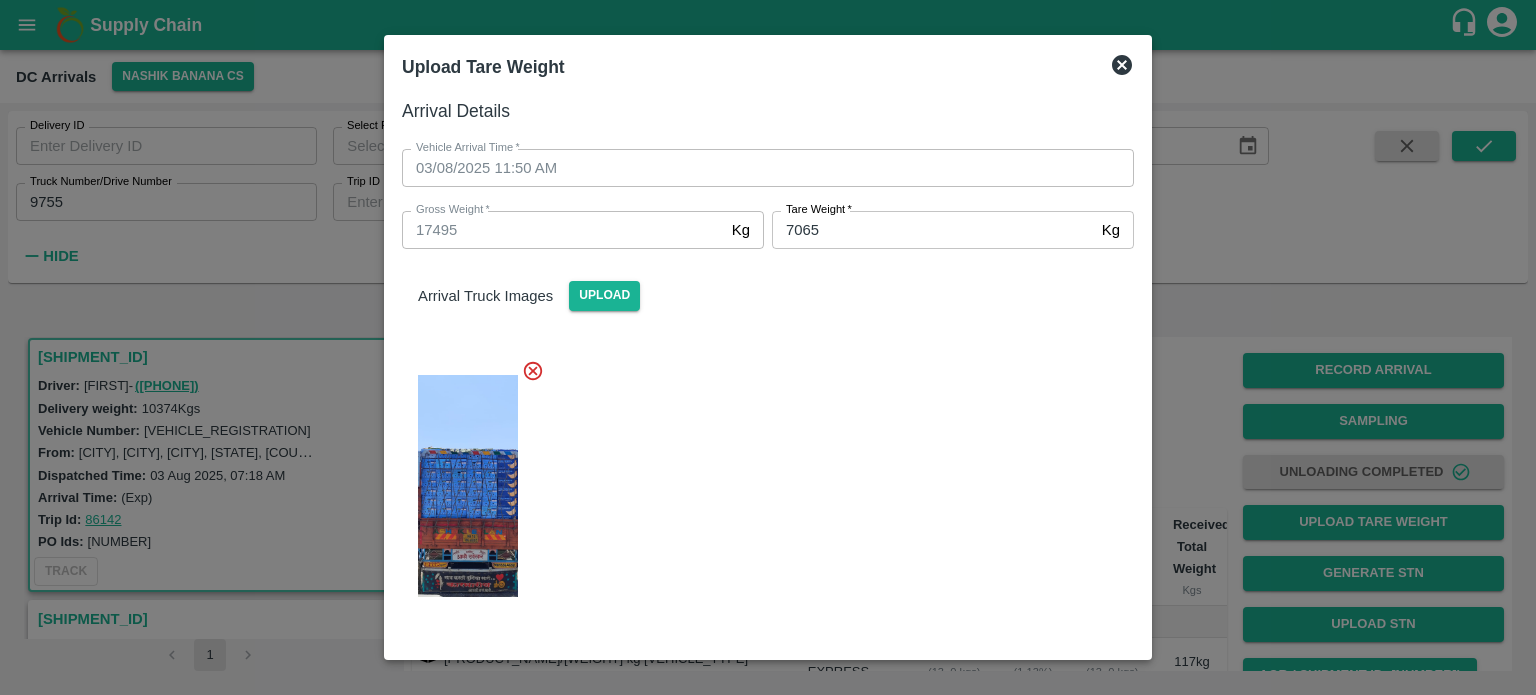 click at bounding box center (760, 480) 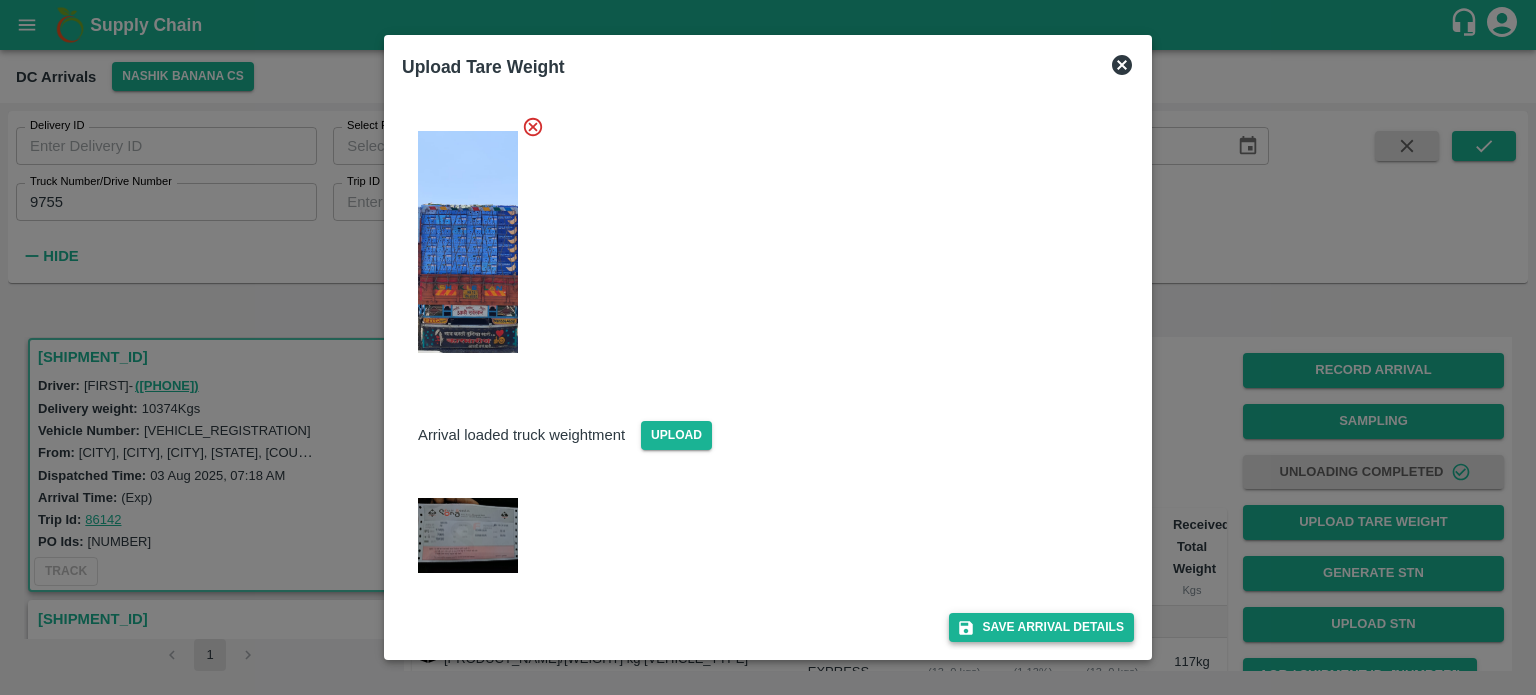 click on "Save Arrival Details" at bounding box center [1041, 627] 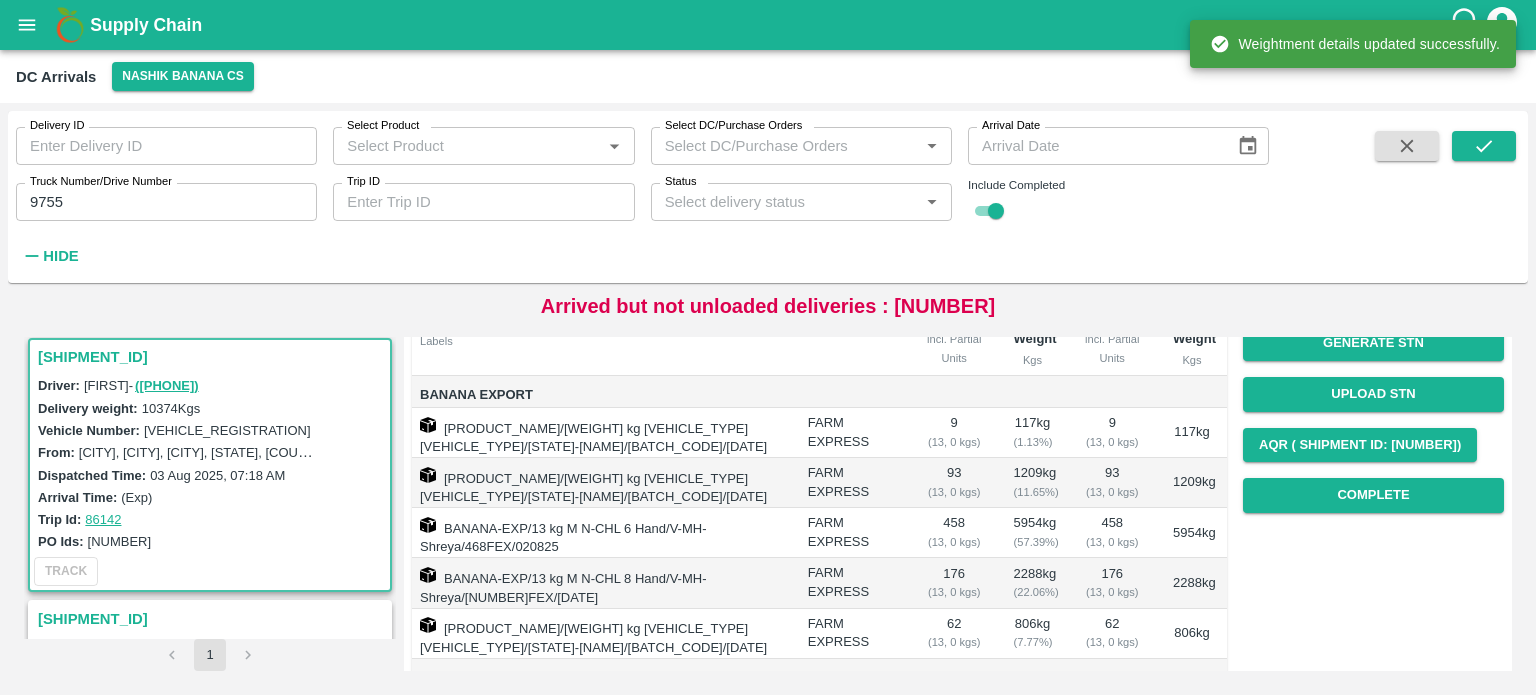scroll, scrollTop: 235, scrollLeft: 0, axis: vertical 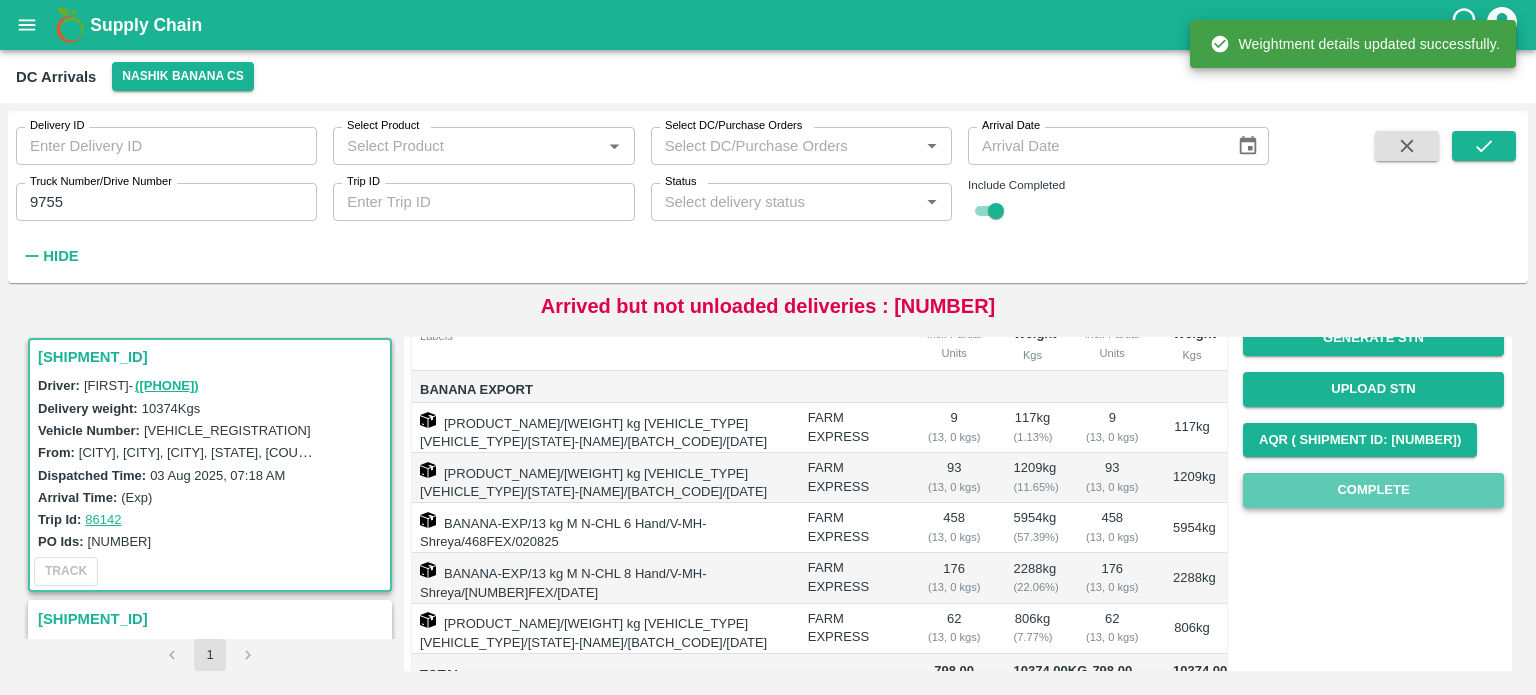 click on "Complete" at bounding box center (1373, 490) 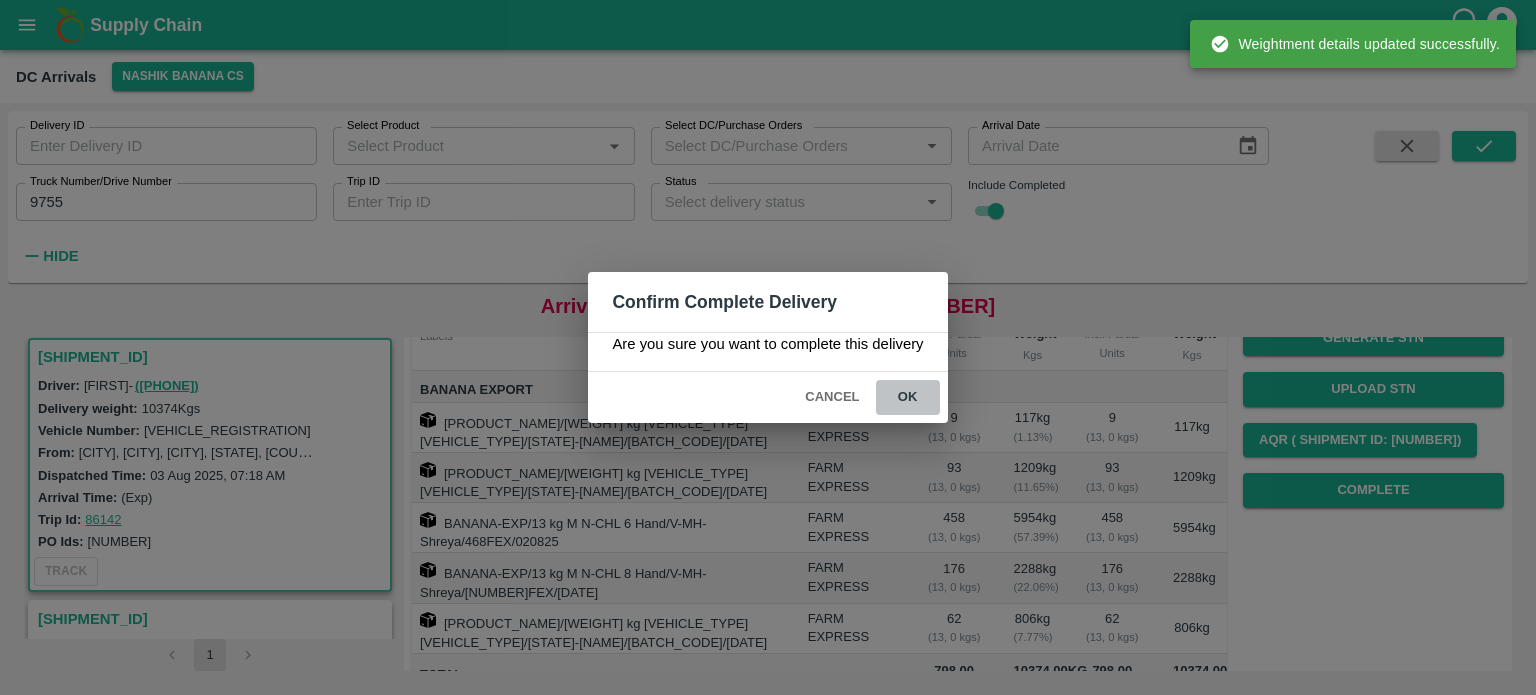 click on "ok" at bounding box center (908, 397) 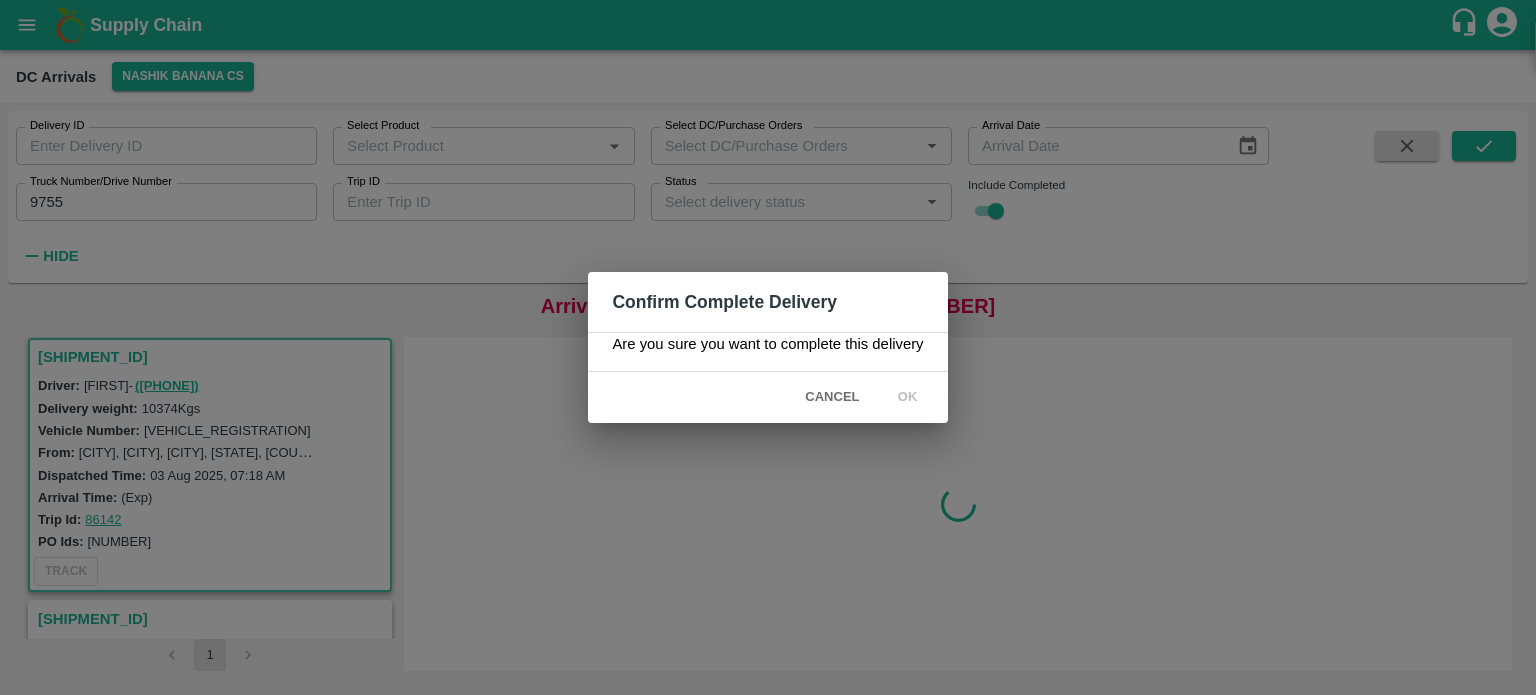 scroll, scrollTop: 0, scrollLeft: 0, axis: both 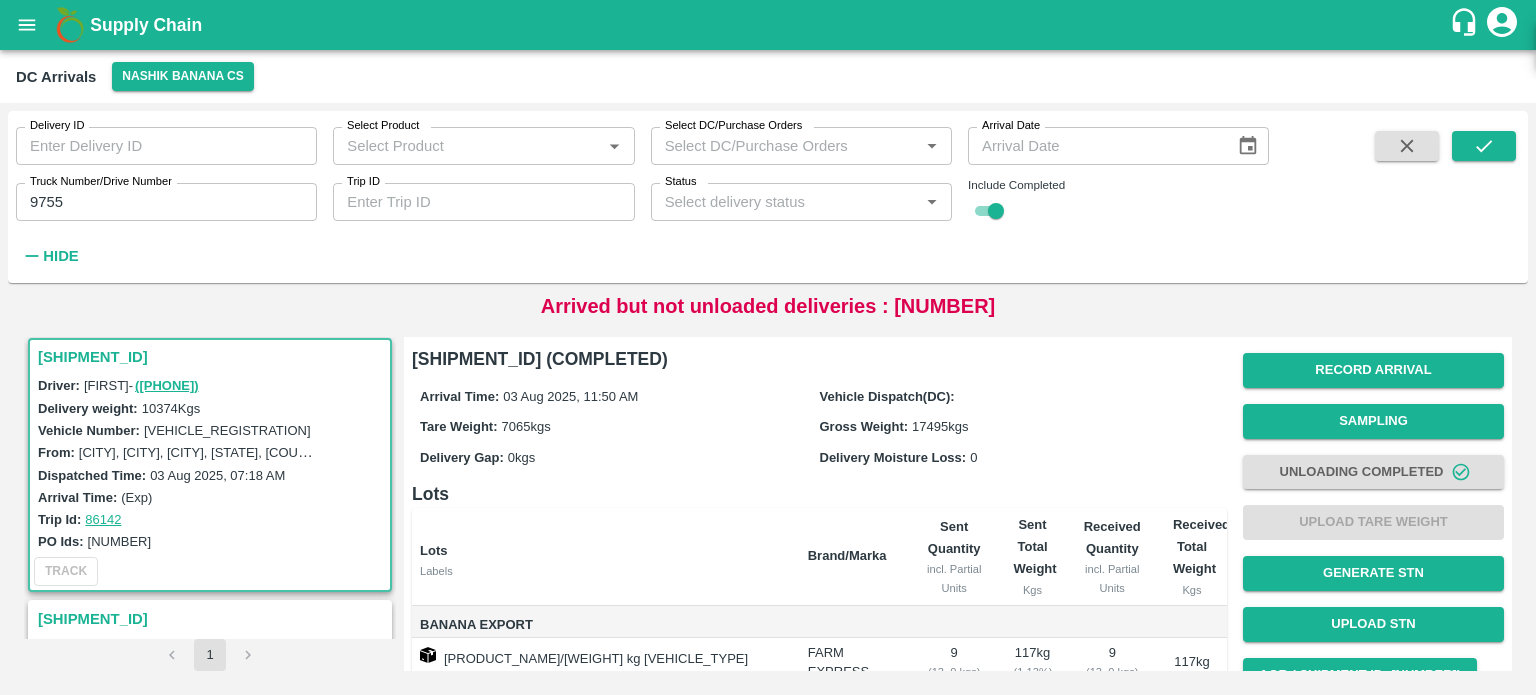 click on "9755" at bounding box center [166, 202] 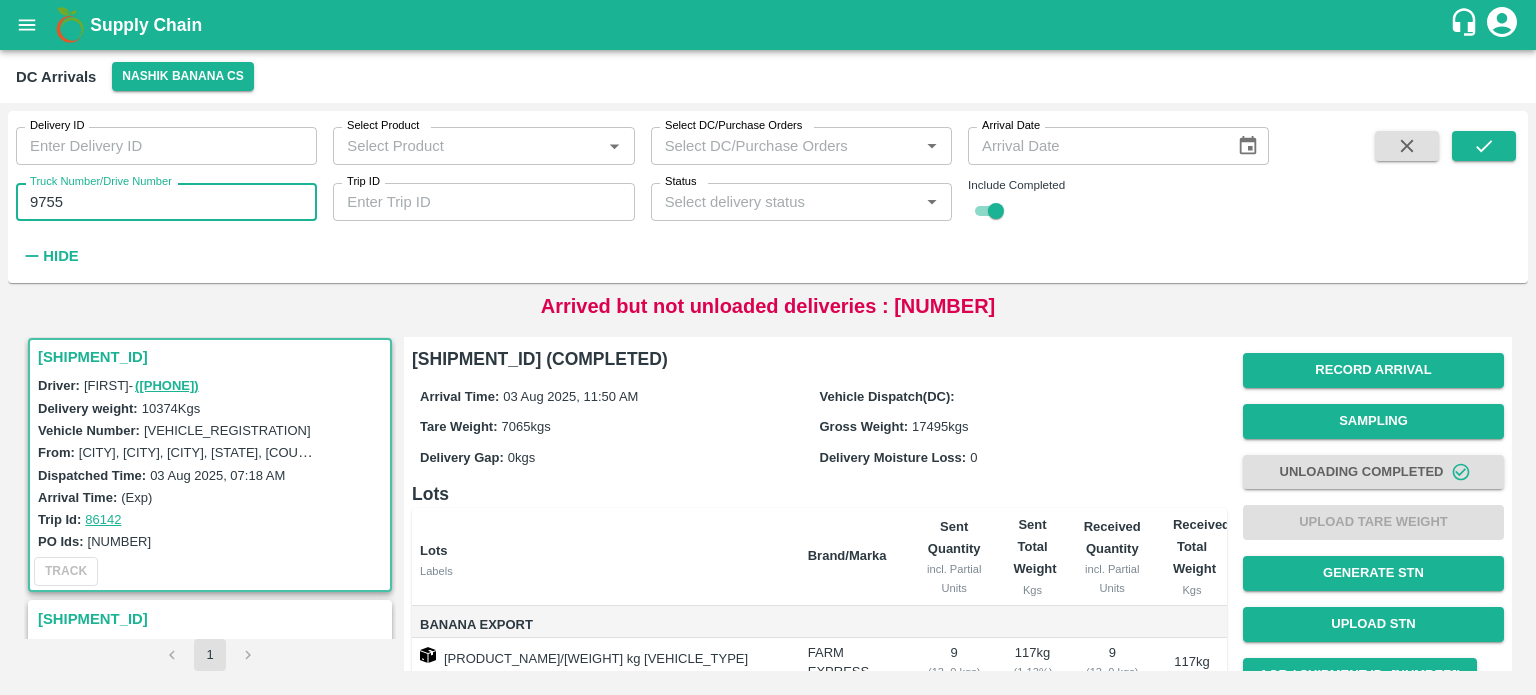 click on "9755" at bounding box center [166, 202] 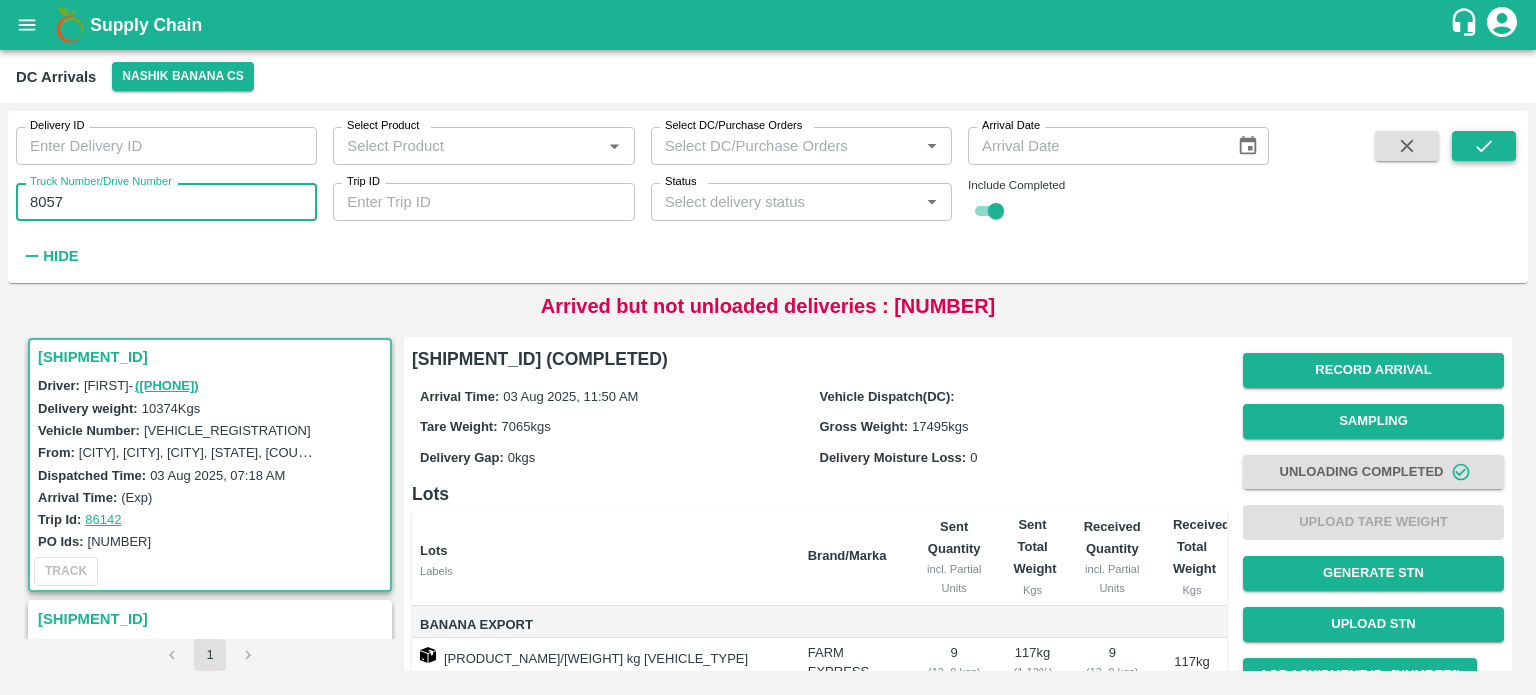 type on "8057" 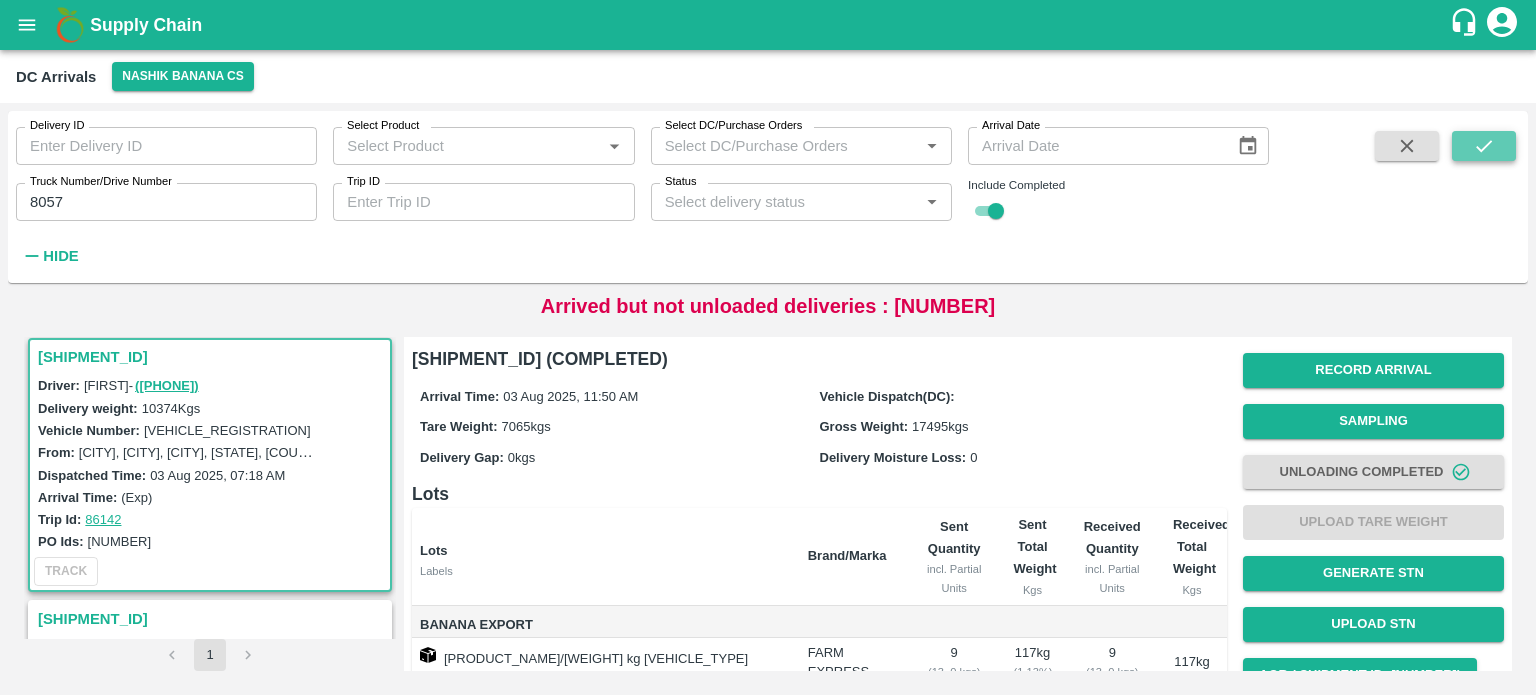 click 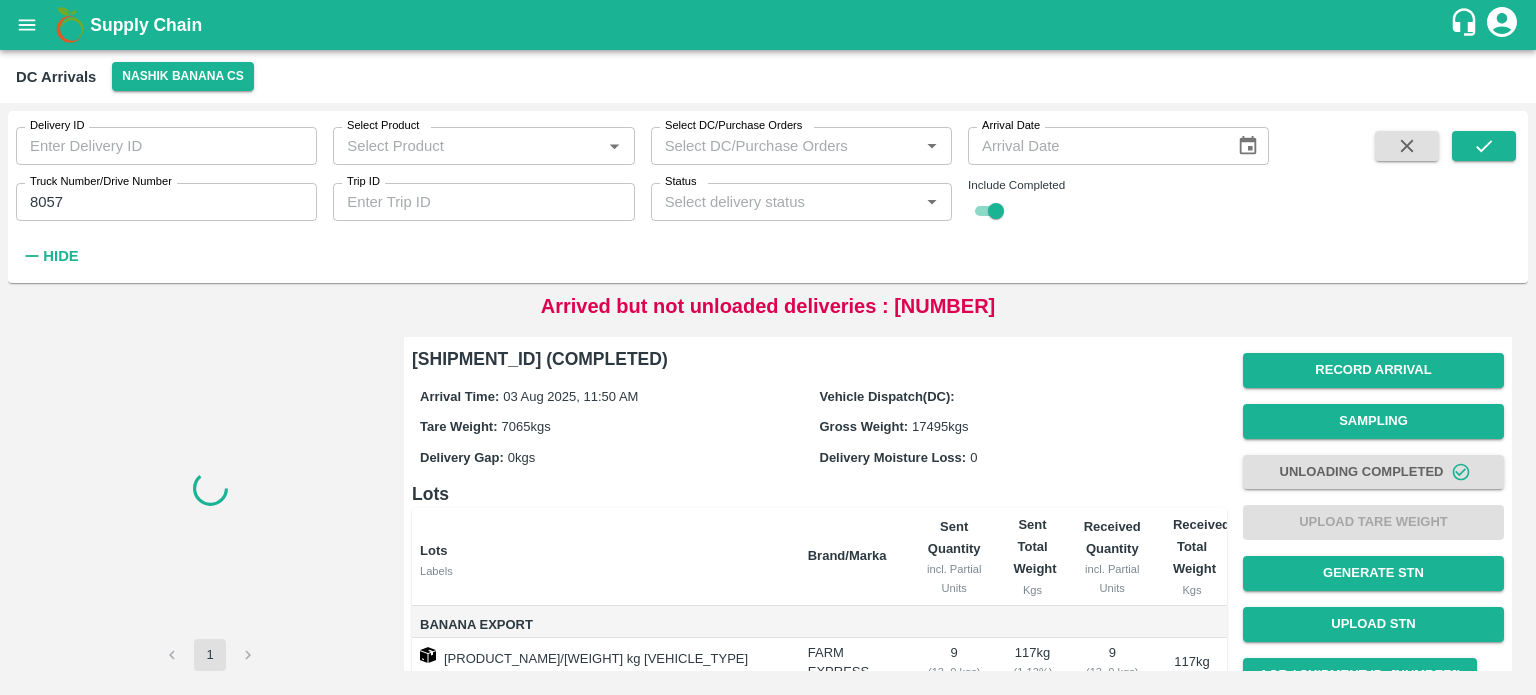 scroll, scrollTop: 0, scrollLeft: 0, axis: both 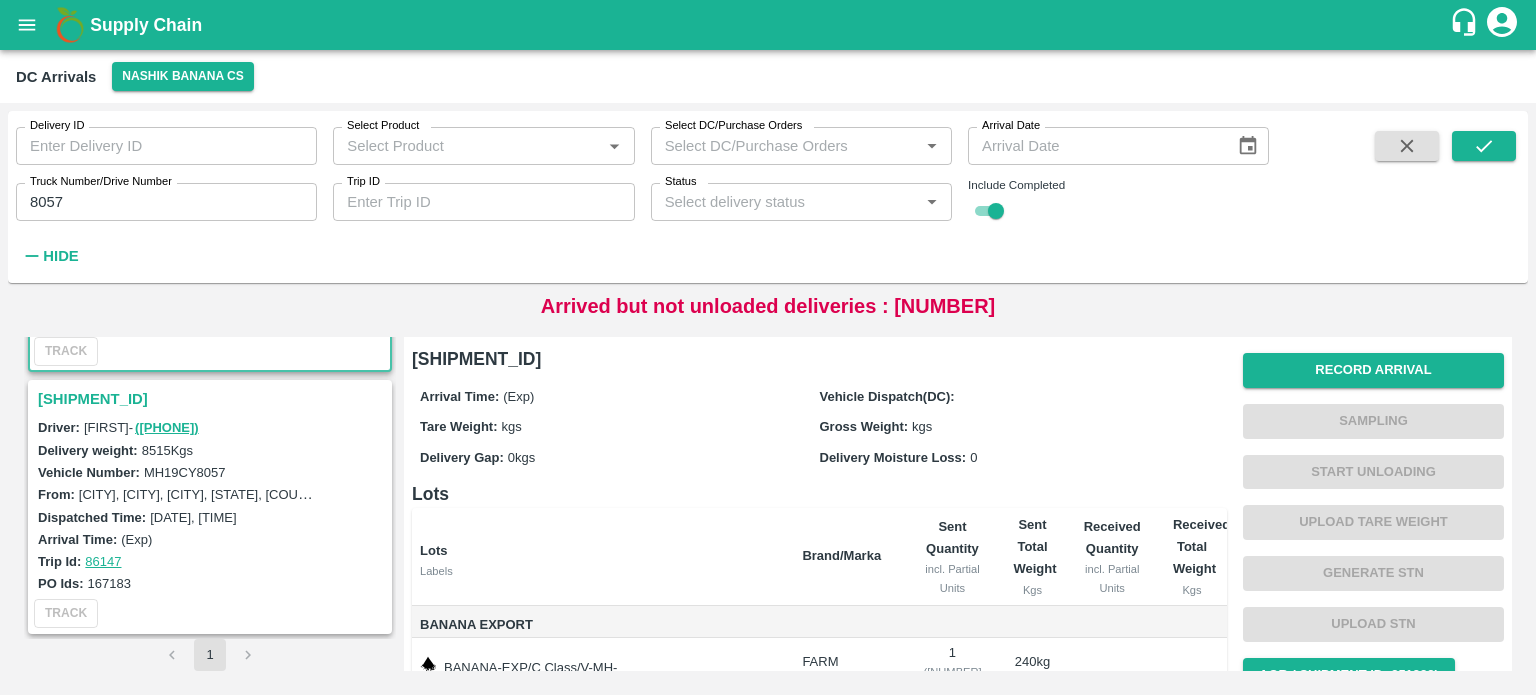 click on "[SHIPMENT_ID]" at bounding box center (213, 399) 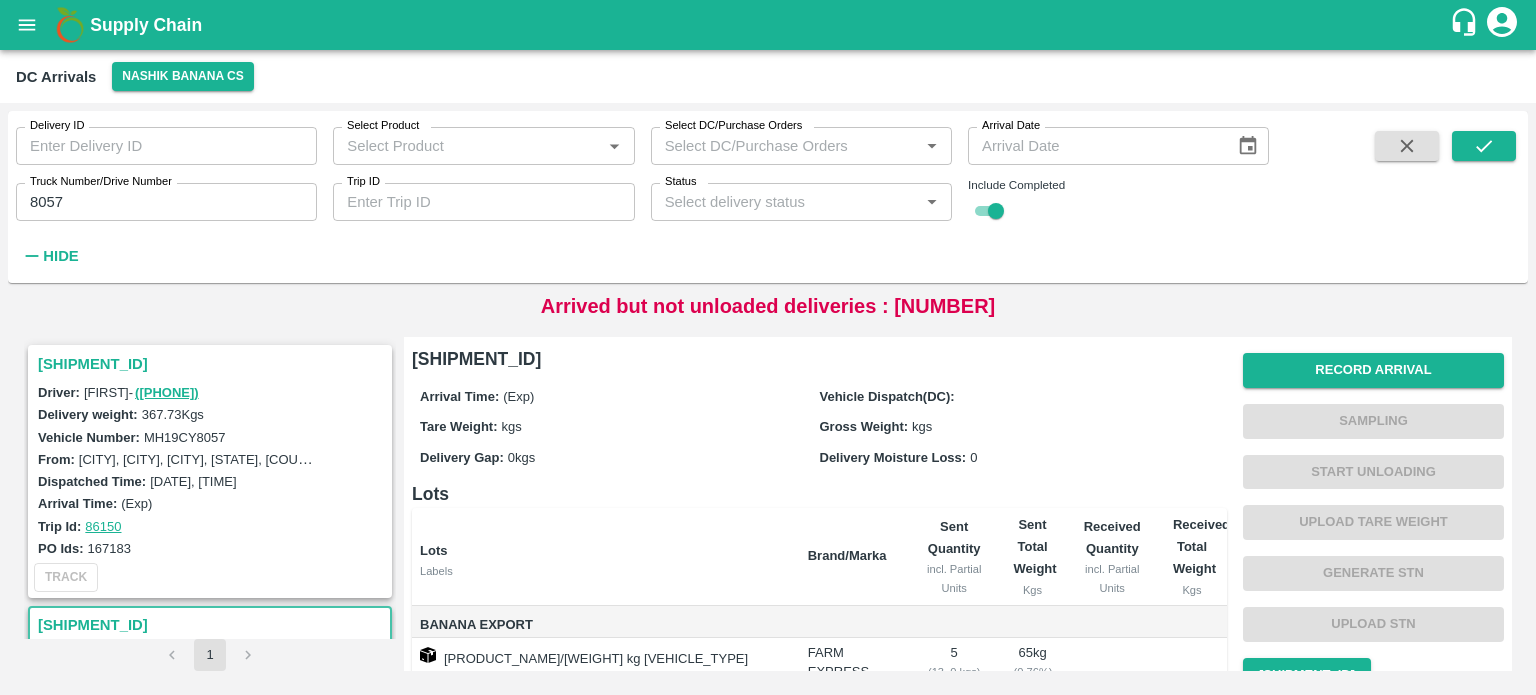 scroll, scrollTop: 226, scrollLeft: 0, axis: vertical 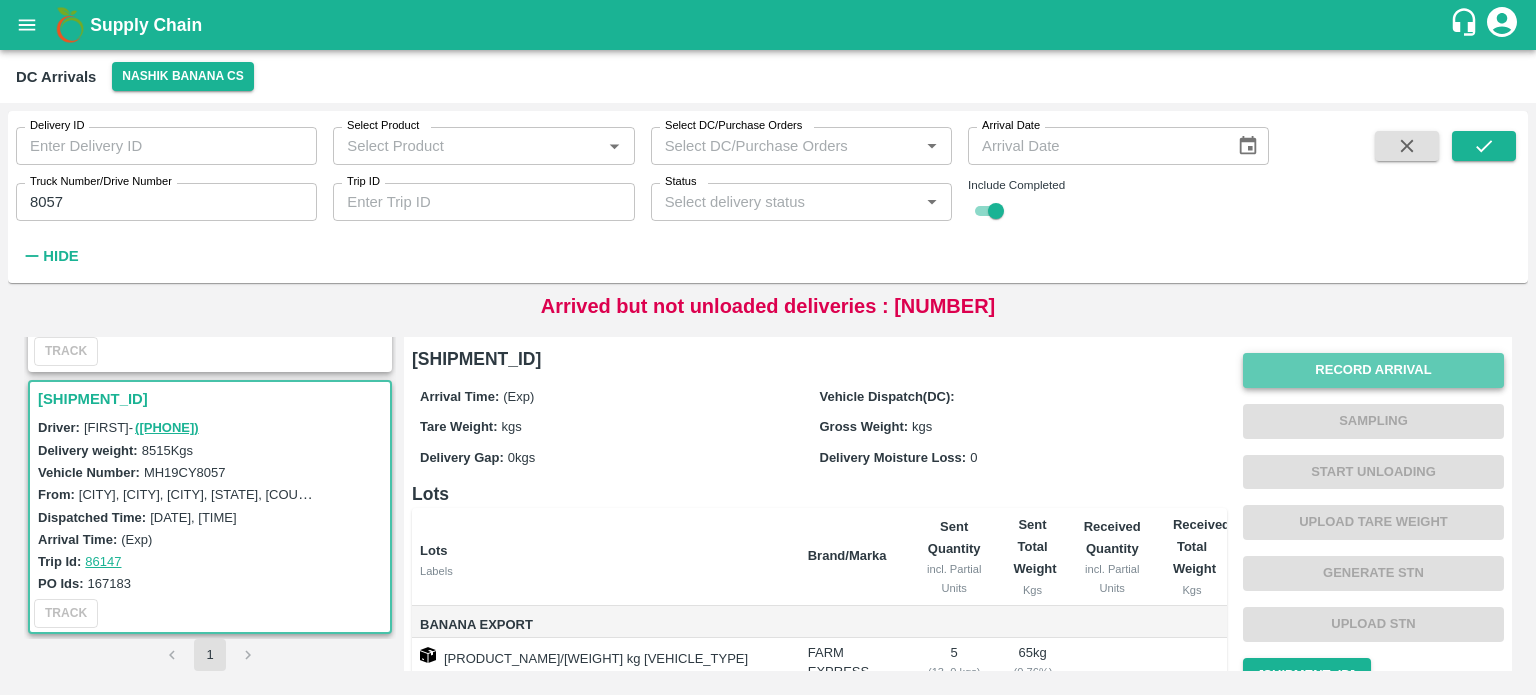 click on "Record Arrival" at bounding box center [1373, 370] 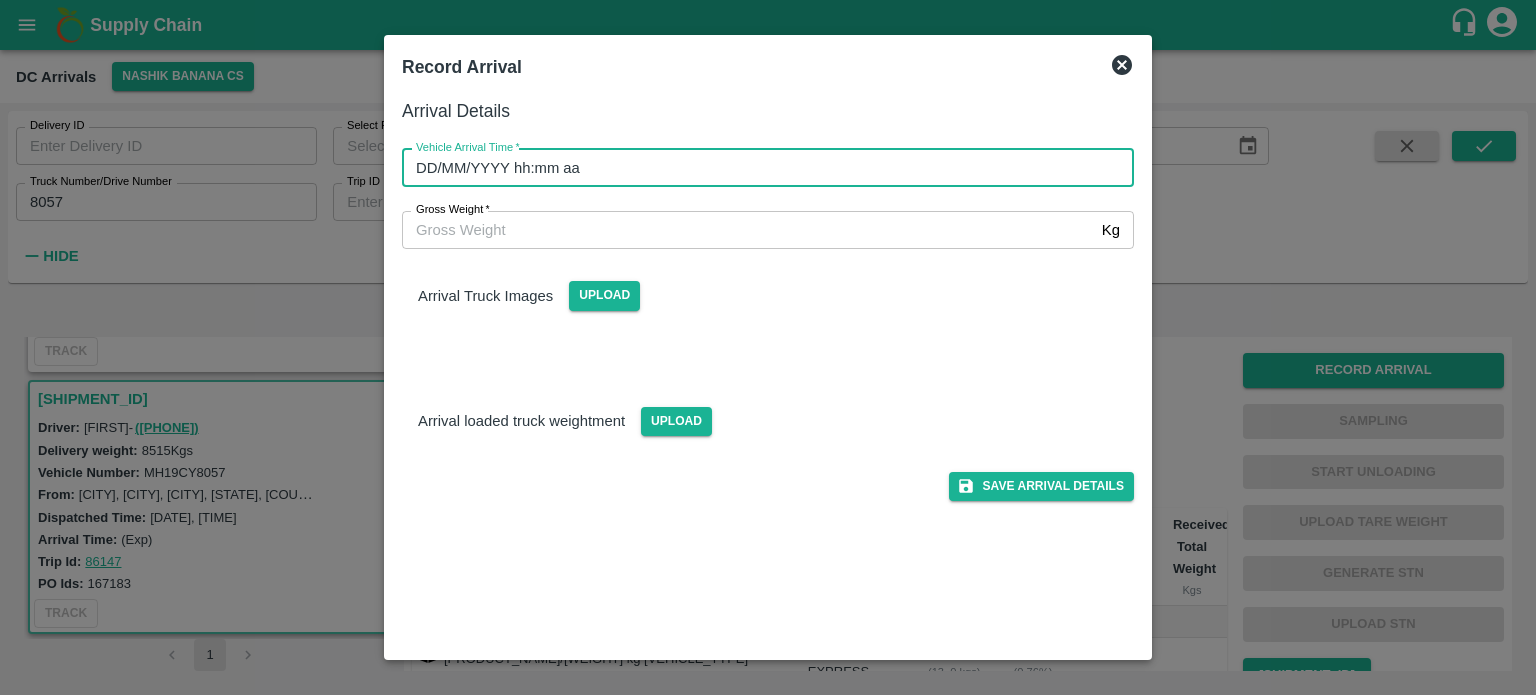type on "DD/MM/YYYY hh:mm aa" 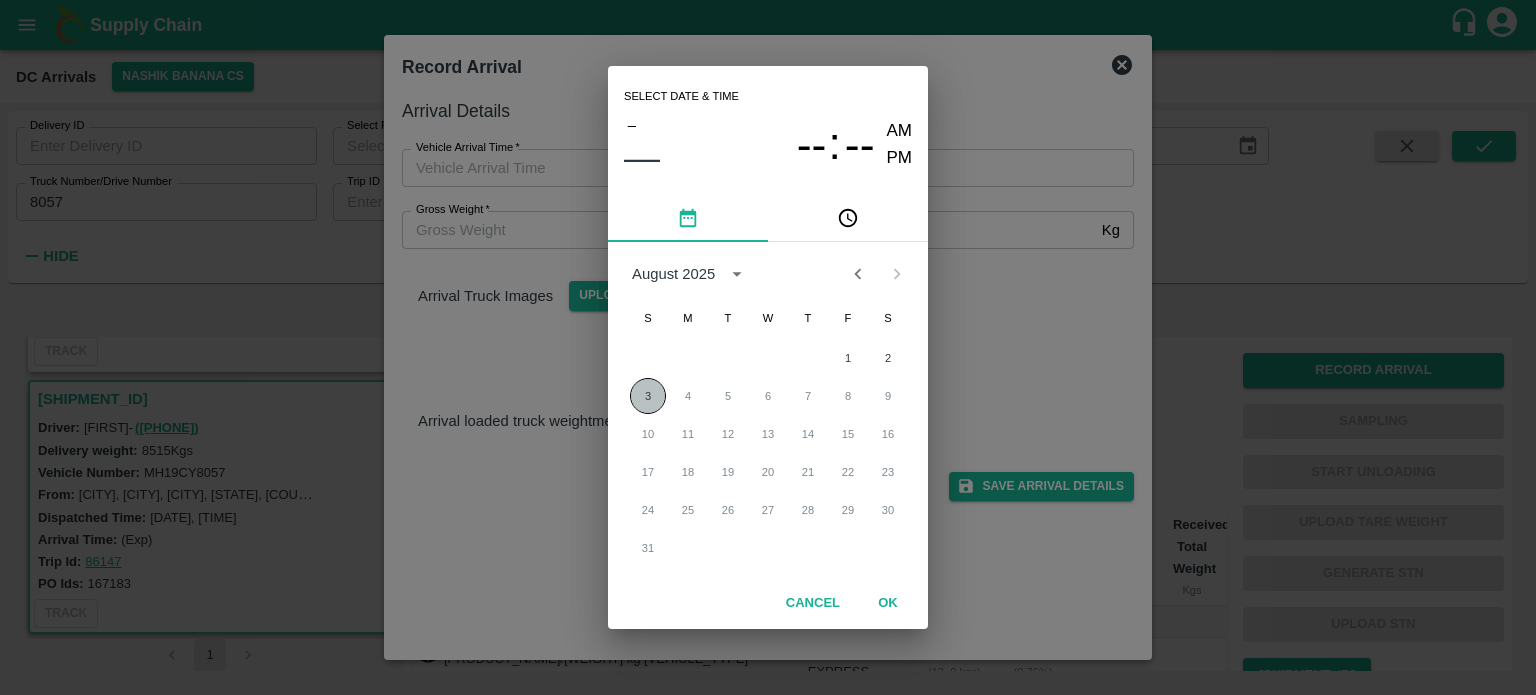 click on "3" at bounding box center (648, 396) 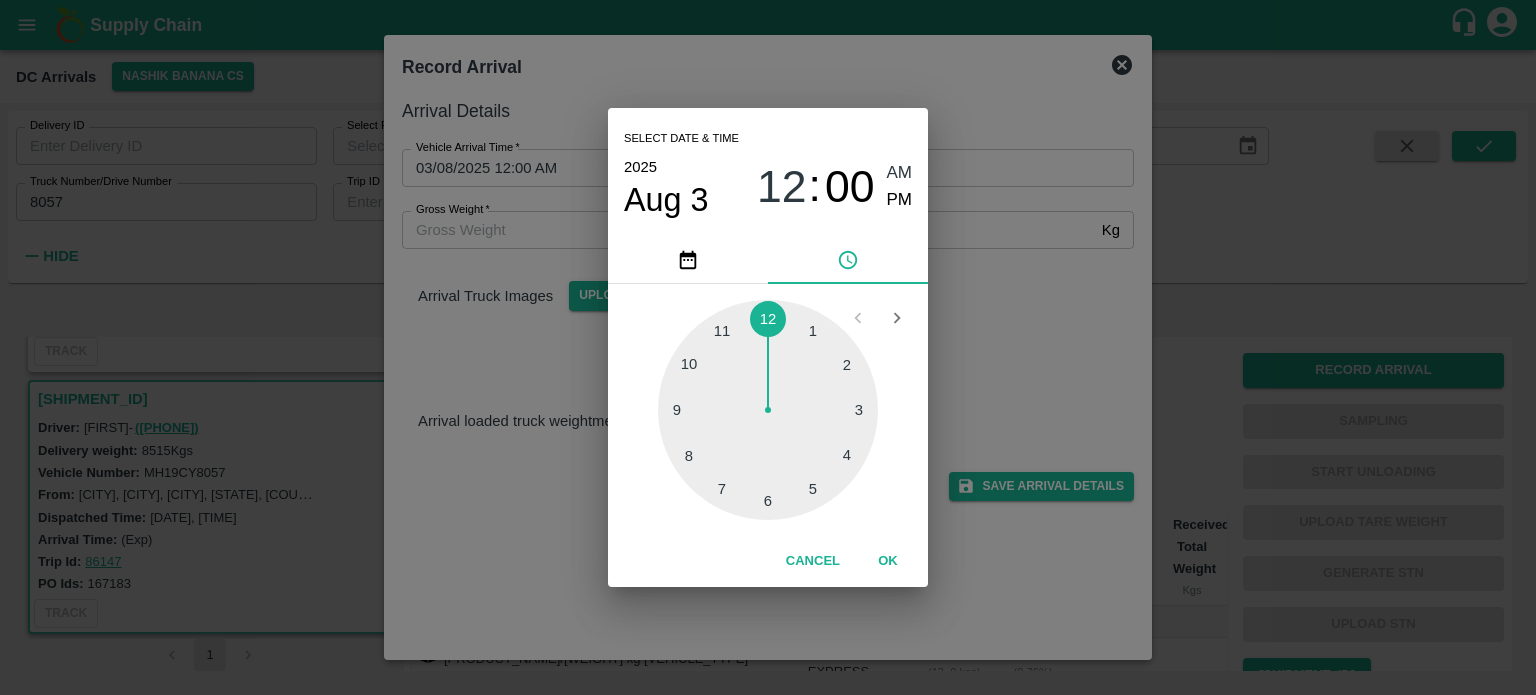 click at bounding box center [768, 410] 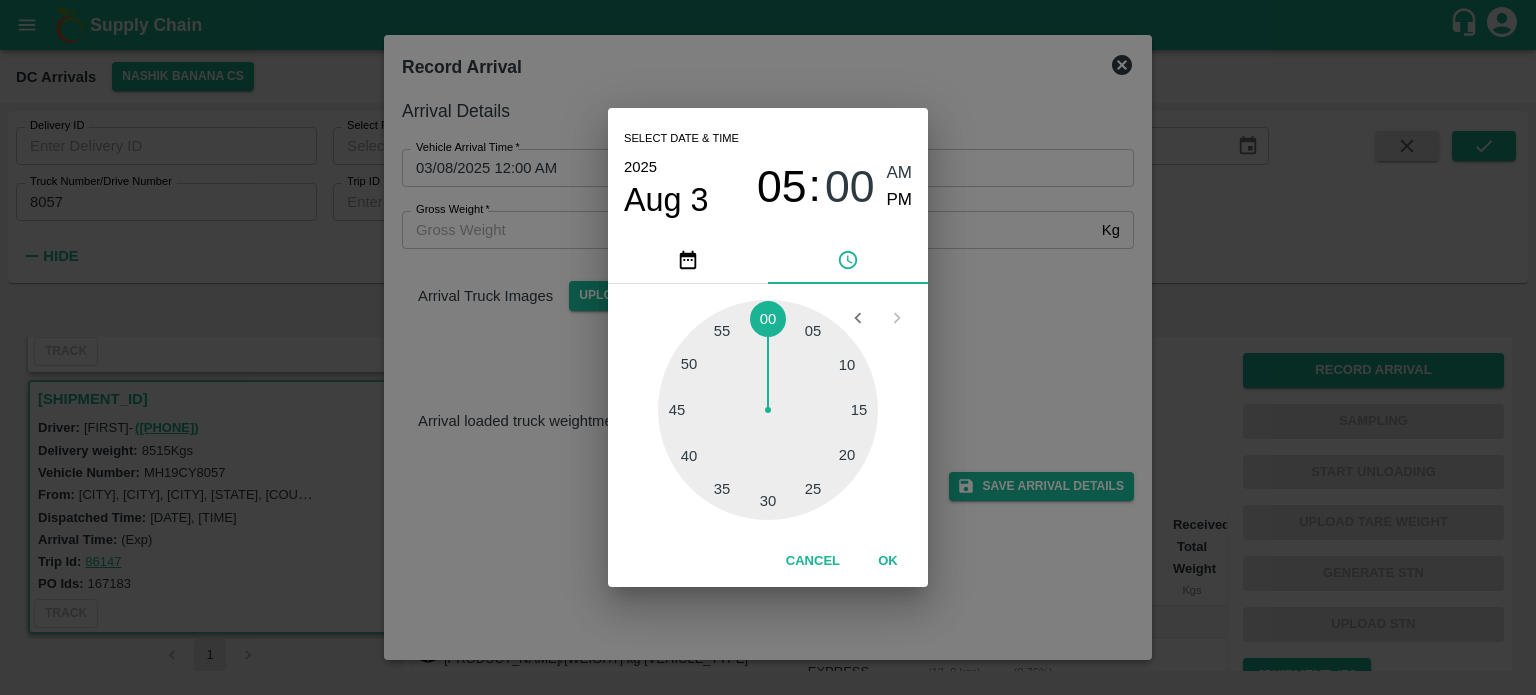 type on "[DATE] [TIME]" 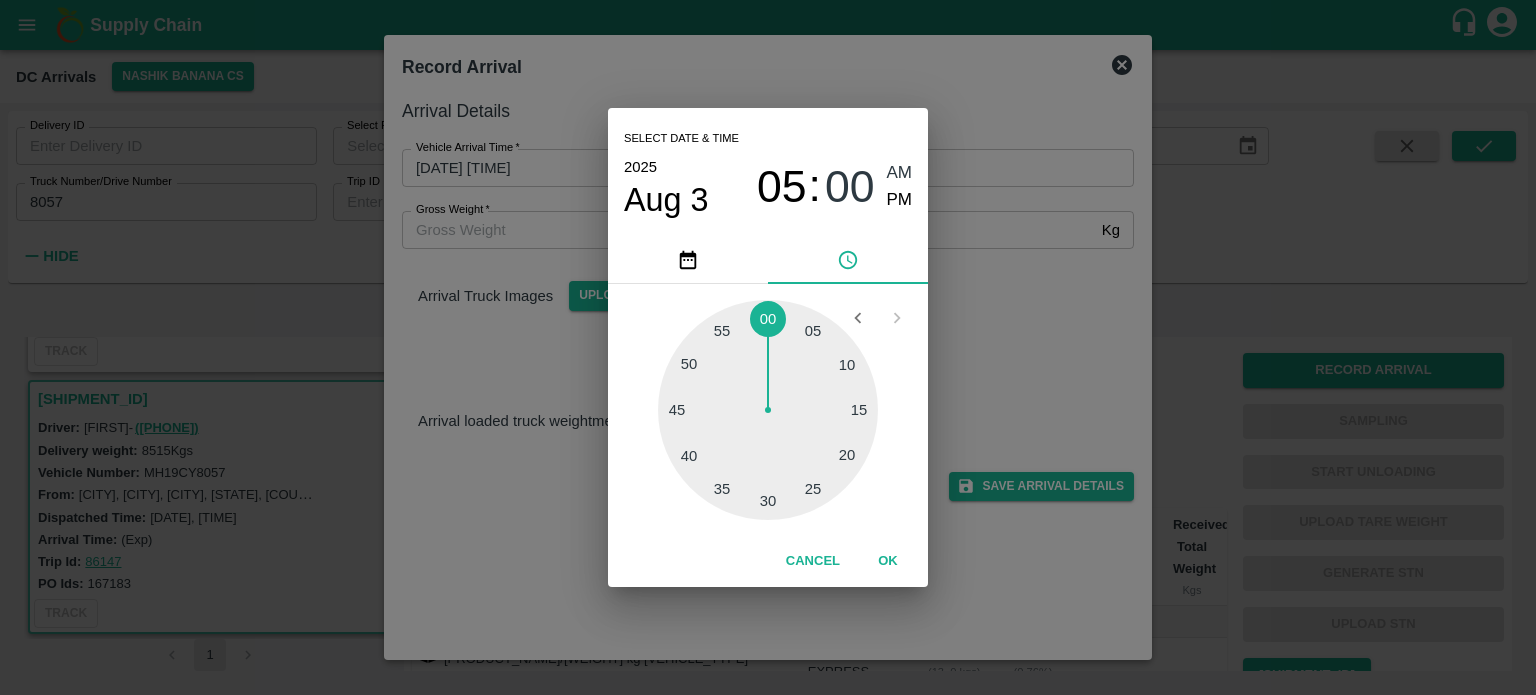click on "Select date & time [YEAR] Aug 3 [TIME] AM PM 05 10 15 20 25 30 35 40 45 50 55 00 Cancel OK" at bounding box center [768, 347] 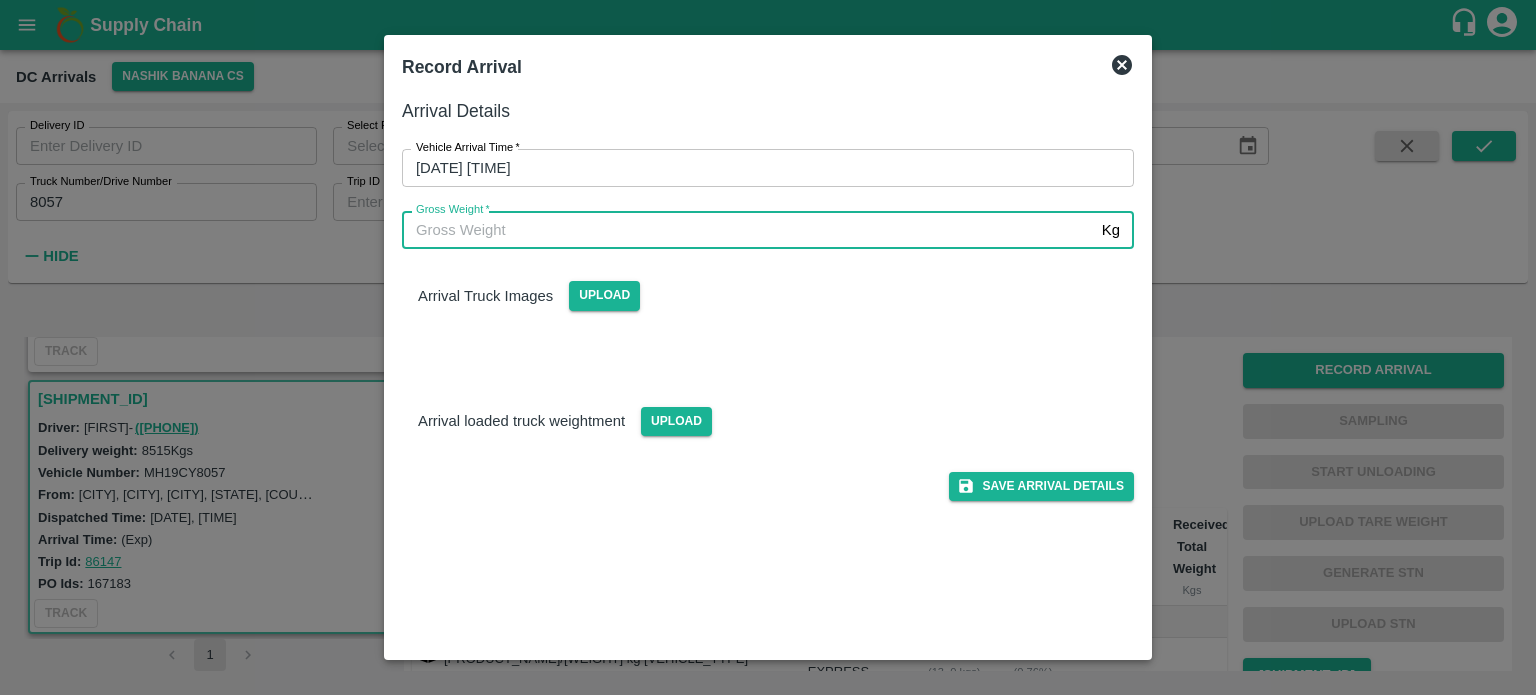 click on "Gross Weight   *" at bounding box center (748, 230) 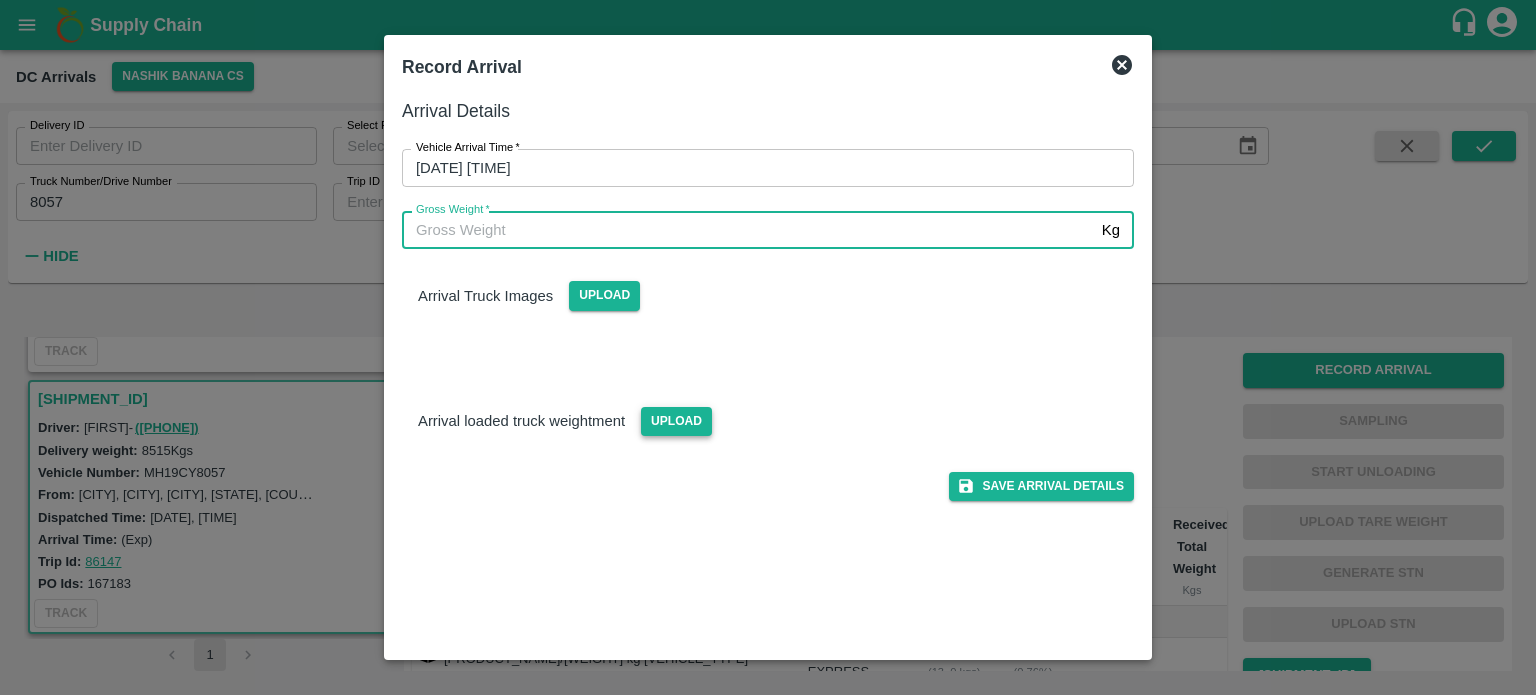 type on "[WEIGHT]" 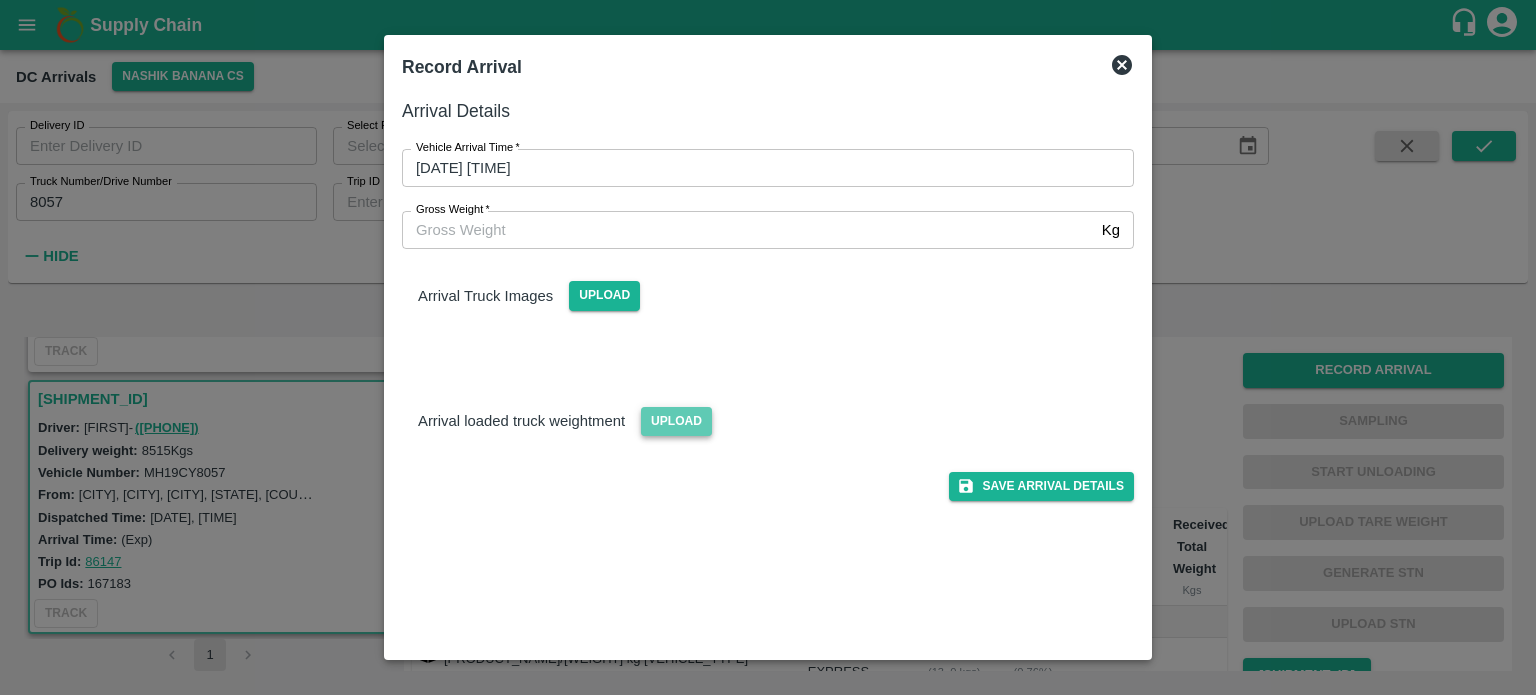 click on "Upload" at bounding box center (676, 421) 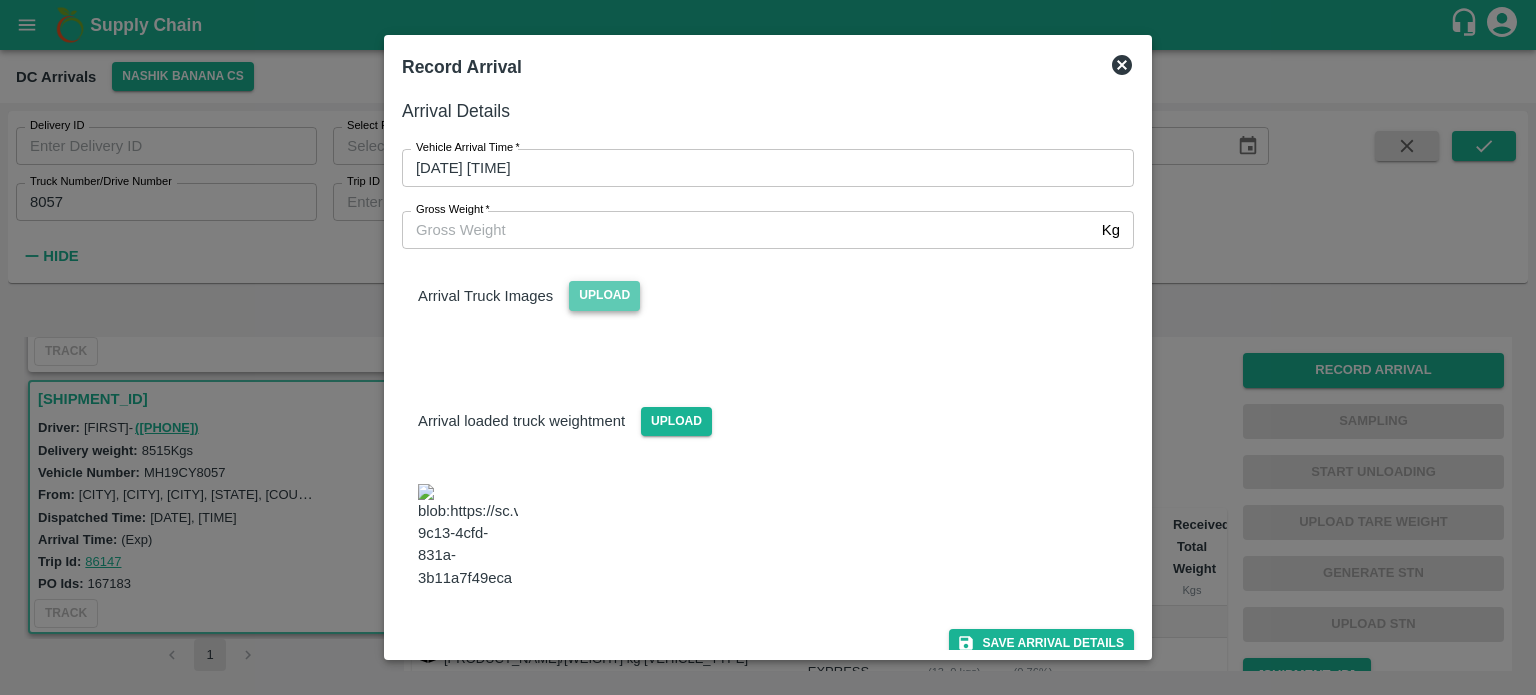 click on "Upload" at bounding box center (604, 295) 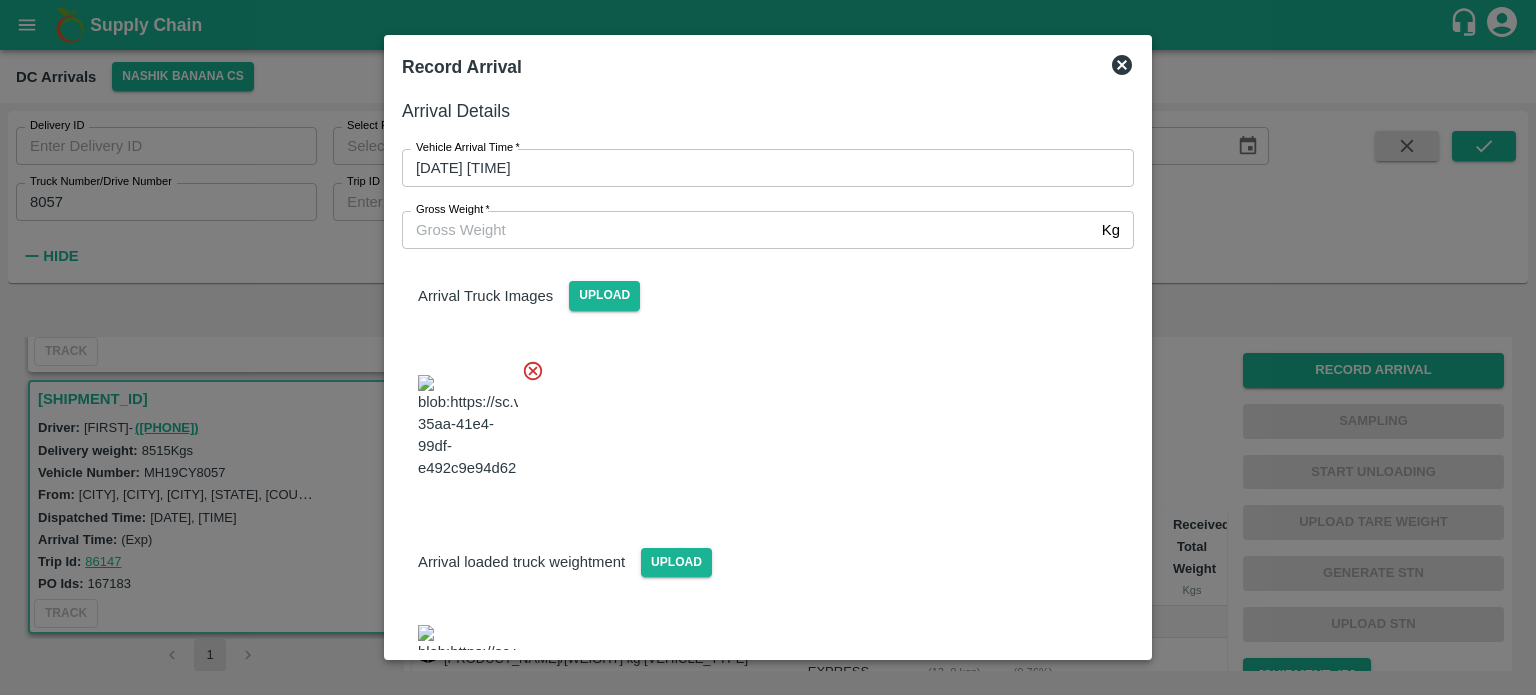 click on "Arrival Truck Images Upload" at bounding box center [760, 374] 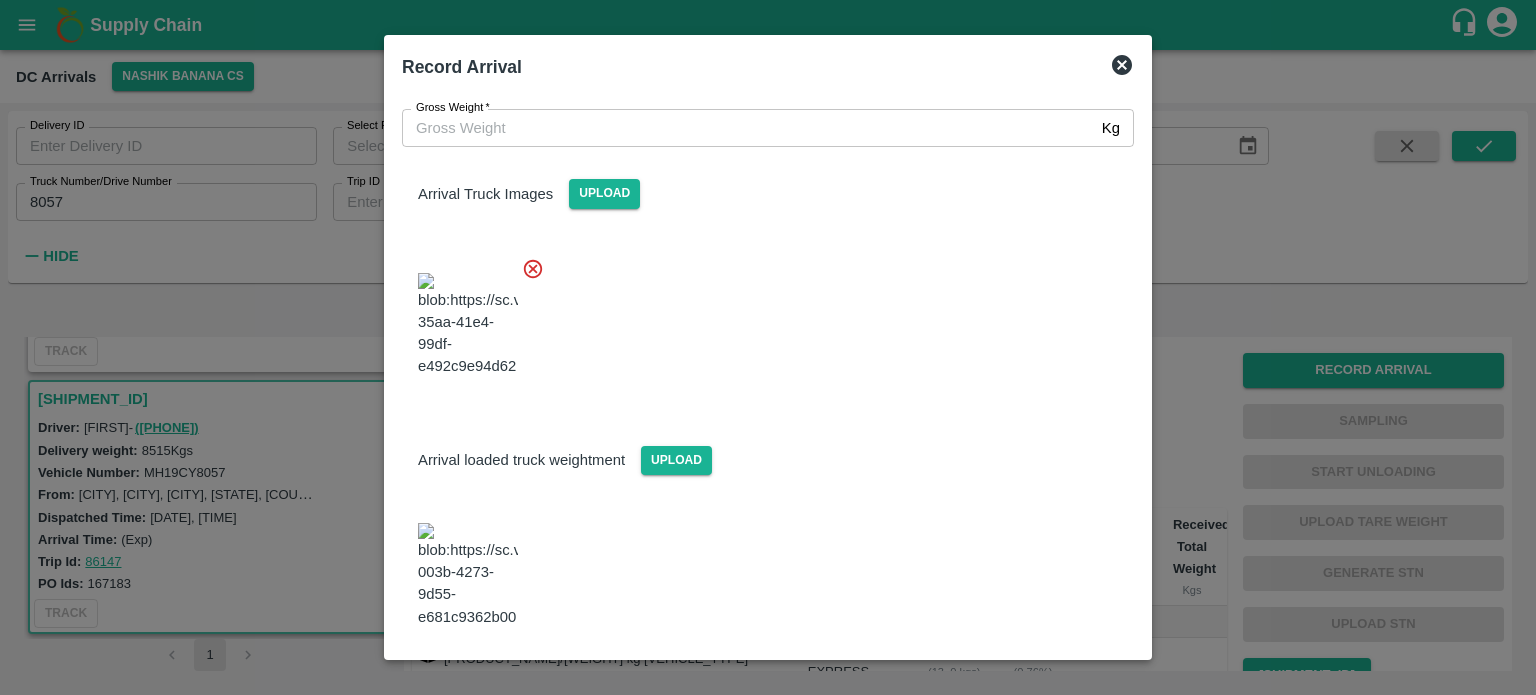click on "Save Arrival Details" at bounding box center (1041, 682) 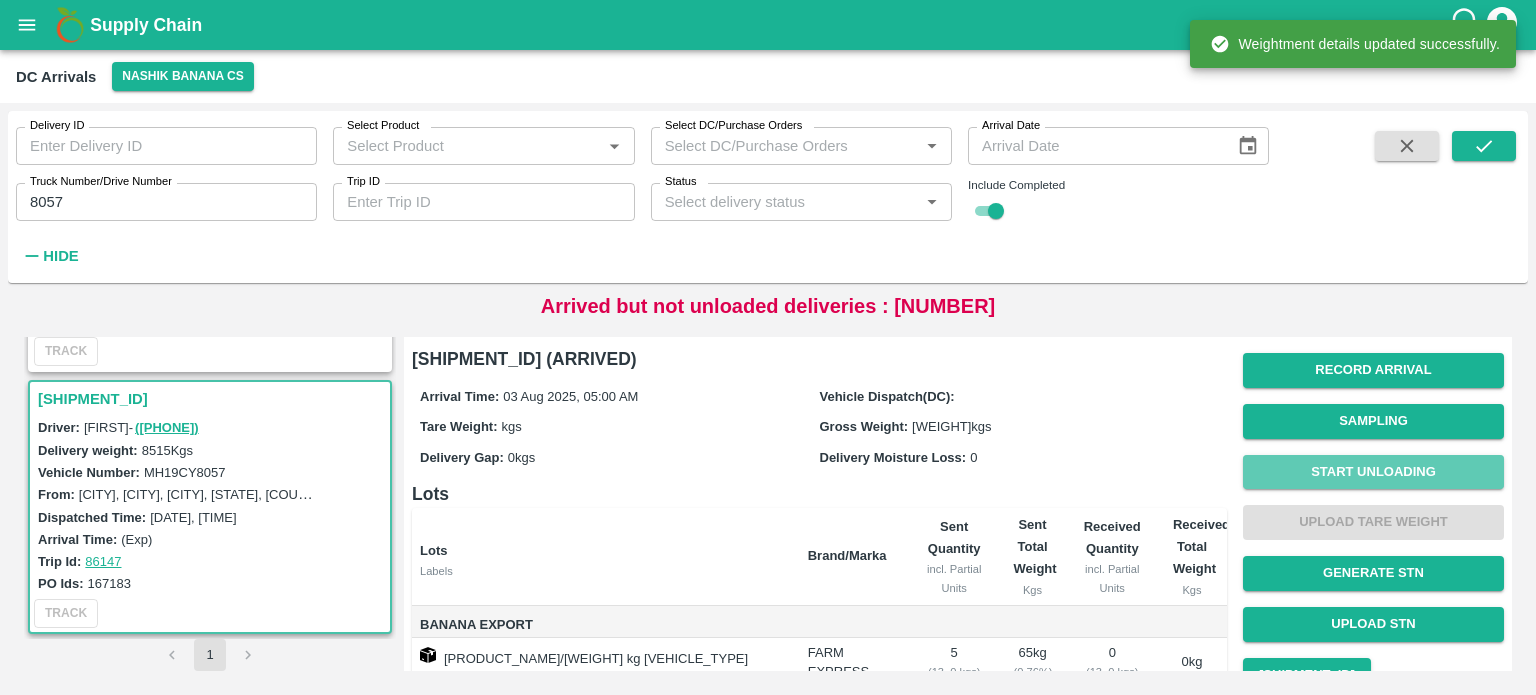 click on "Start Unloading" at bounding box center [1373, 472] 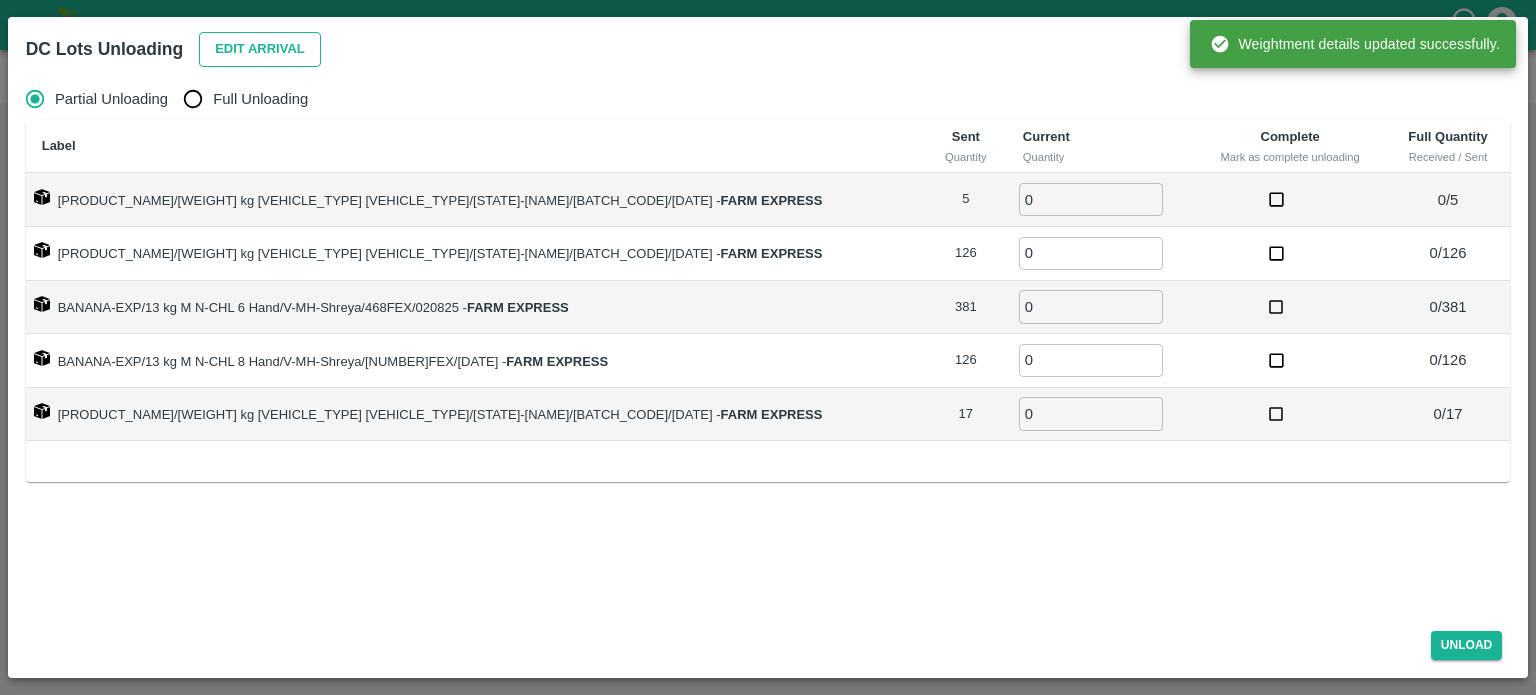 click on "Edit Arrival" at bounding box center (260, 49) 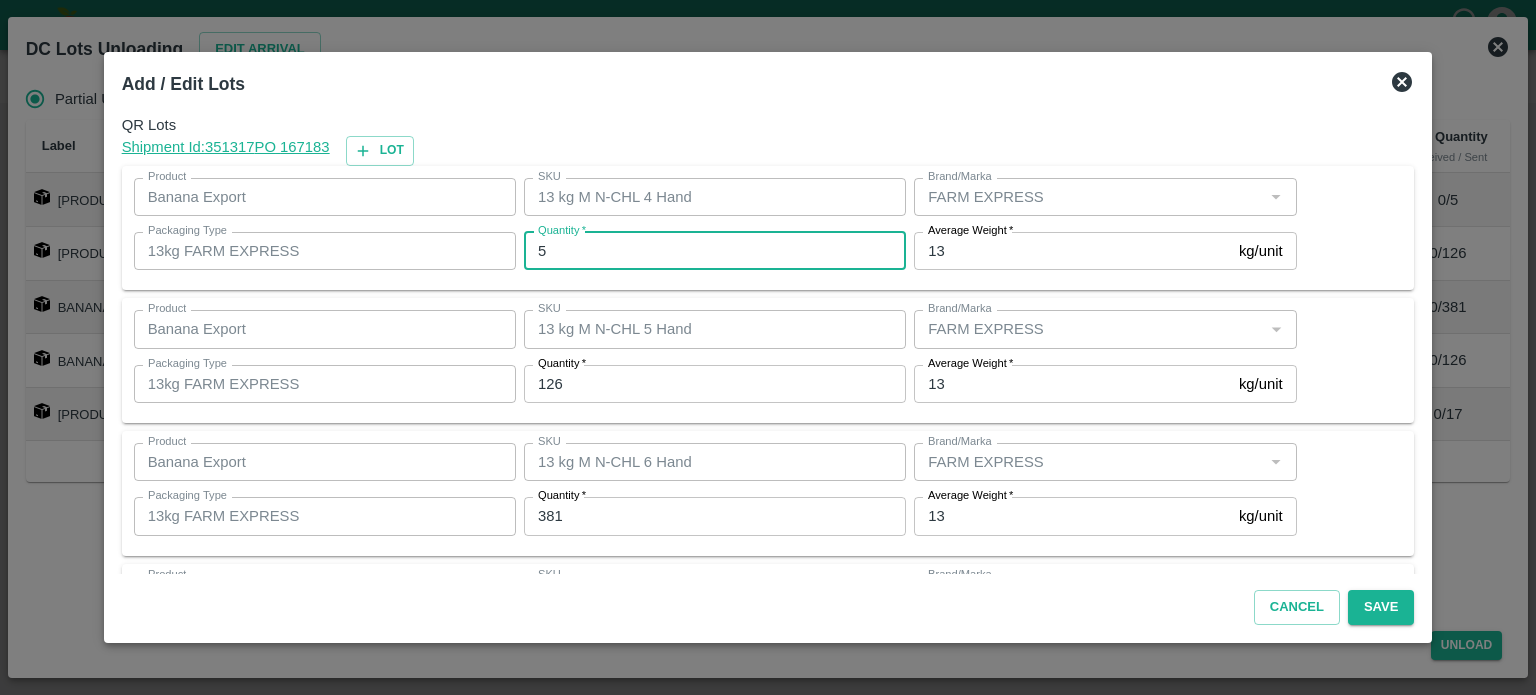 click on "5" at bounding box center (715, 251) 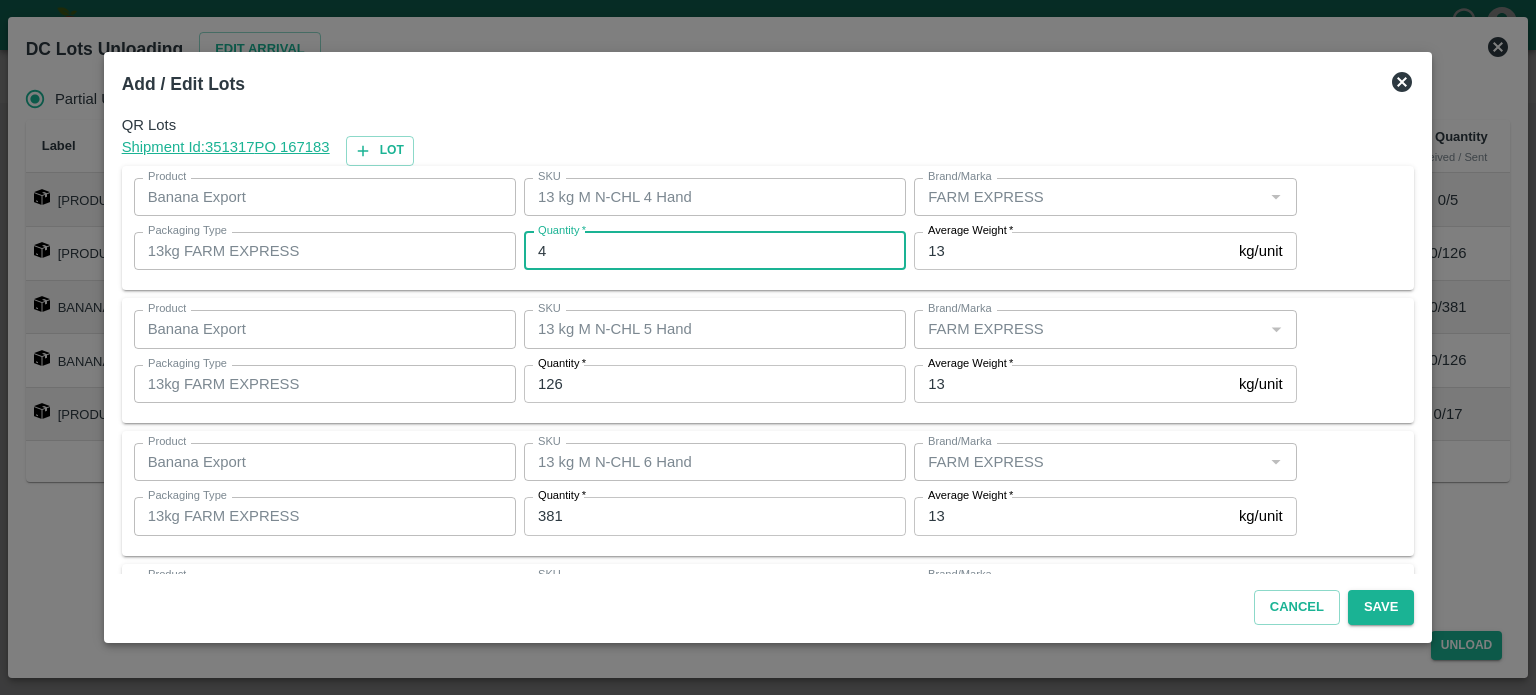 type on "4" 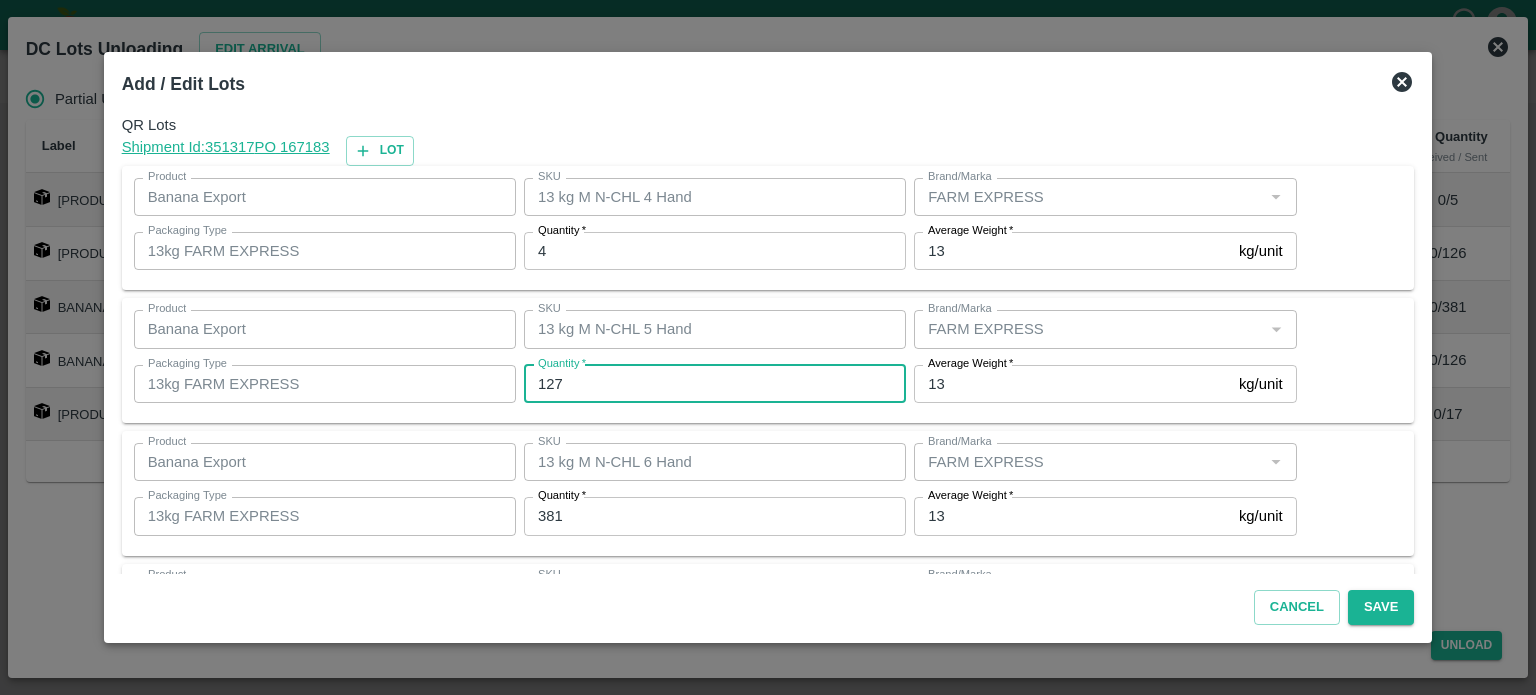 type on "127" 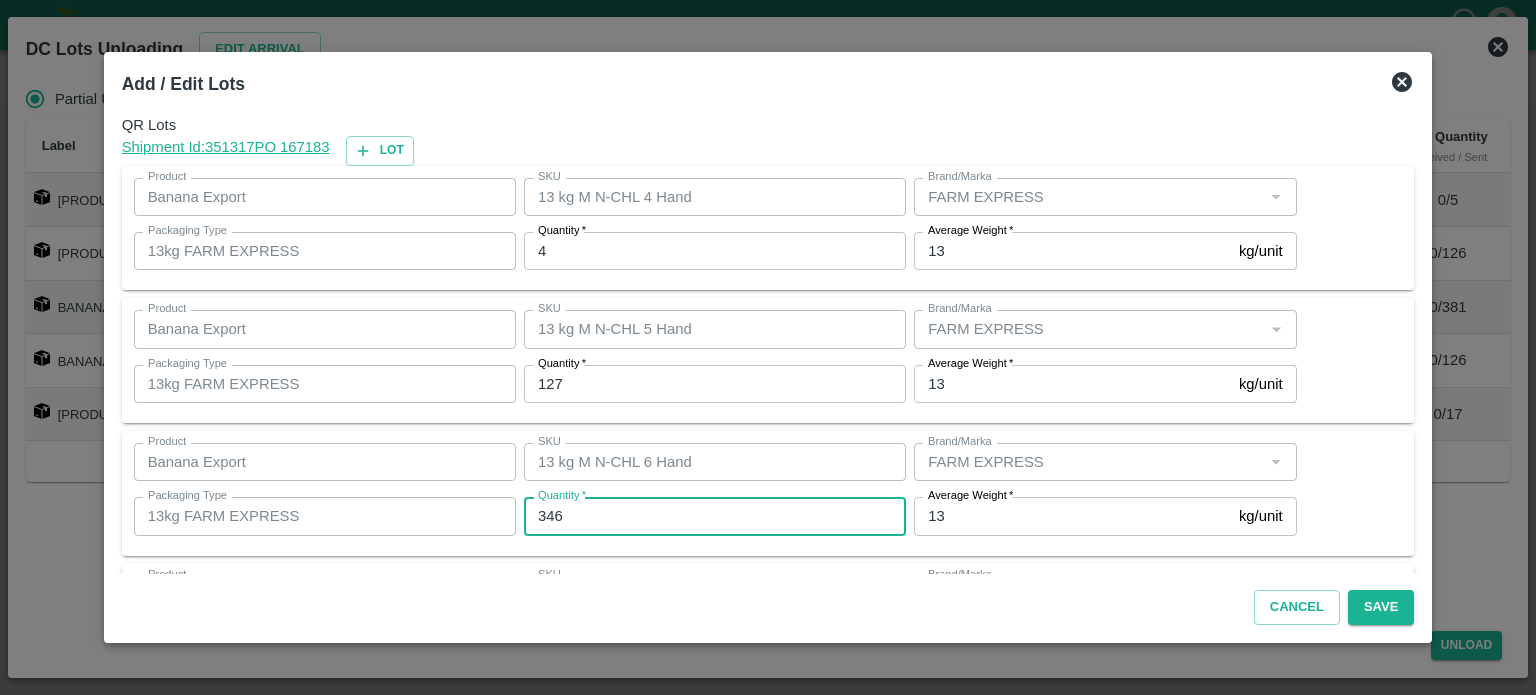 type on "346" 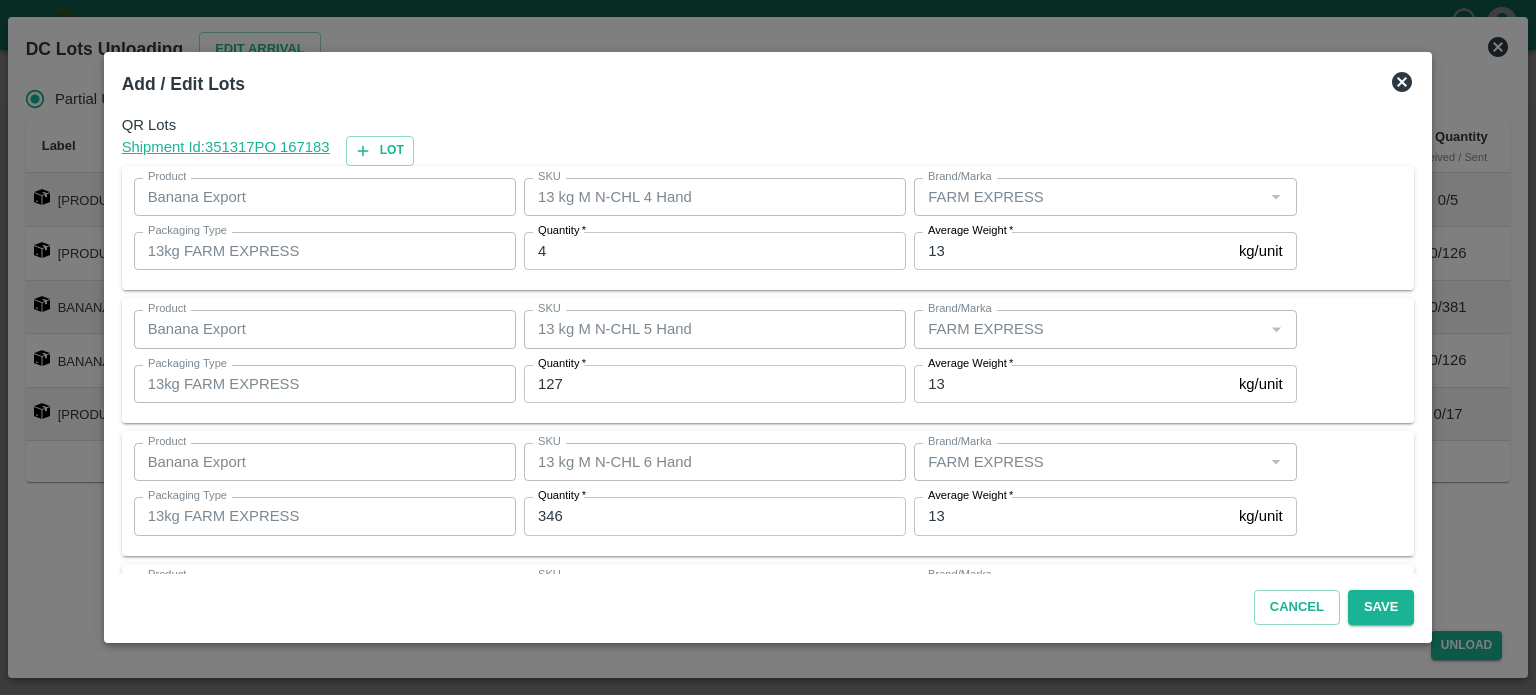 scroll, scrollTop: 262, scrollLeft: 0, axis: vertical 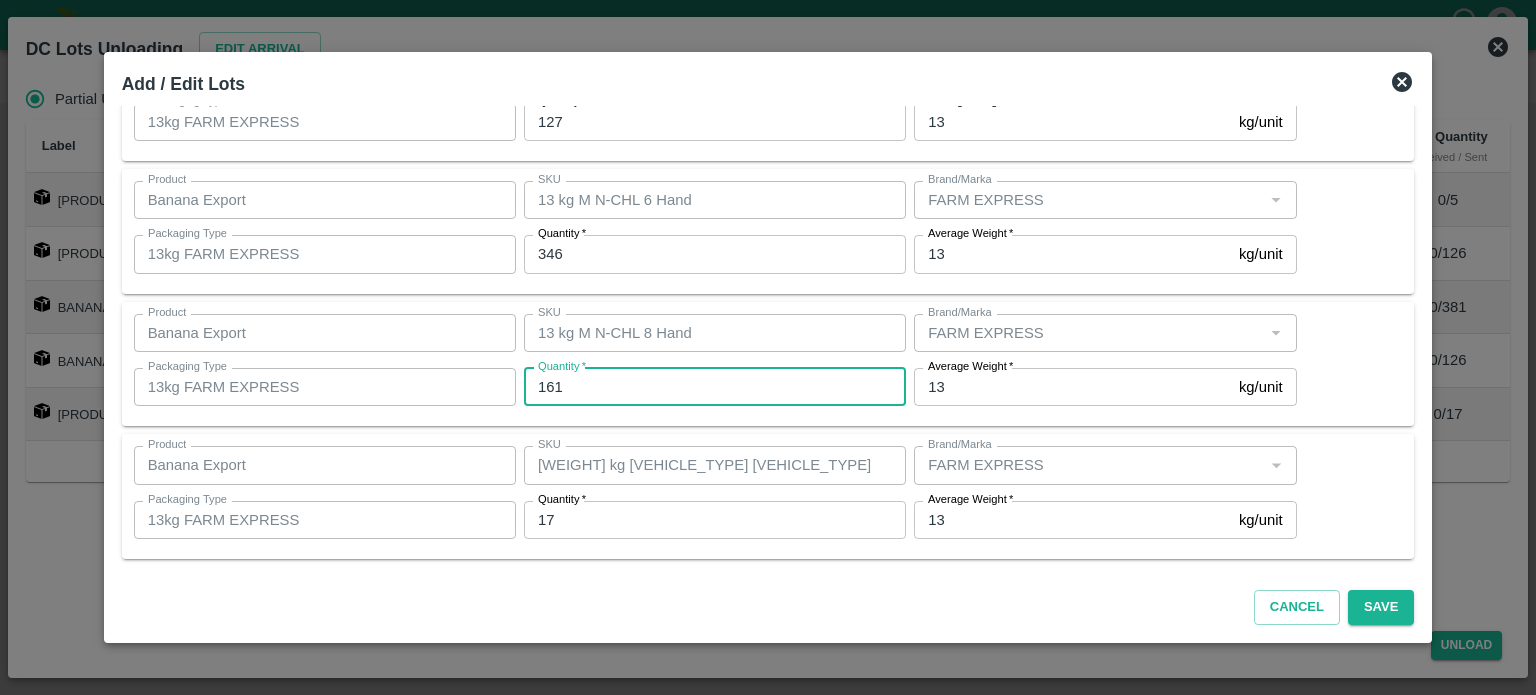 type on "161" 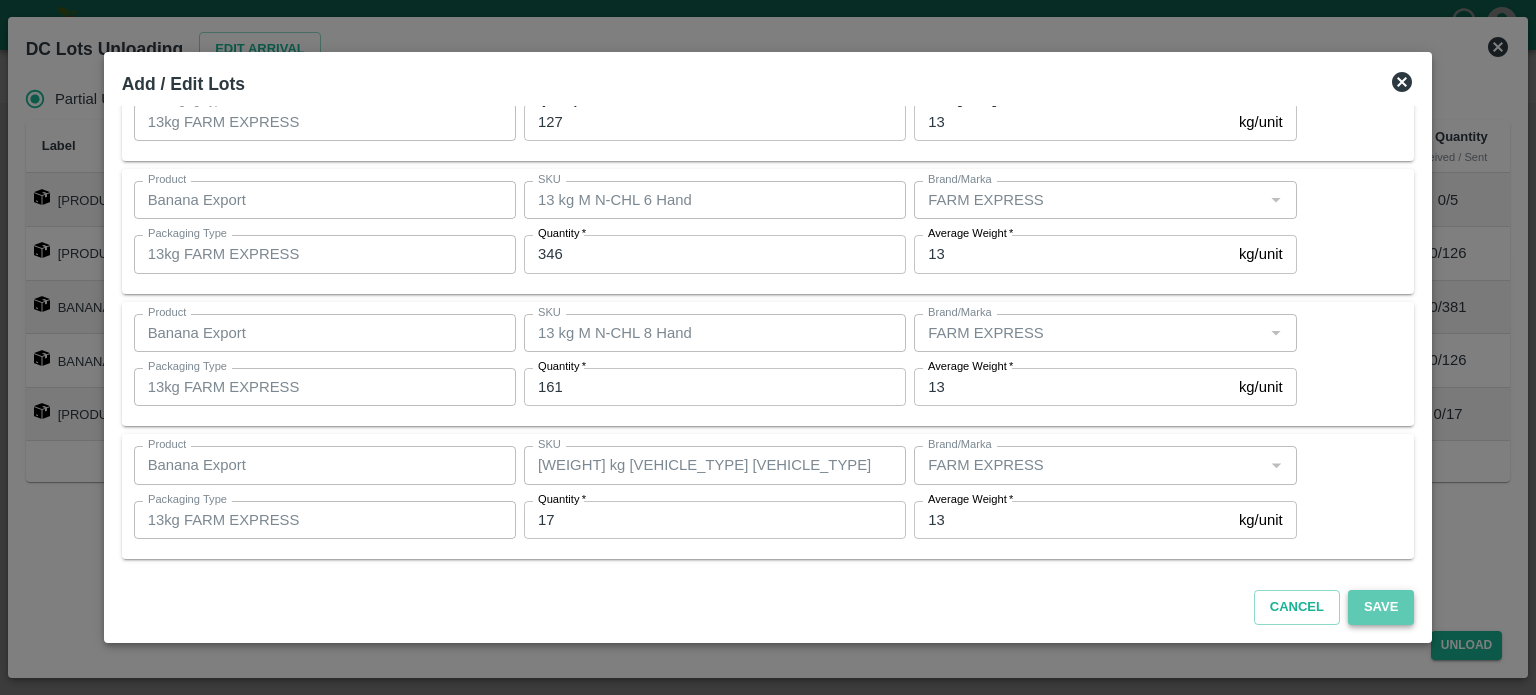 click on "Save" at bounding box center [1381, 607] 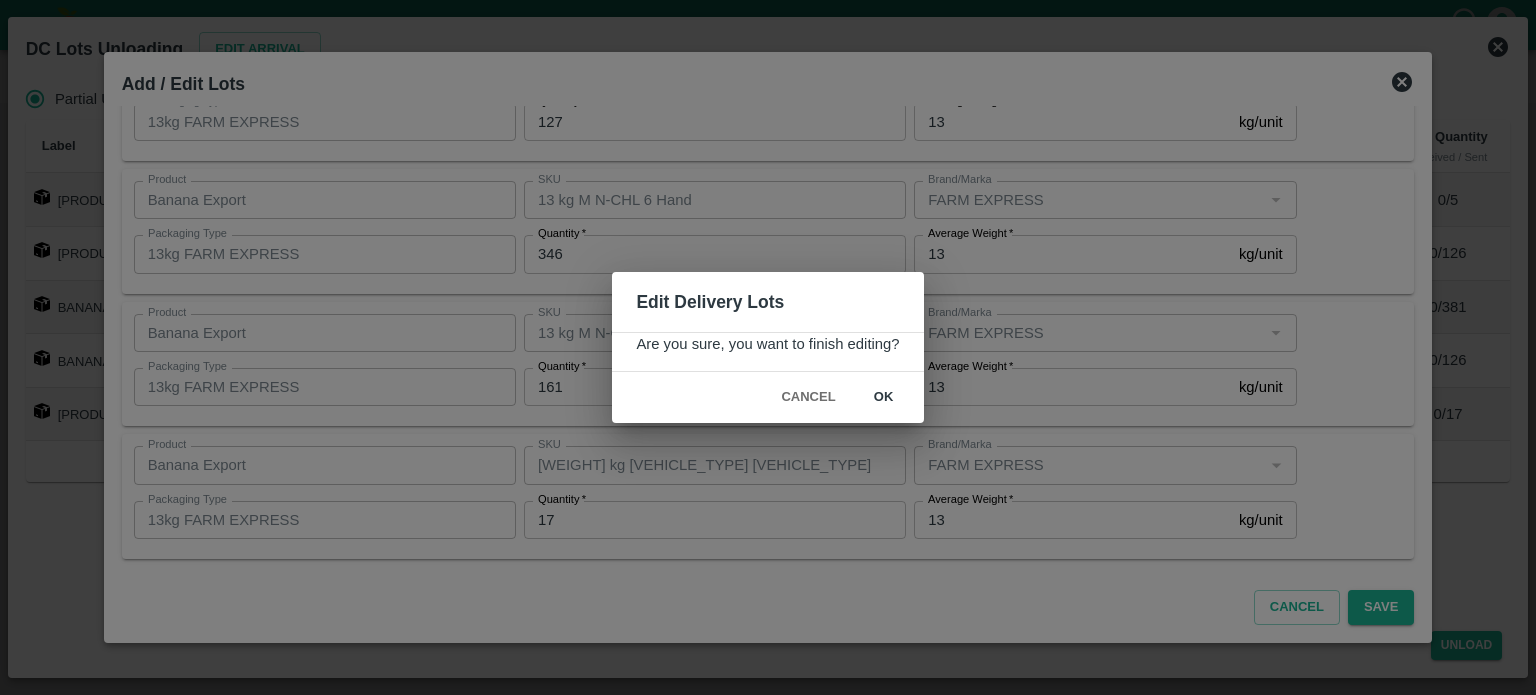 click on "ok" at bounding box center [884, 397] 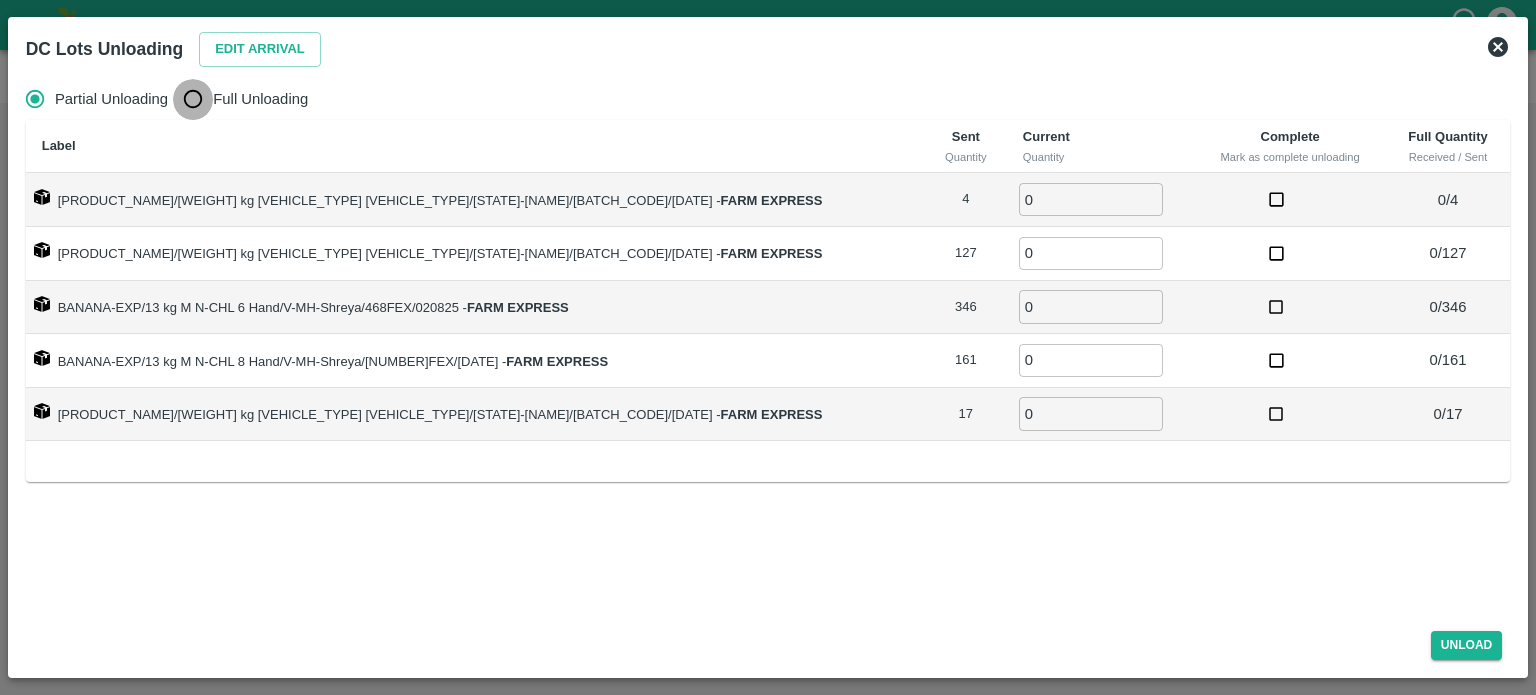 click on "Full Unloading" at bounding box center [193, 99] 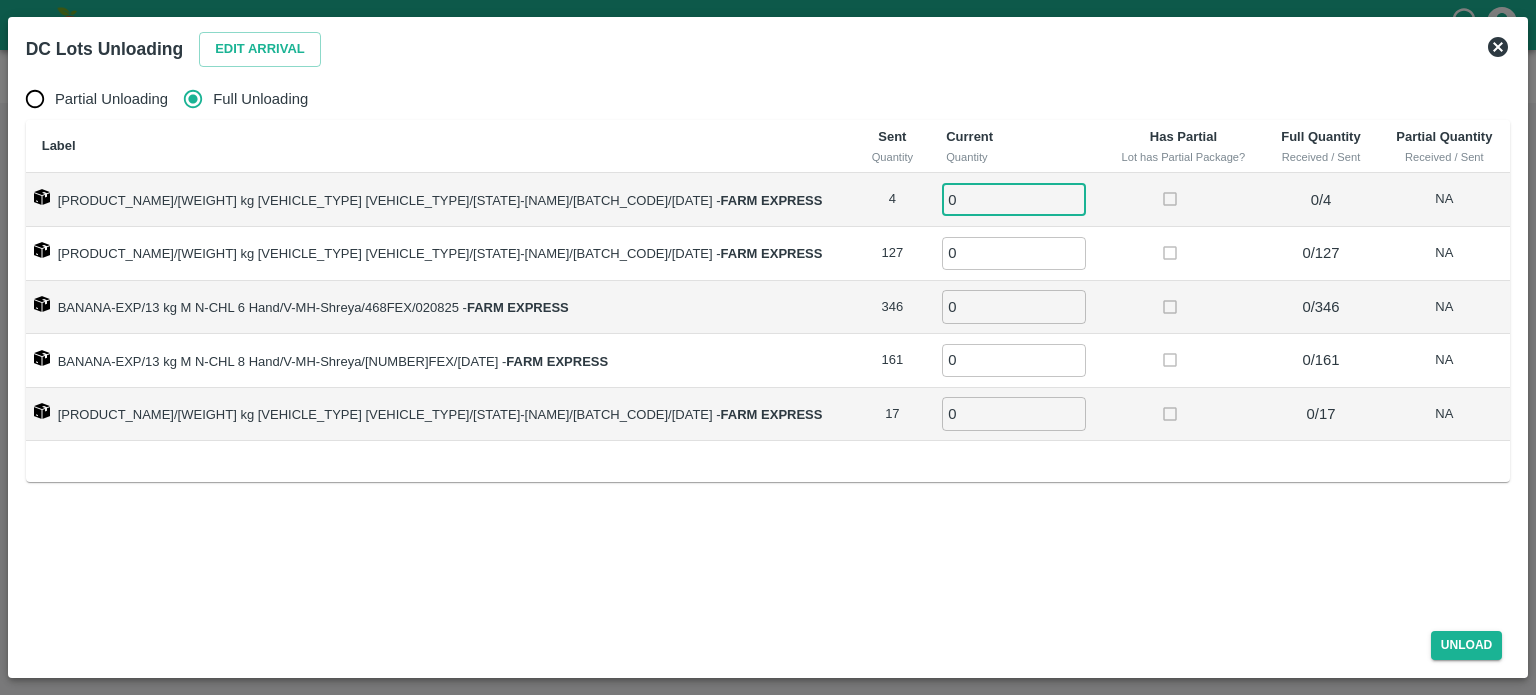click on "0" at bounding box center (1014, 199) 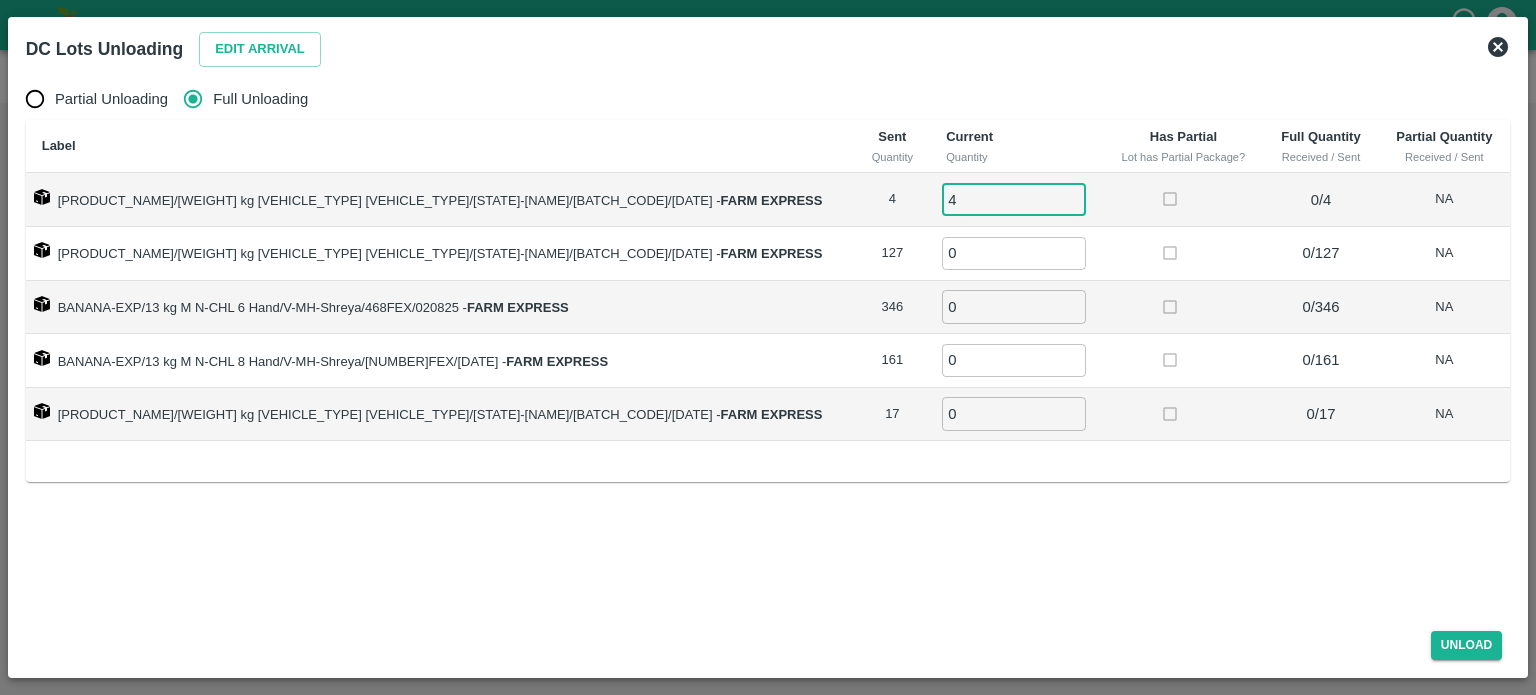 type on "4" 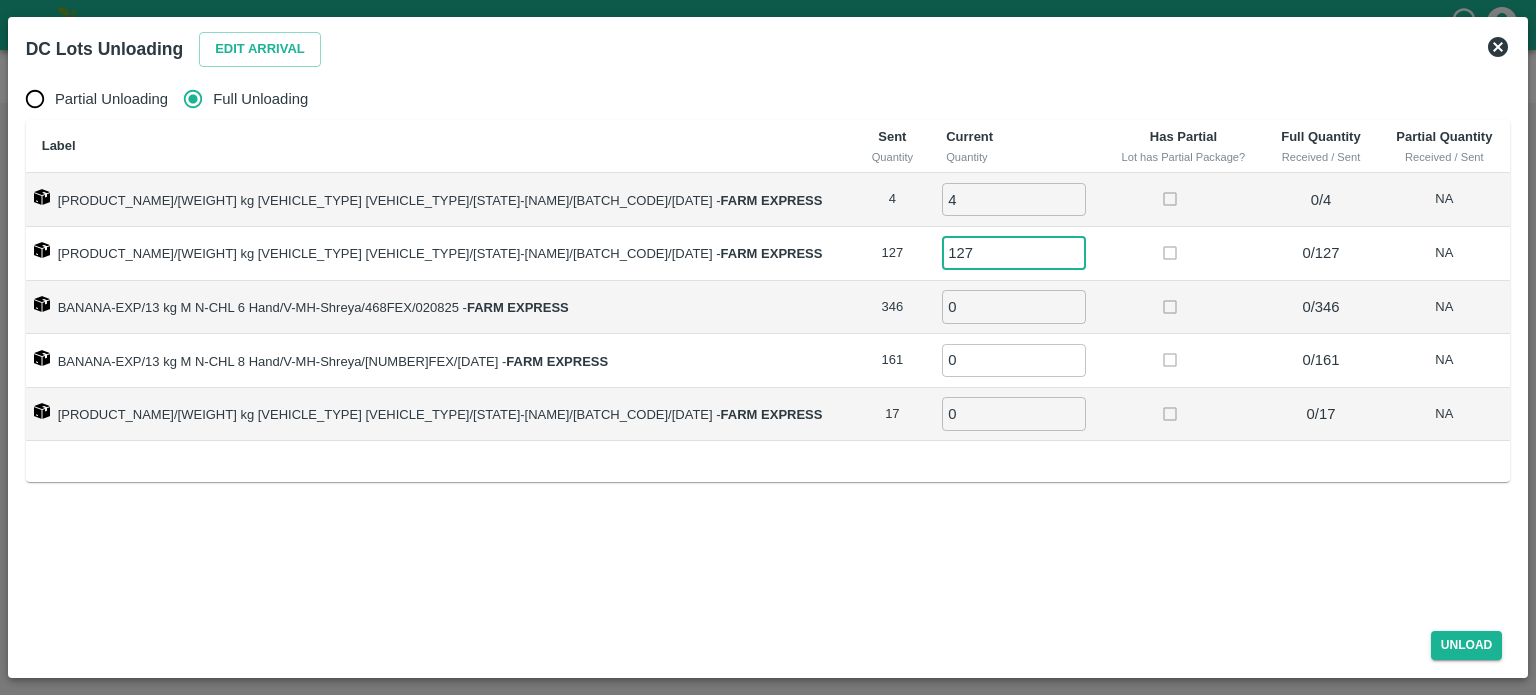 type on "127" 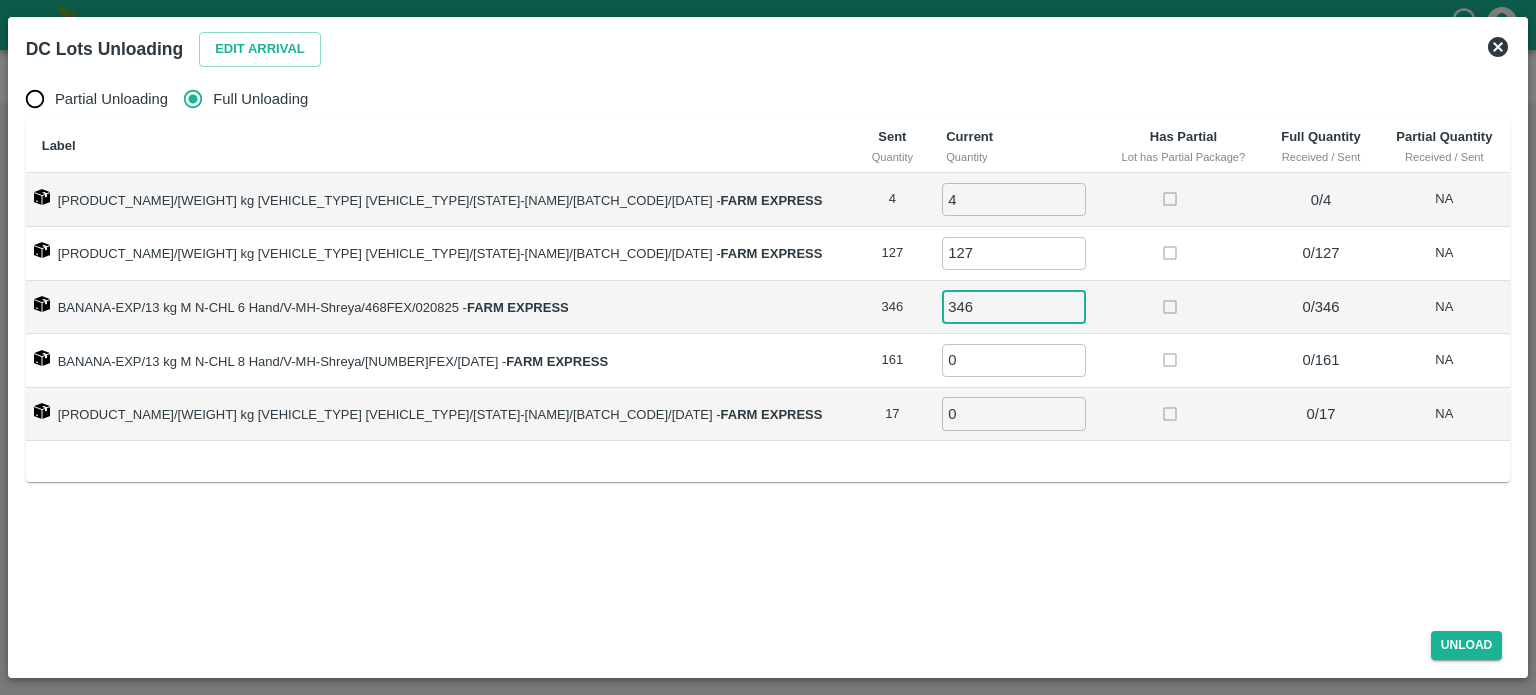 type on "346" 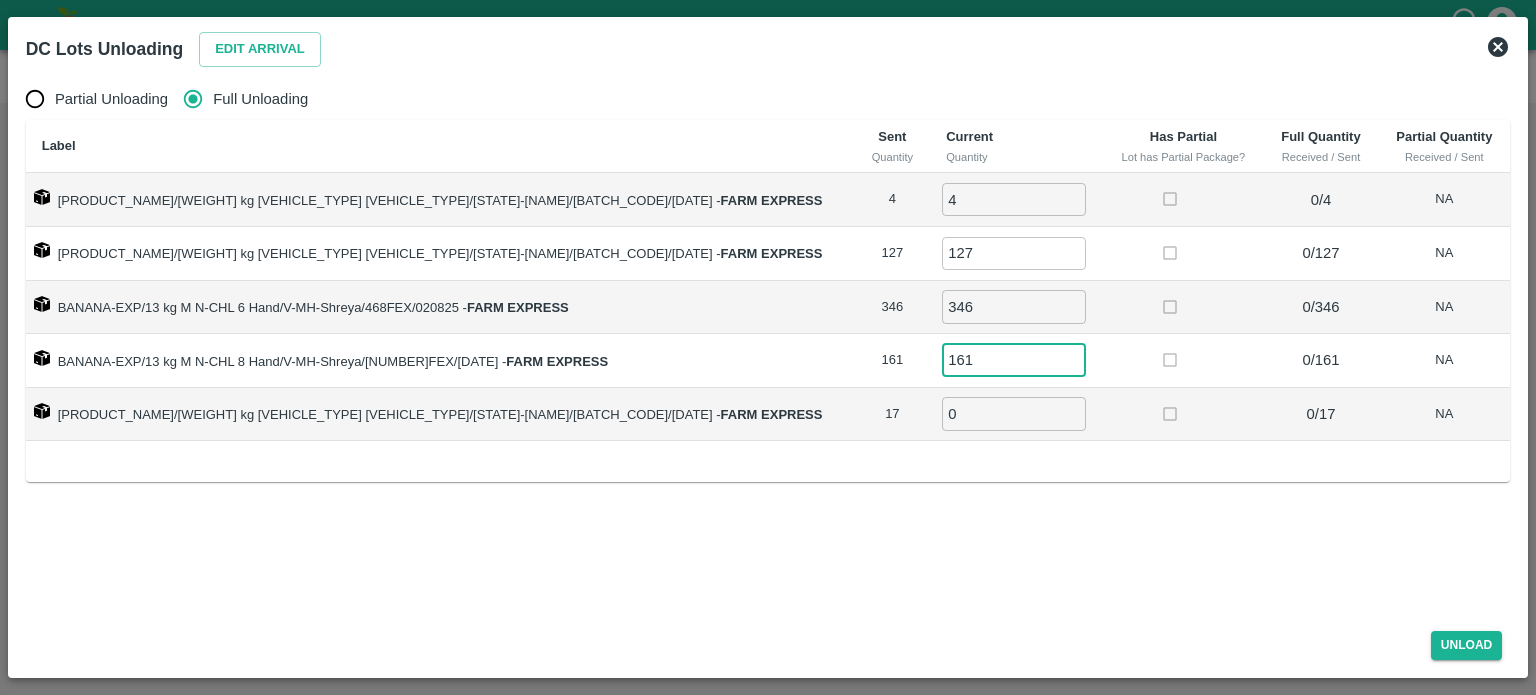 type on "161" 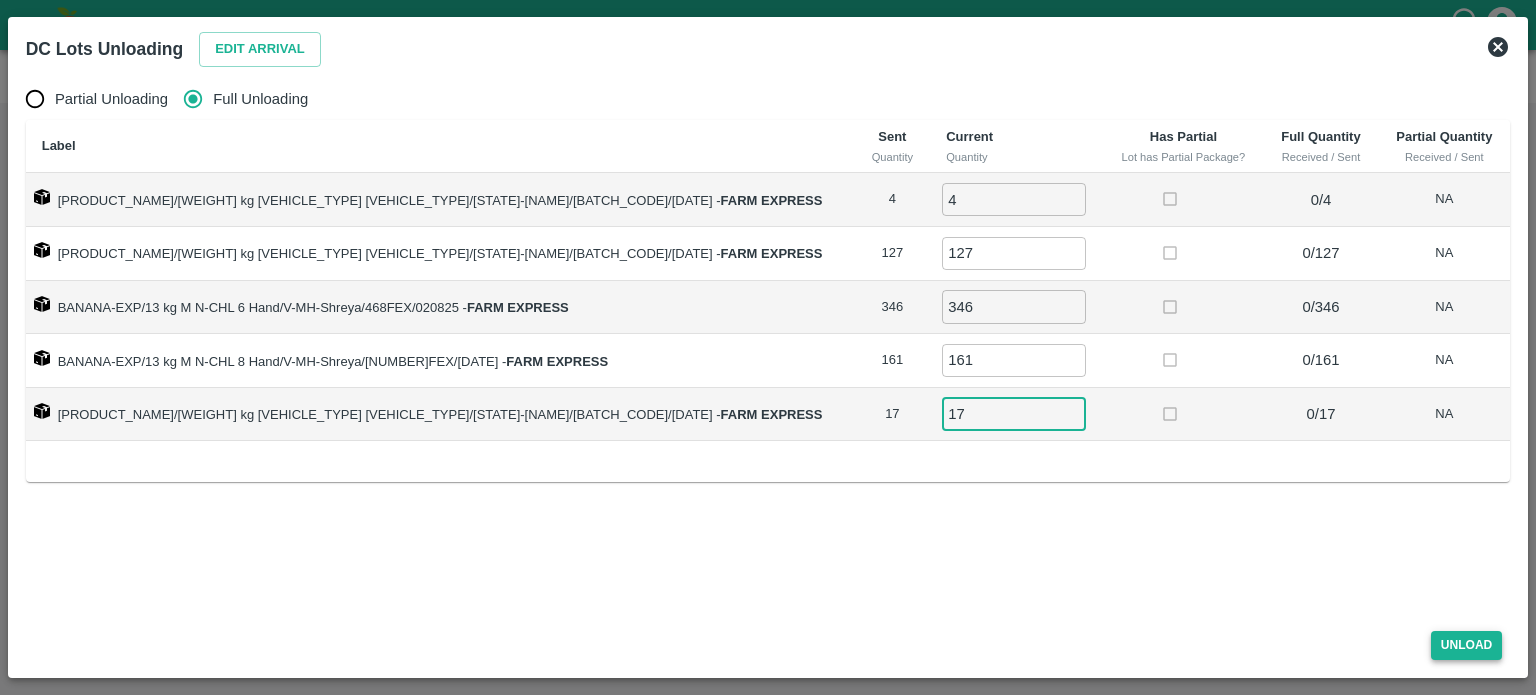 type on "17" 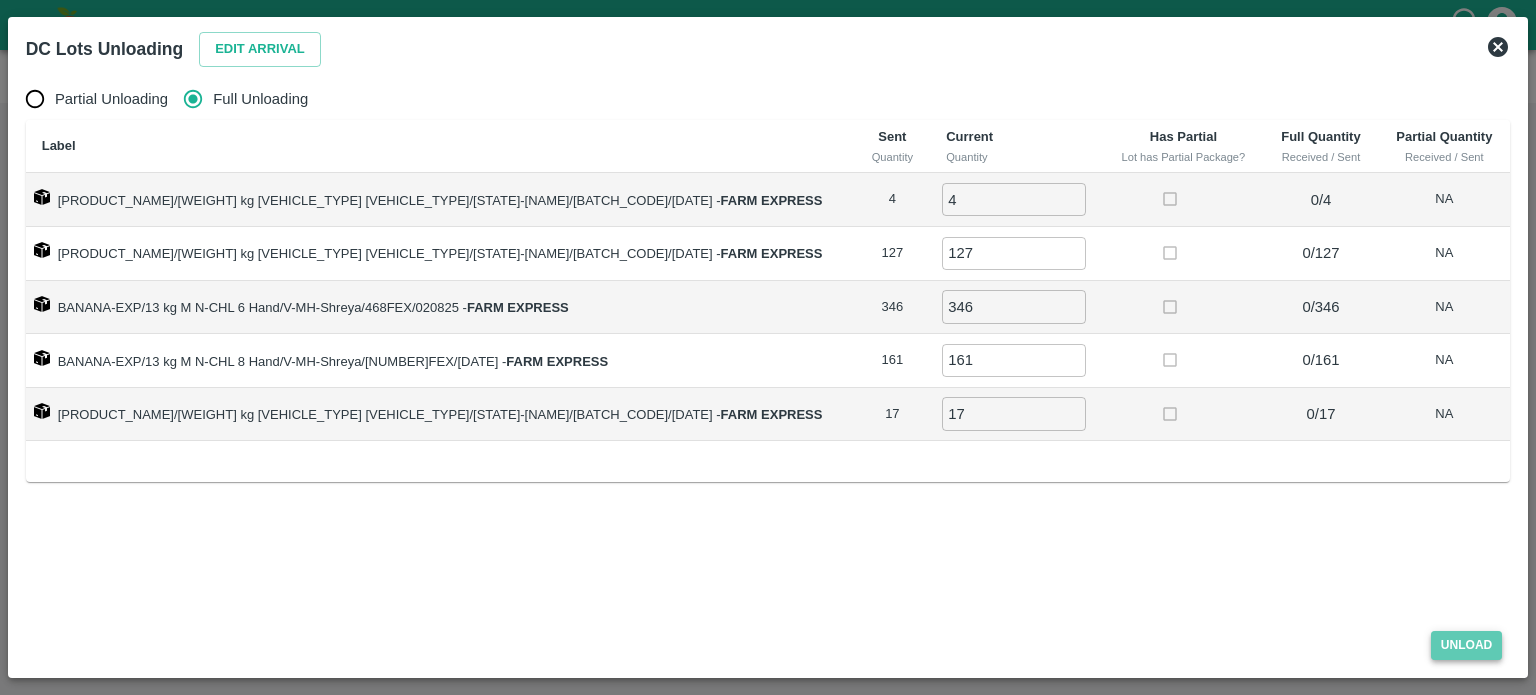 click on "Unload" at bounding box center [1467, 645] 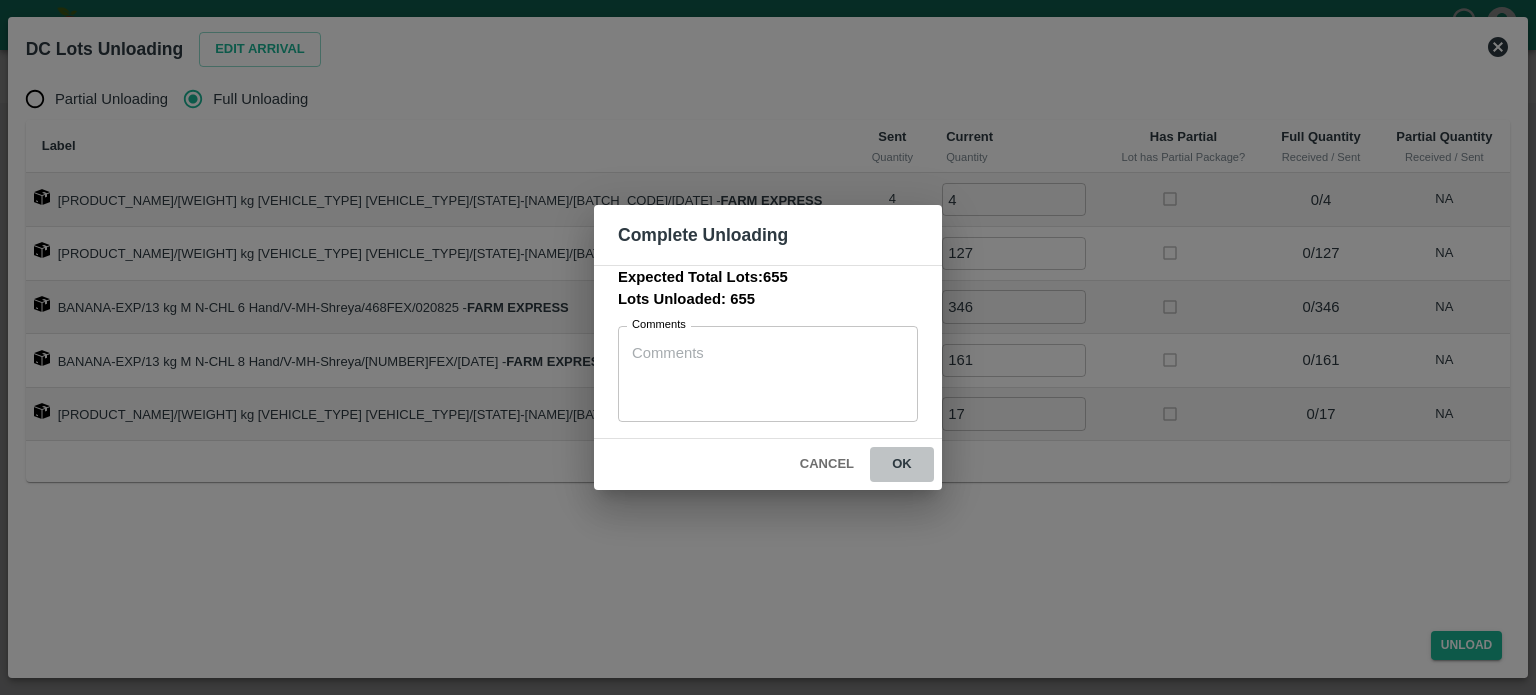 click on "ok" at bounding box center (902, 464) 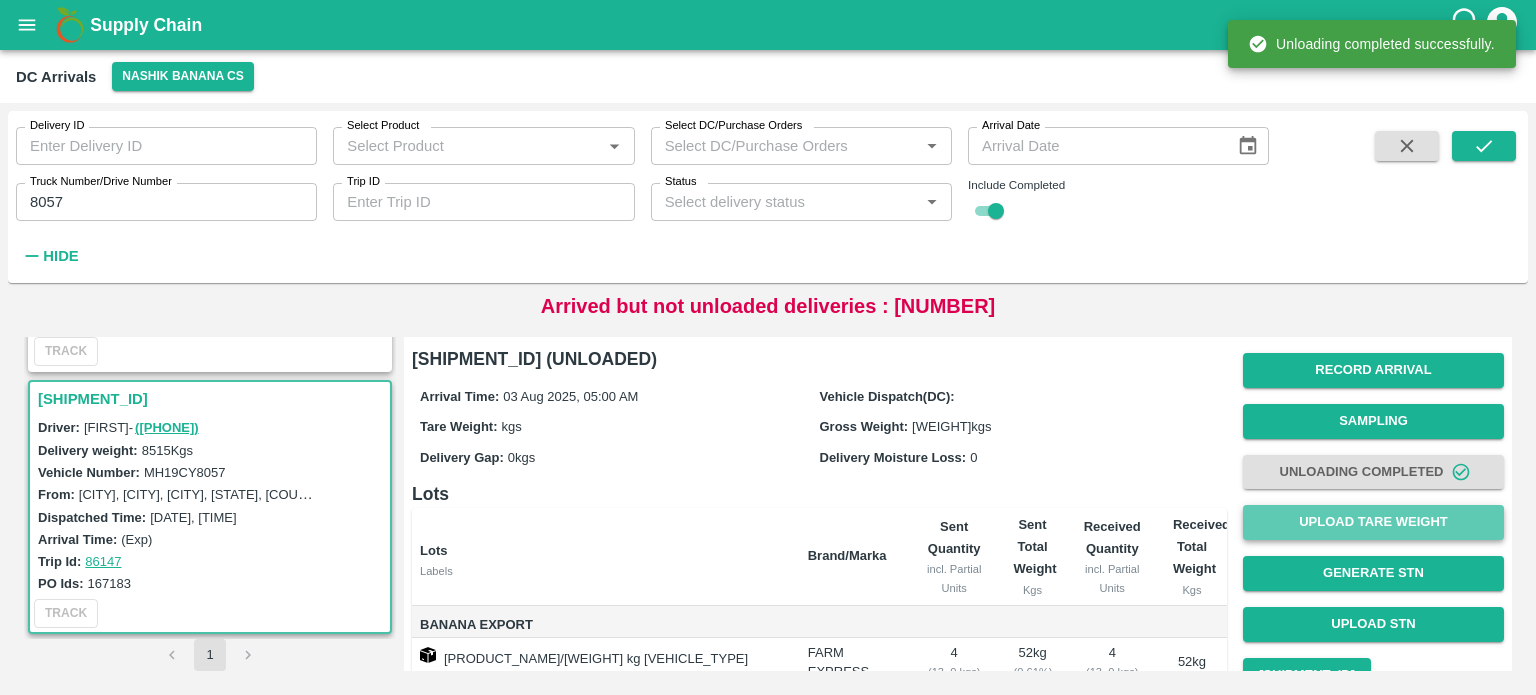 click on "Upload Tare Weight" at bounding box center (1373, 522) 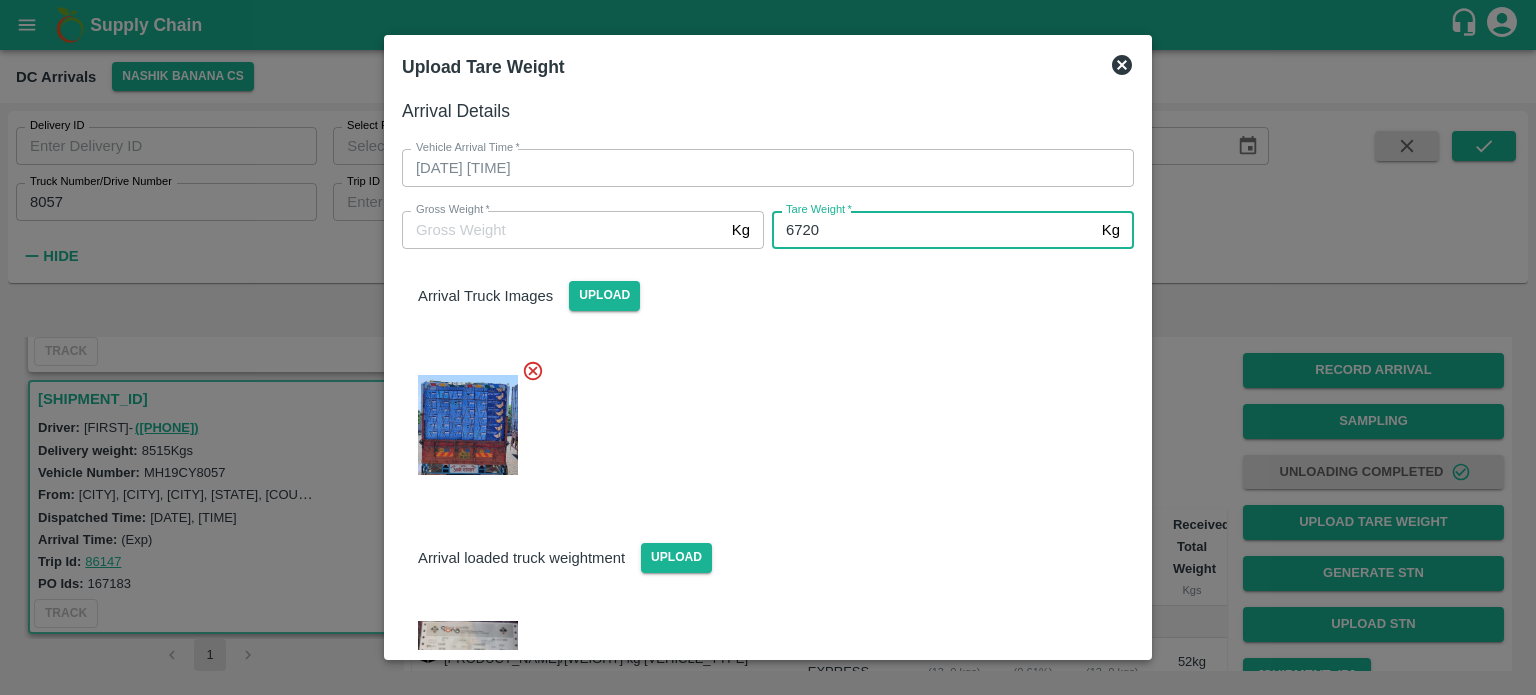 type on "6720" 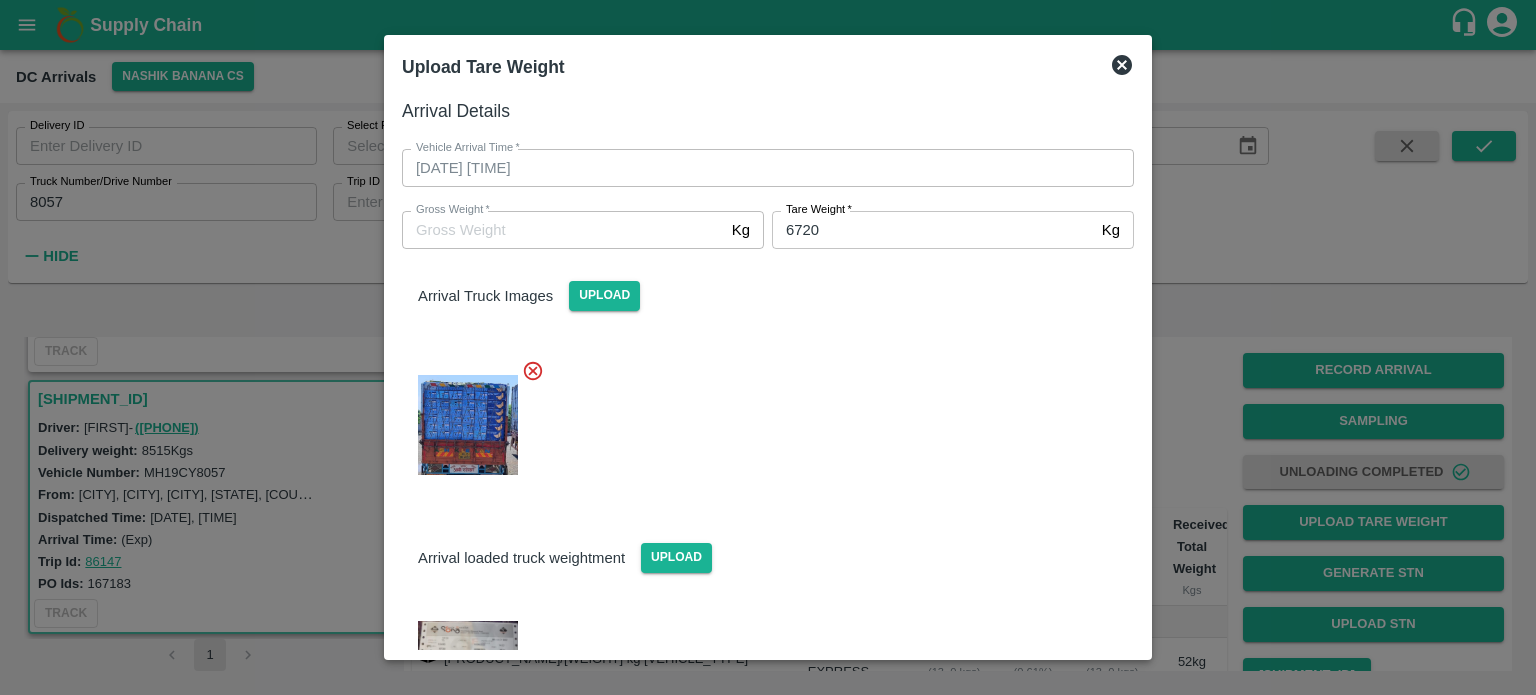 click at bounding box center (760, 419) 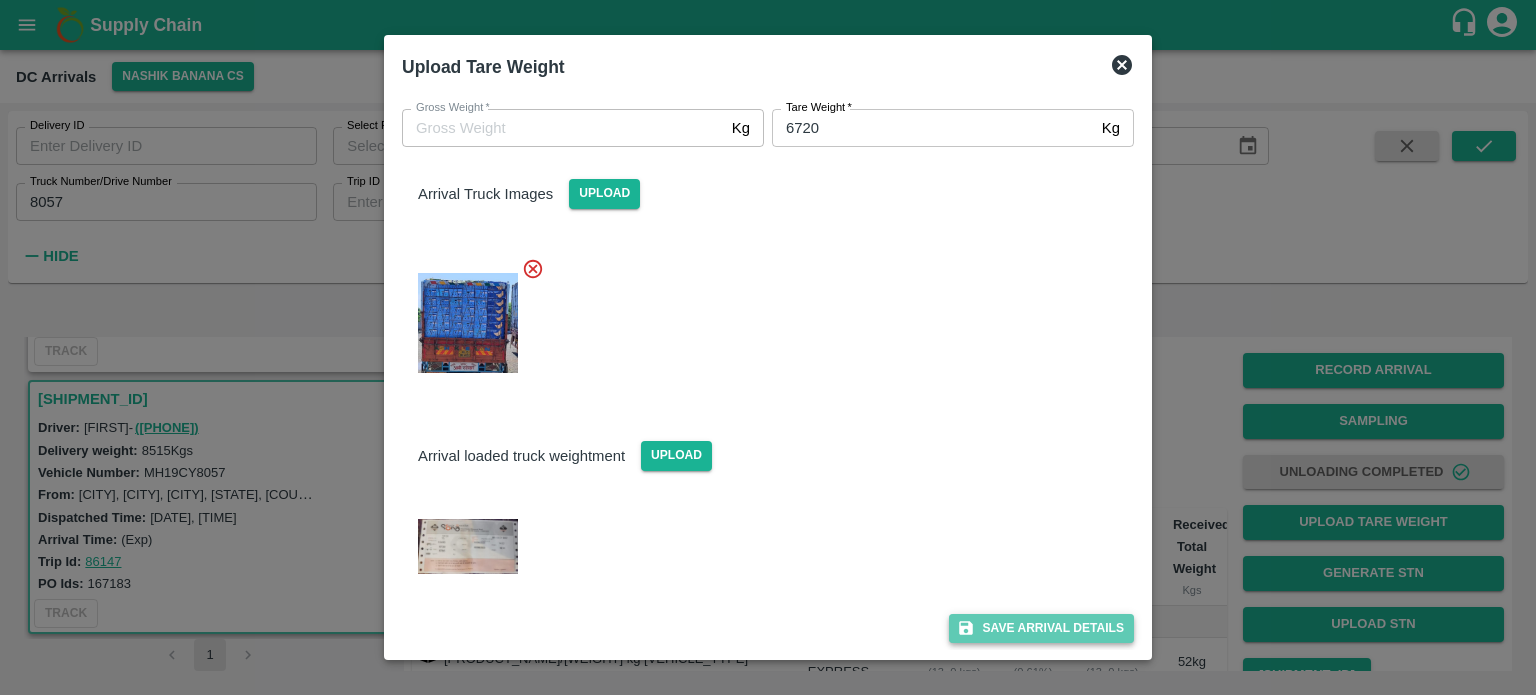 click on "Save Arrival Details" at bounding box center [1041, 628] 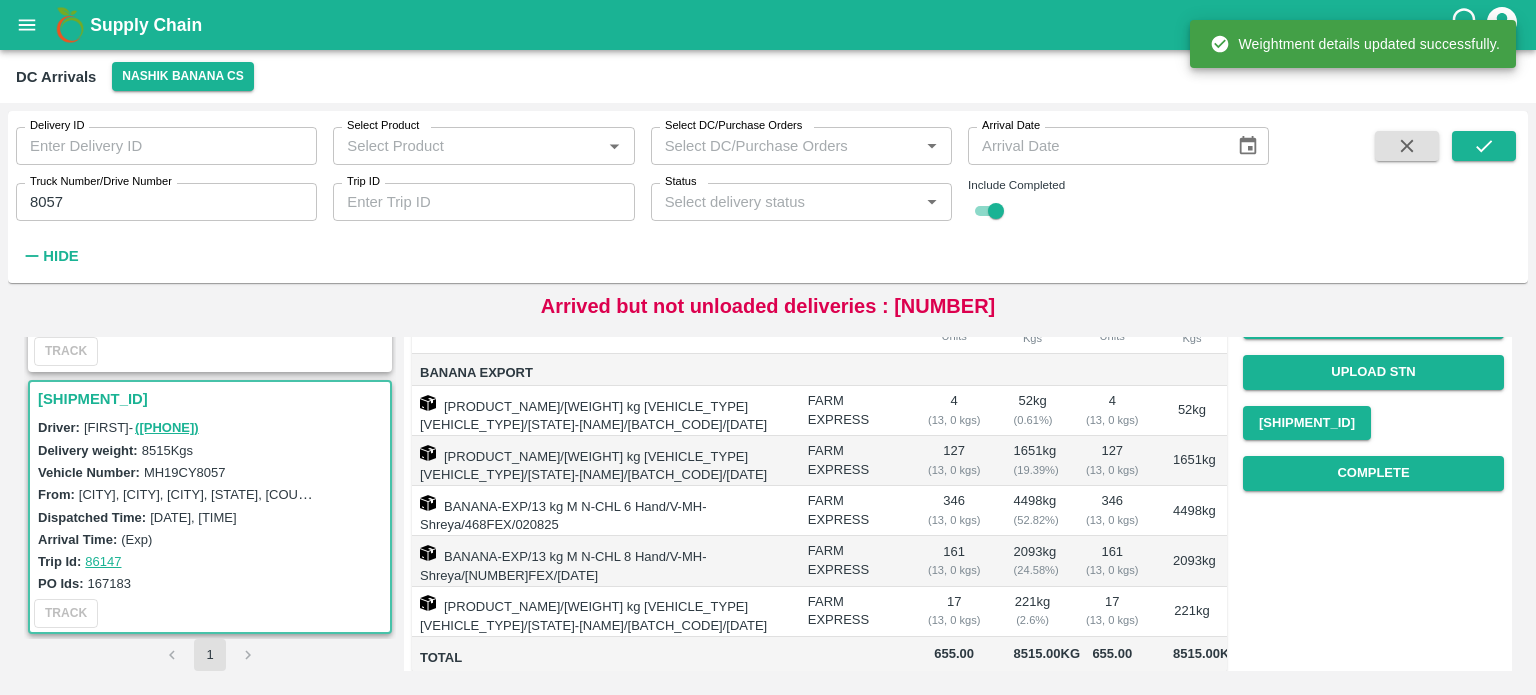 scroll, scrollTop: 258, scrollLeft: 0, axis: vertical 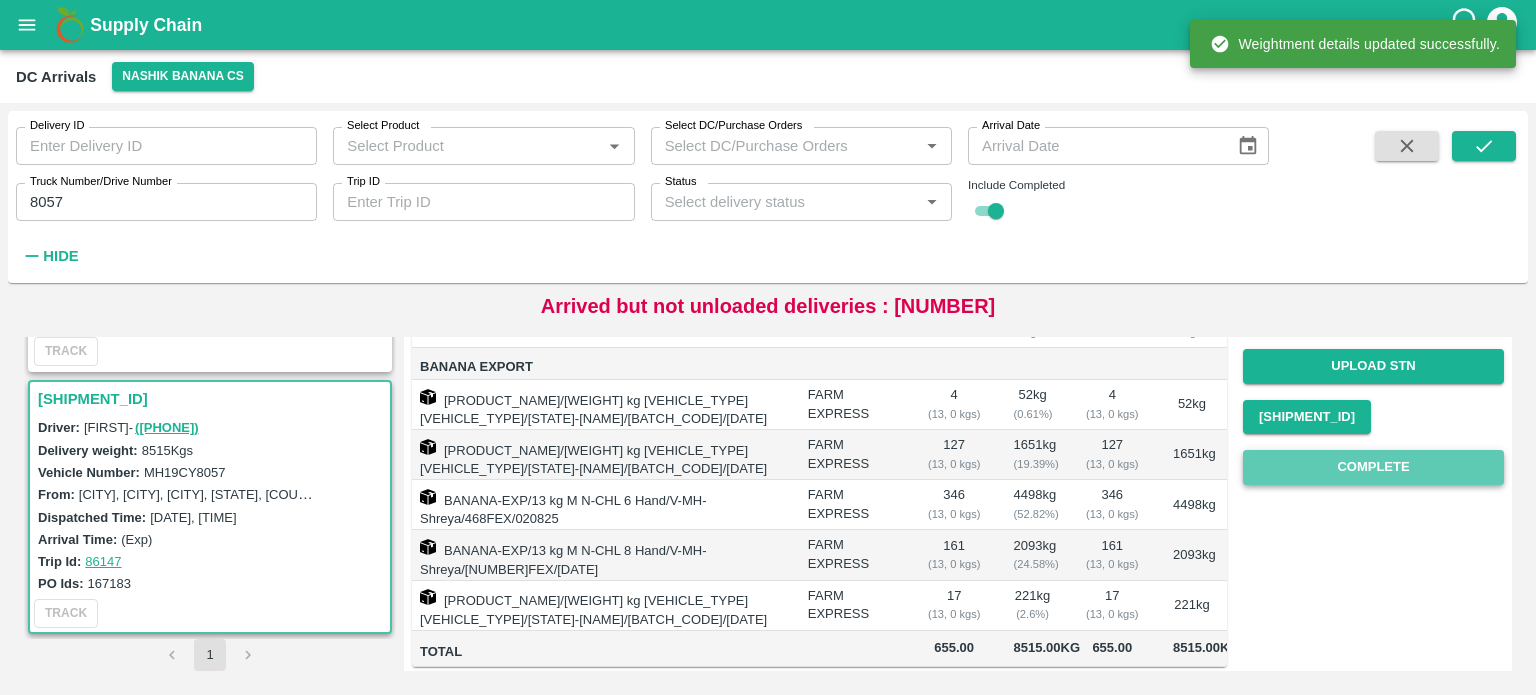 click on "Complete" at bounding box center (1373, 467) 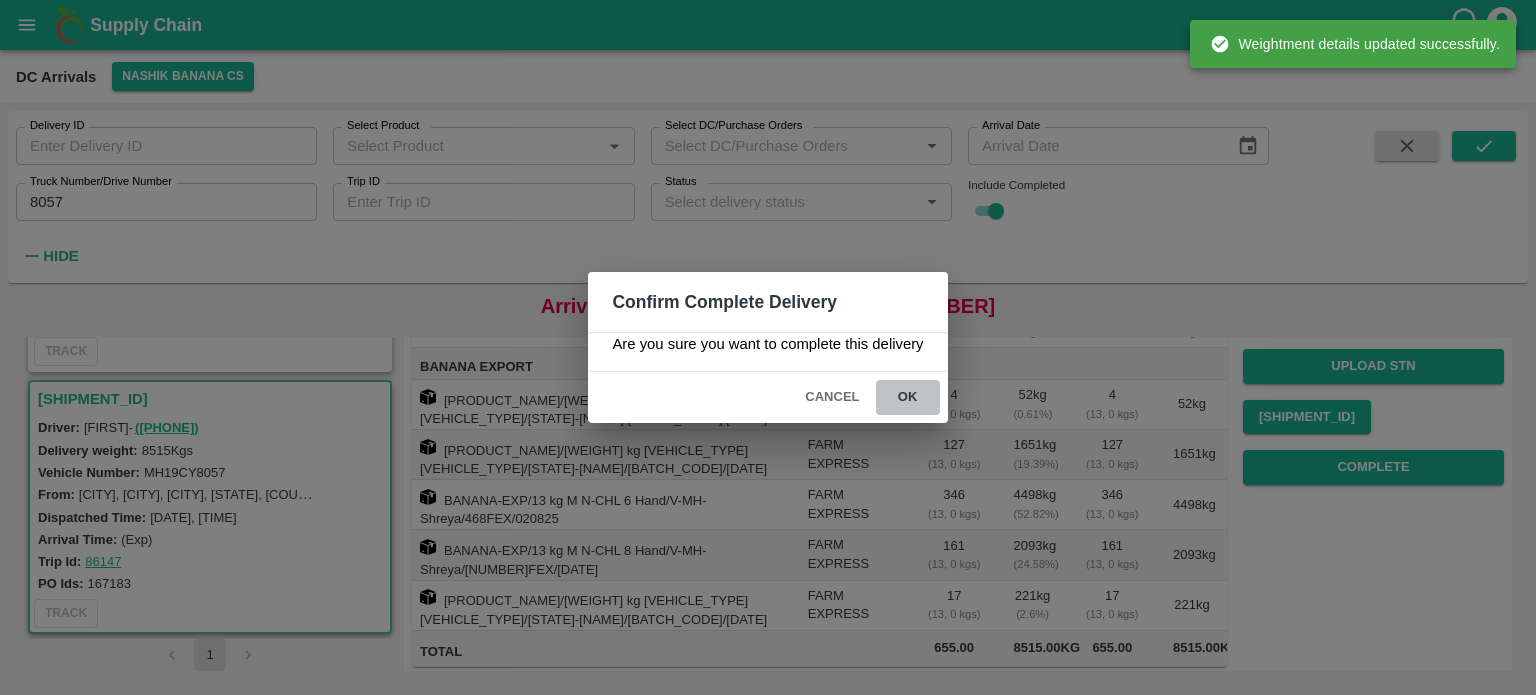 click on "ok" at bounding box center [908, 397] 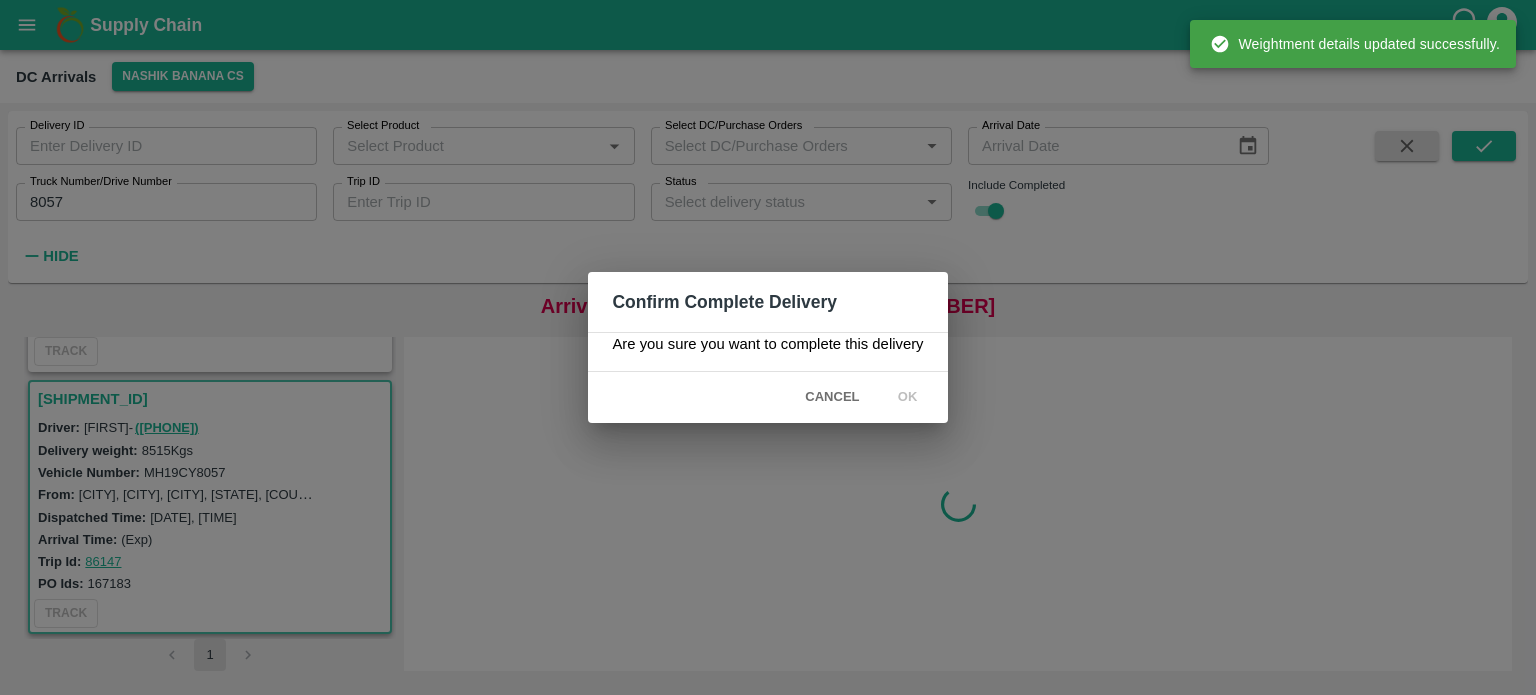 scroll, scrollTop: 0, scrollLeft: 0, axis: both 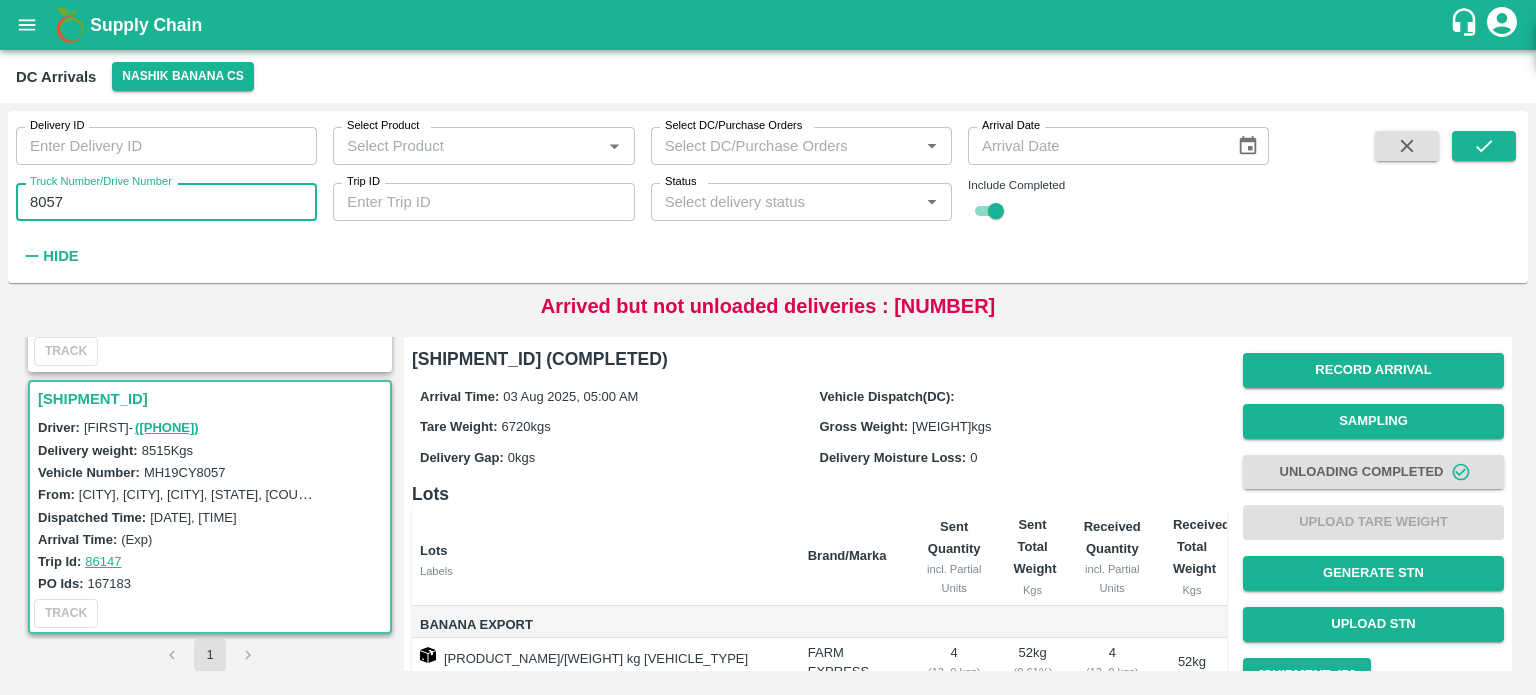 click on "8057" at bounding box center (166, 202) 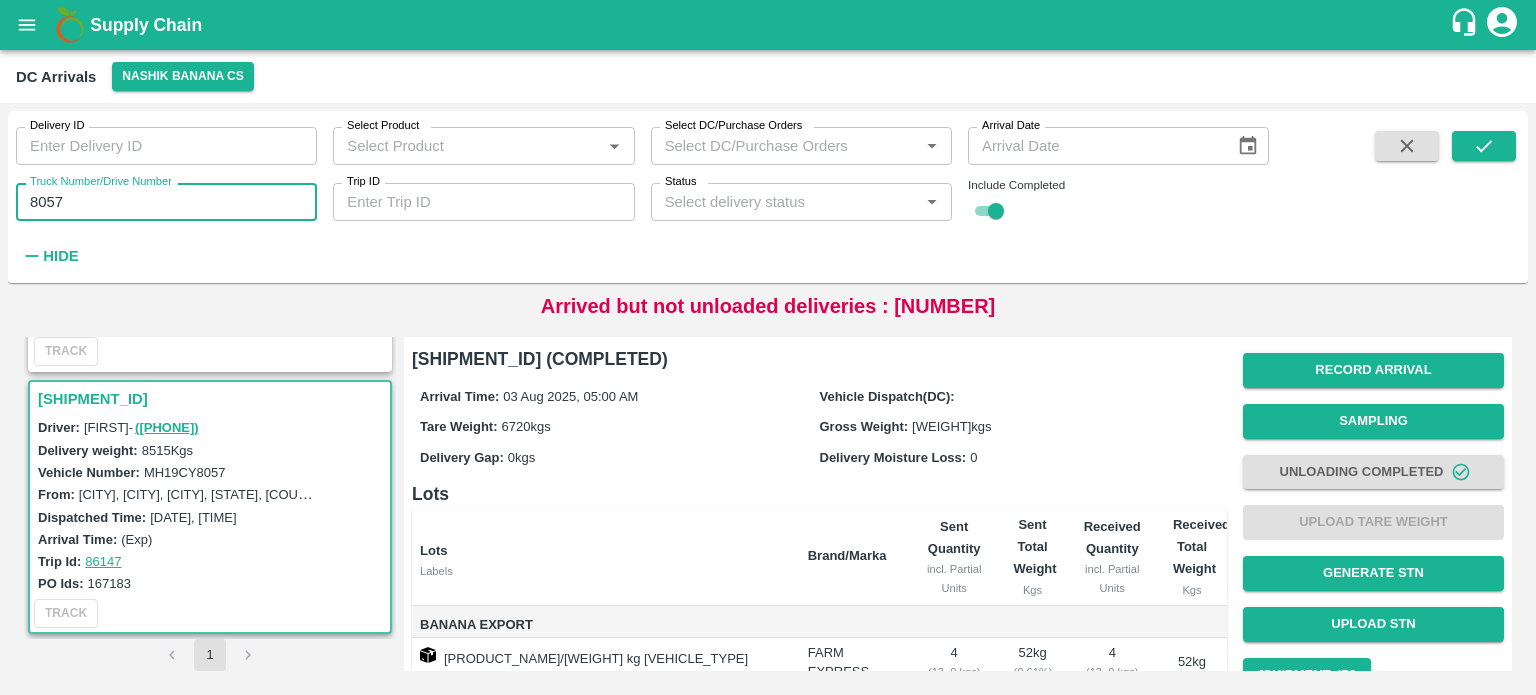 click on "8057" at bounding box center (166, 202) 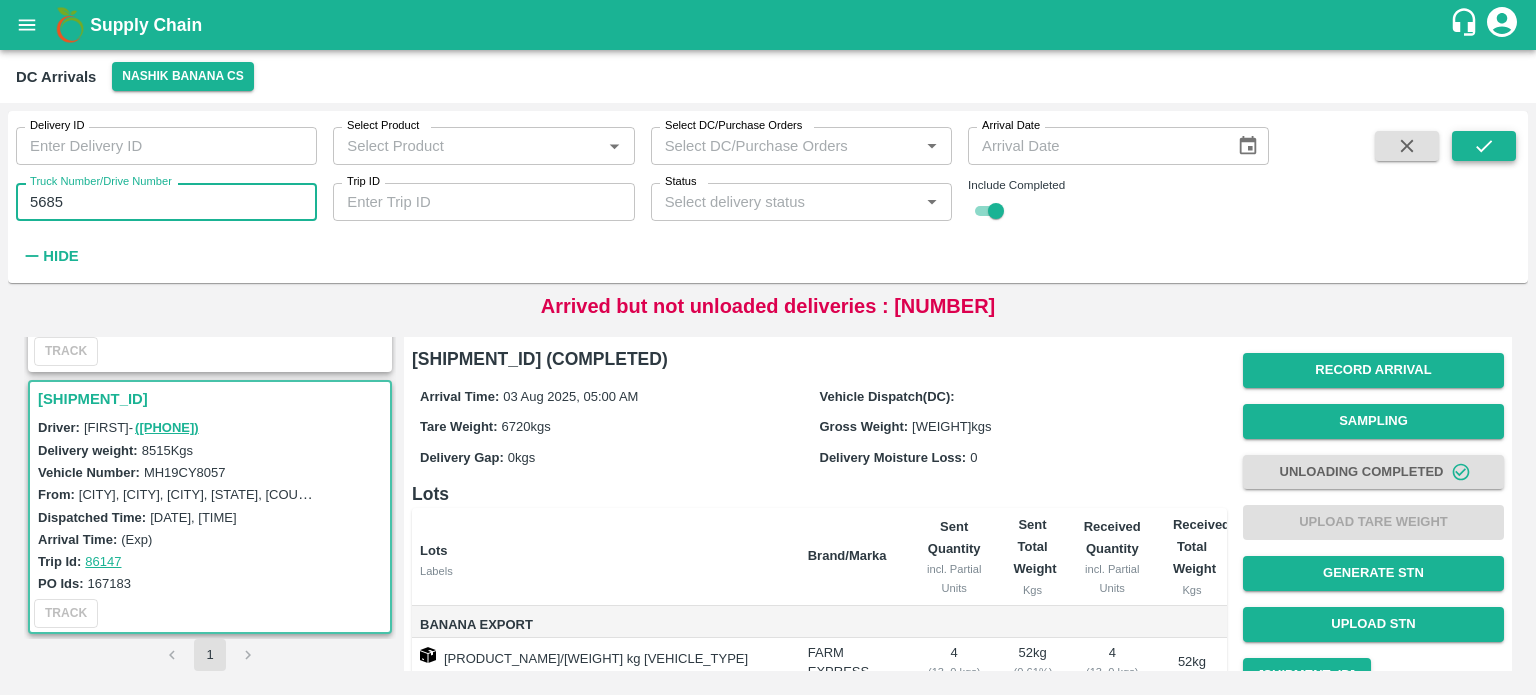 type on "5685" 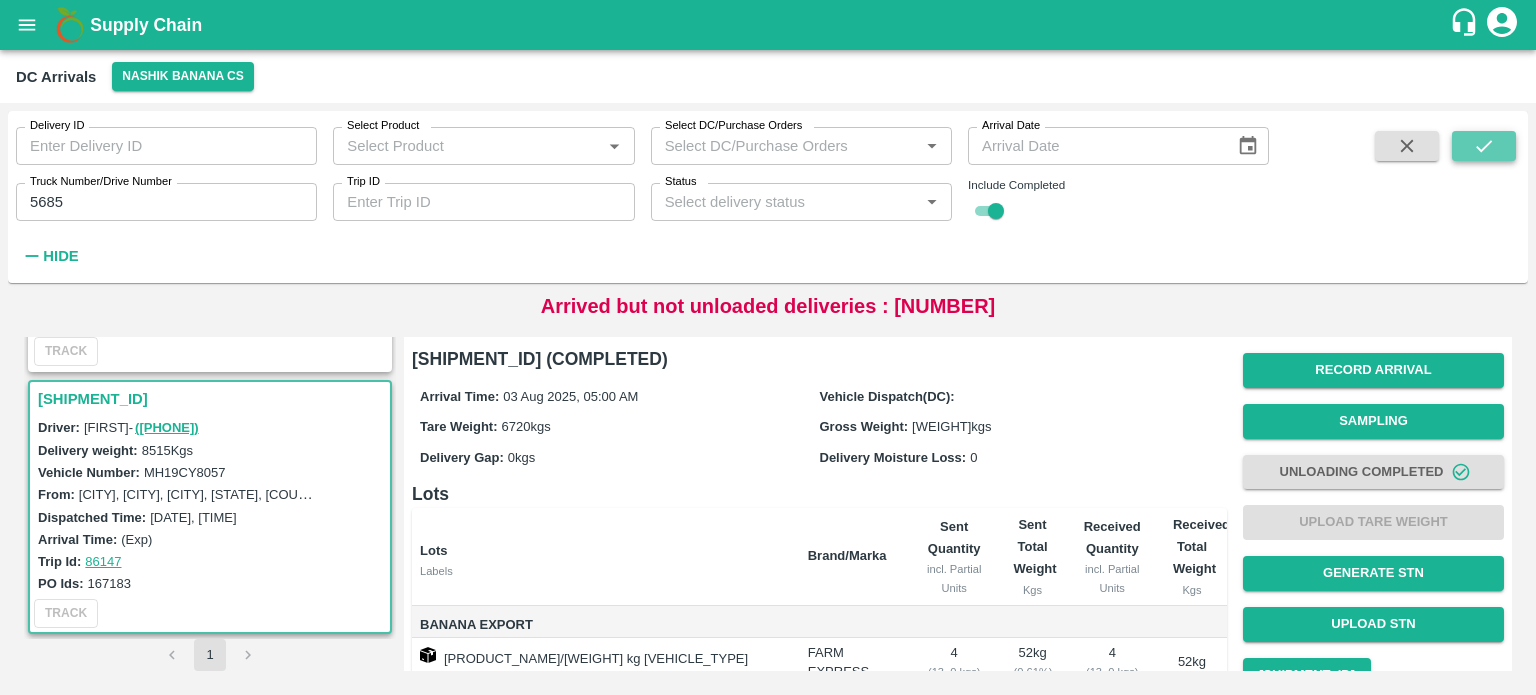 click 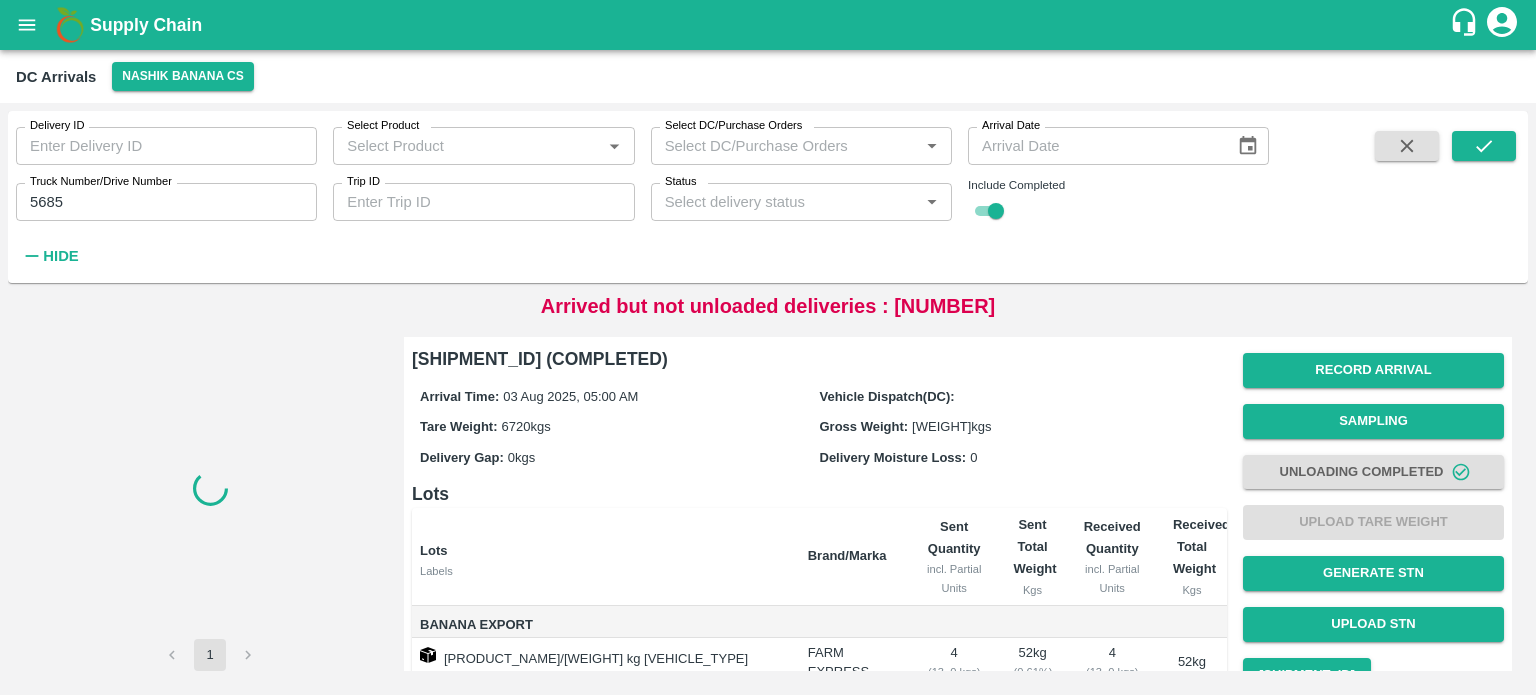 scroll, scrollTop: 0, scrollLeft: 0, axis: both 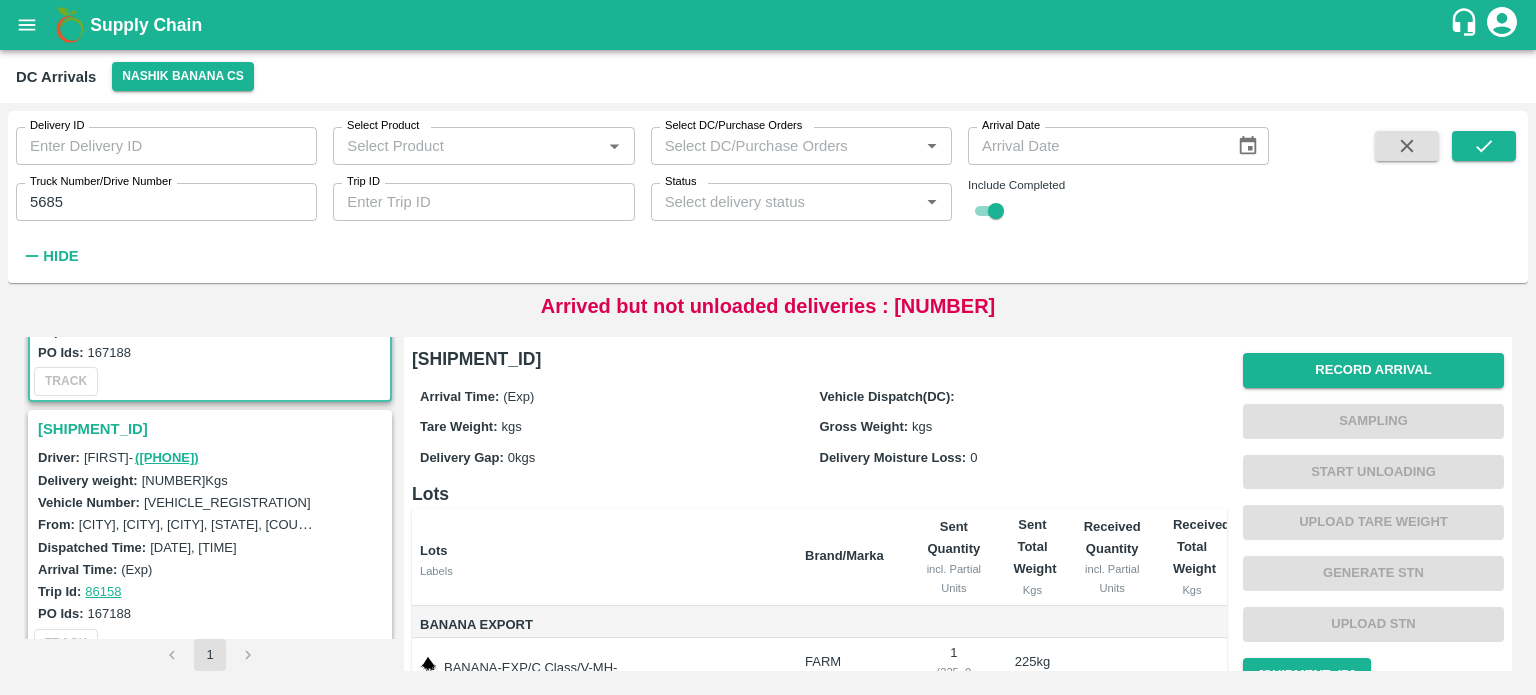 click on "[SHIPMENT_ID]" at bounding box center [213, 429] 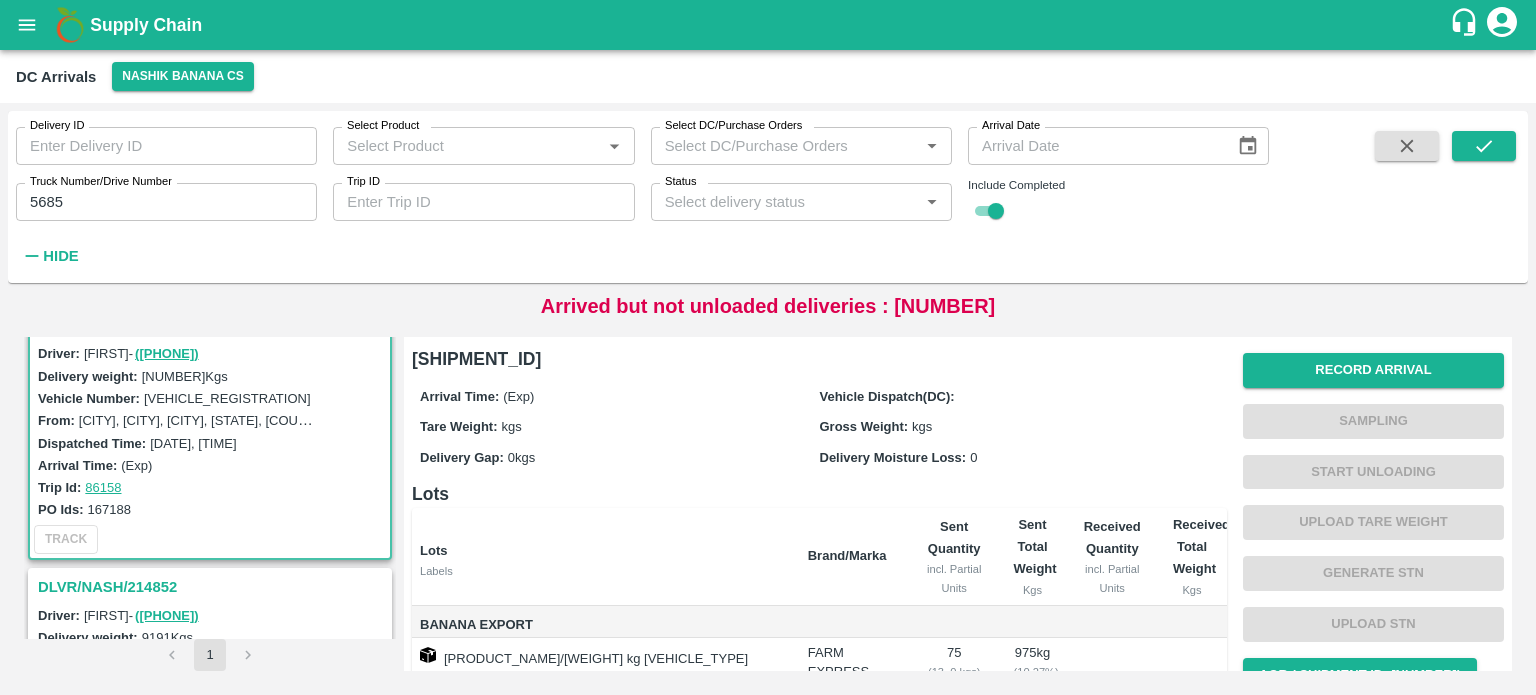 scroll, scrollTop: 298, scrollLeft: 0, axis: vertical 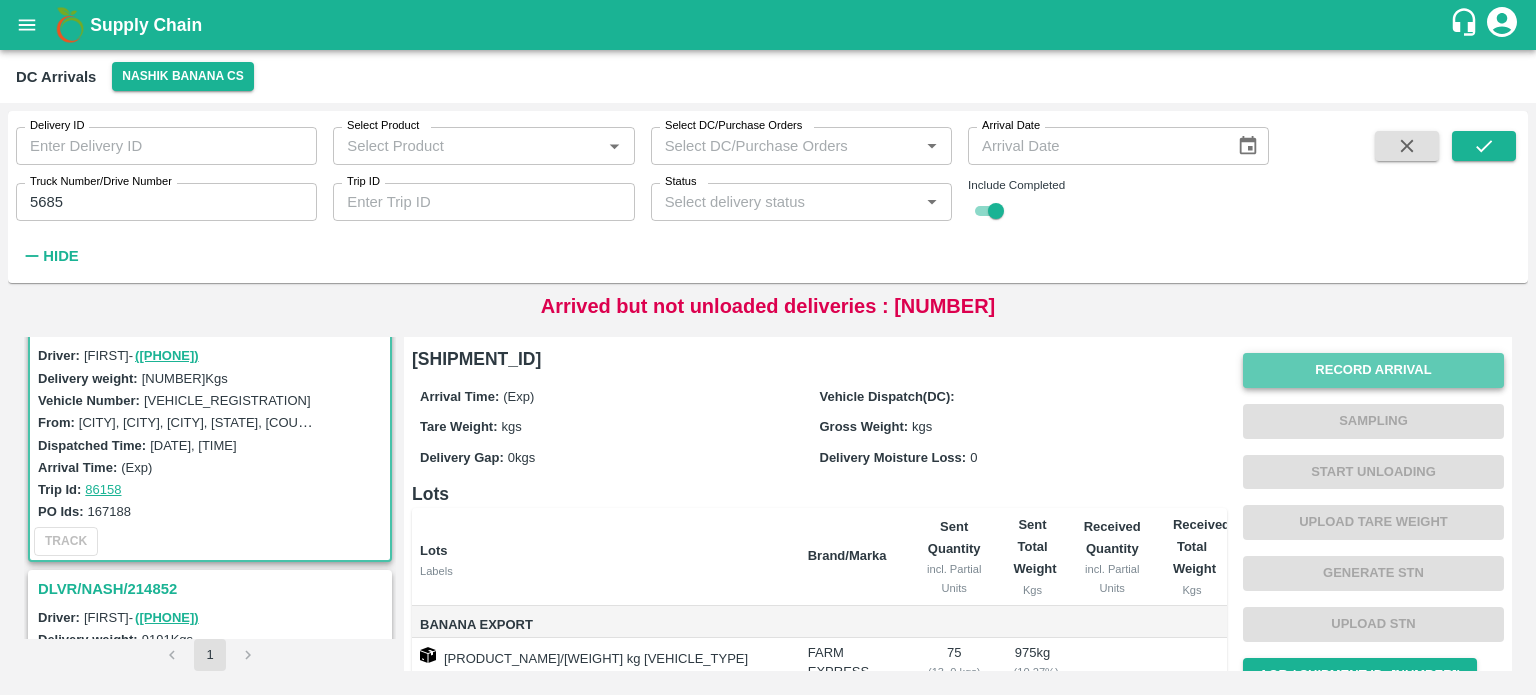 click on "Record Arrival" at bounding box center [1373, 370] 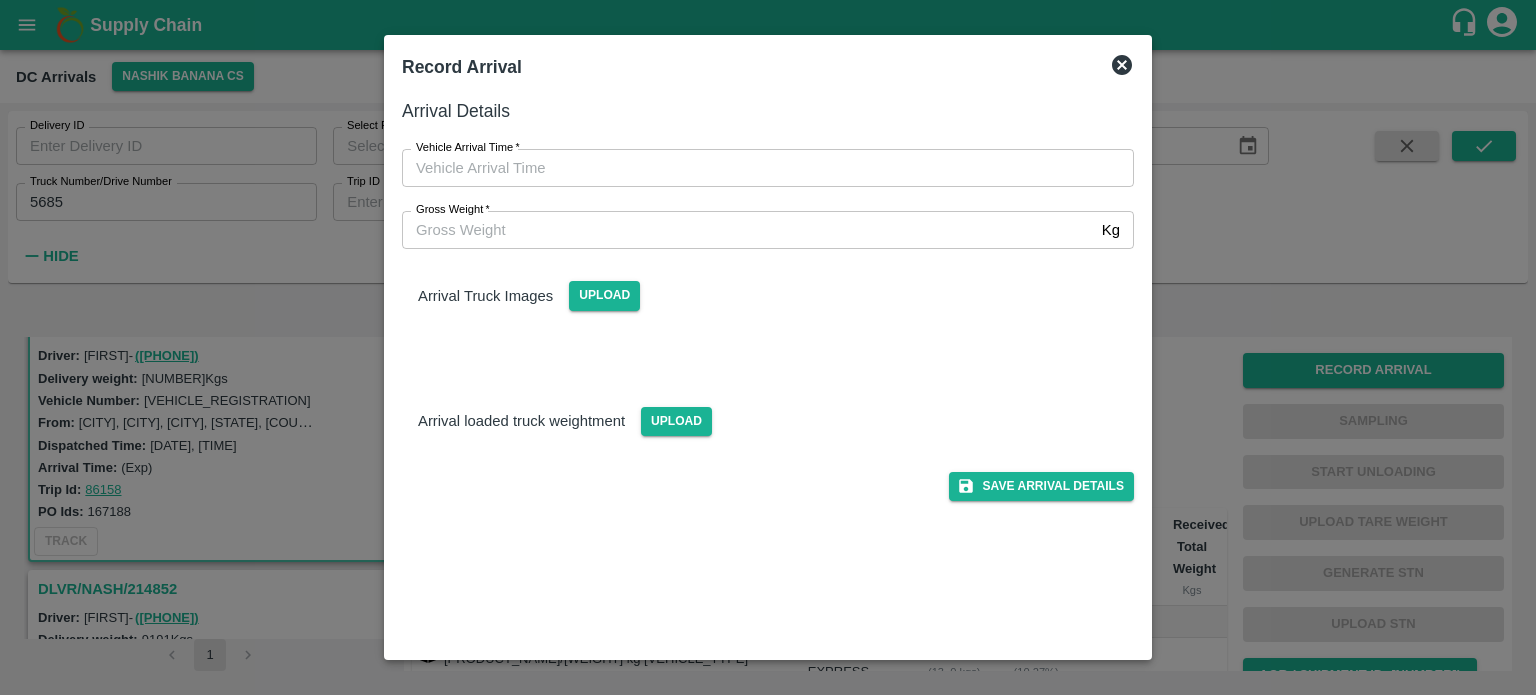 type on "DD/MM/YYYY hh:mm aa" 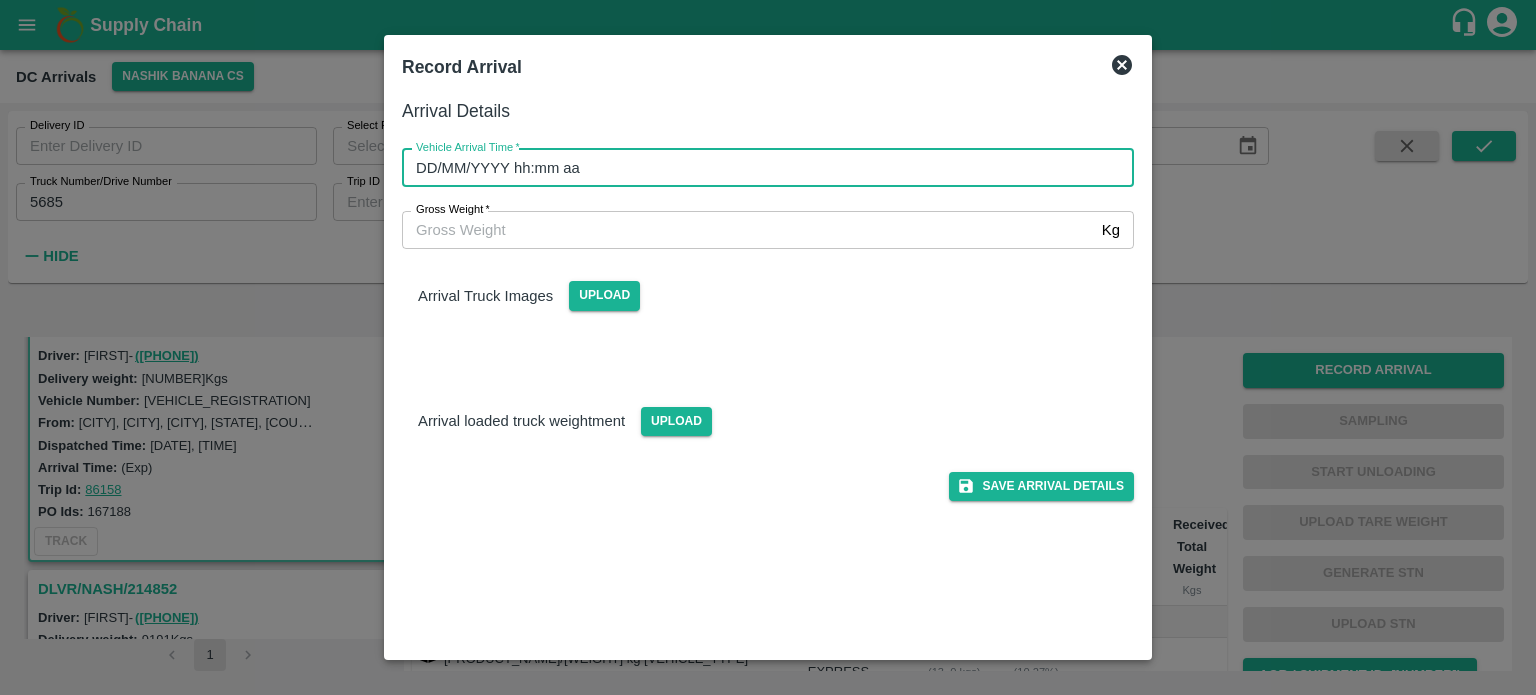 click on "DD/MM/YYYY hh:mm aa" at bounding box center [761, 168] 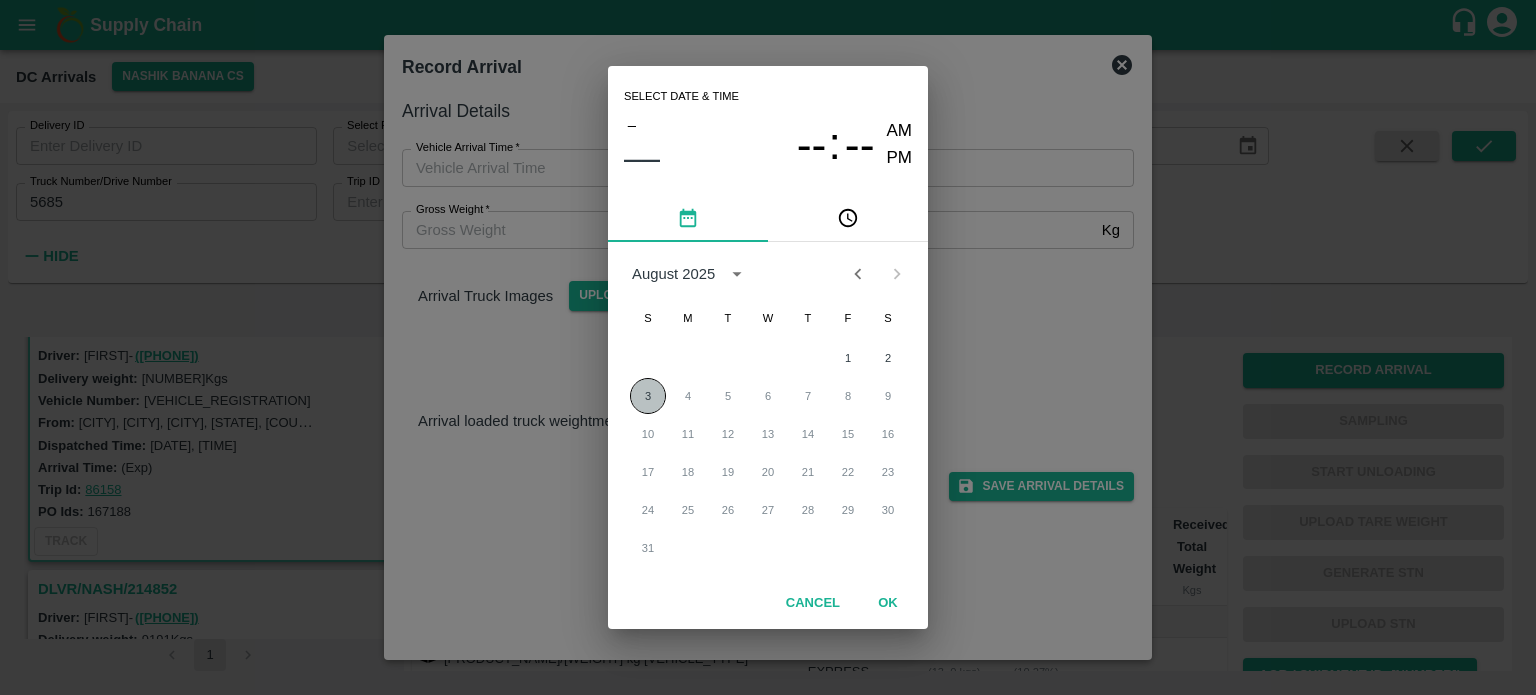 click on "3" at bounding box center [648, 396] 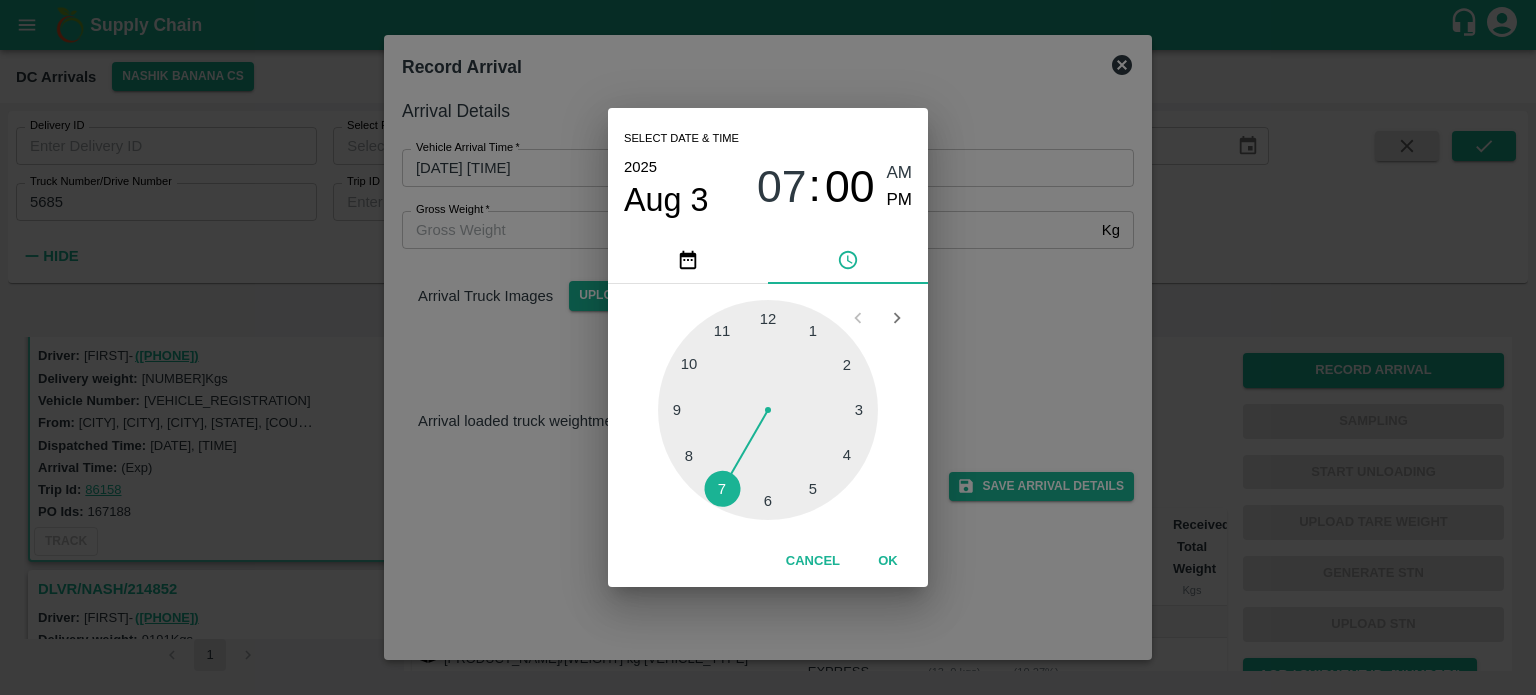 drag, startPoint x: 716, startPoint y: 497, endPoint x: 722, endPoint y: 482, distance: 16.155495 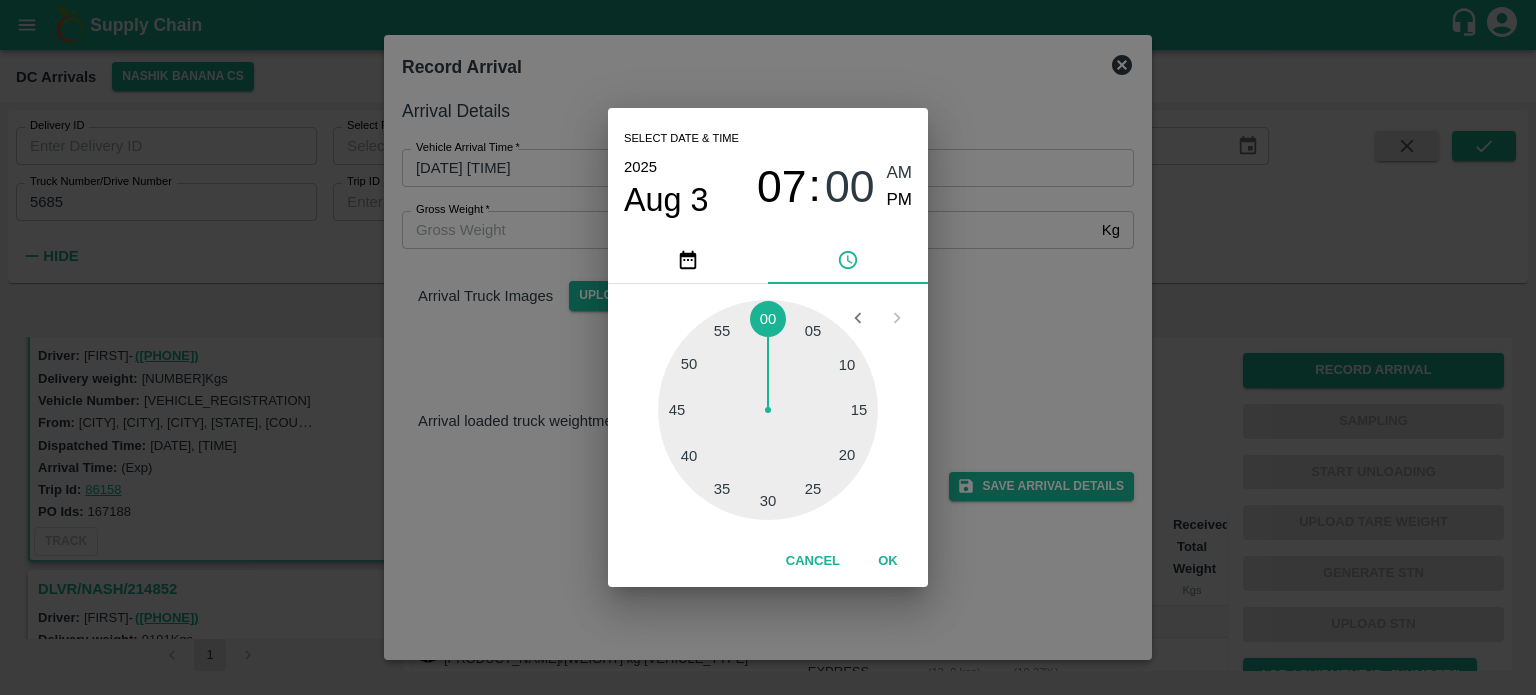 click at bounding box center [768, 410] 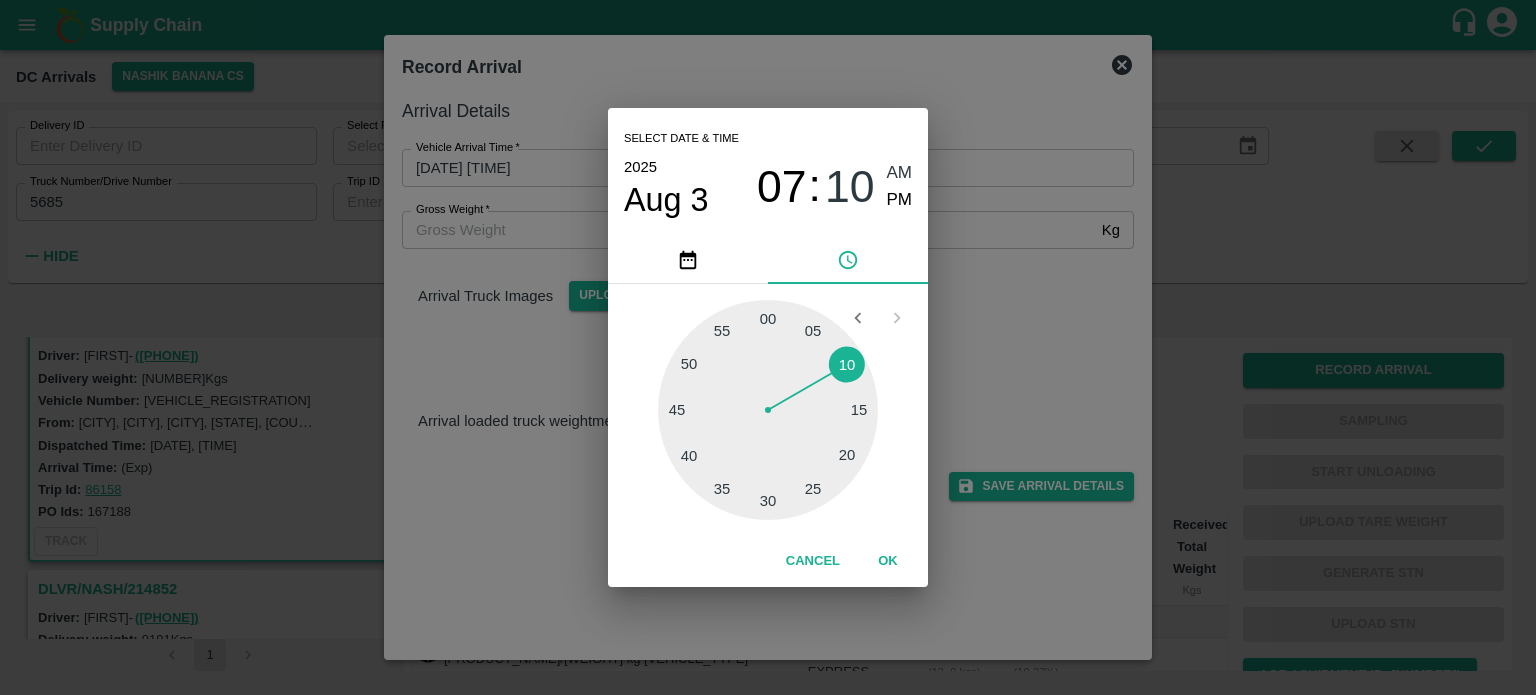 type on "[DATE] [TIME]" 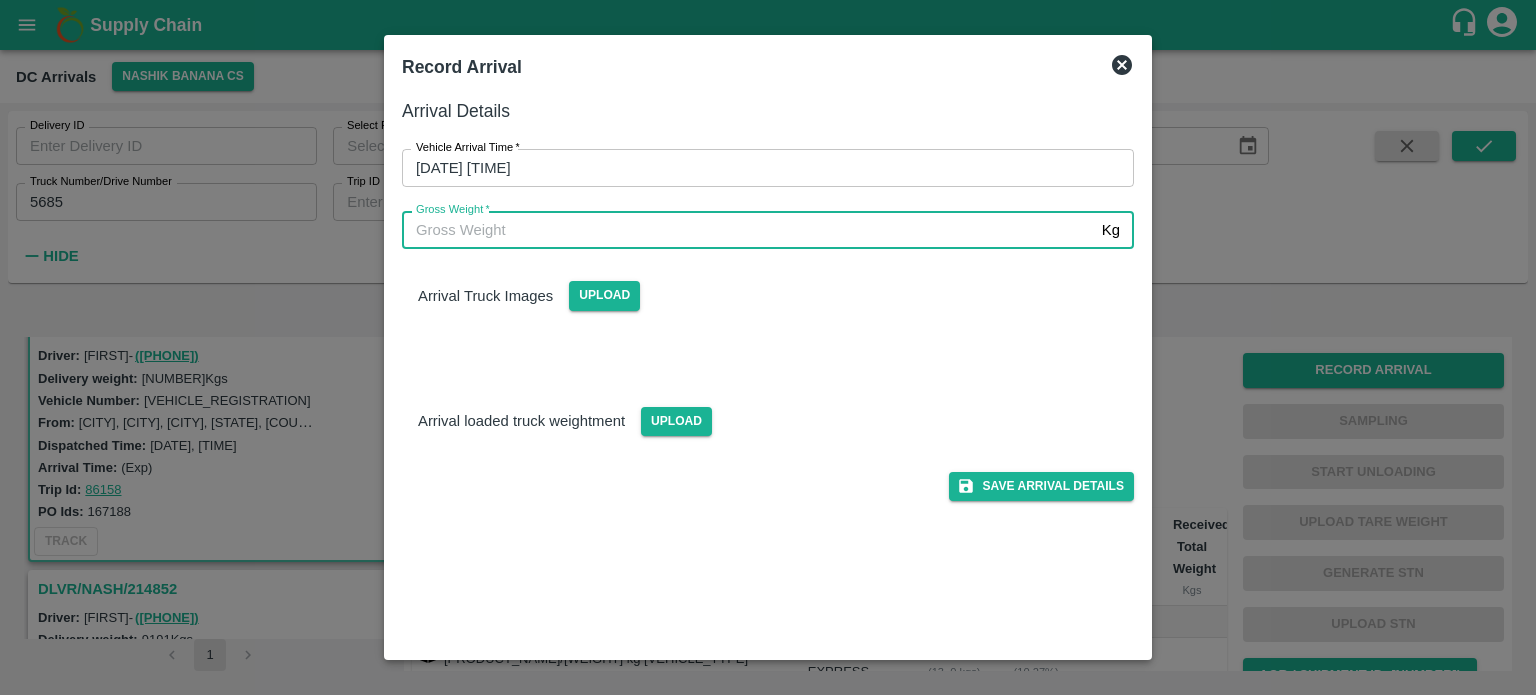 click on "Gross Weight   *" at bounding box center (748, 230) 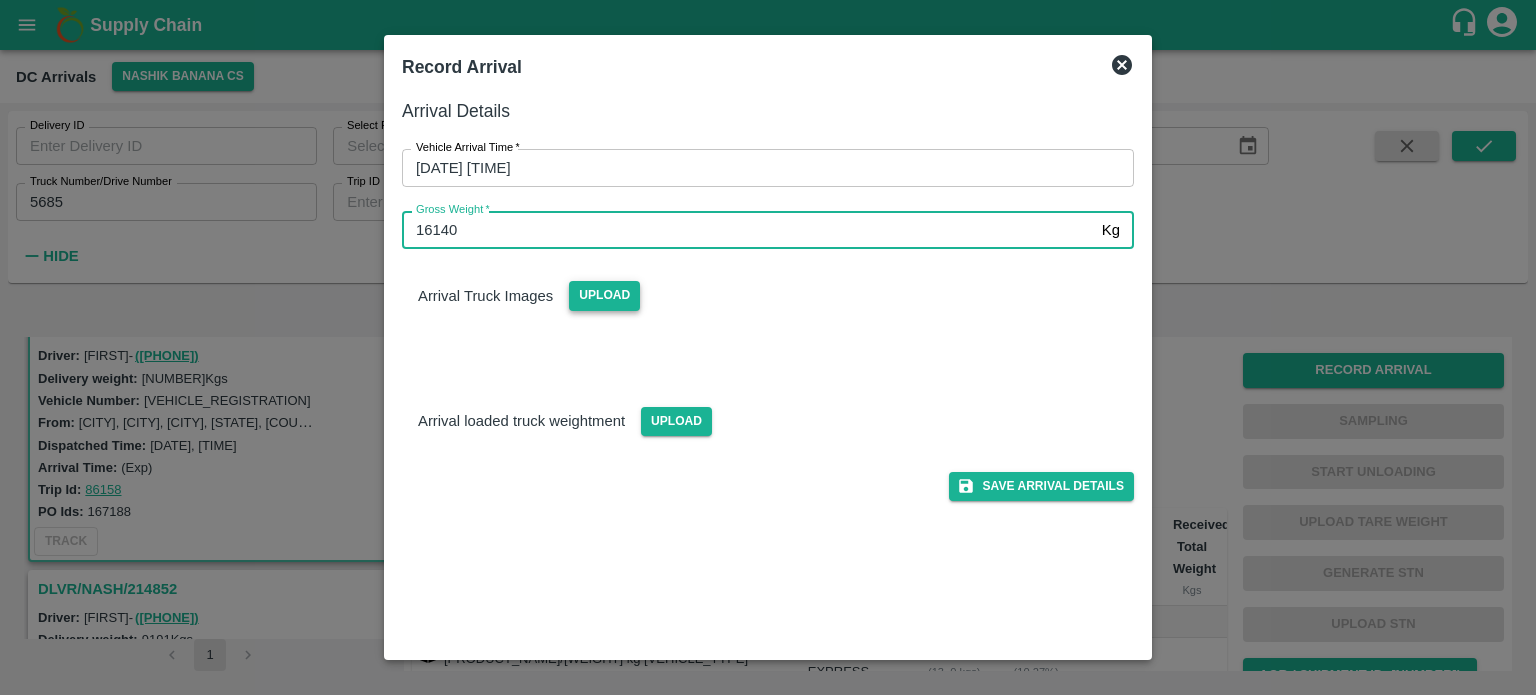 type on "16140" 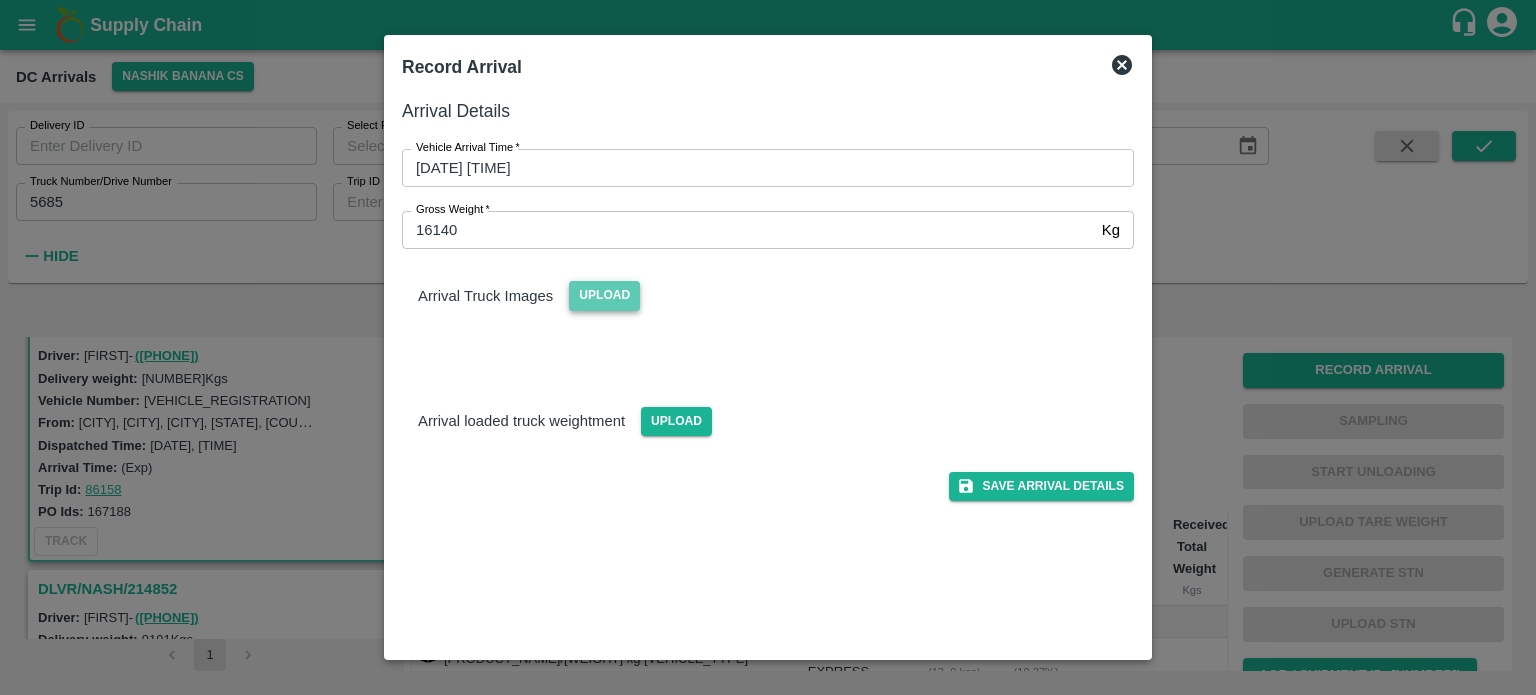 click on "Upload" at bounding box center [604, 295] 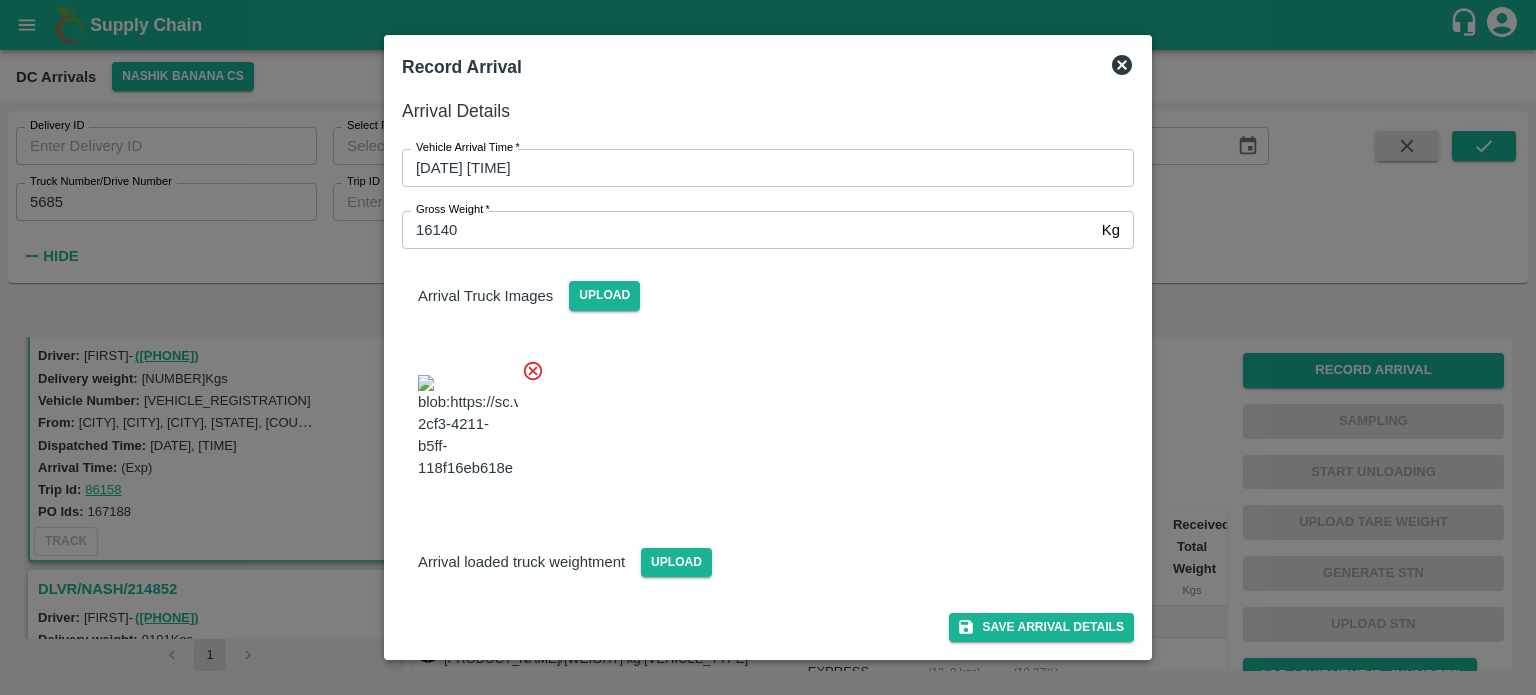 scroll, scrollTop: 116, scrollLeft: 0, axis: vertical 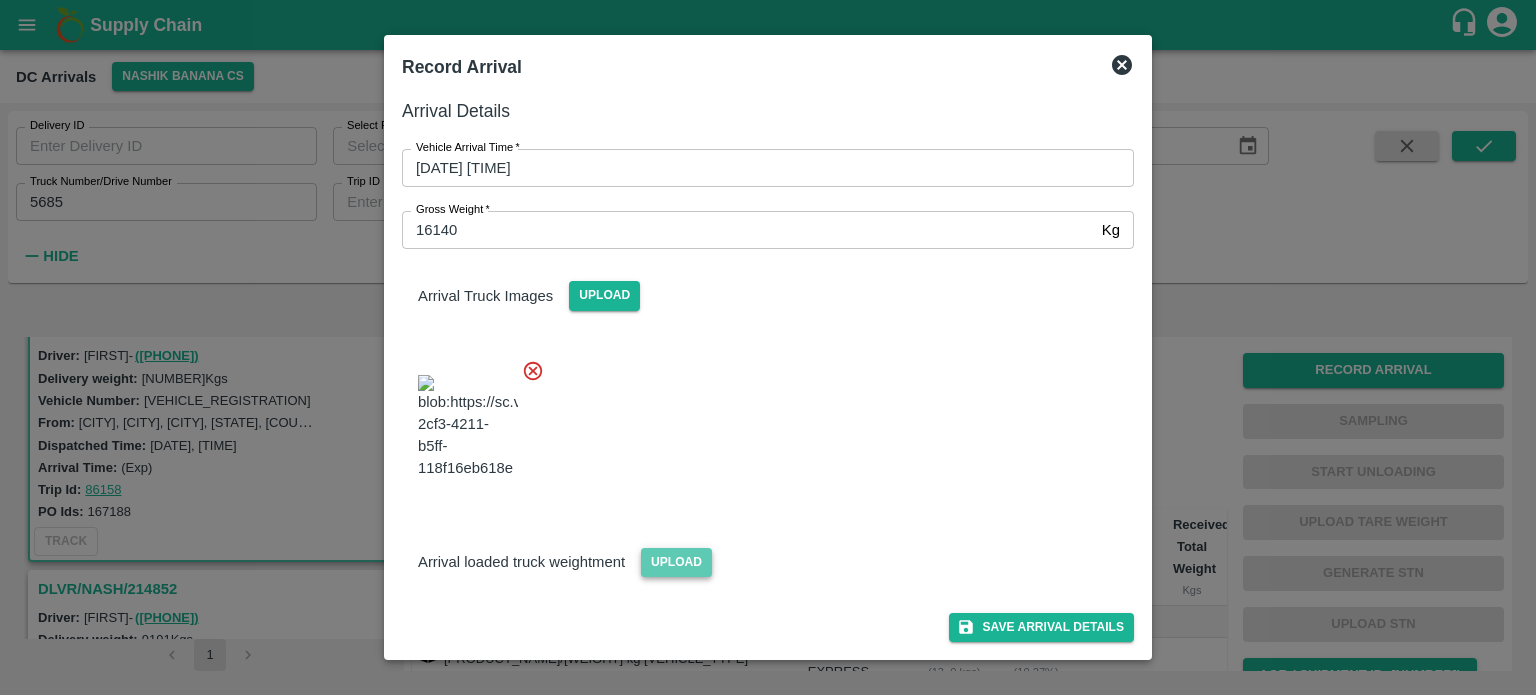 click on "Upload" at bounding box center [676, 562] 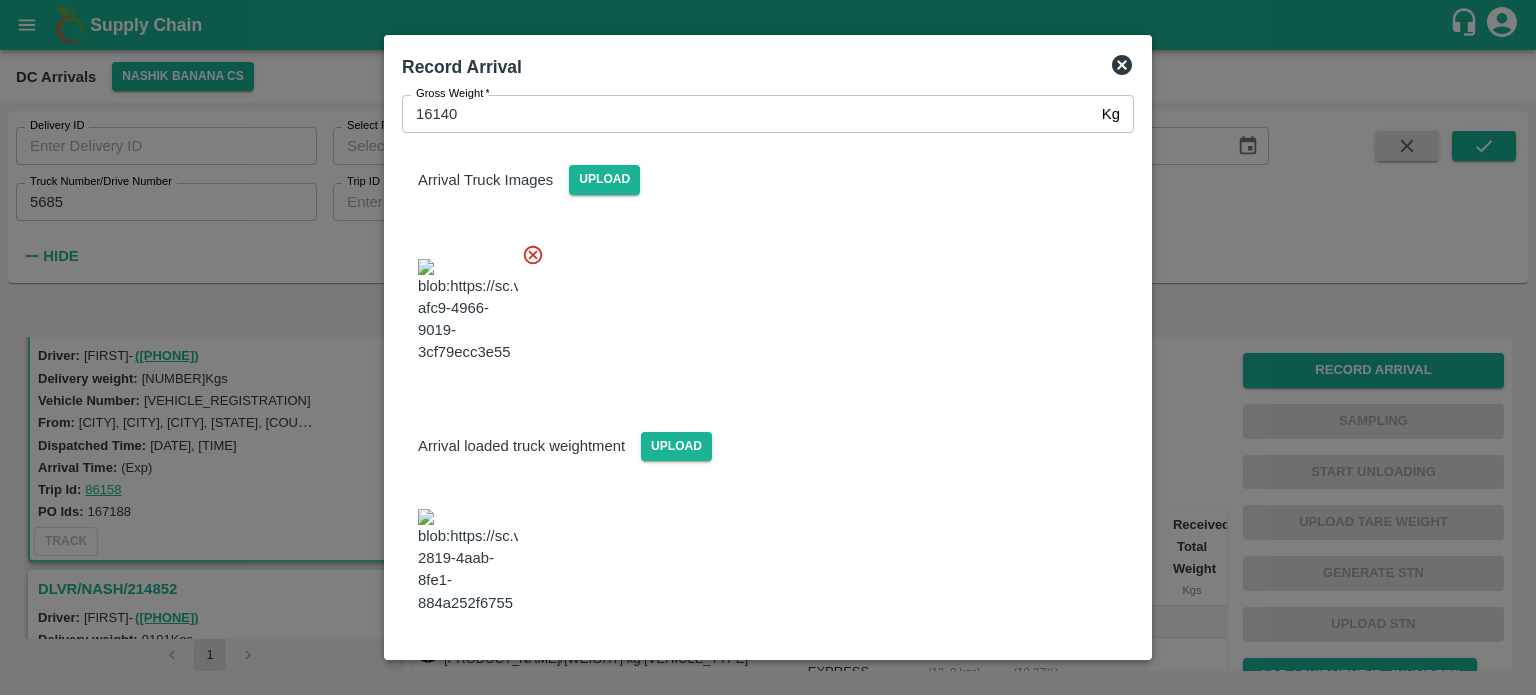 click at bounding box center (760, 305) 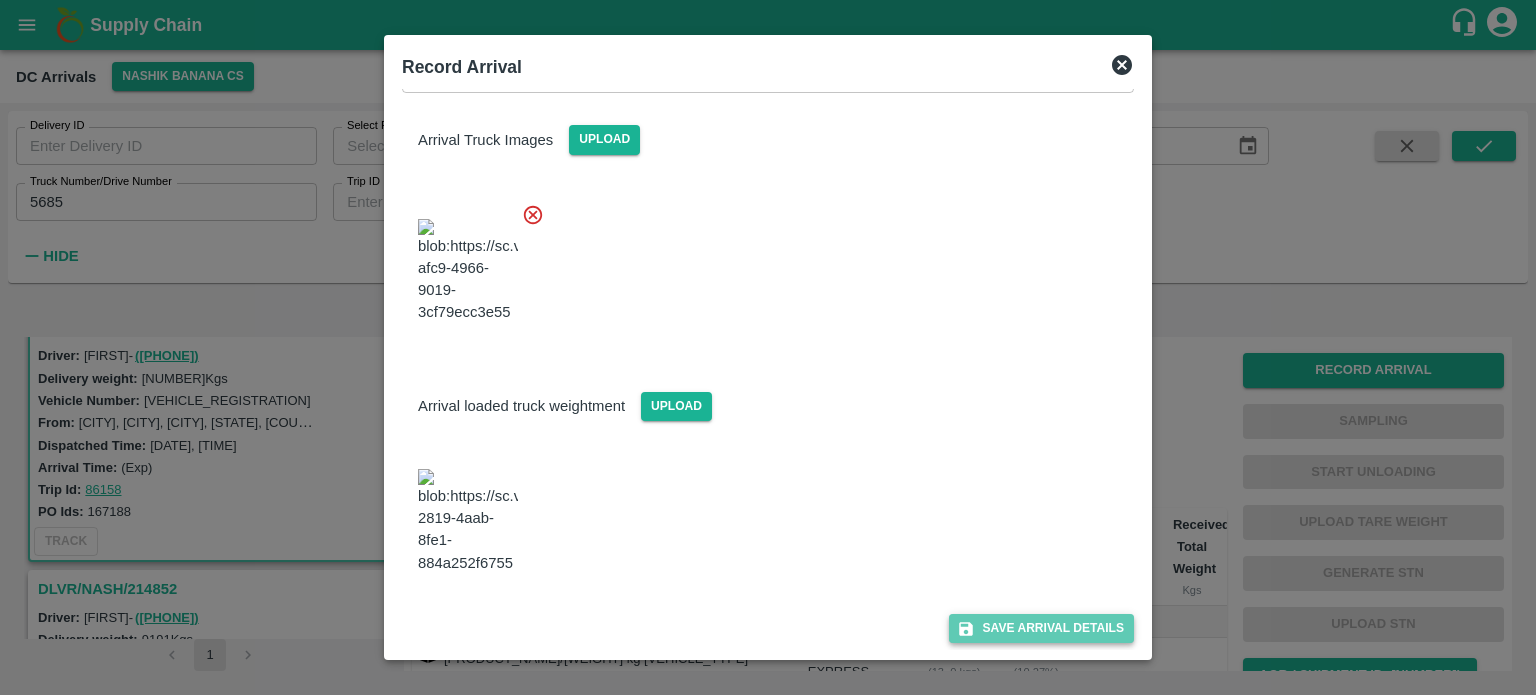 click on "Save Arrival Details" at bounding box center (1041, 628) 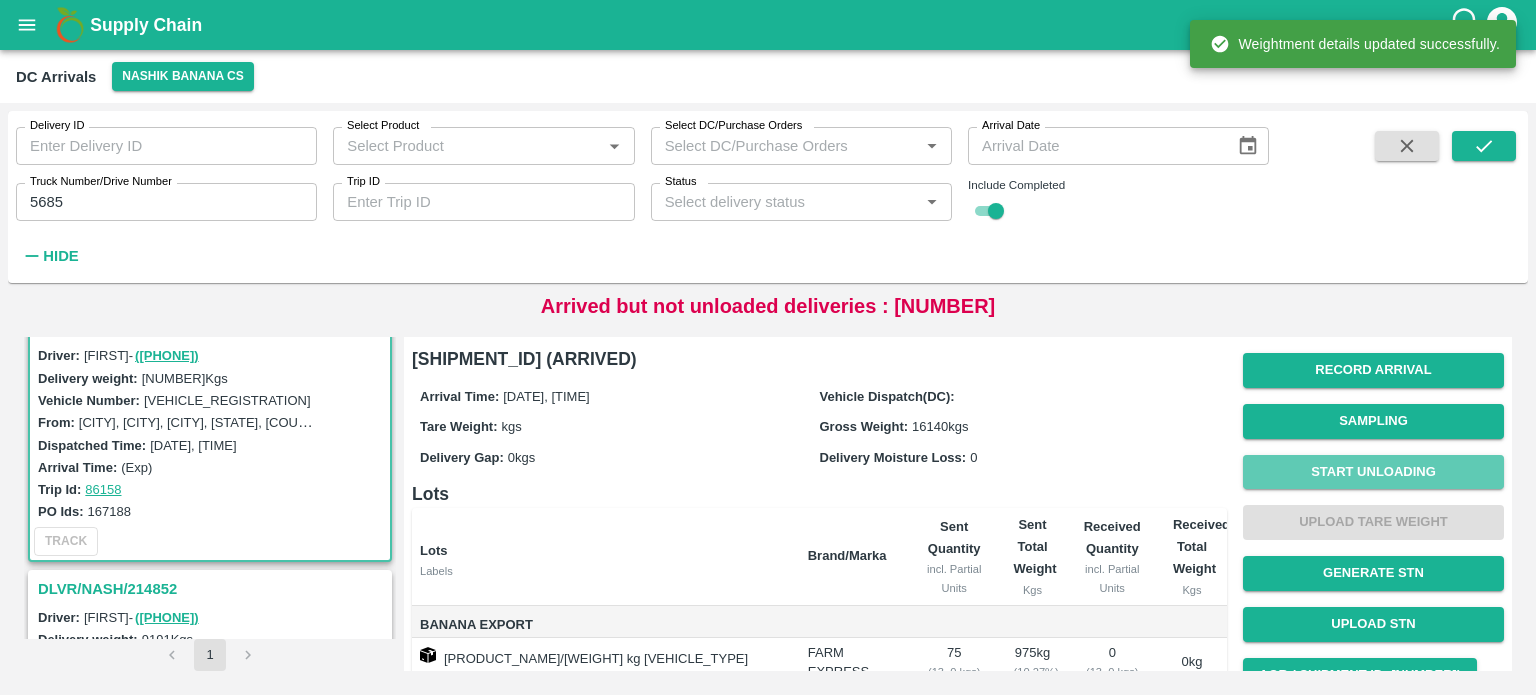 click on "Start Unloading" at bounding box center [1373, 472] 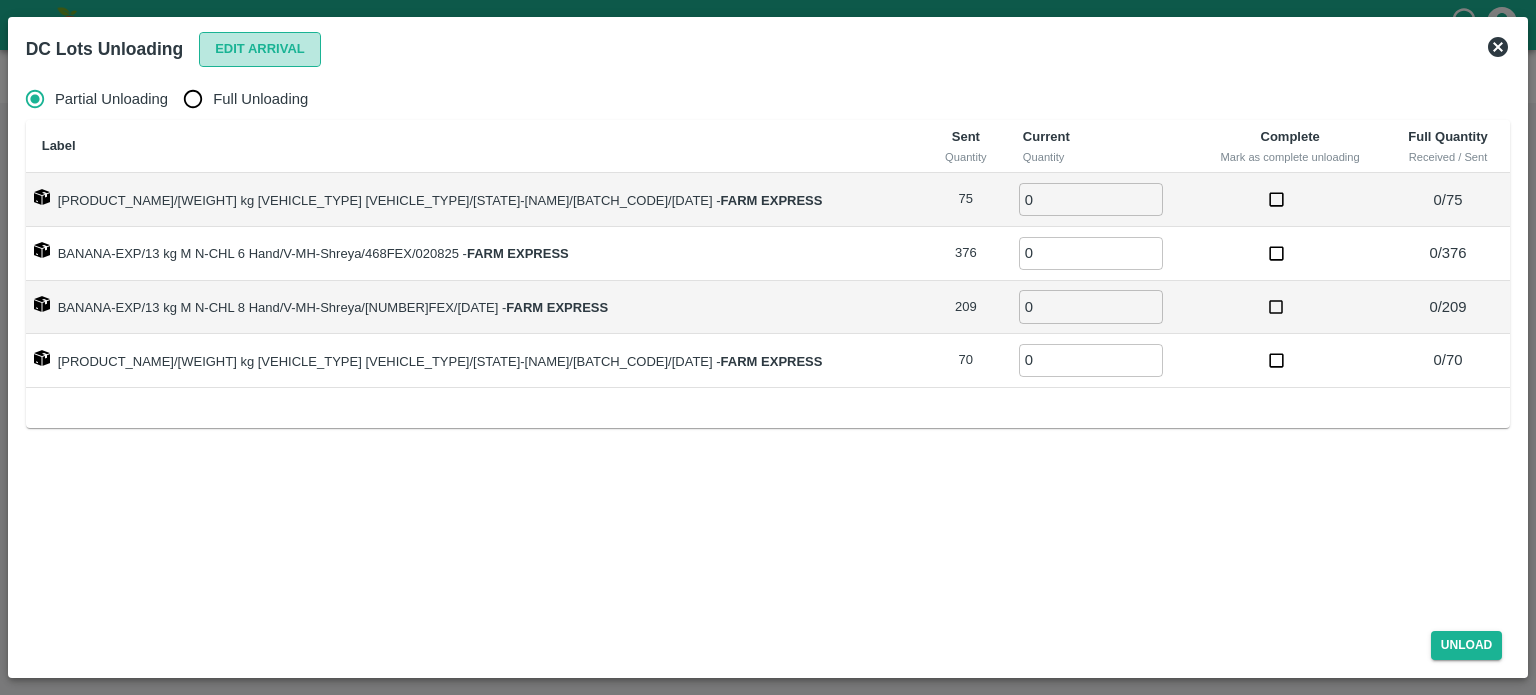 click on "Edit Arrival" at bounding box center [260, 49] 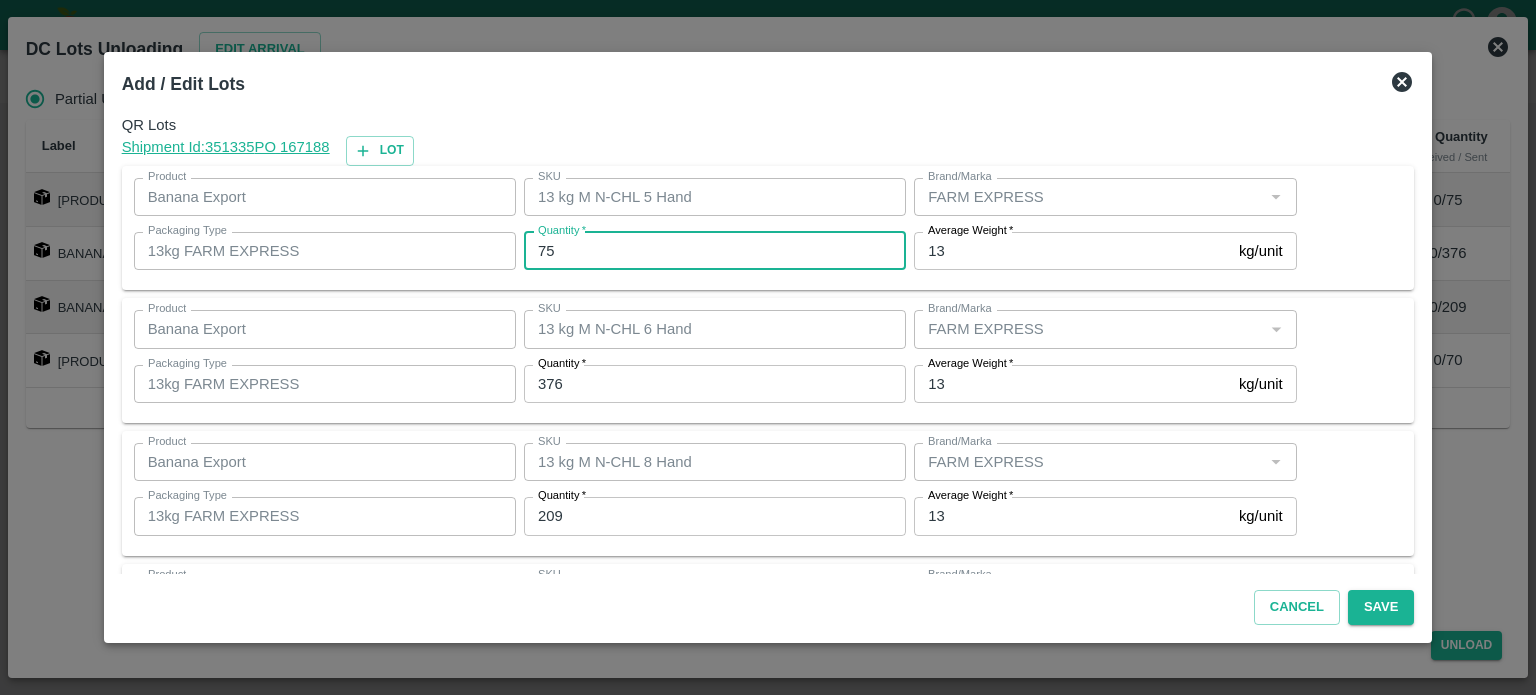 click on "75" at bounding box center [715, 251] 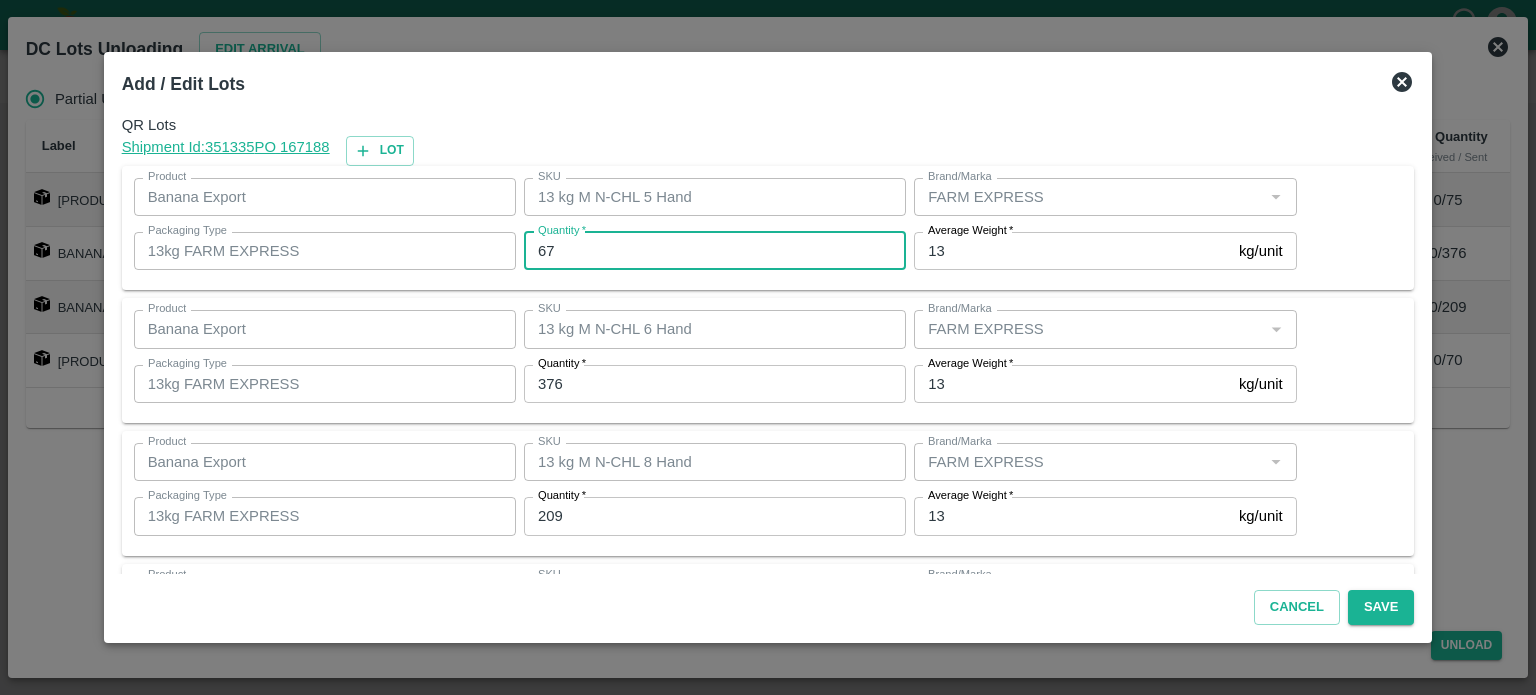 type on "67" 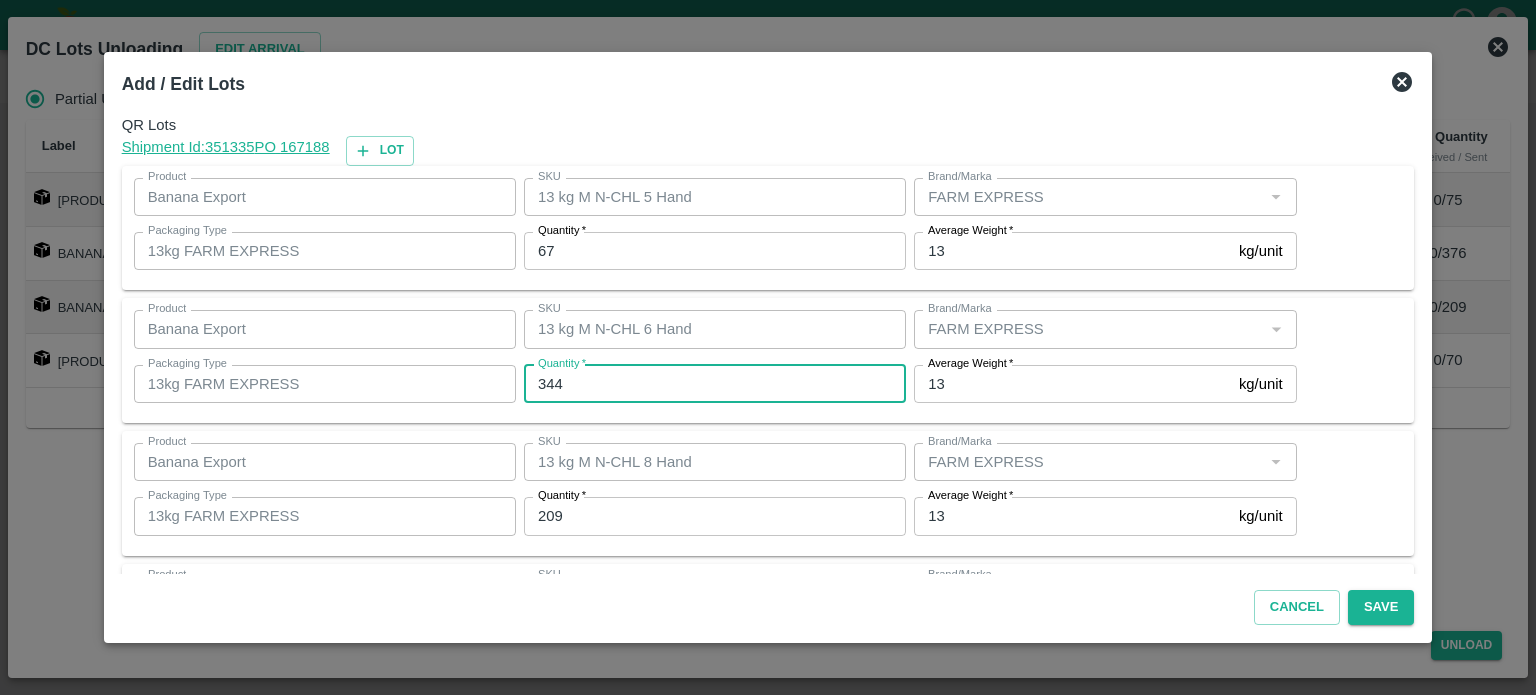 type on "344" 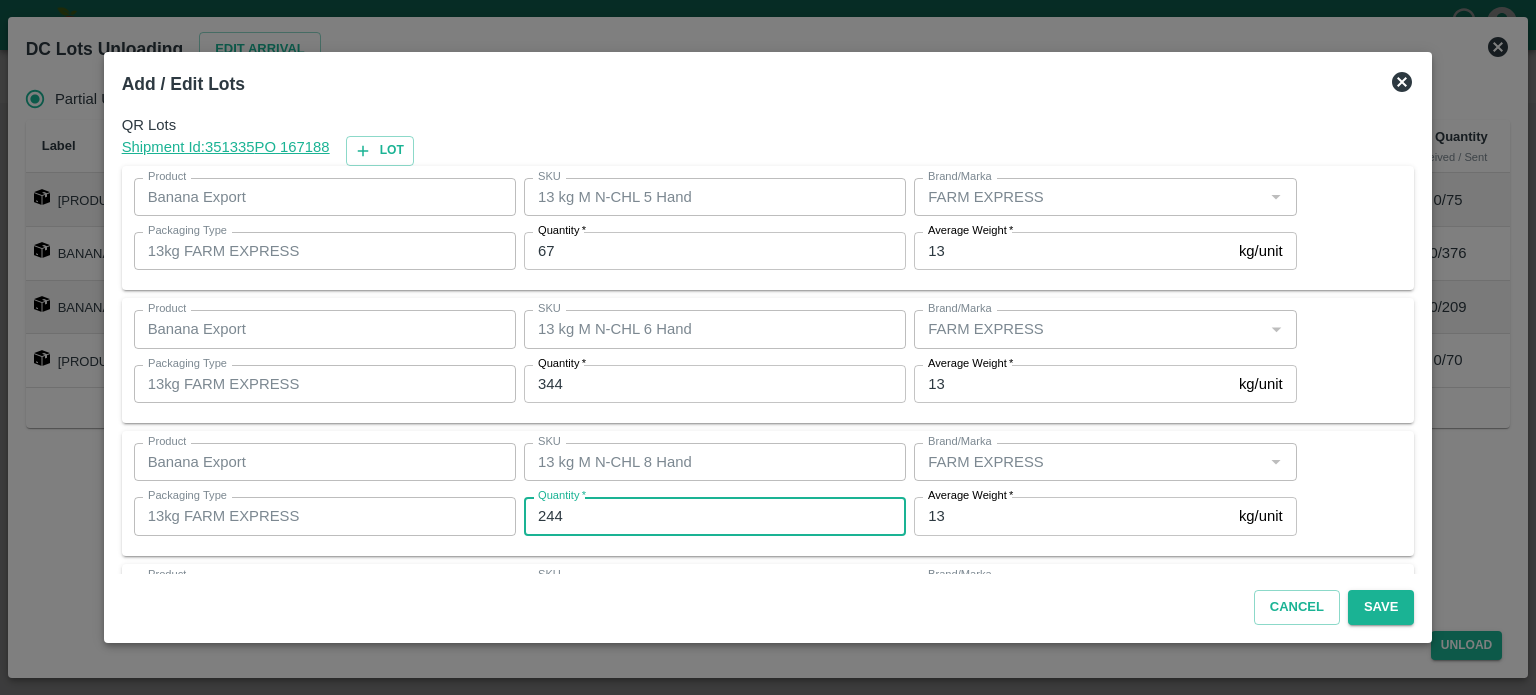type on "244" 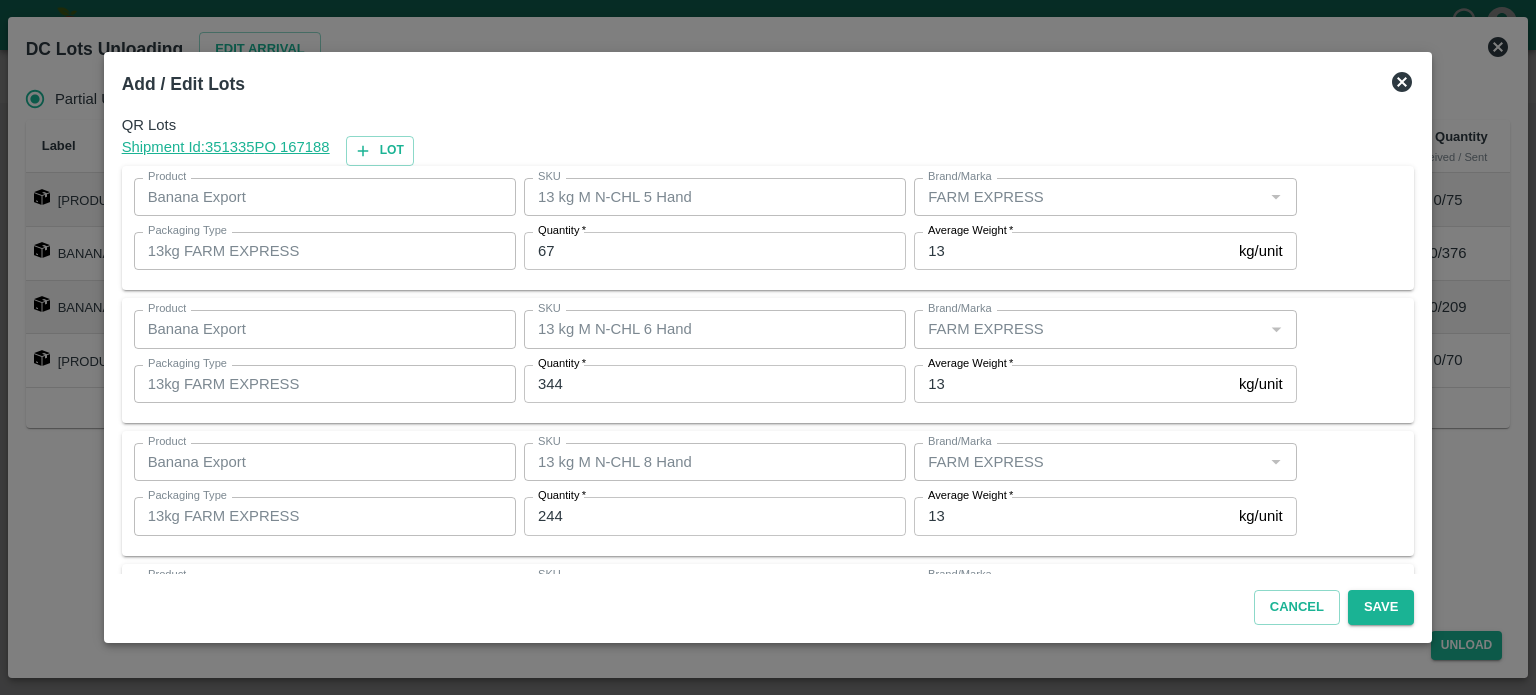 scroll, scrollTop: 129, scrollLeft: 0, axis: vertical 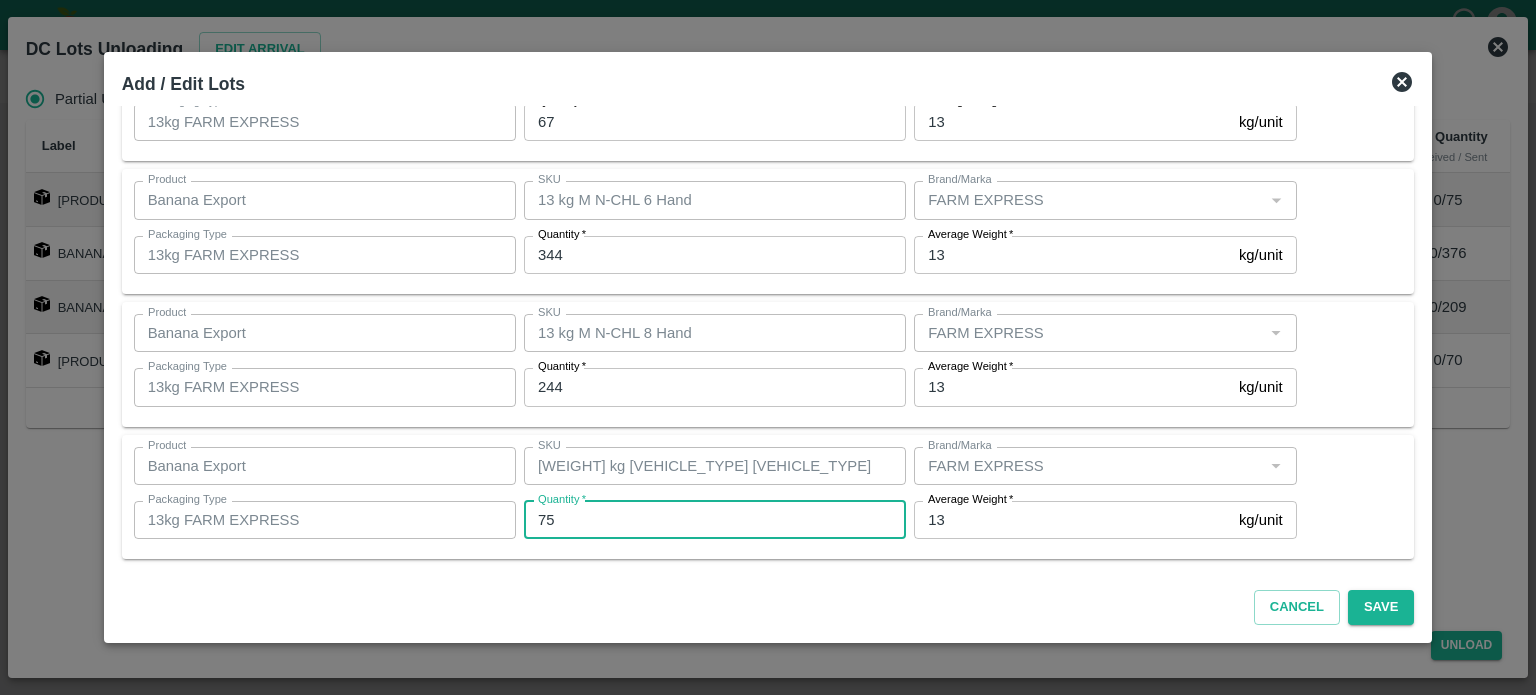 type on "75" 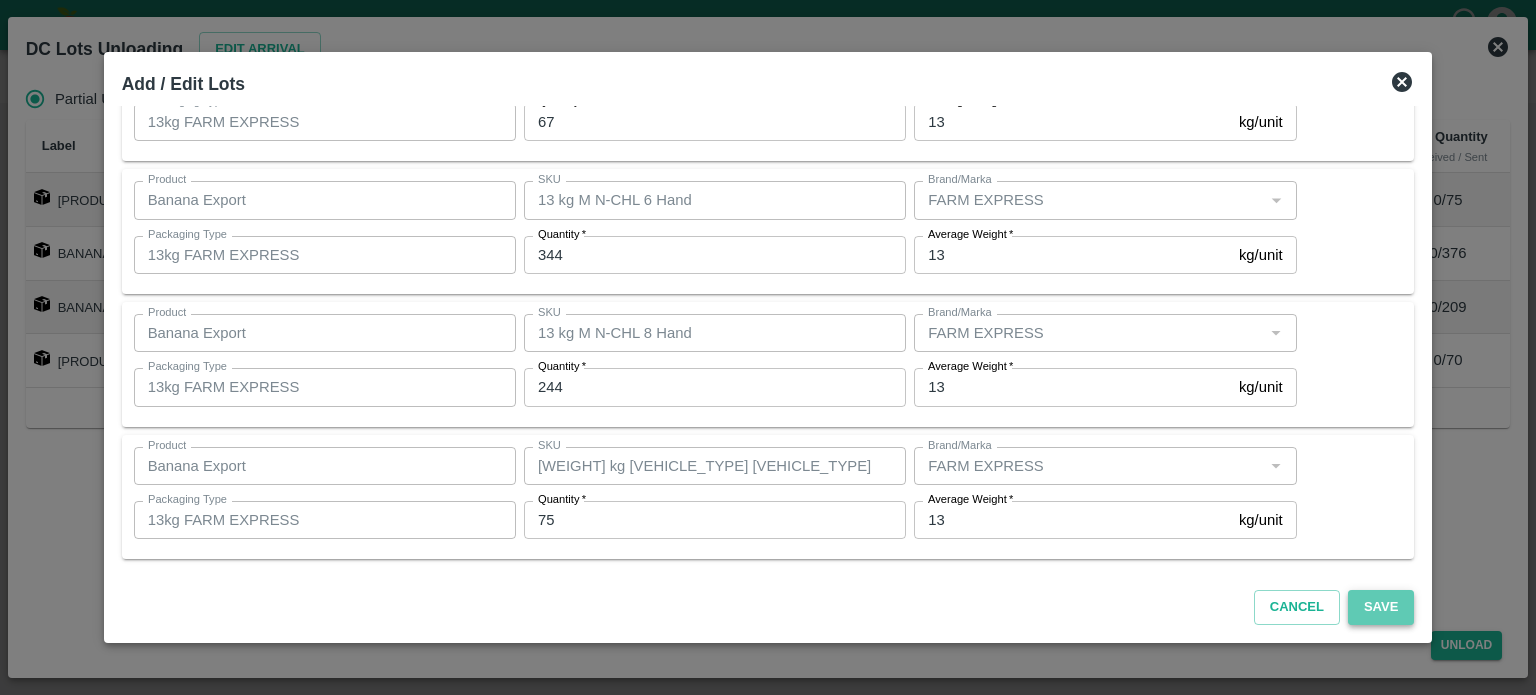 click on "Save" at bounding box center (1381, 607) 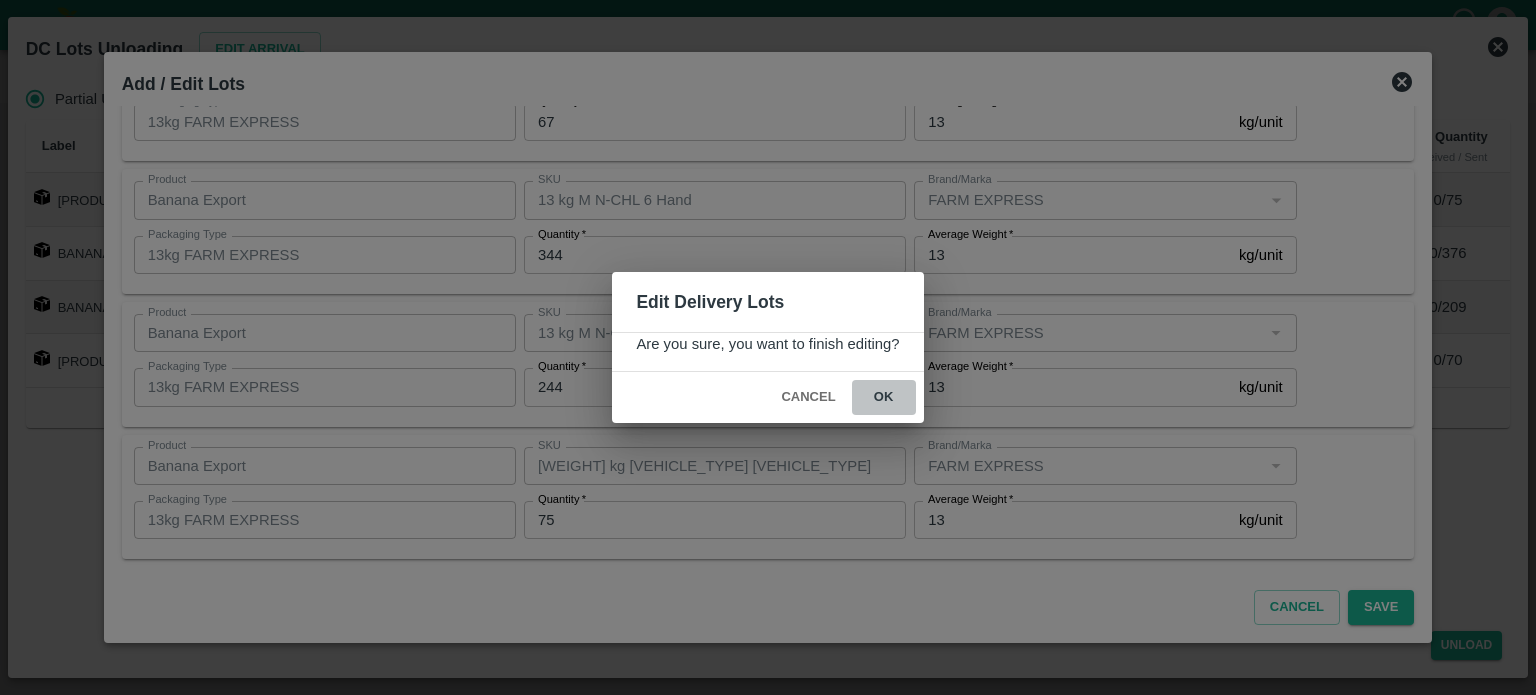 click on "ok" at bounding box center (884, 397) 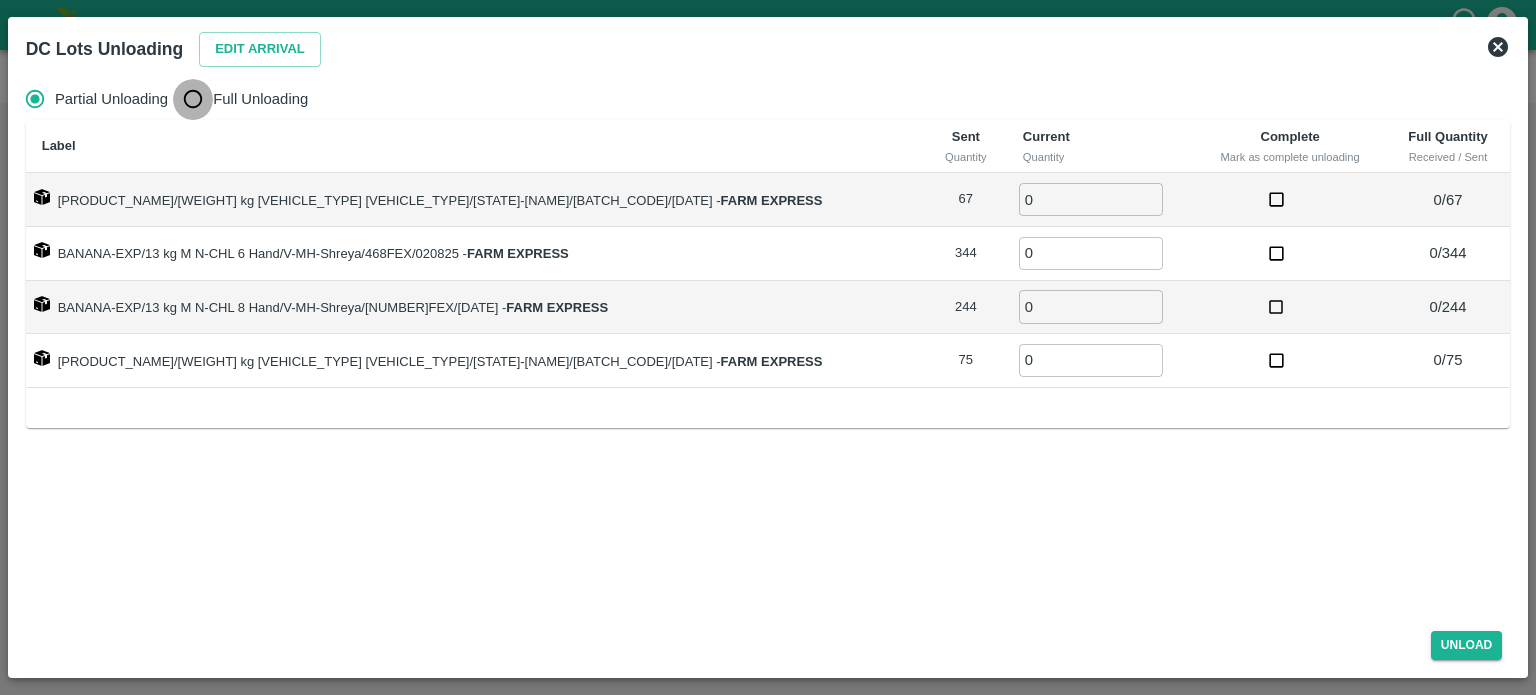 click on "Full Unloading" at bounding box center (193, 99) 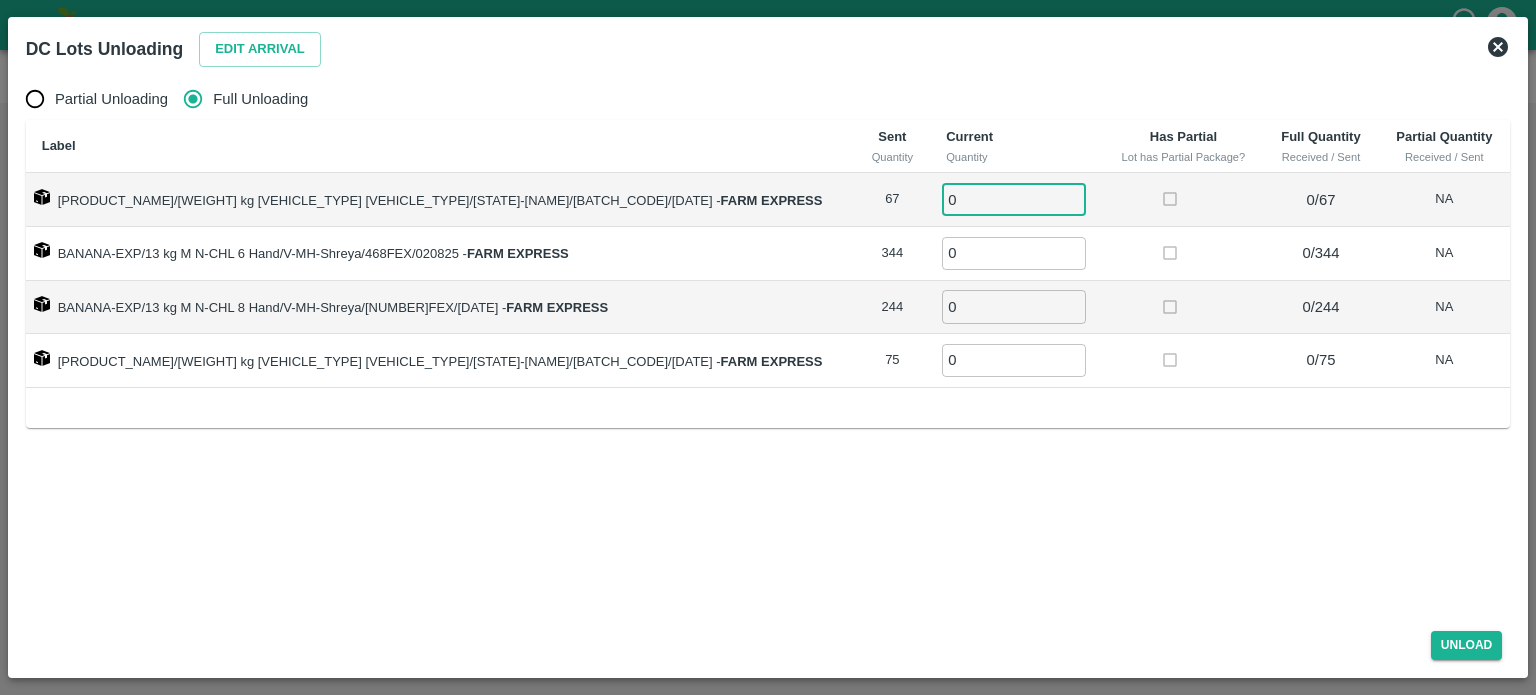click on "0" at bounding box center (1014, 199) 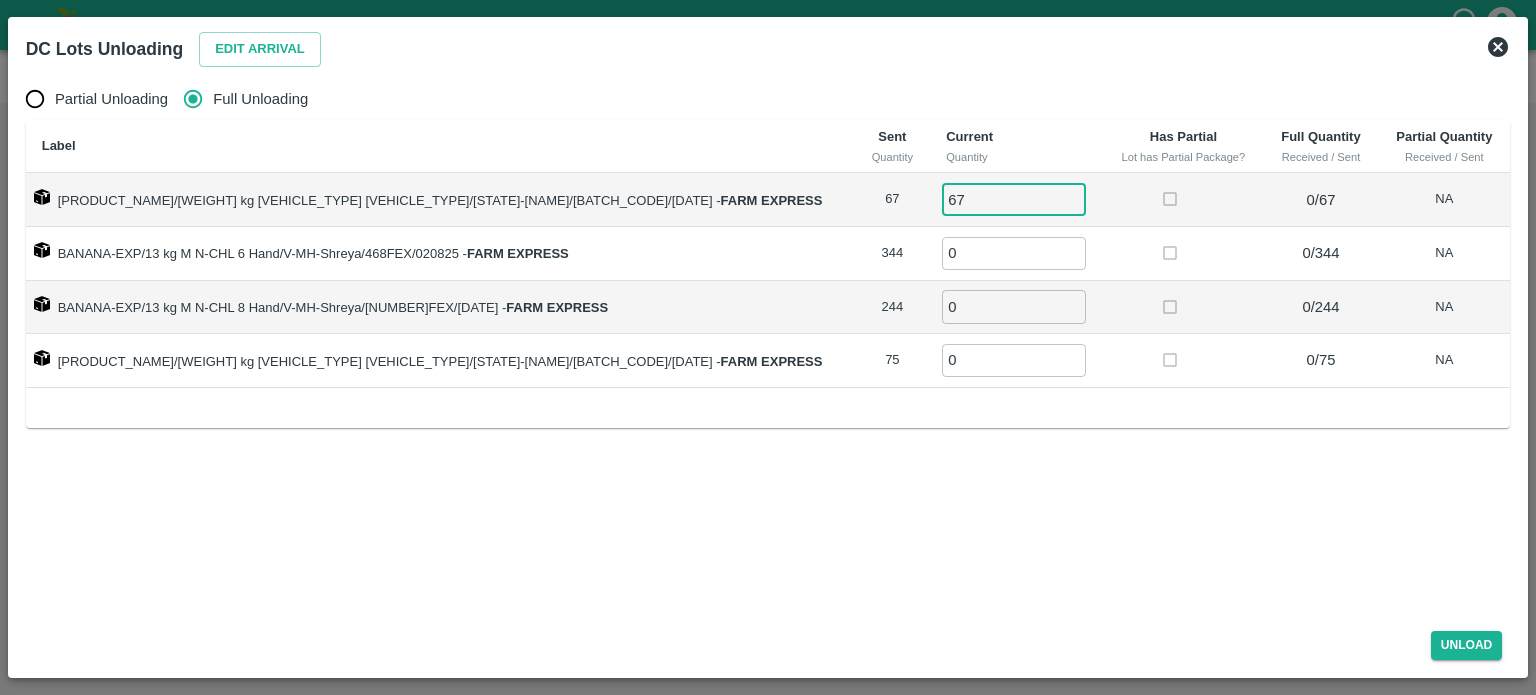type on "67" 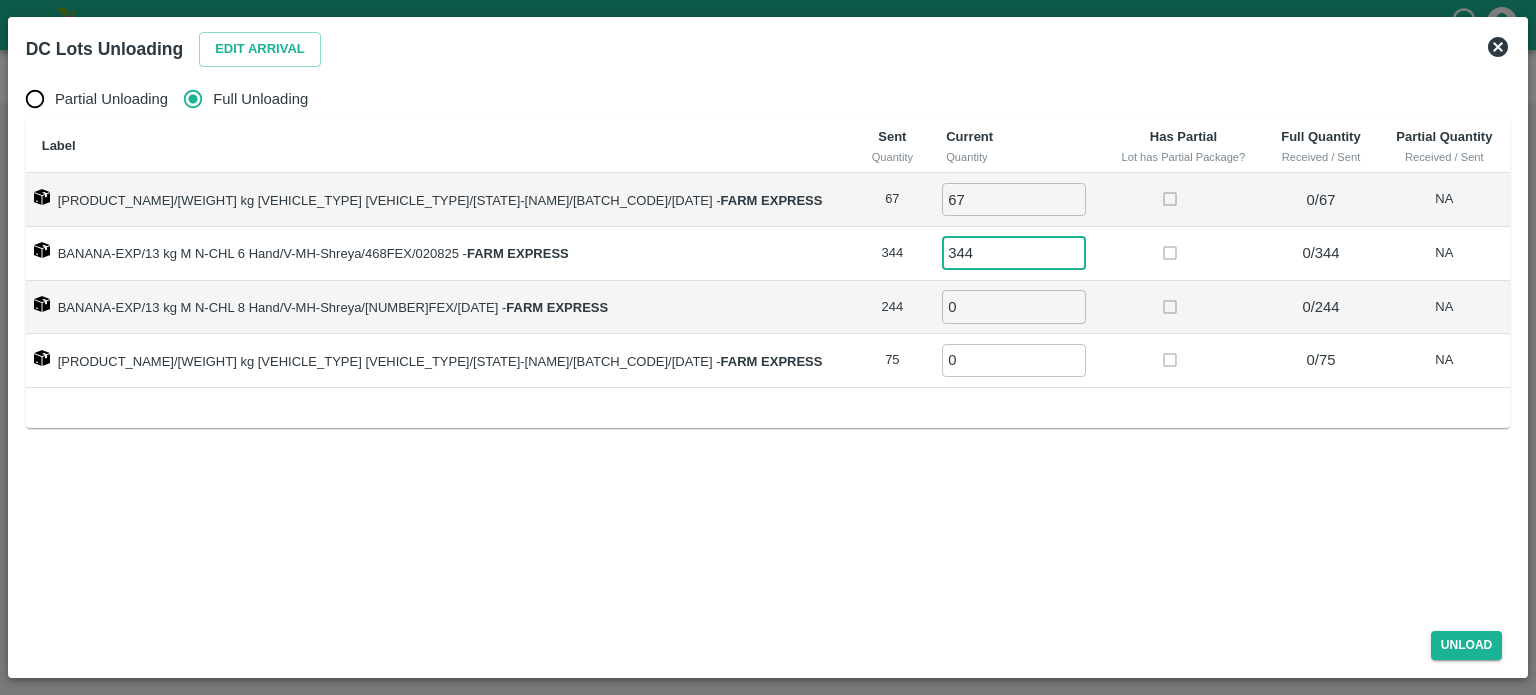 type on "344" 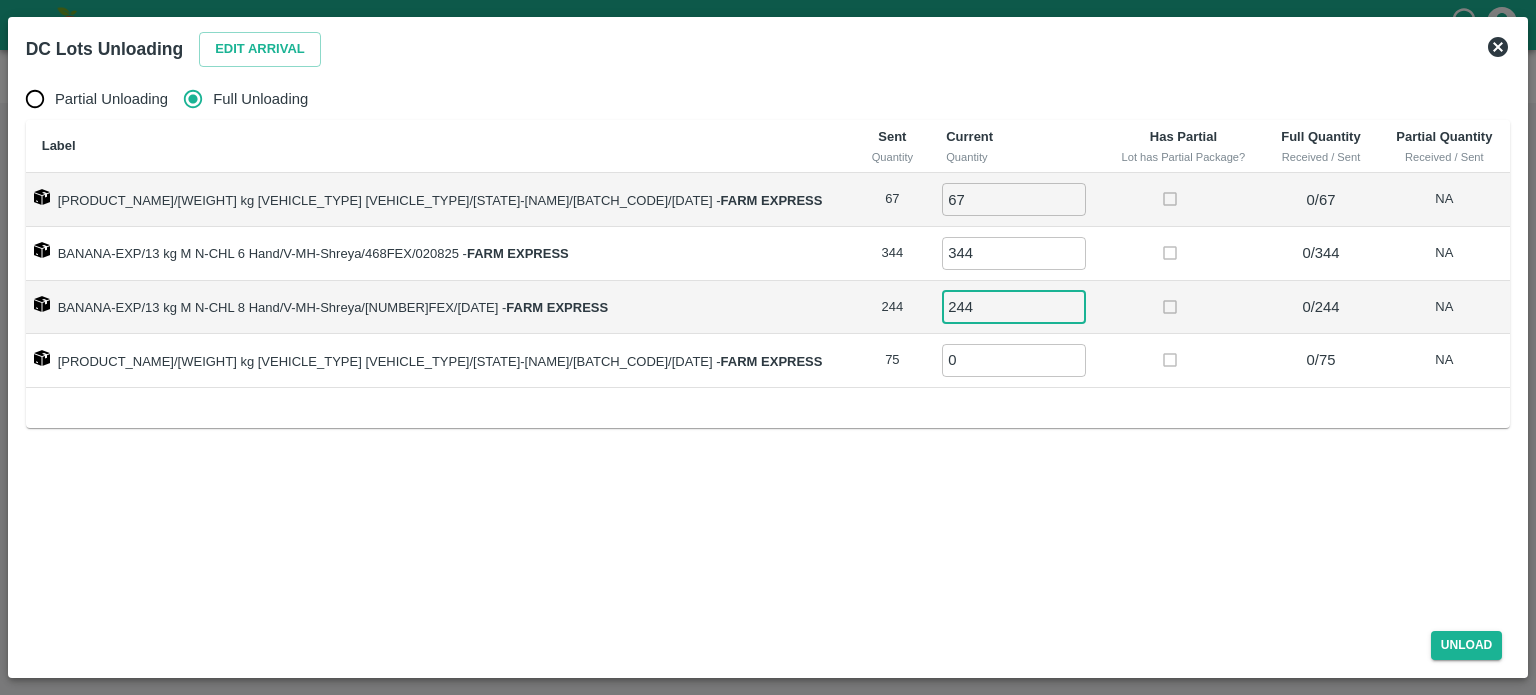type on "244" 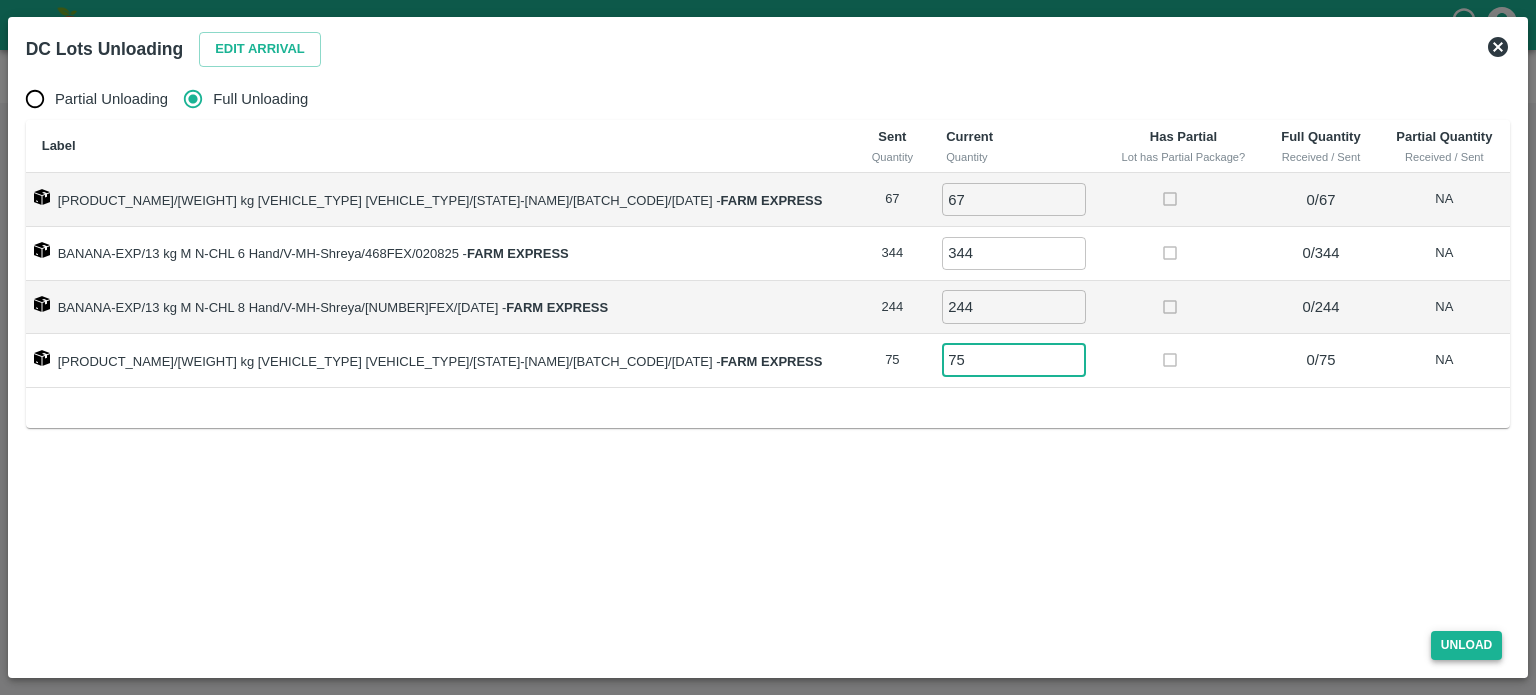 type on "75" 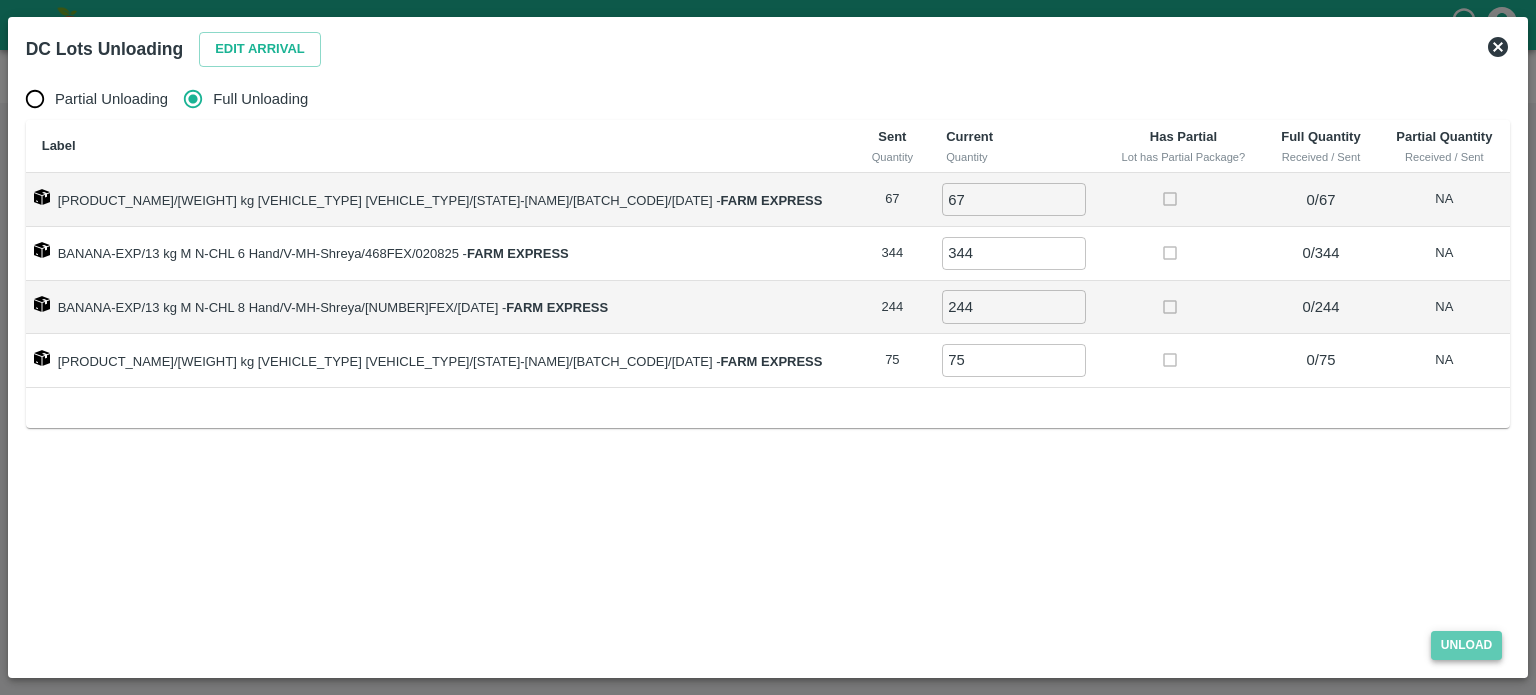 click on "Unload" at bounding box center [1467, 645] 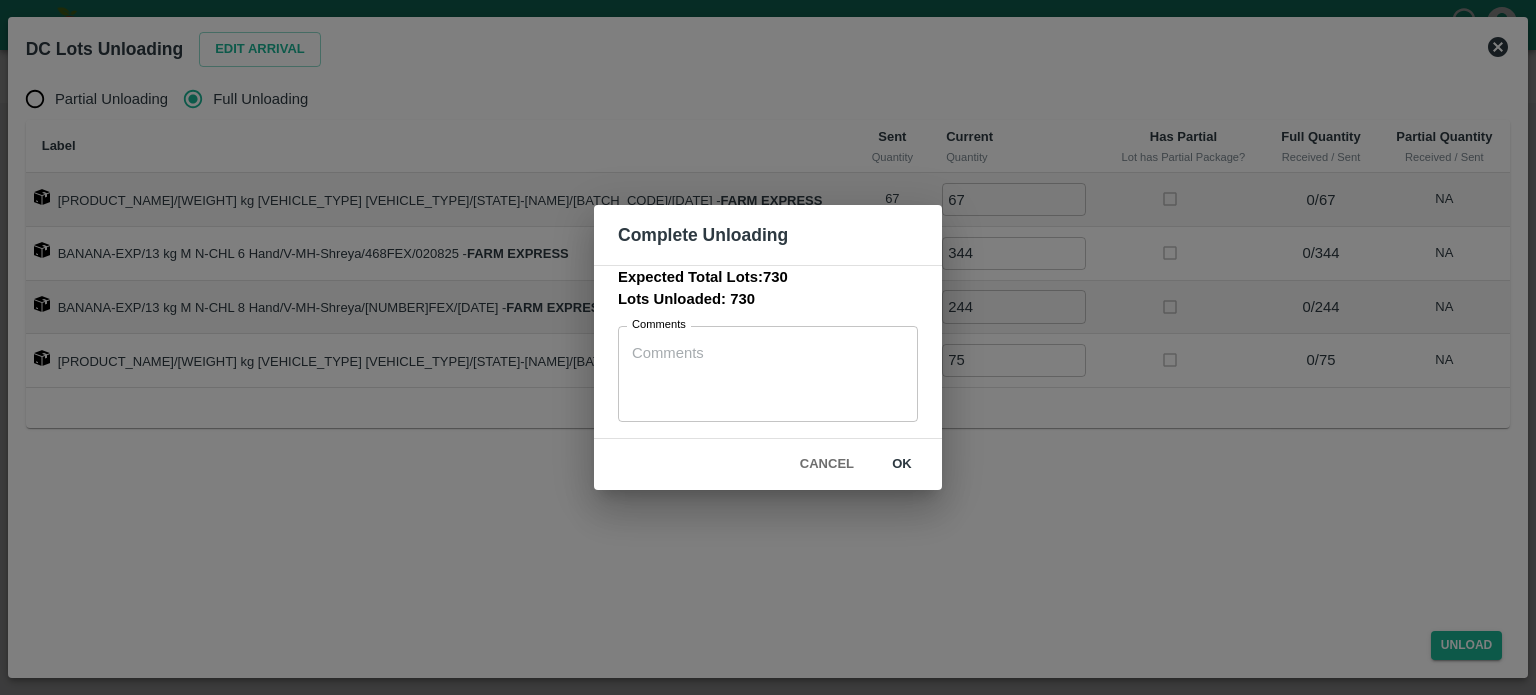 click on "ok" at bounding box center [902, 464] 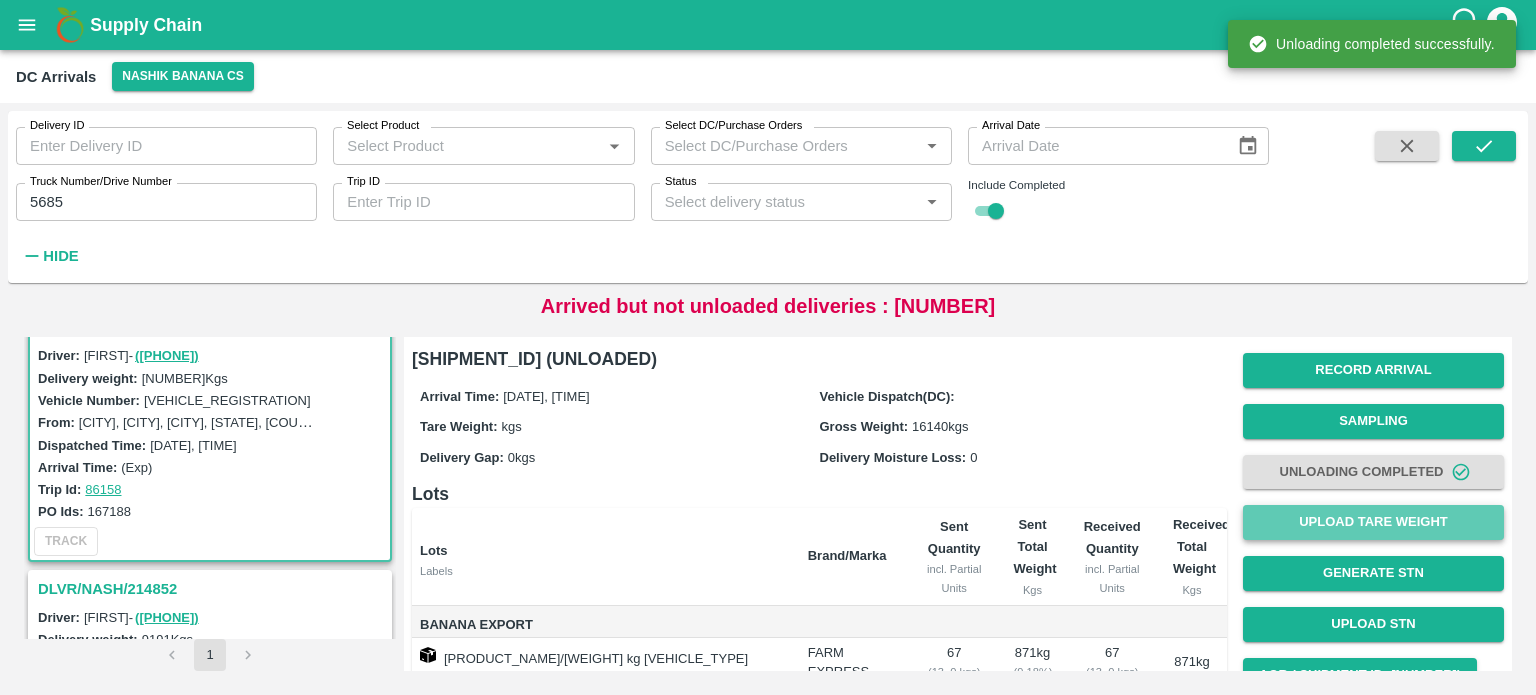 click on "Upload Tare Weight" at bounding box center (1373, 522) 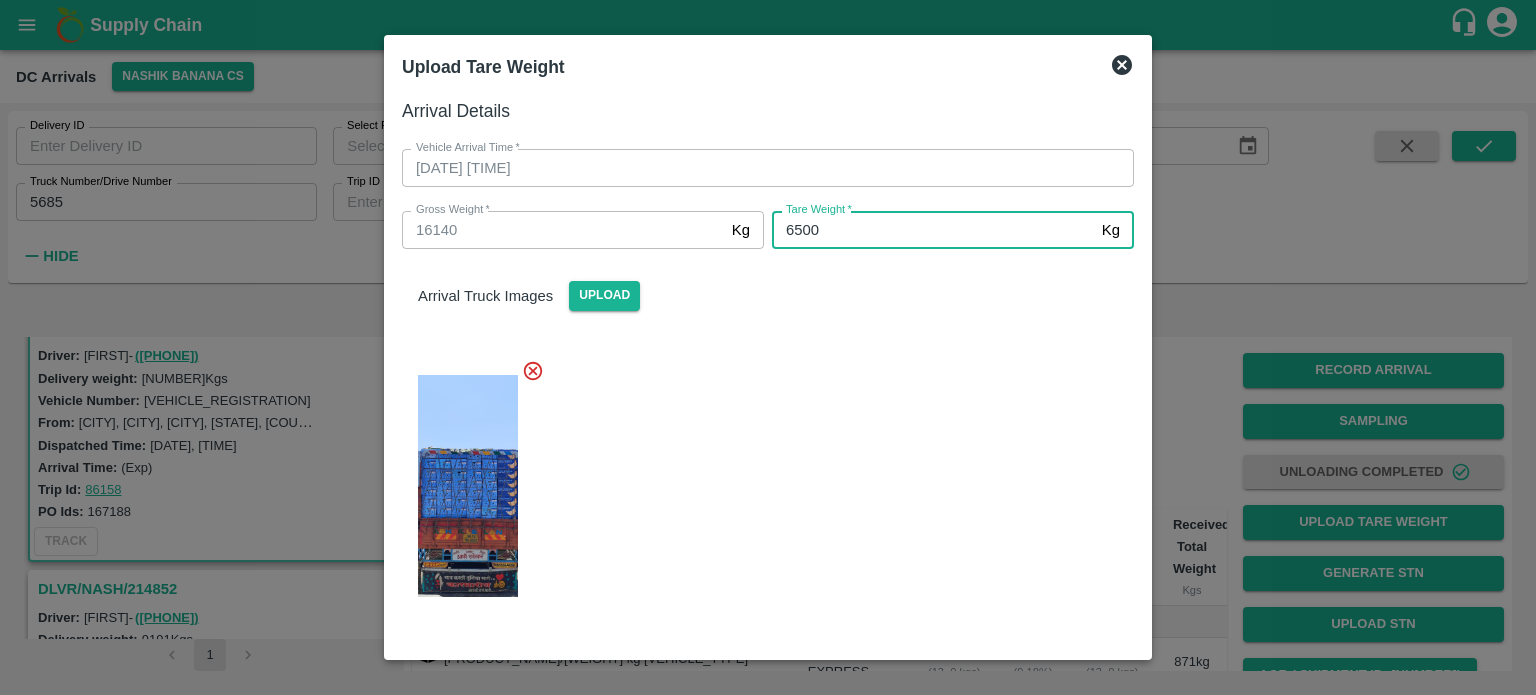 type on "6500" 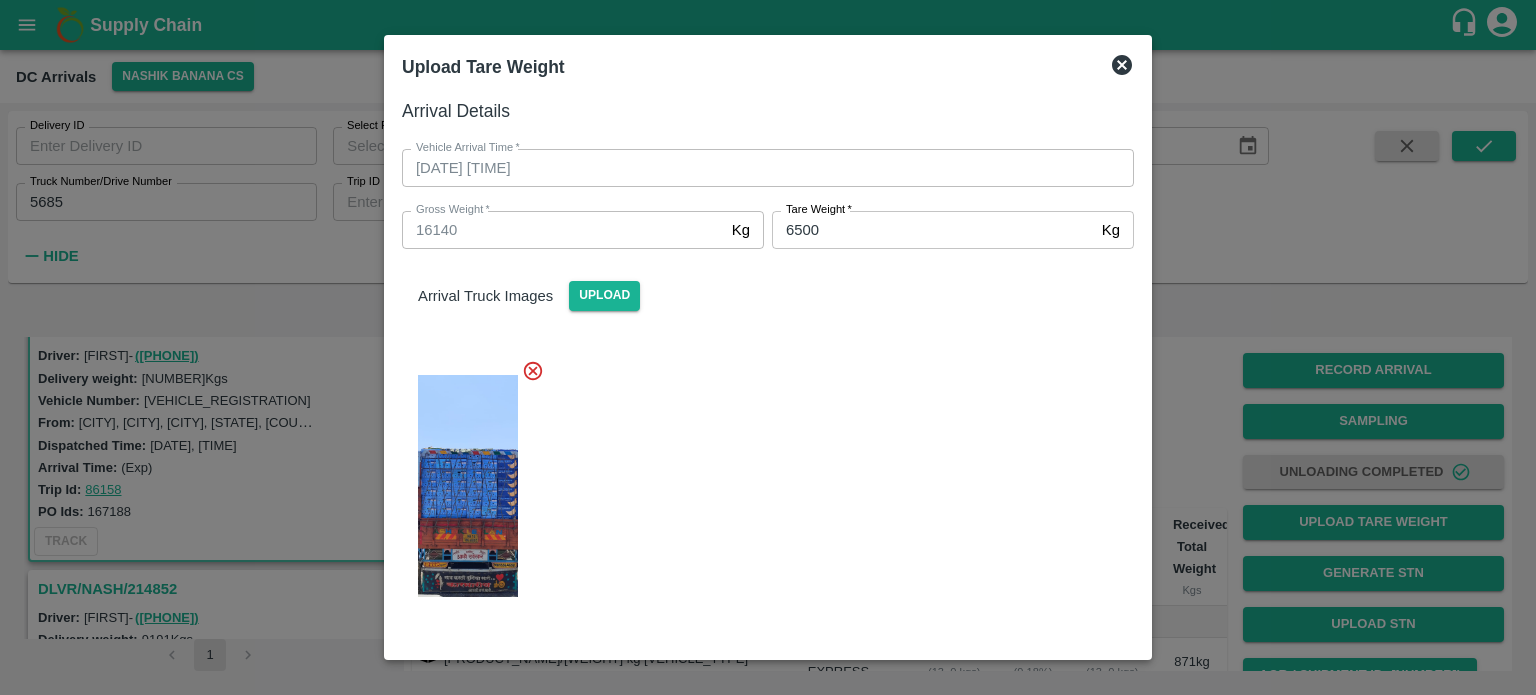 click at bounding box center [760, 765] 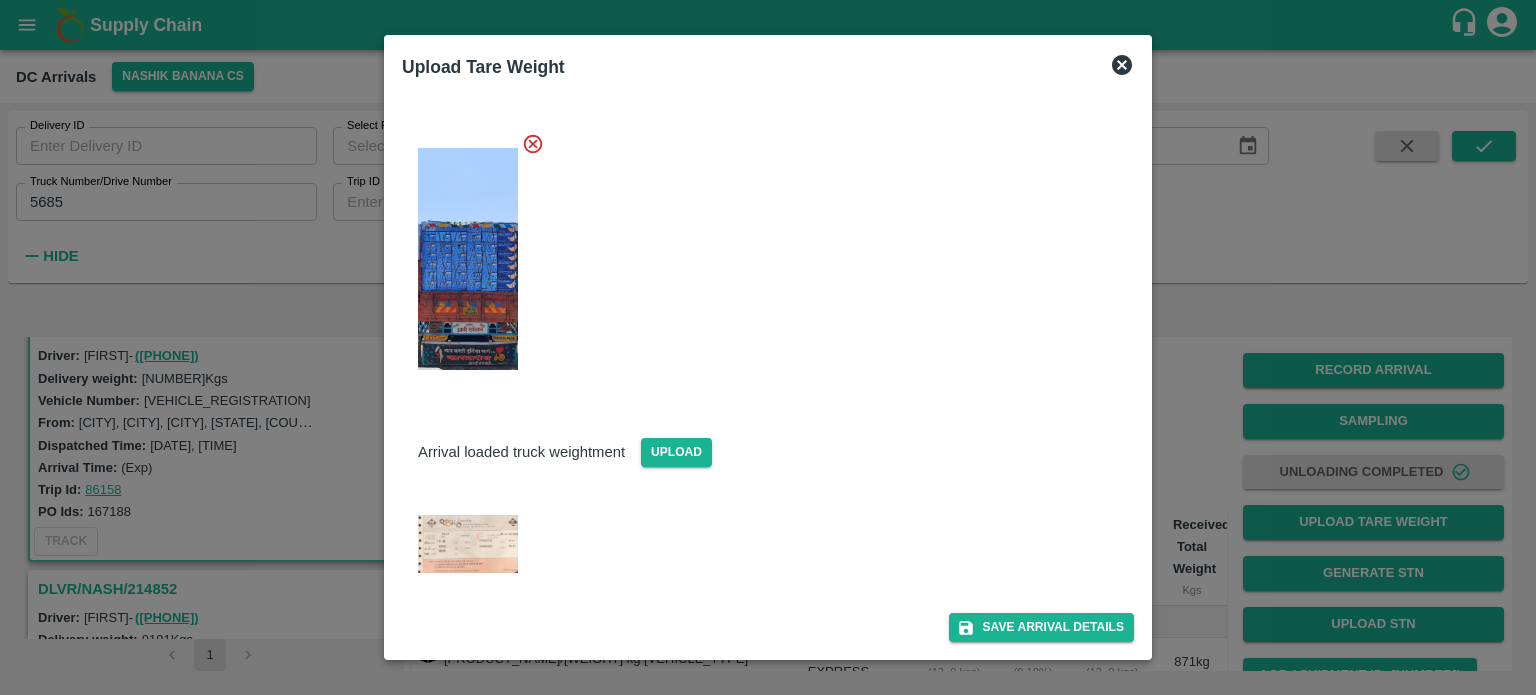 scroll, scrollTop: 226, scrollLeft: 0, axis: vertical 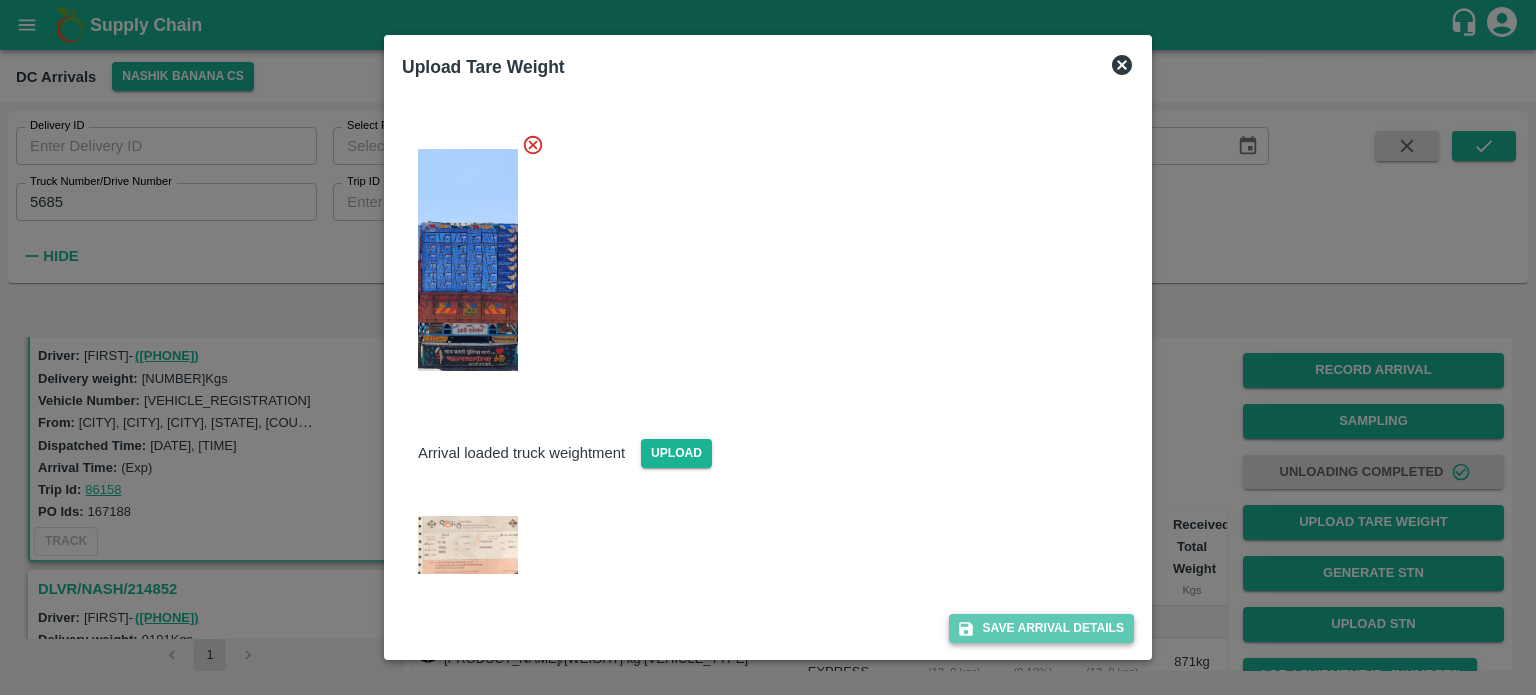 click on "Save Arrival Details" at bounding box center (1041, 628) 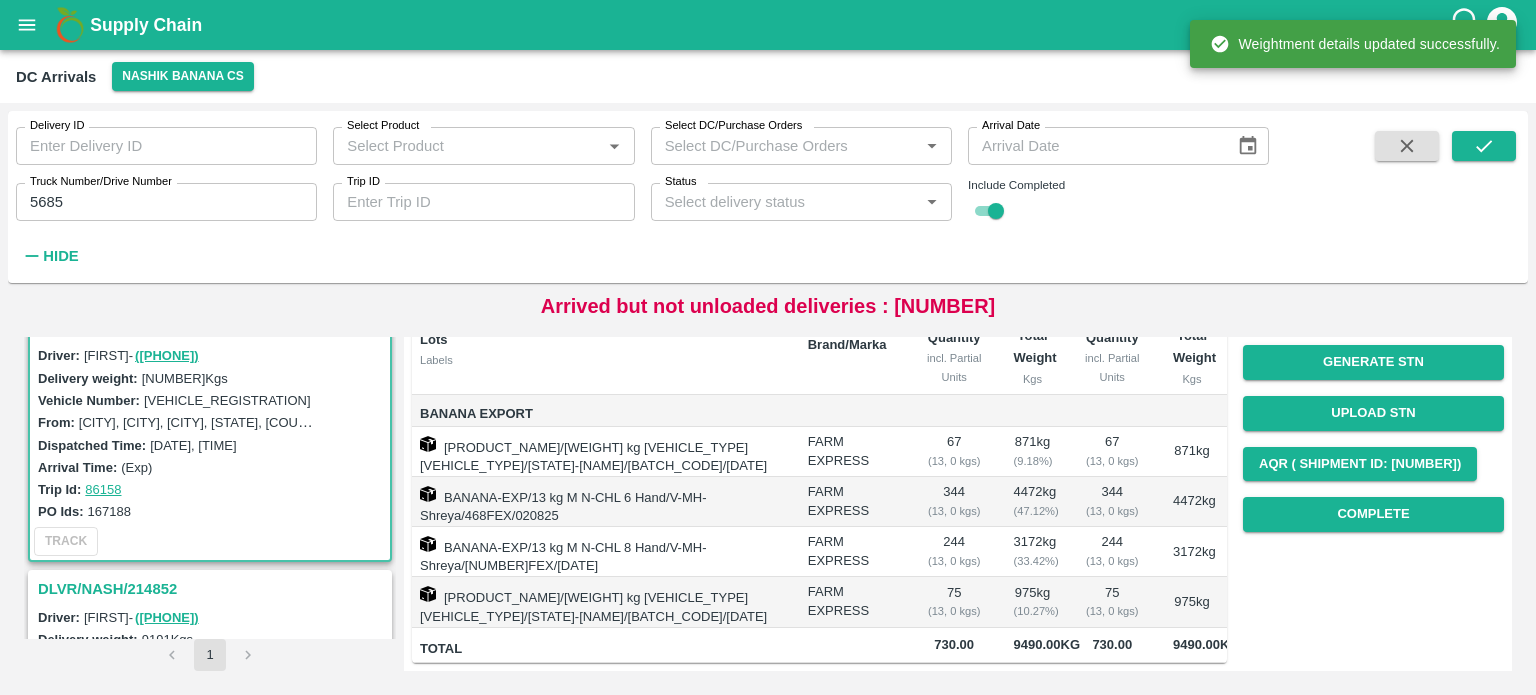 scroll, scrollTop: 275, scrollLeft: 0, axis: vertical 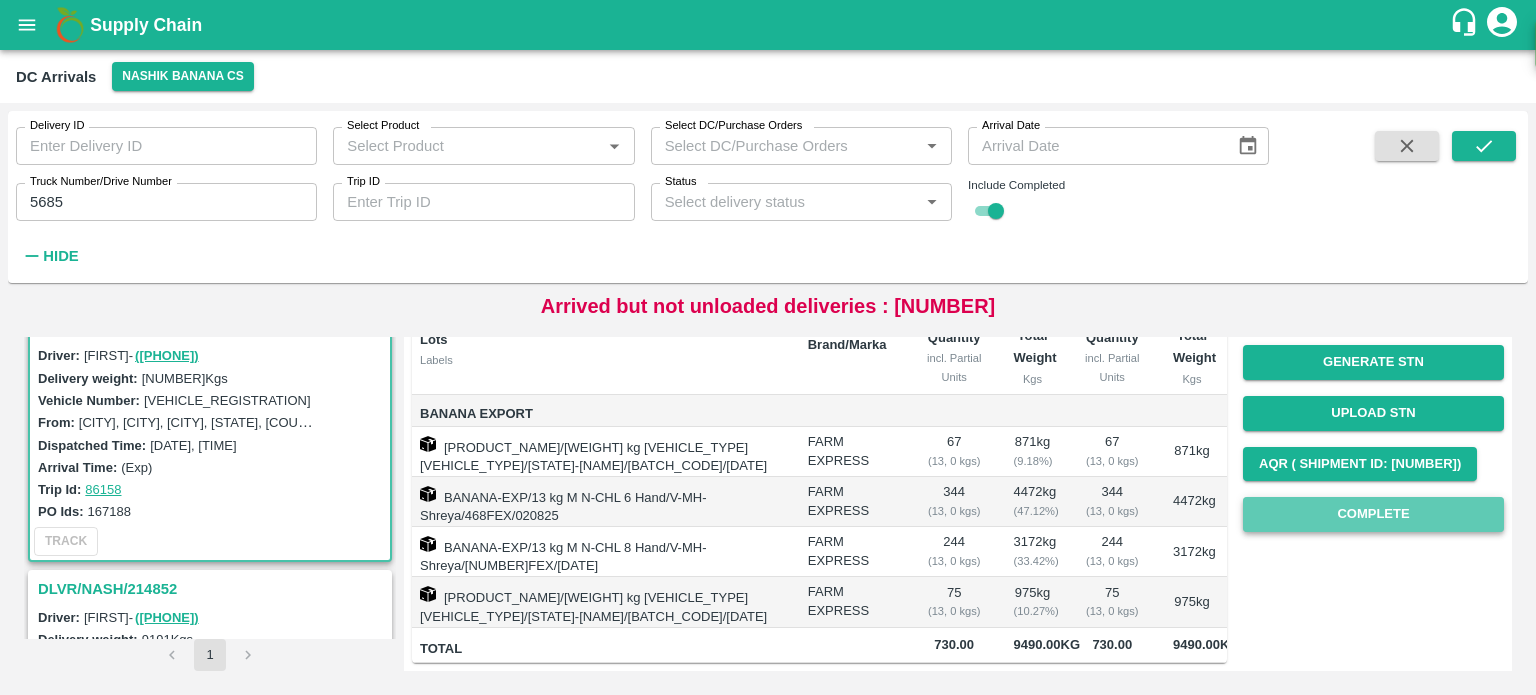 click on "Complete" at bounding box center [1373, 514] 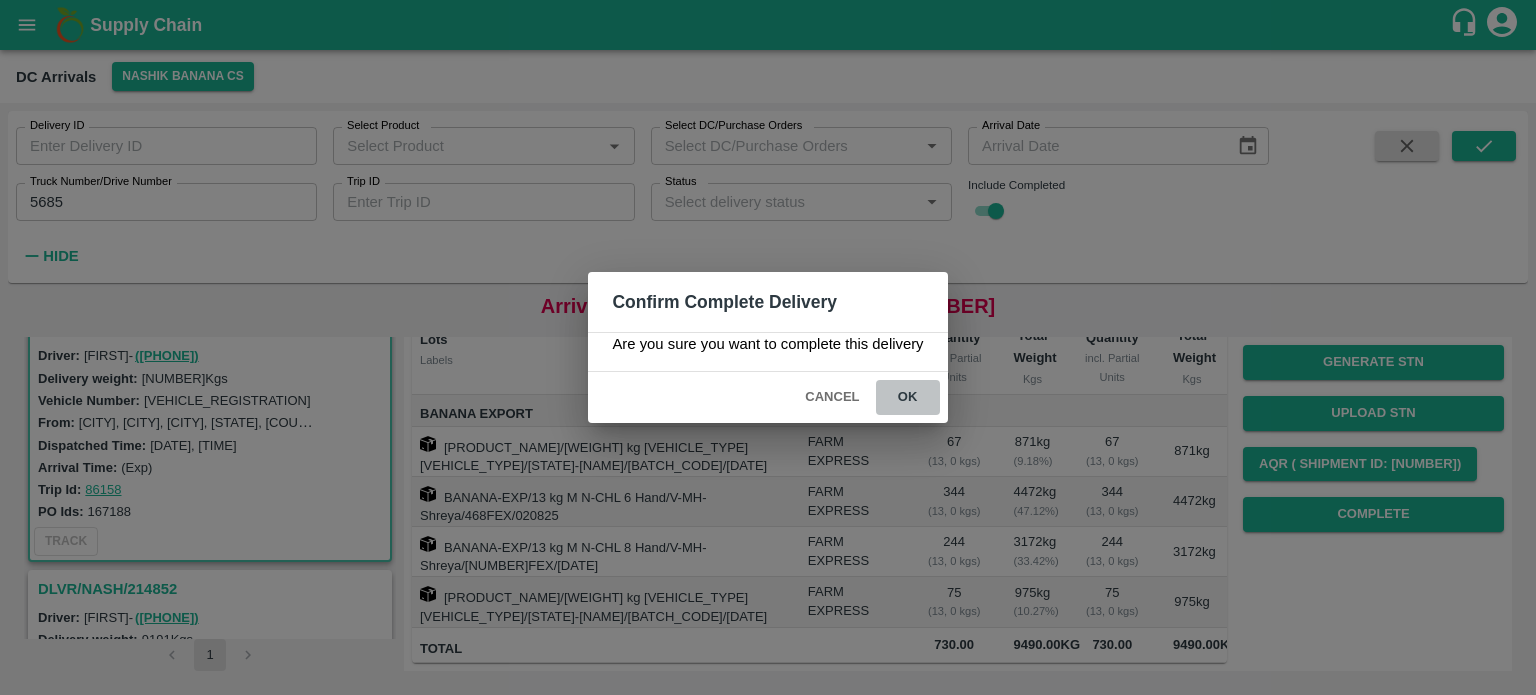 click on "ok" at bounding box center [908, 397] 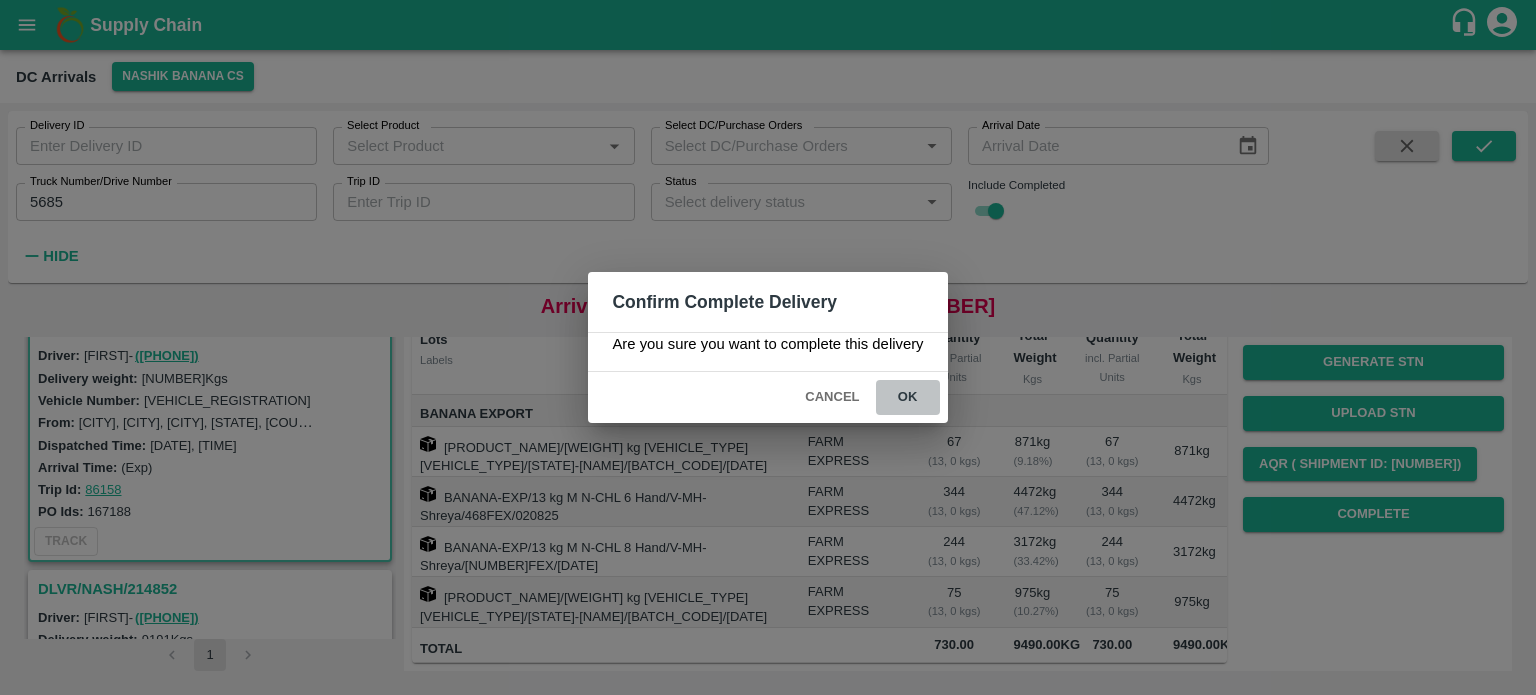 scroll, scrollTop: 0, scrollLeft: 0, axis: both 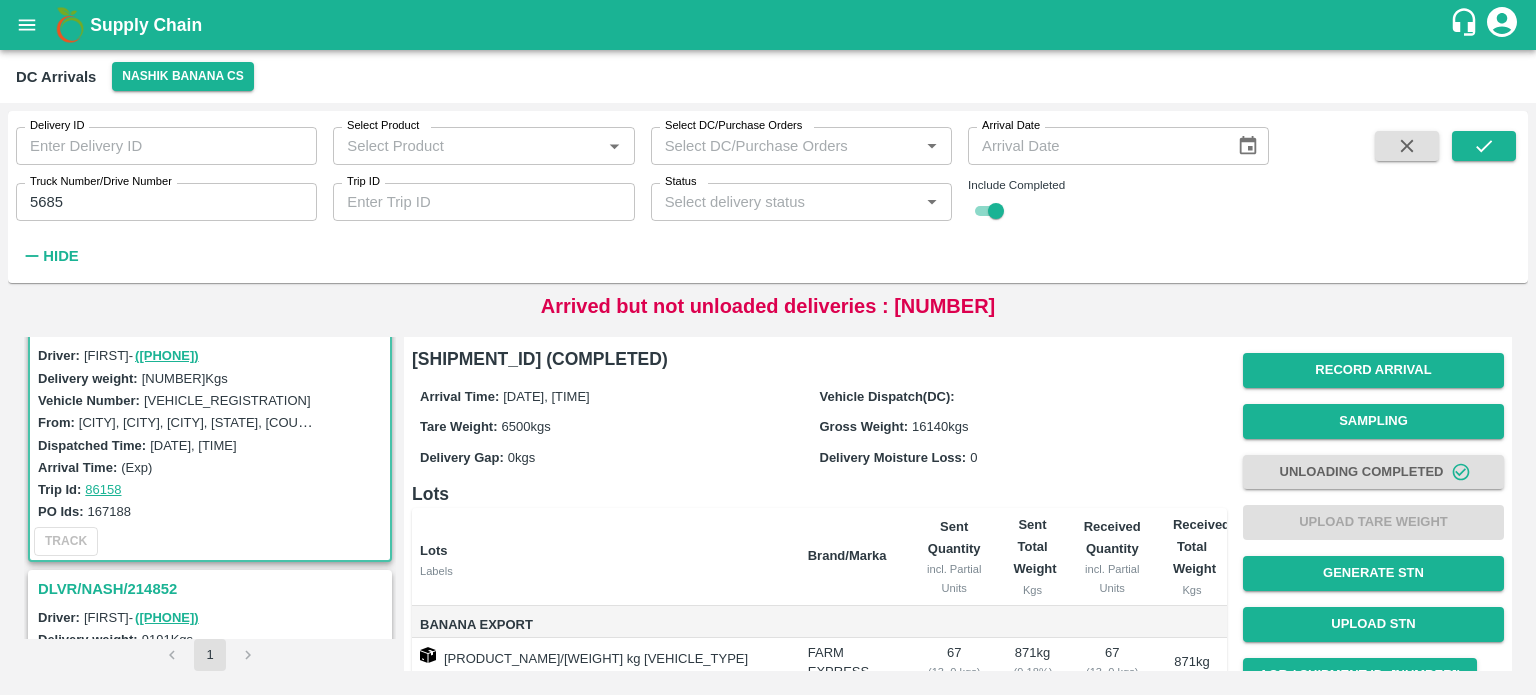 click on "5685" at bounding box center (166, 202) 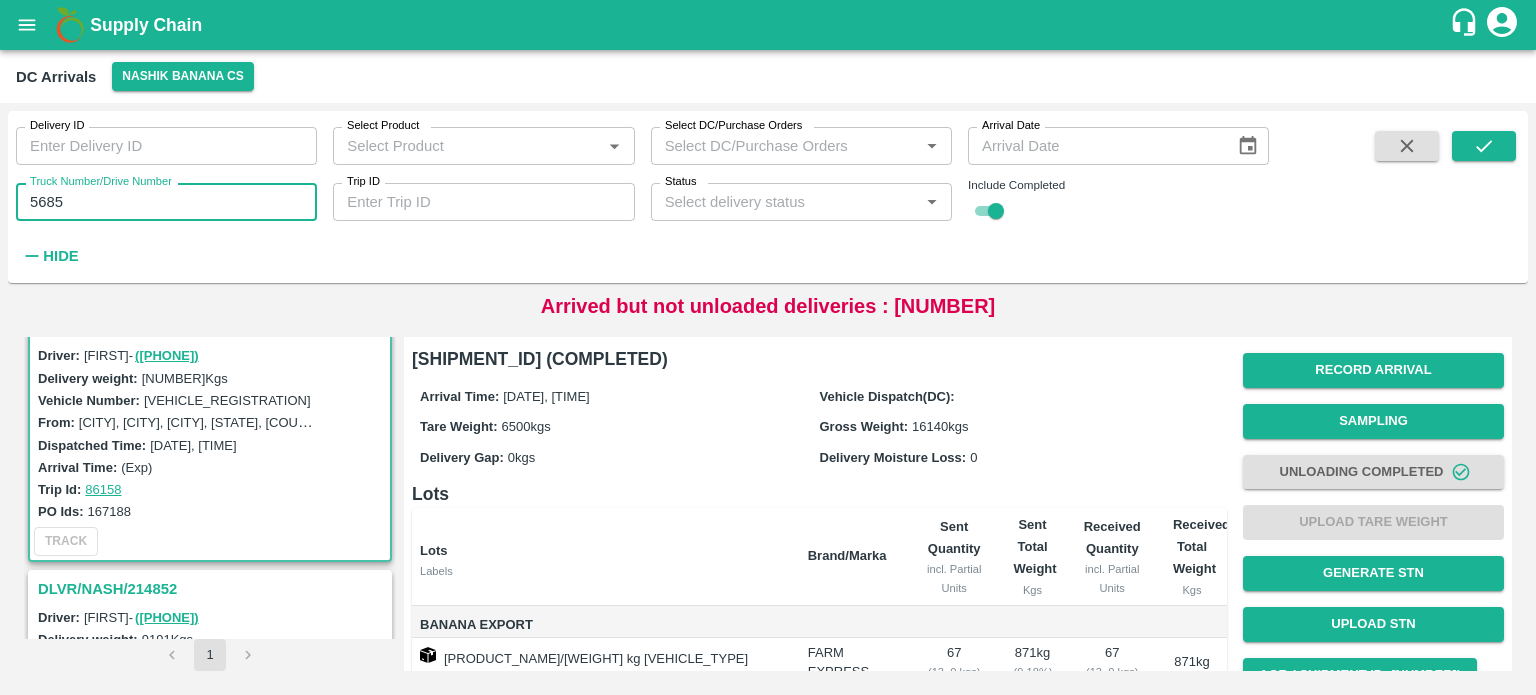 click on "5685" at bounding box center [166, 202] 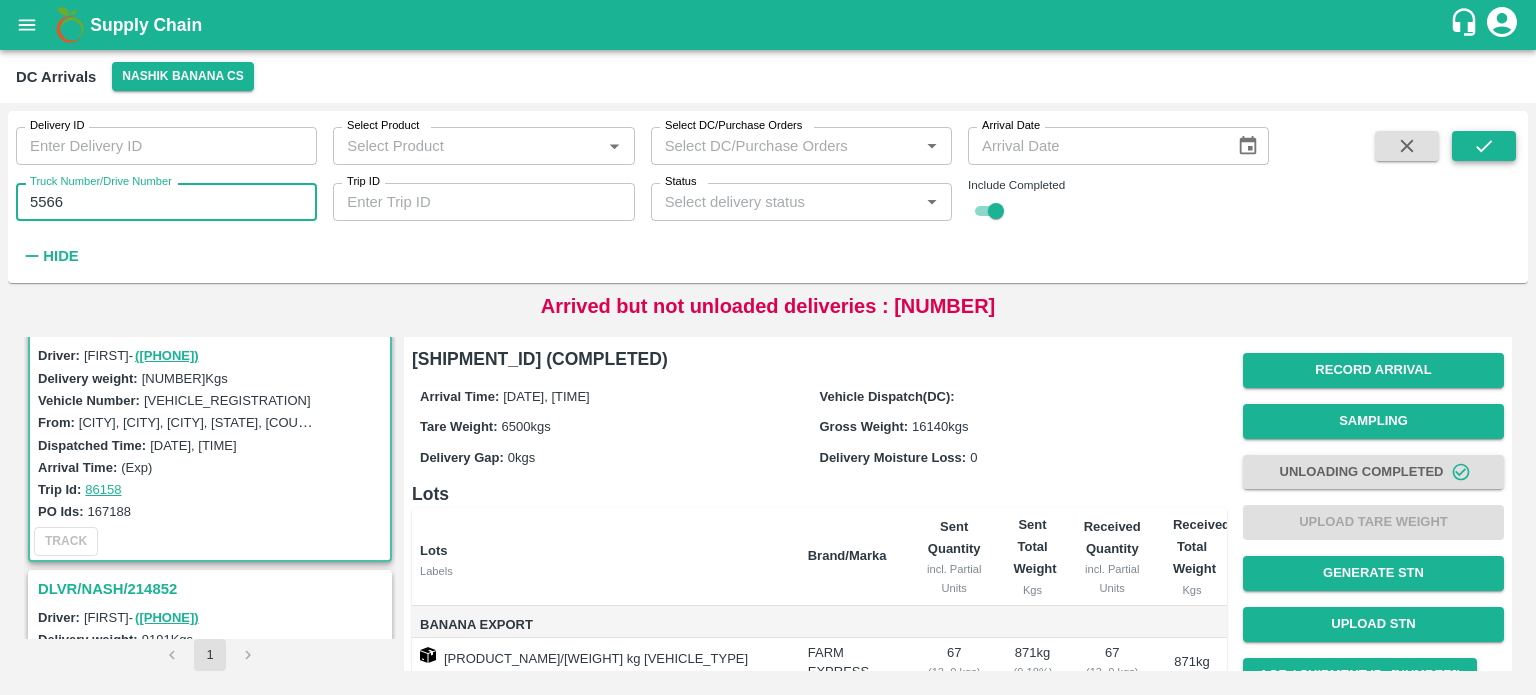 type on "5566" 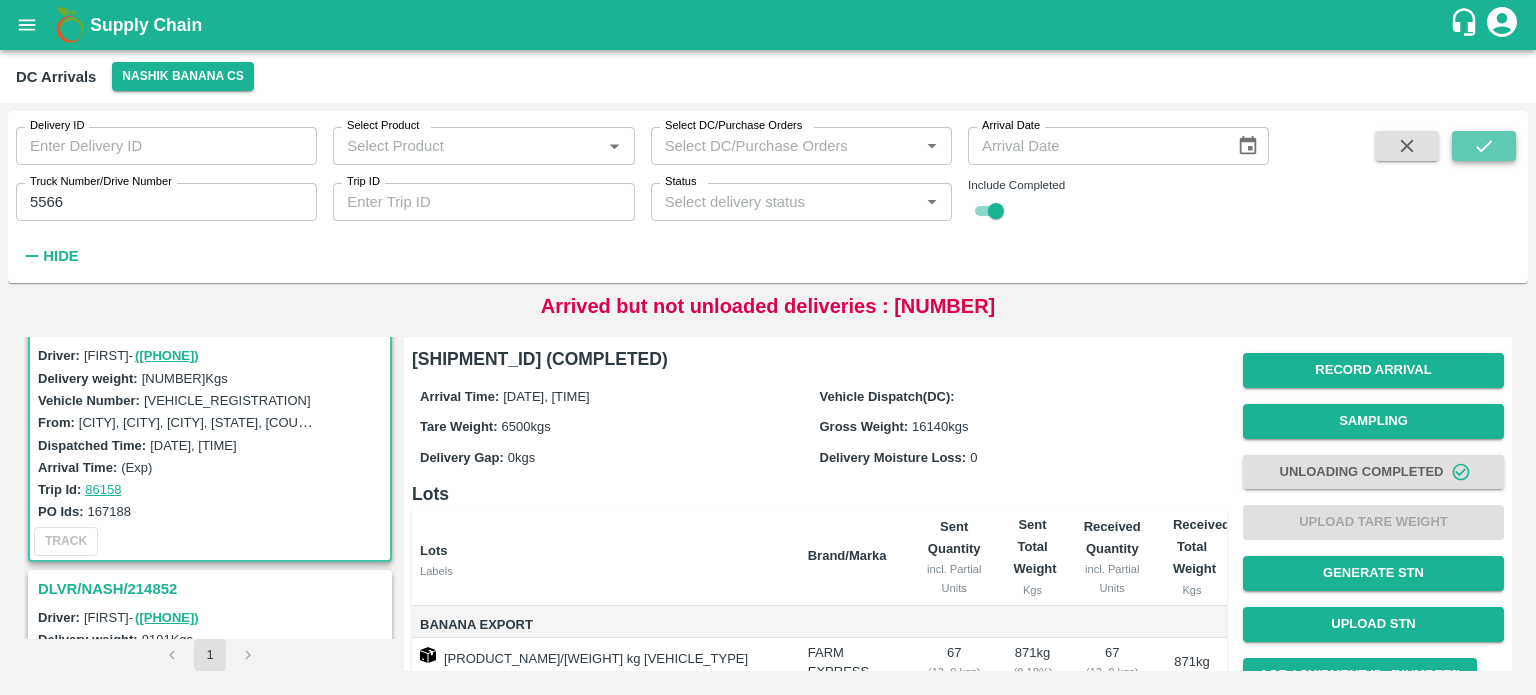 click 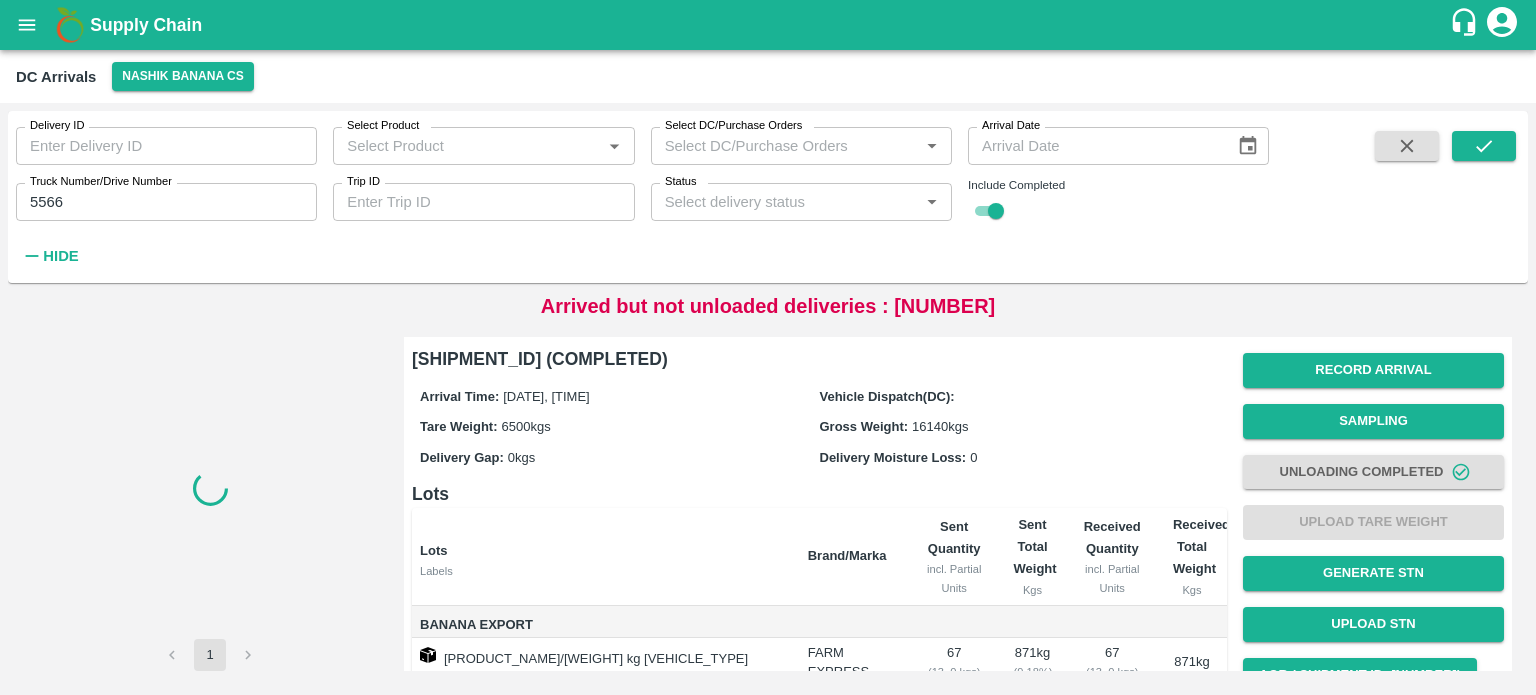 scroll, scrollTop: 0, scrollLeft: 0, axis: both 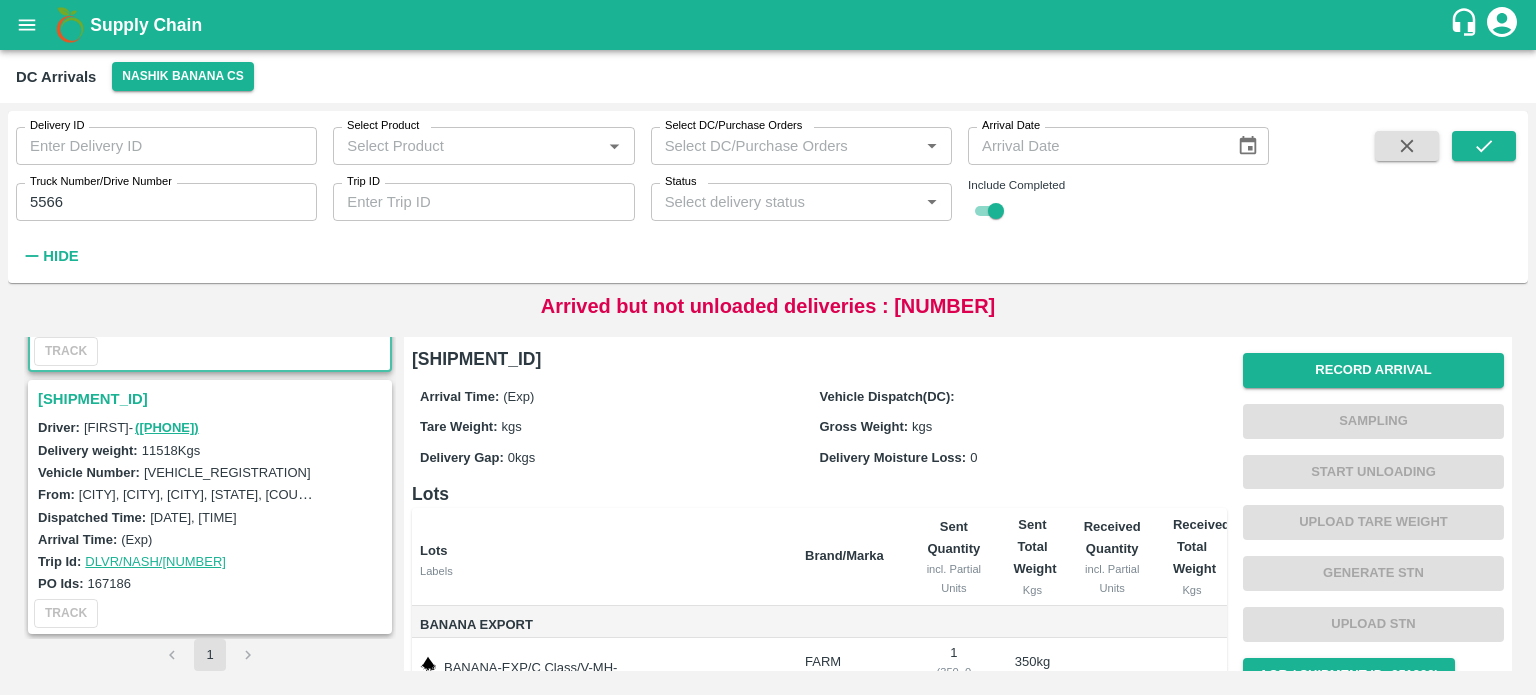 click on "[SHIPMENT_ID]" at bounding box center (213, 399) 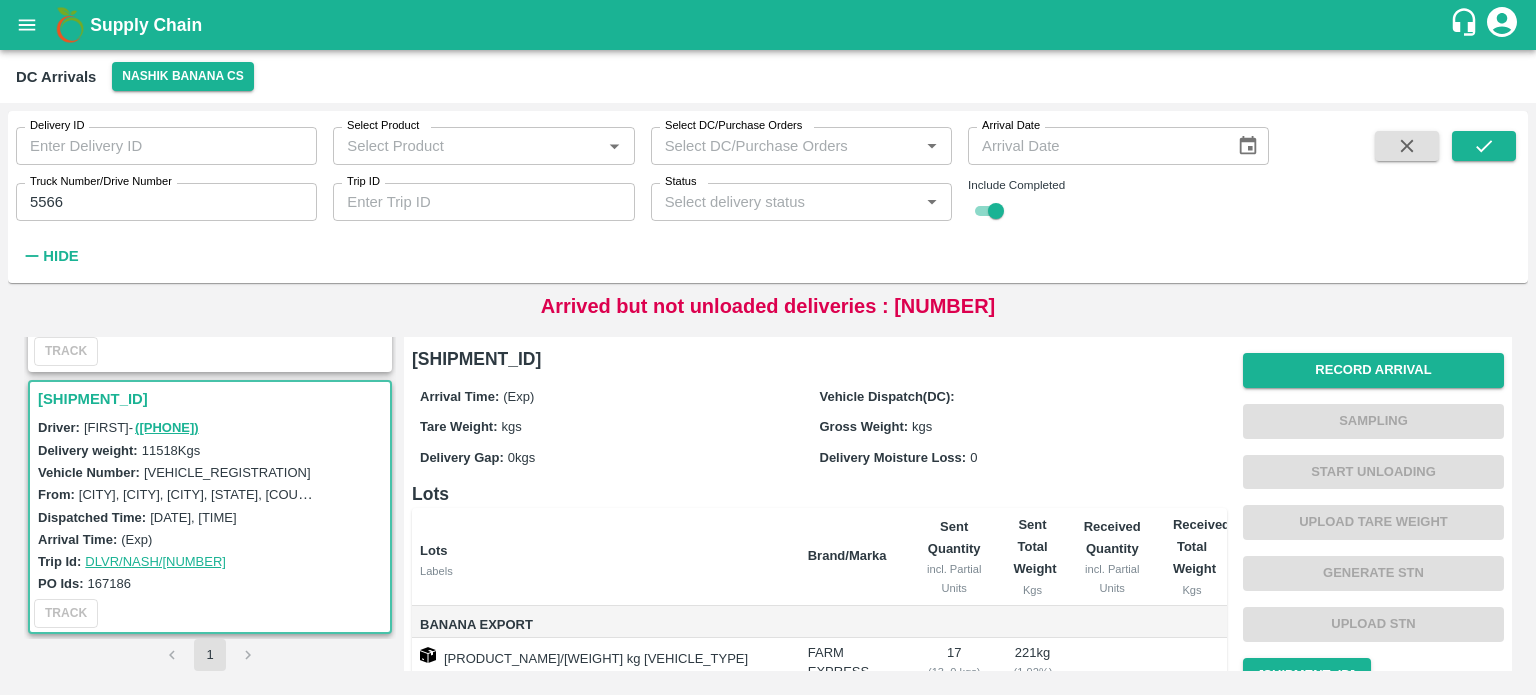 click on "[VEHICLE_REGISTRATION]" at bounding box center (227, 472) 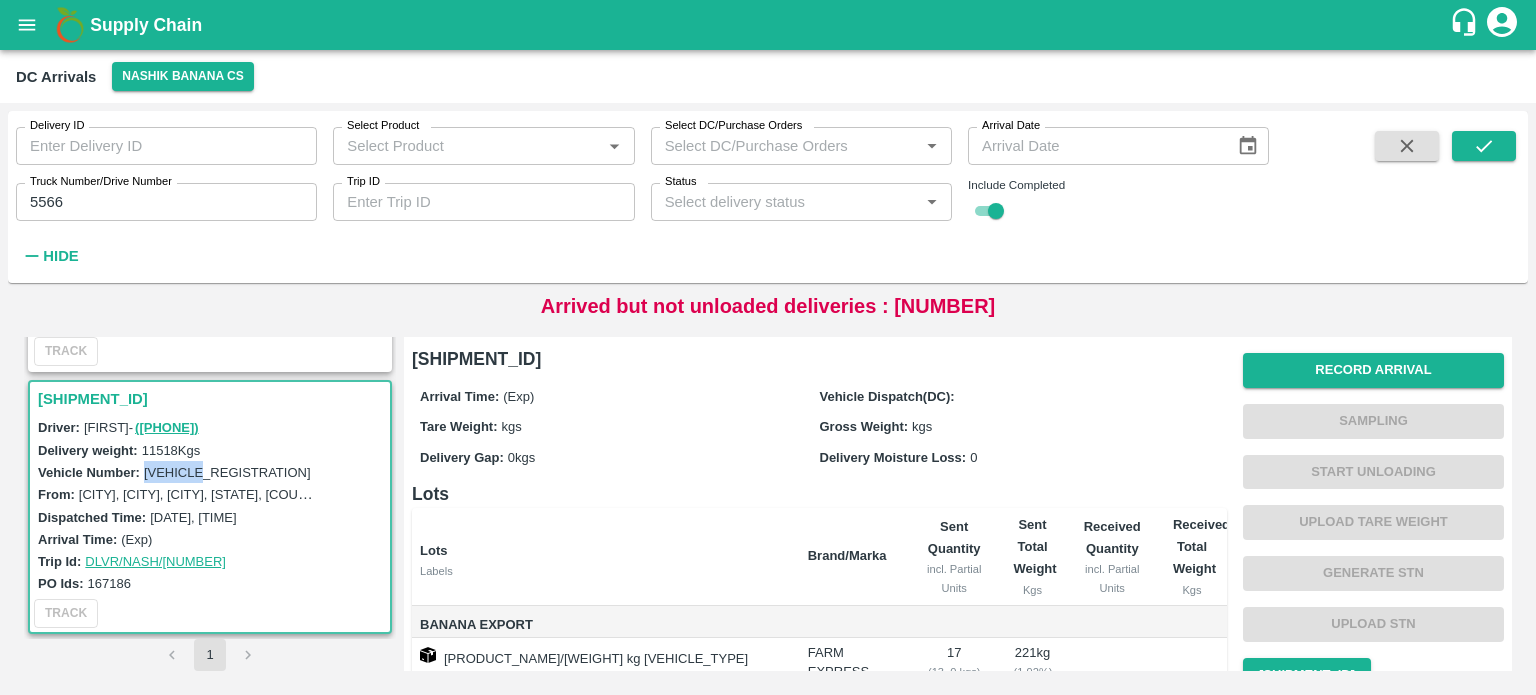 click on "[VEHICLE_REGISTRATION]" at bounding box center [227, 472] 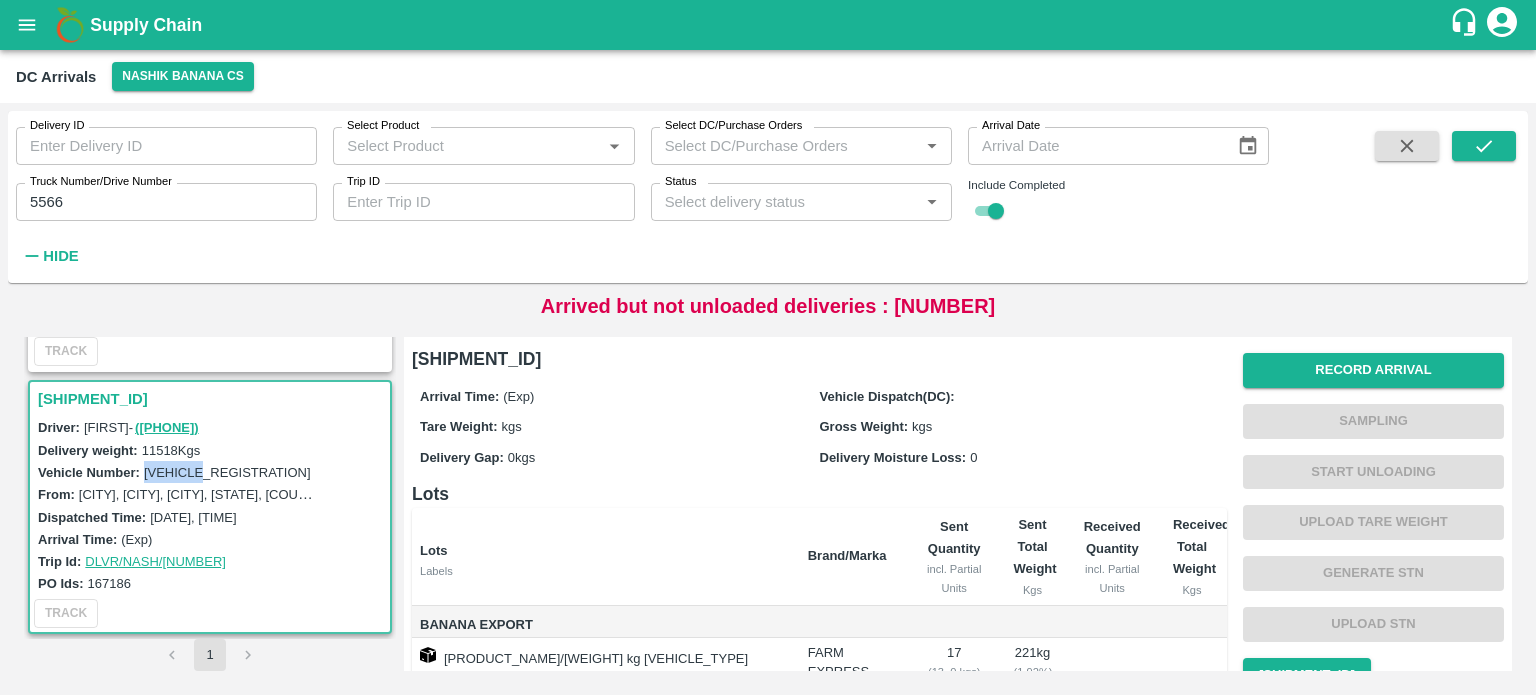 copy on "[VEHICLE_REGISTRATION]" 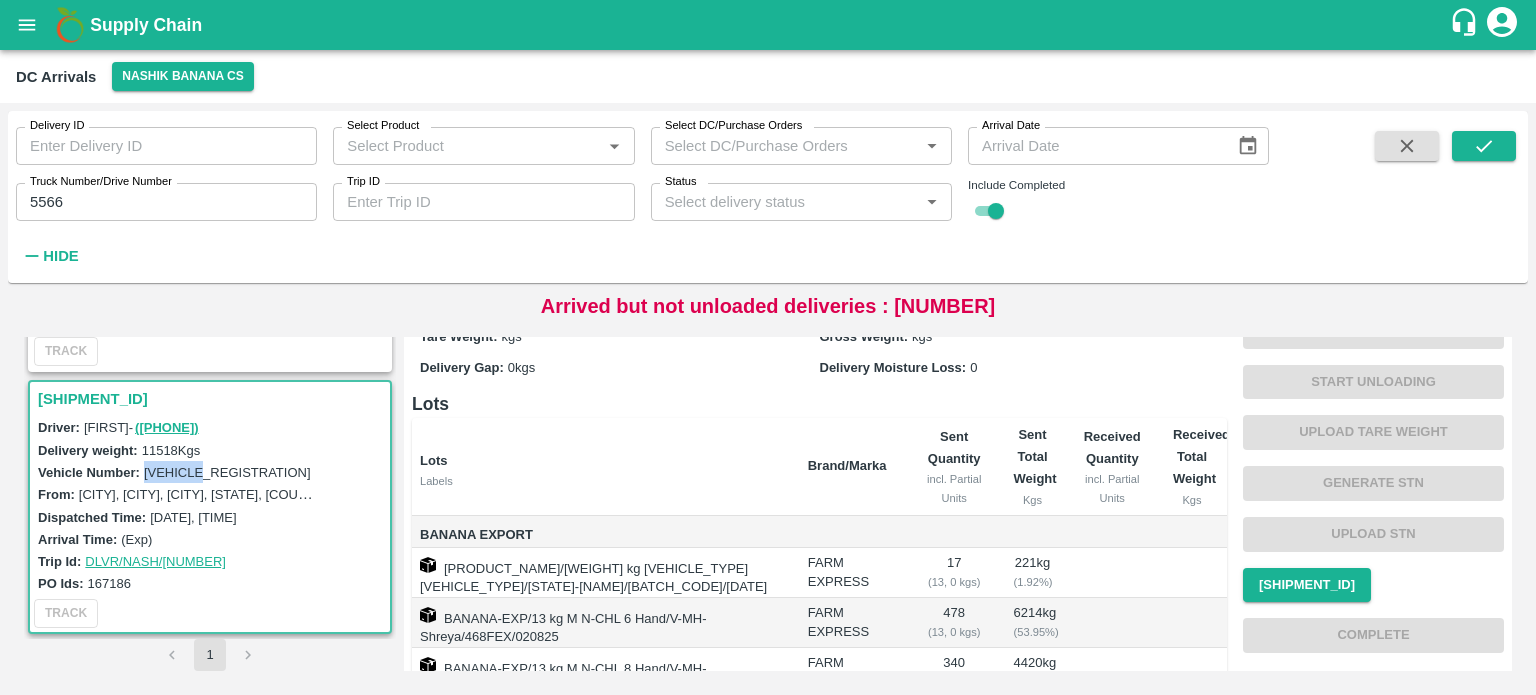 scroll, scrollTop: 0, scrollLeft: 0, axis: both 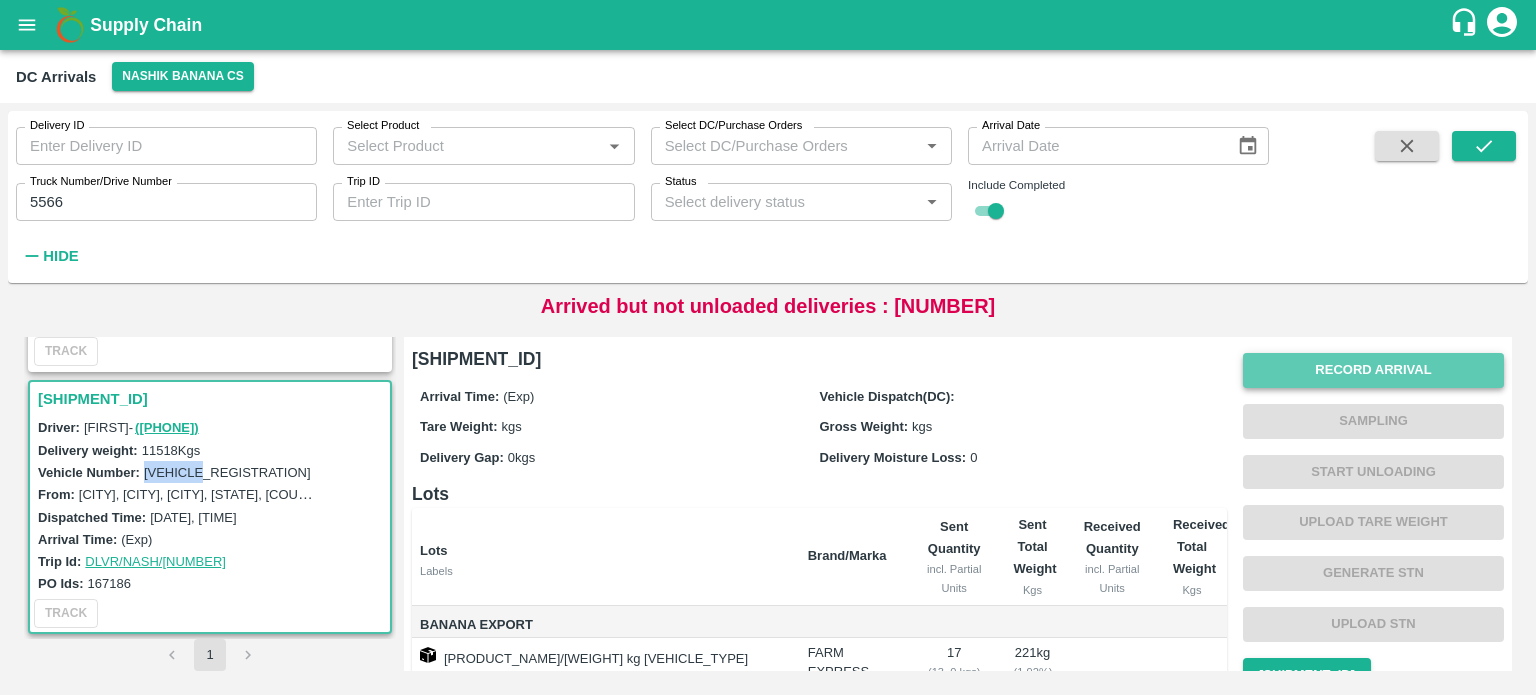click on "Record Arrival" at bounding box center [1373, 370] 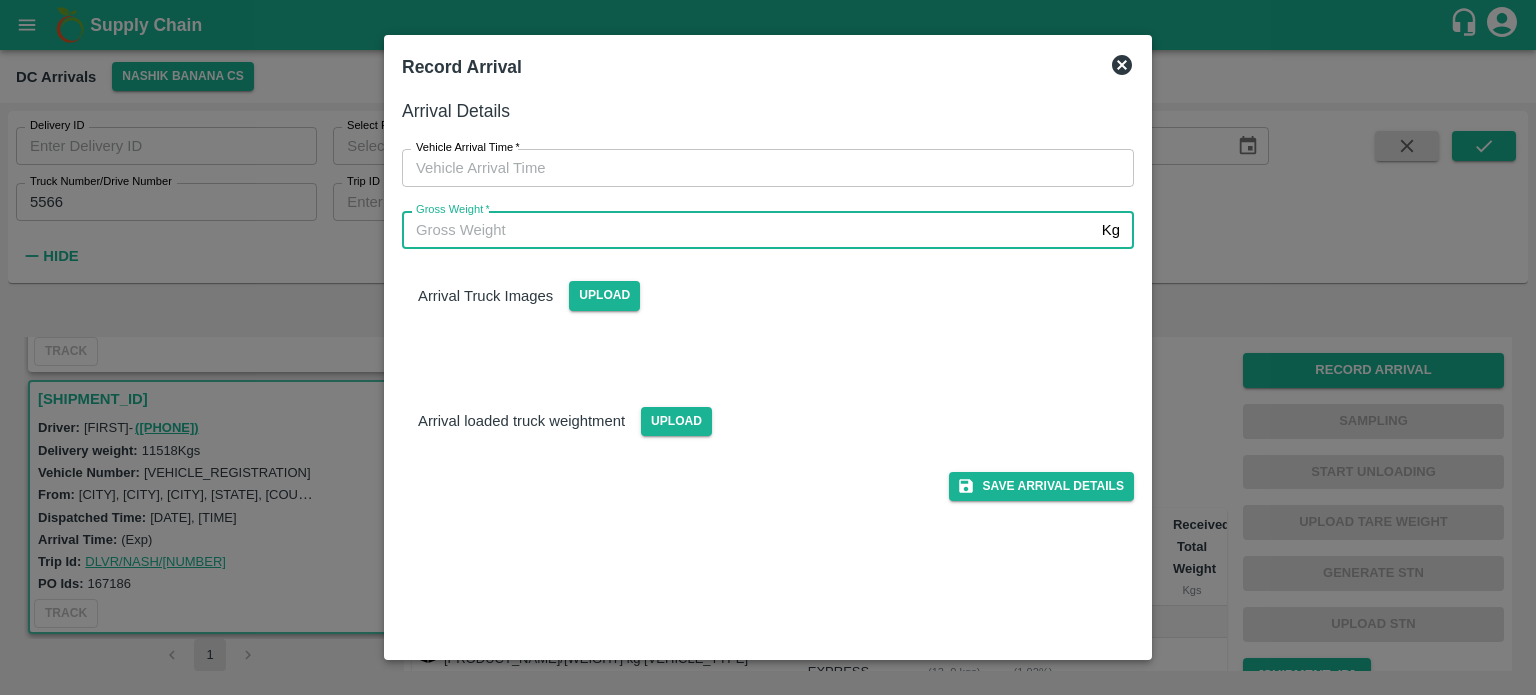 click on "Gross Weight   *" at bounding box center [748, 230] 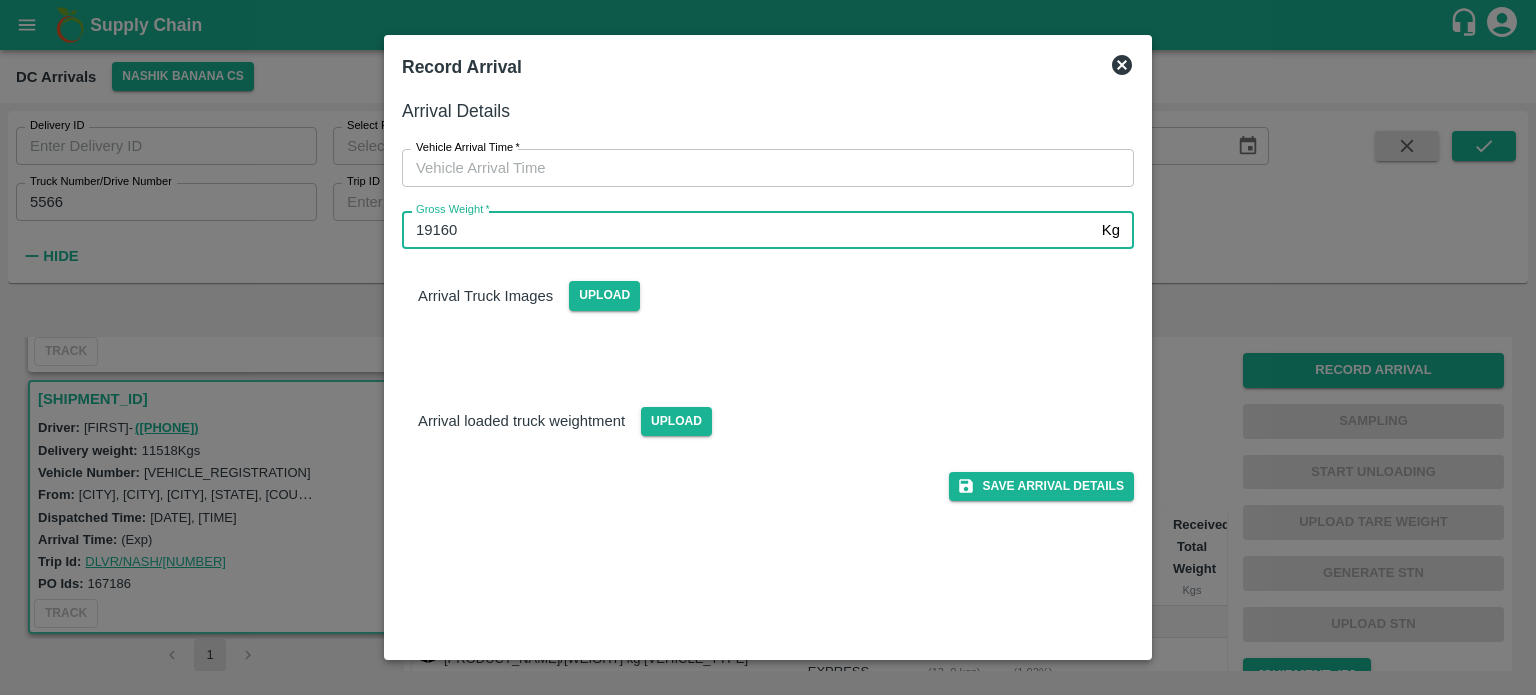type on "19160" 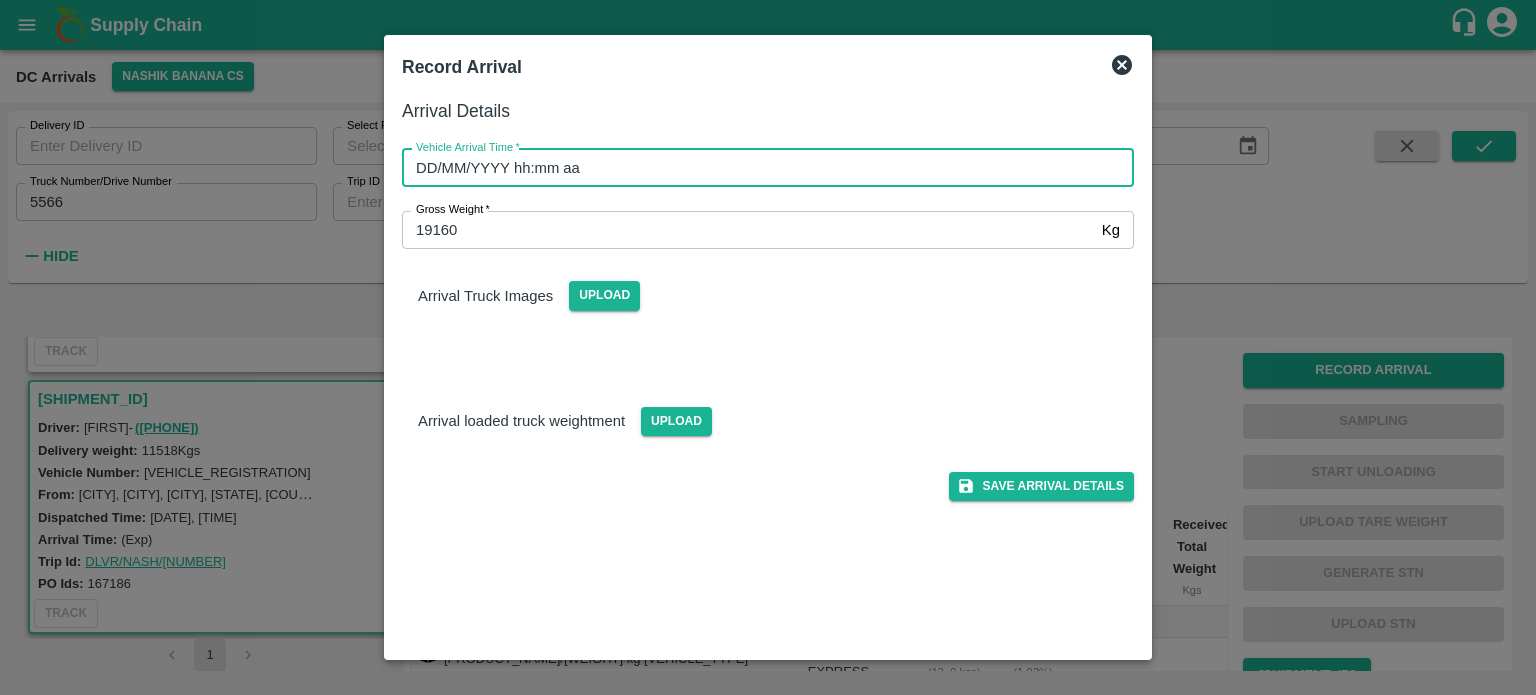 click on "DD/MM/YYYY hh:mm aa" at bounding box center (761, 168) 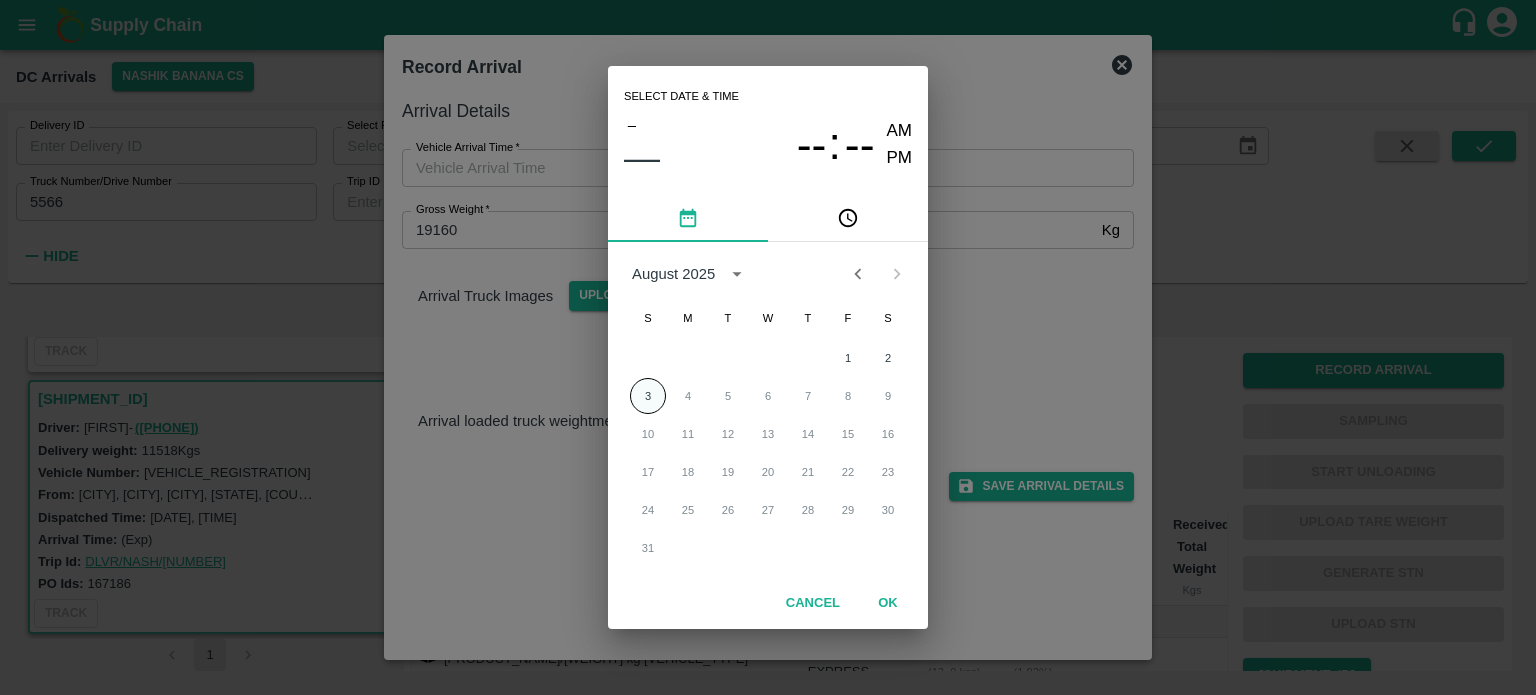 click on "3" at bounding box center (648, 396) 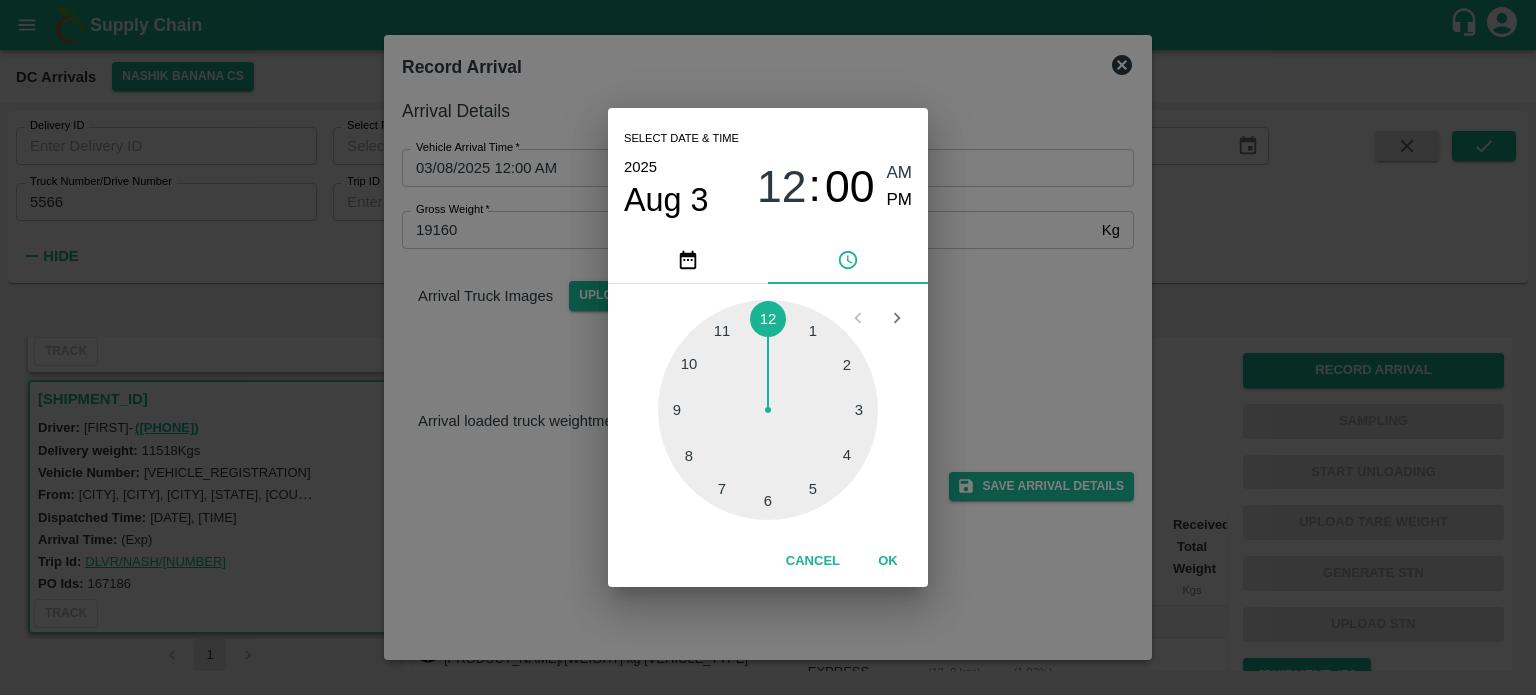 click at bounding box center (768, 410) 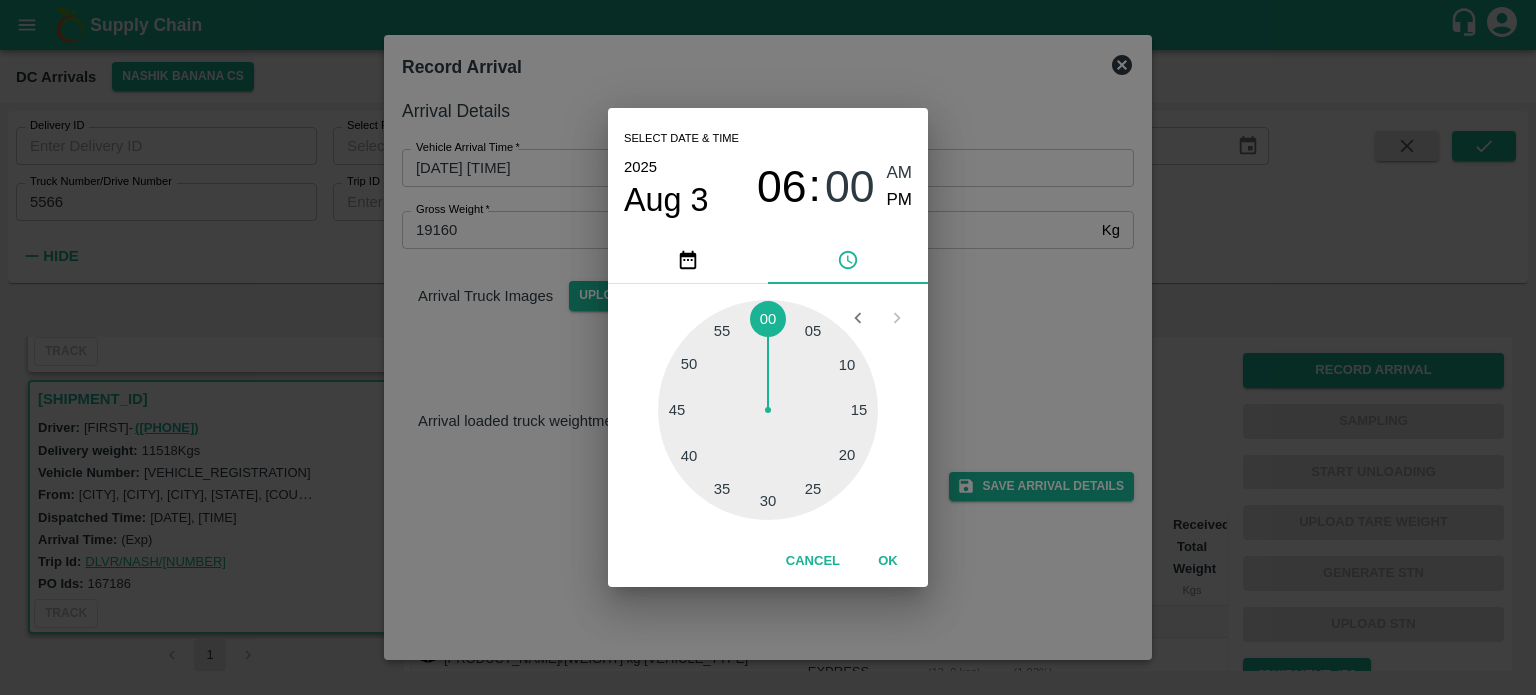 click at bounding box center (768, 410) 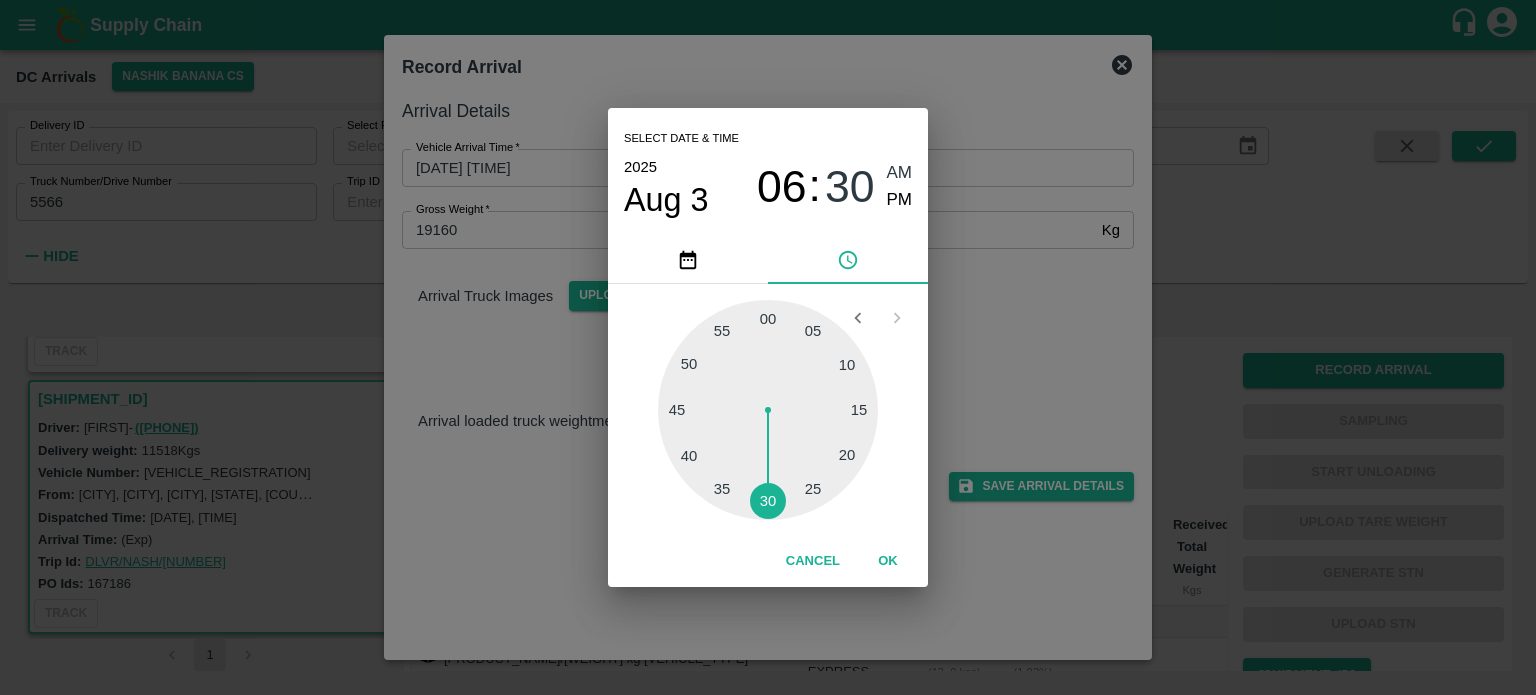 click on "Select date & time 2025 Aug 3 06 : 30 AM PM 05 10 15 20 25 30 35 40 45 50 55 00 Cancel OK" at bounding box center (768, 347) 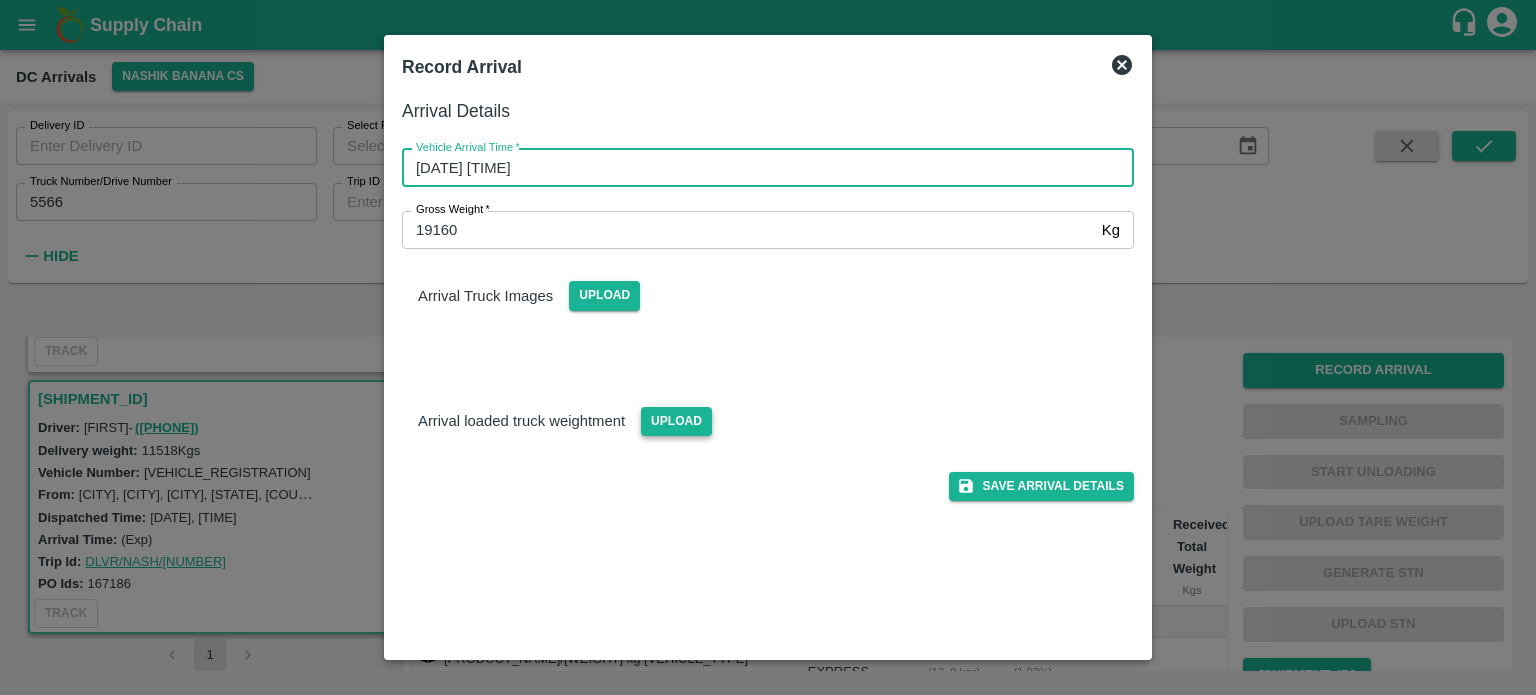 click on "Upload" at bounding box center (676, 421) 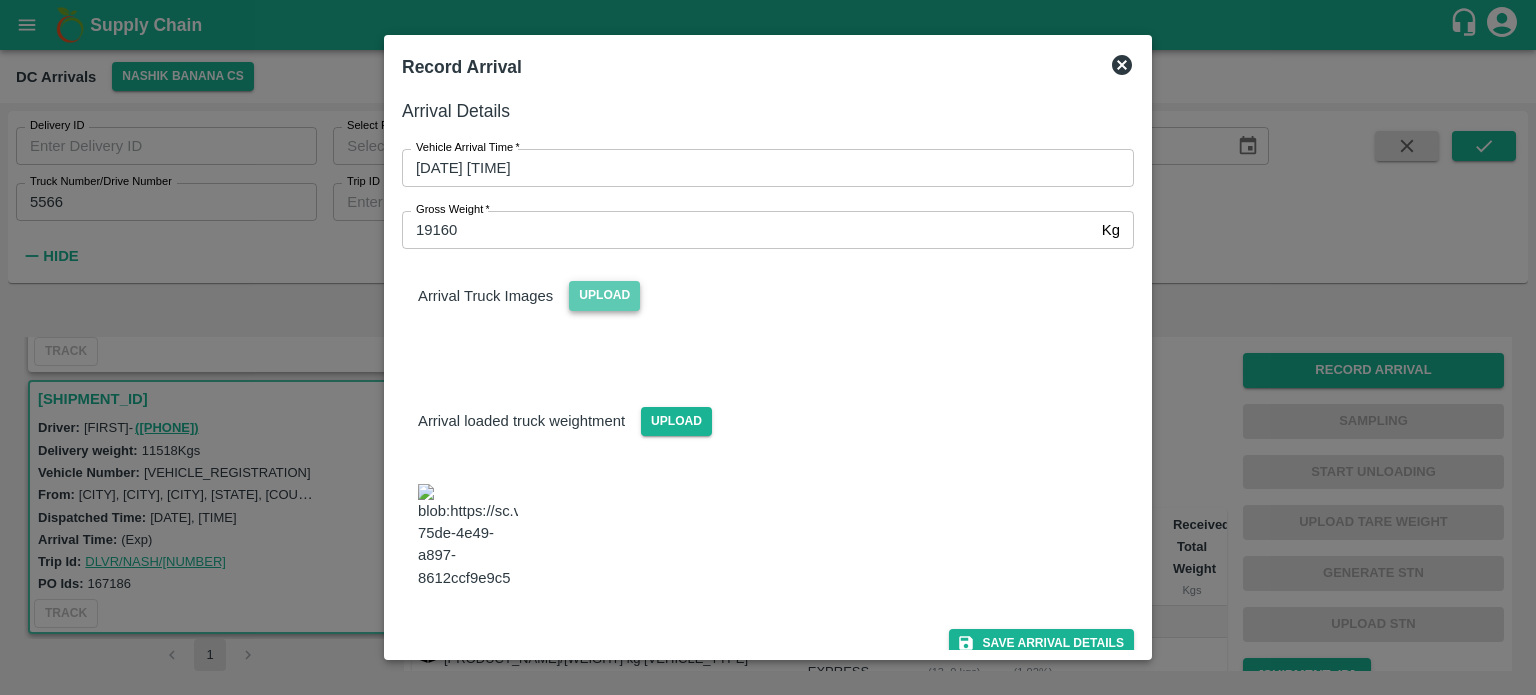 click on "Upload" at bounding box center (604, 295) 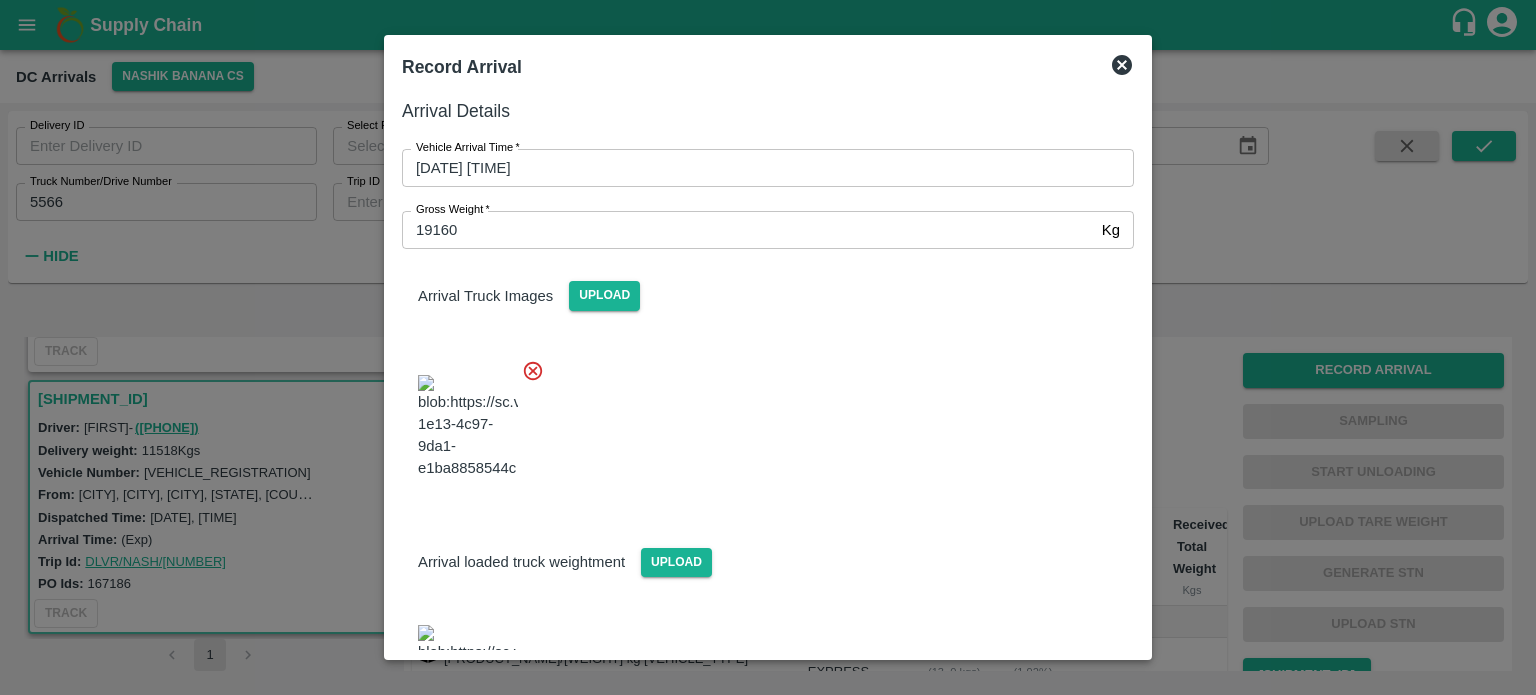 click at bounding box center [760, 421] 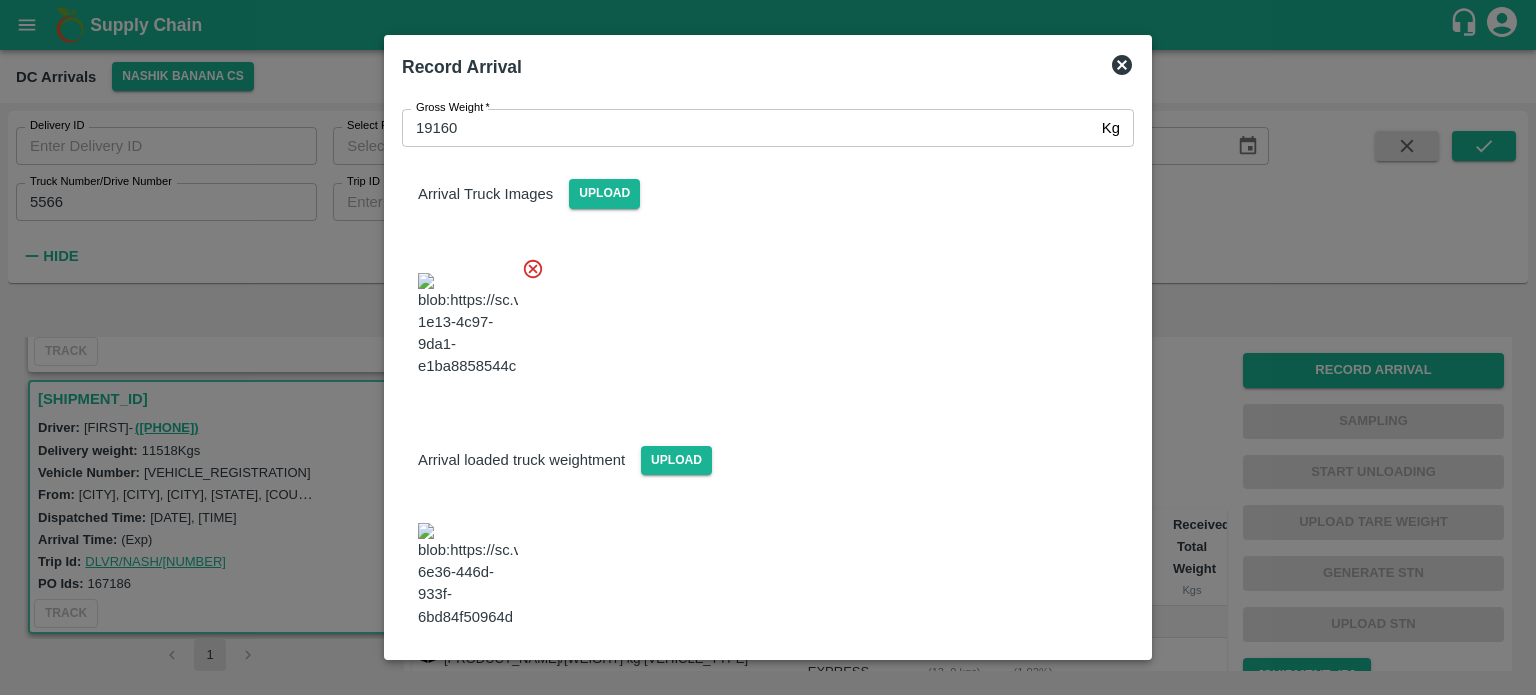 click on "Save Arrival Details" at bounding box center [1041, 682] 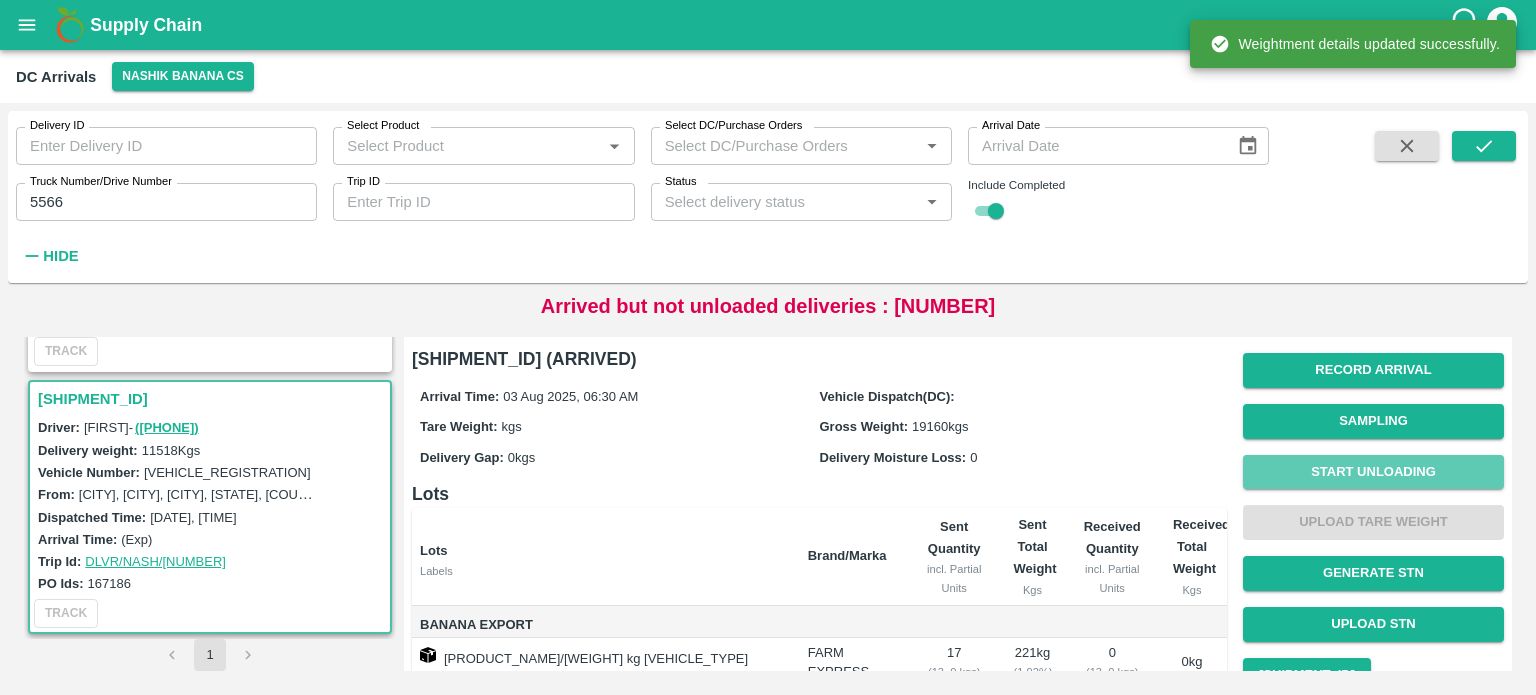 click on "Start Unloading" at bounding box center (1373, 472) 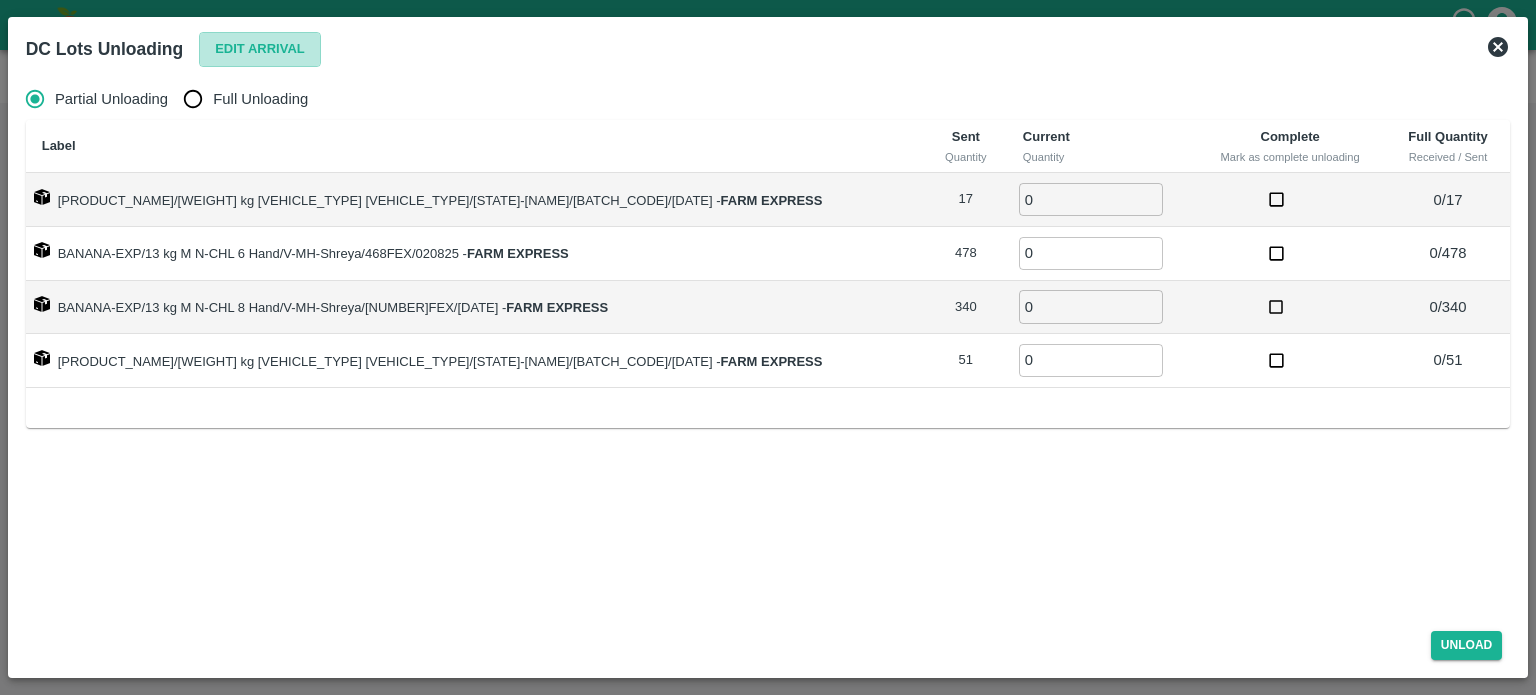 click on "Edit Arrival" at bounding box center (260, 49) 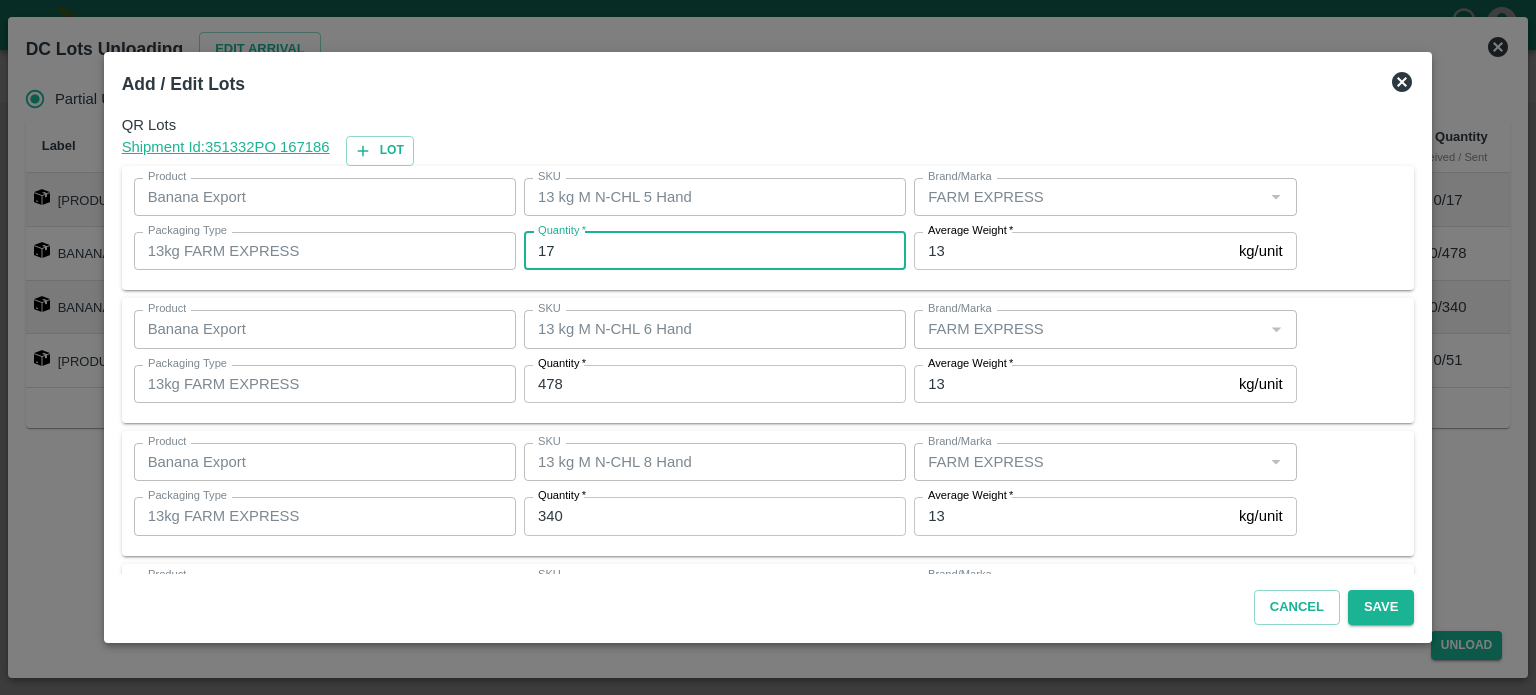 click on "17" at bounding box center (715, 251) 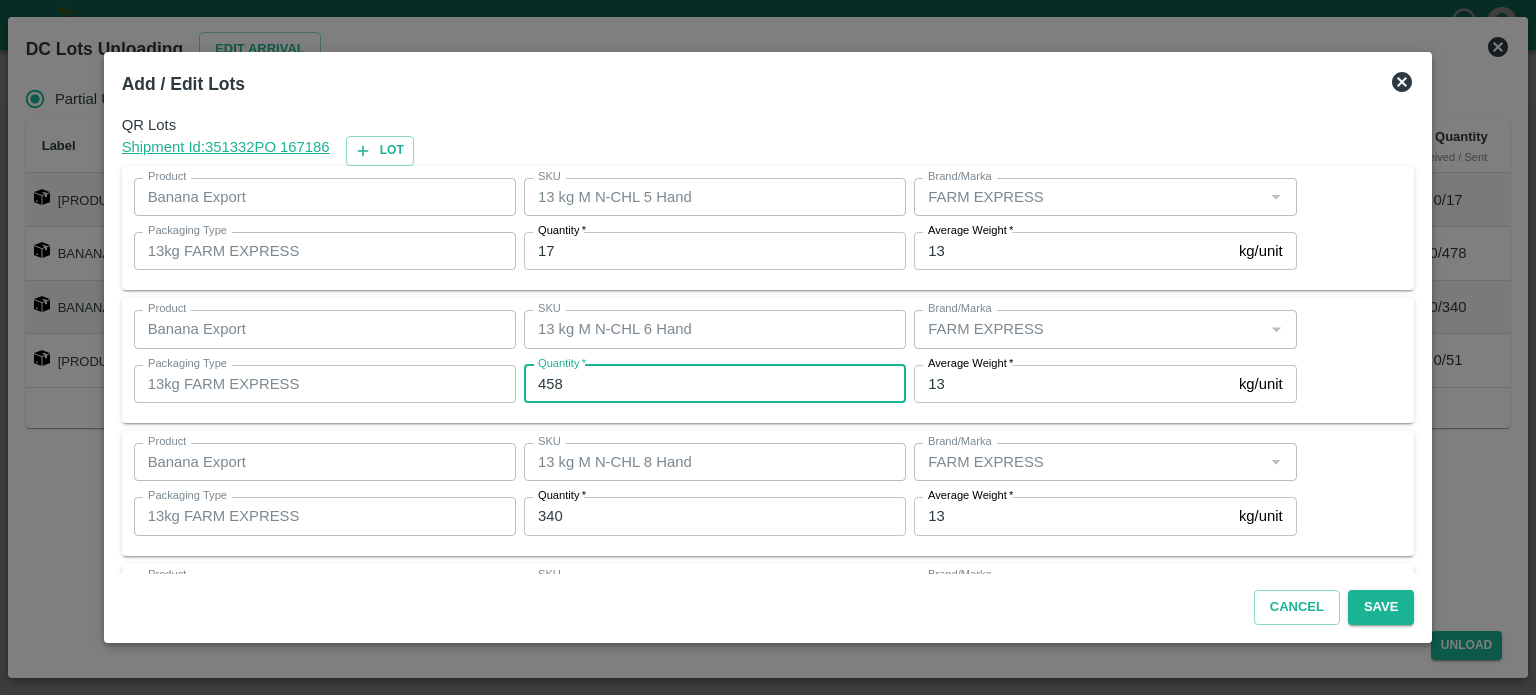 type on "458" 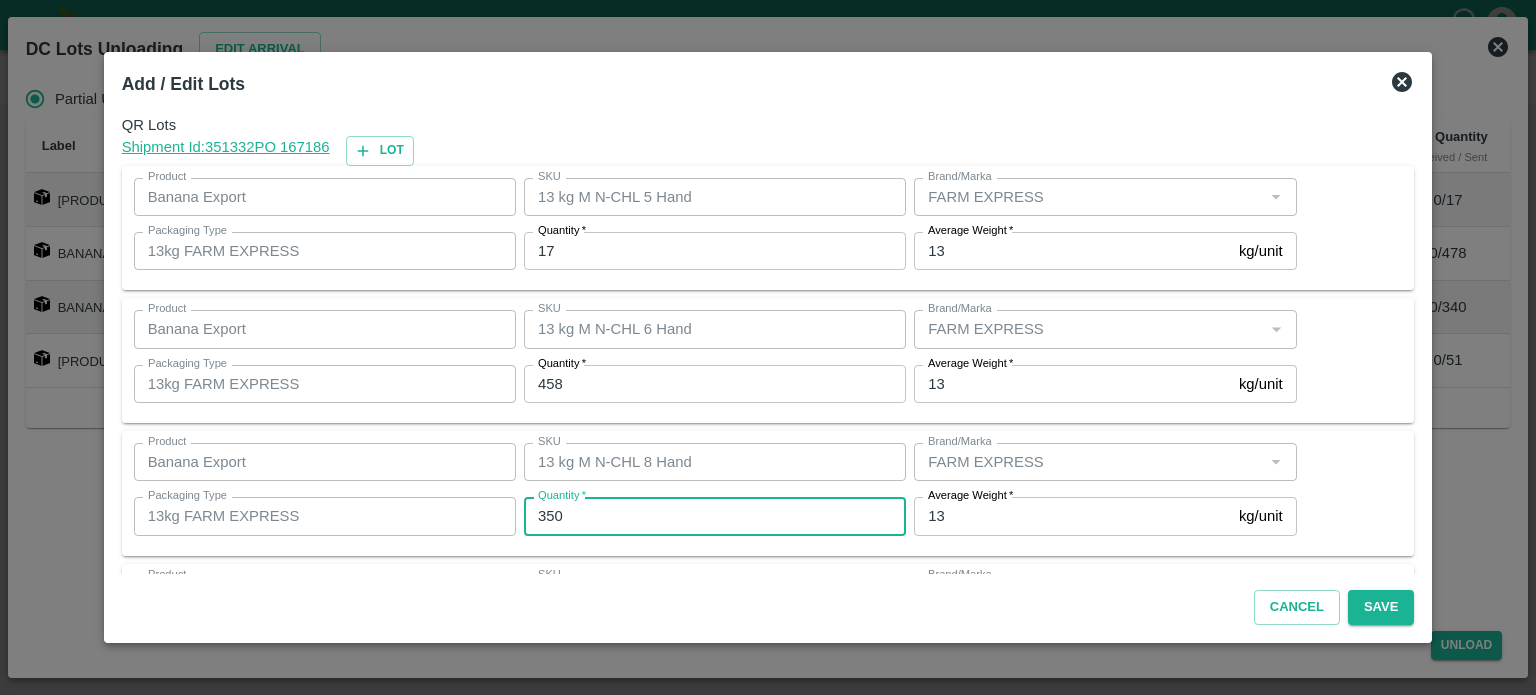 type on "350" 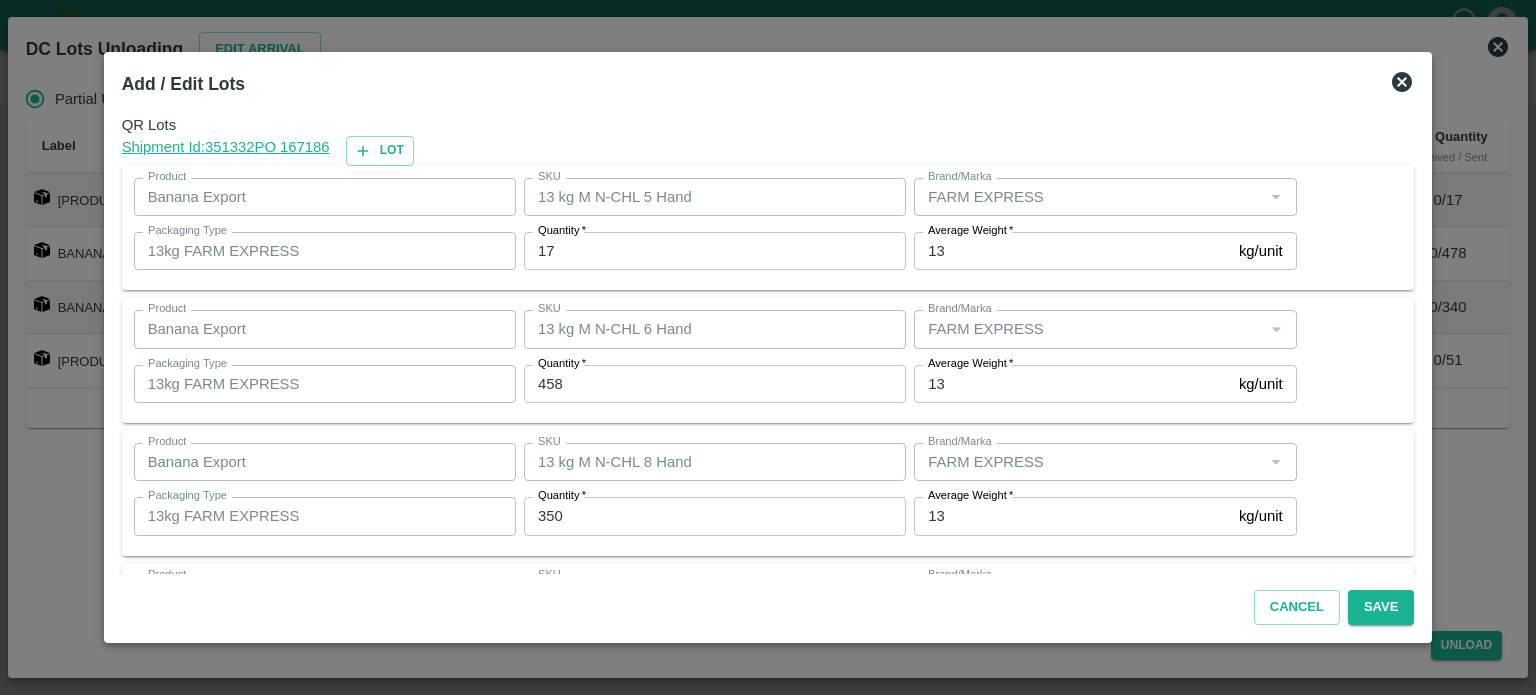scroll, scrollTop: 129, scrollLeft: 0, axis: vertical 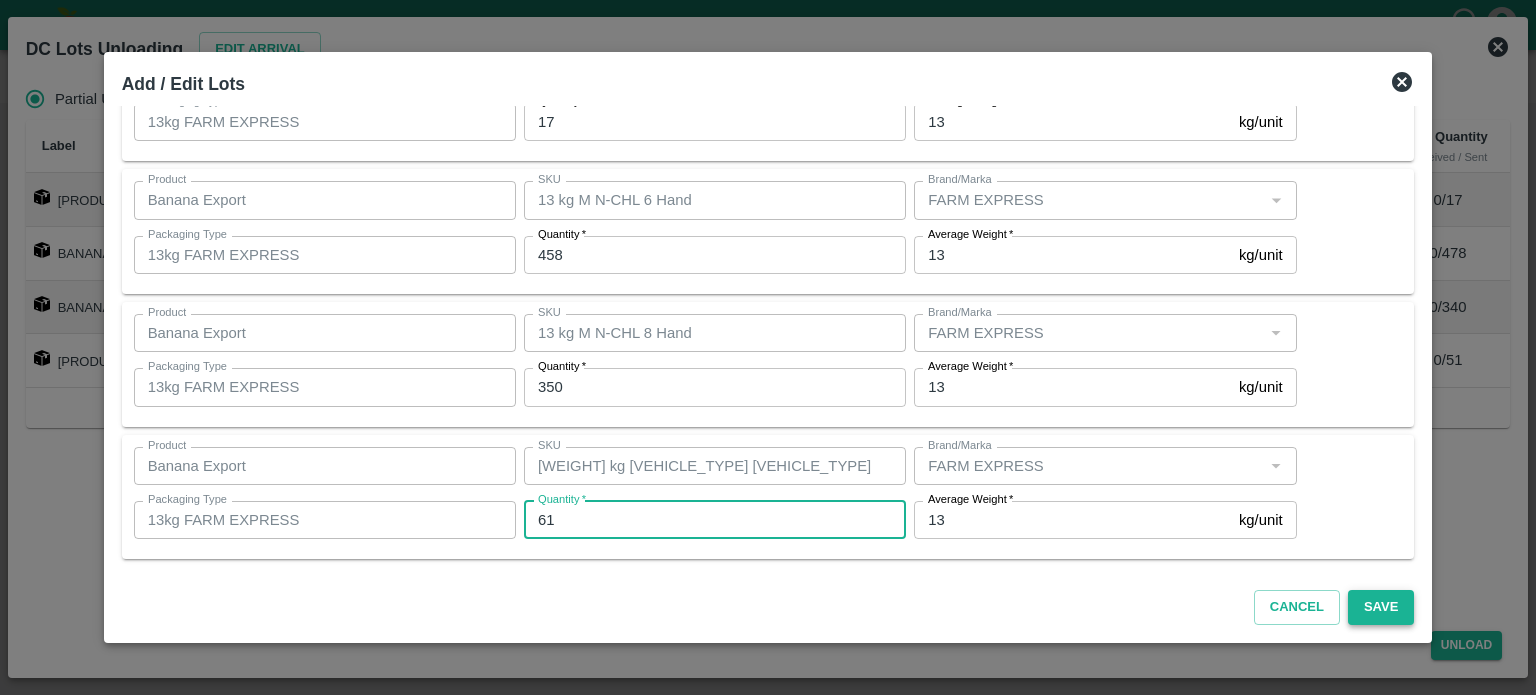 type on "61" 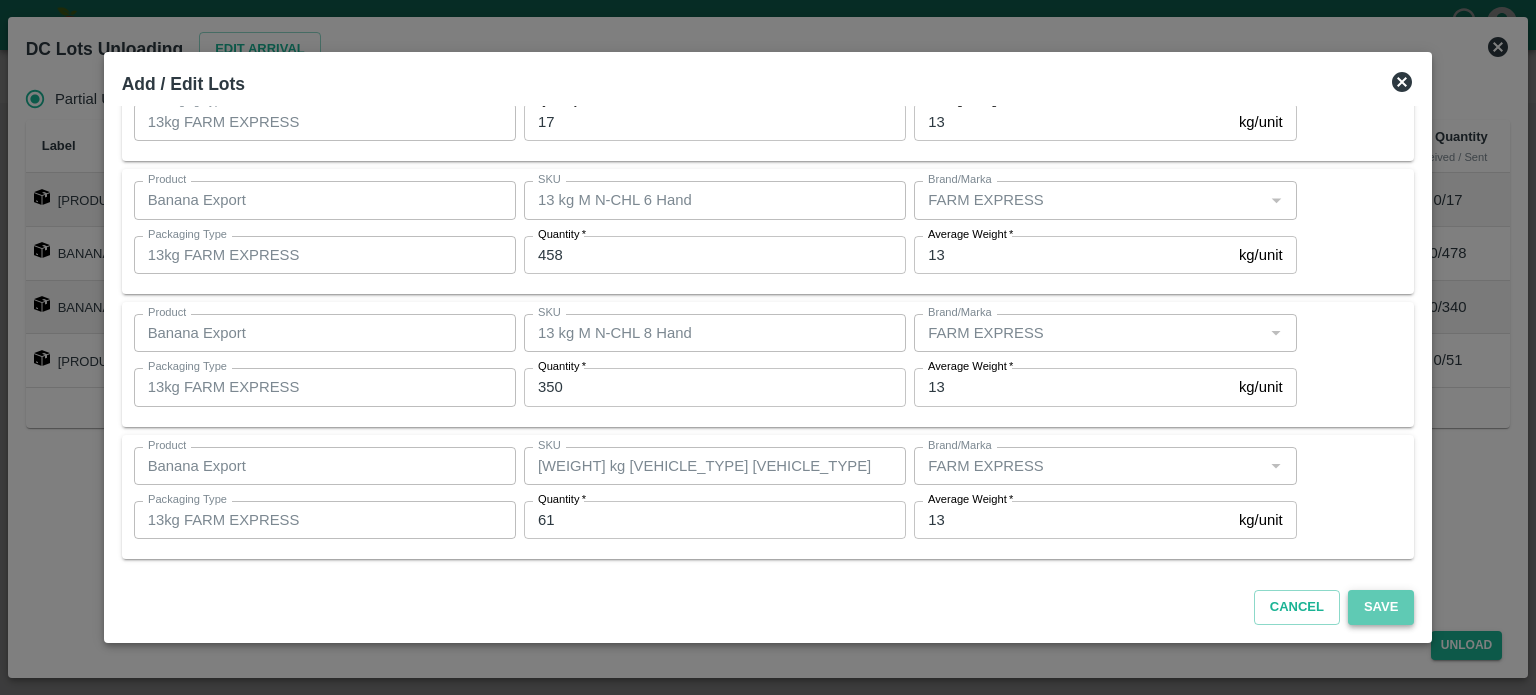 click on "Save" at bounding box center [1381, 607] 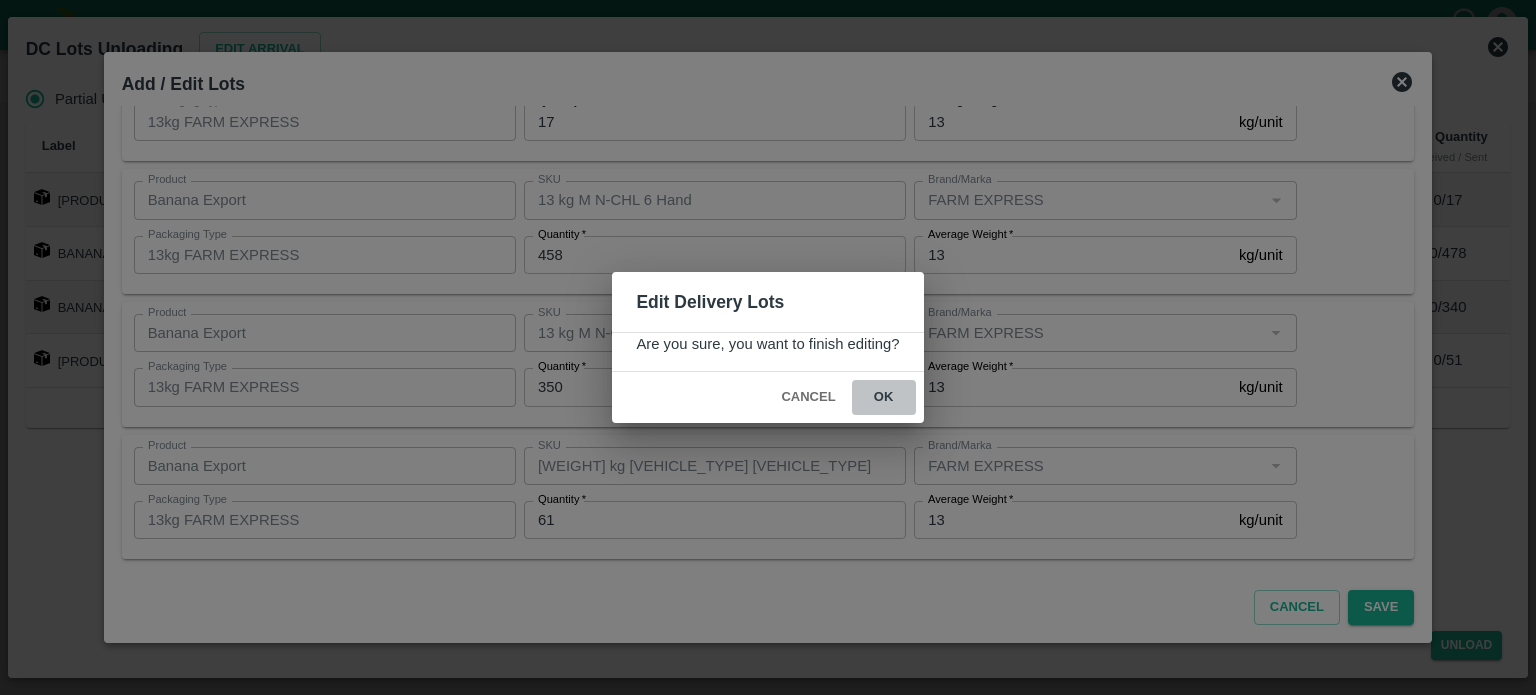click on "ok" at bounding box center (884, 397) 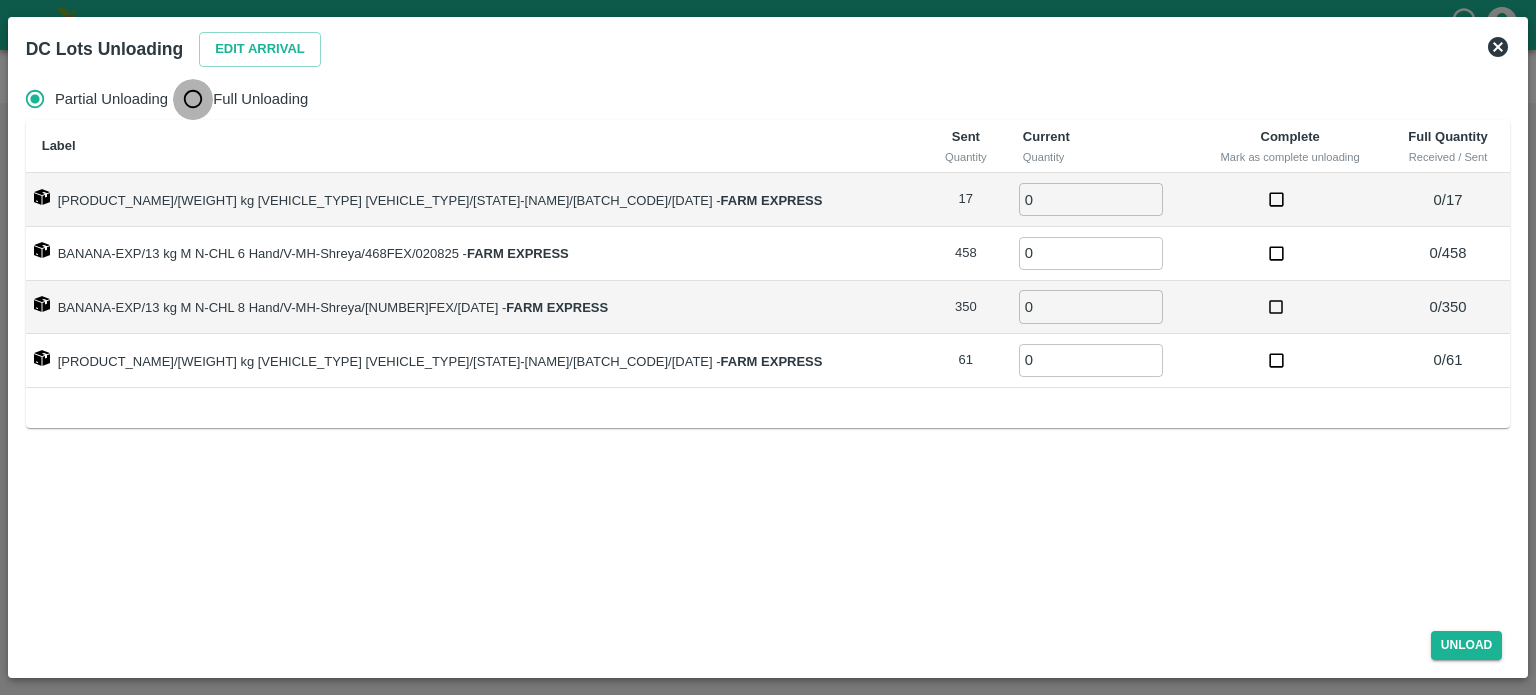 click on "Full Unloading" at bounding box center [193, 99] 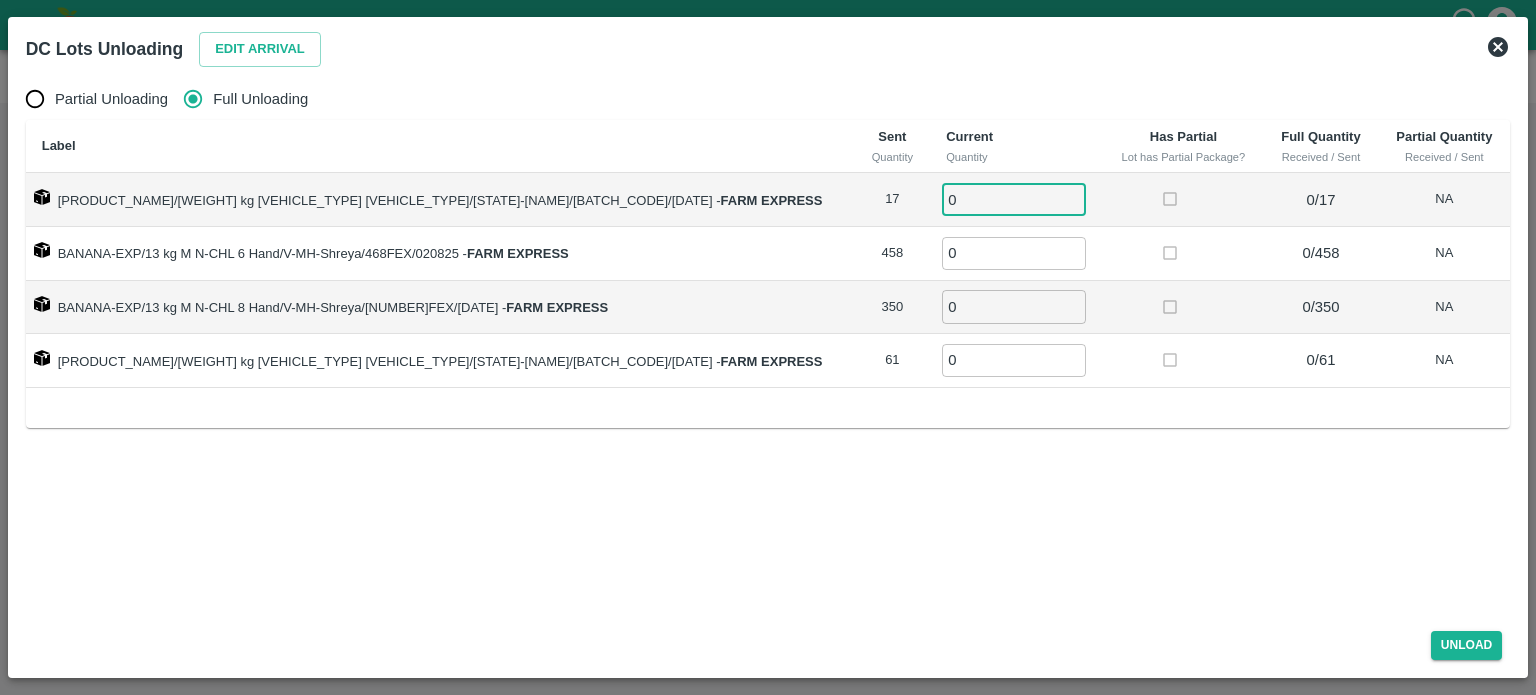 click on "0" at bounding box center (1014, 199) 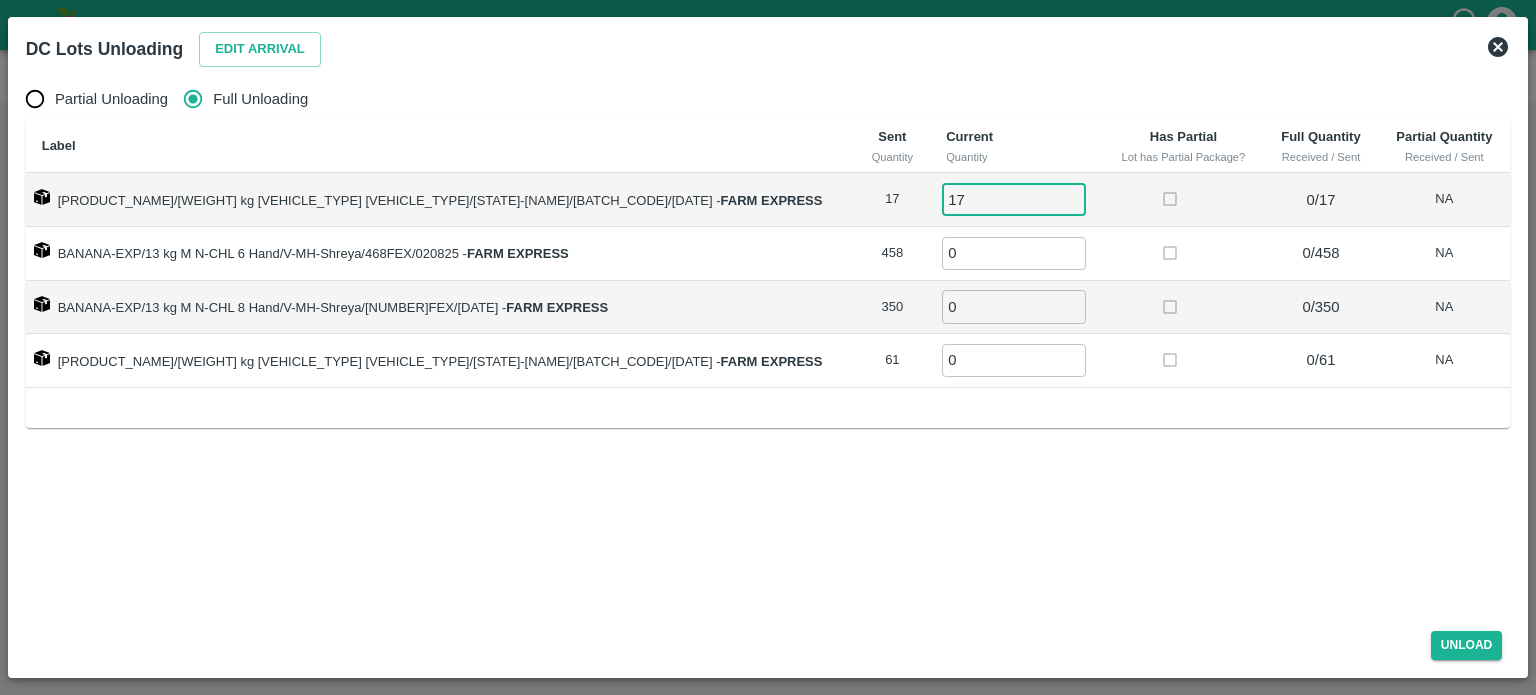 type on "17" 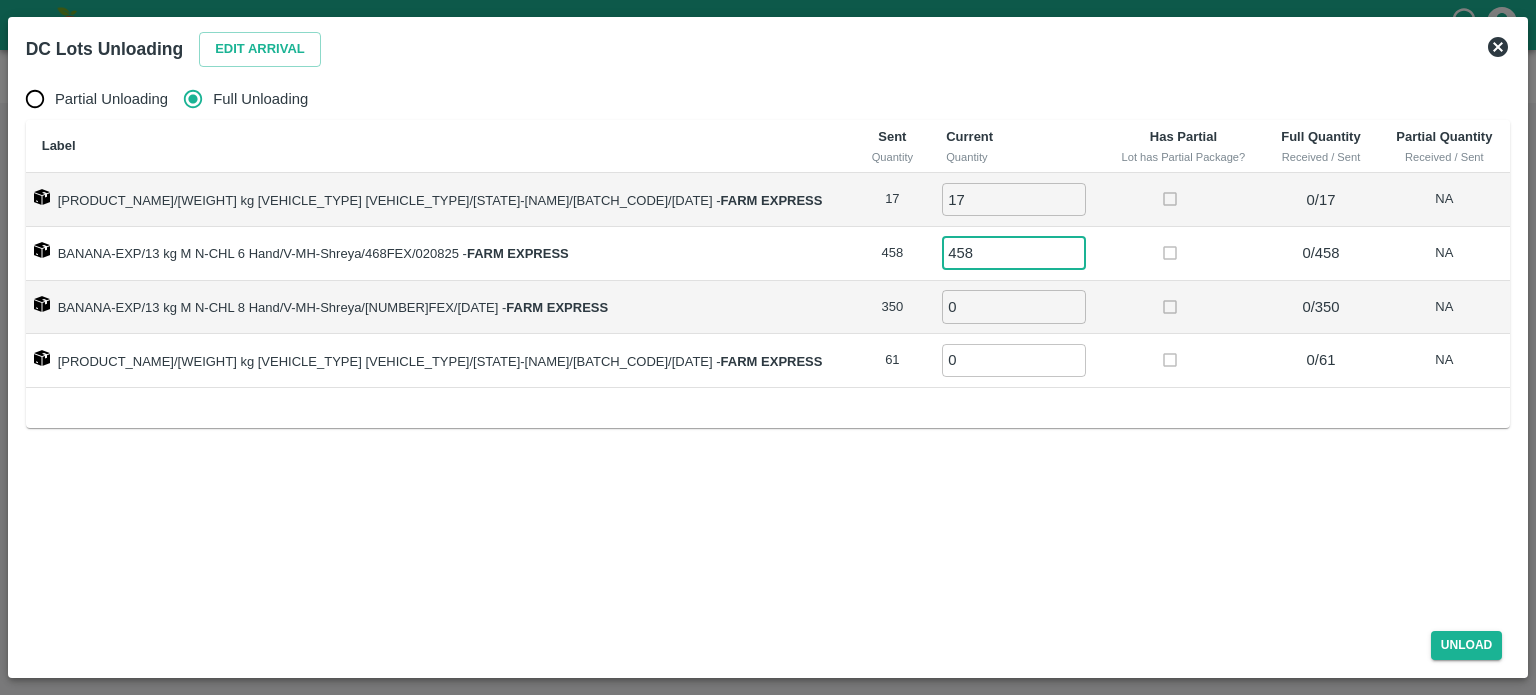 type on "458" 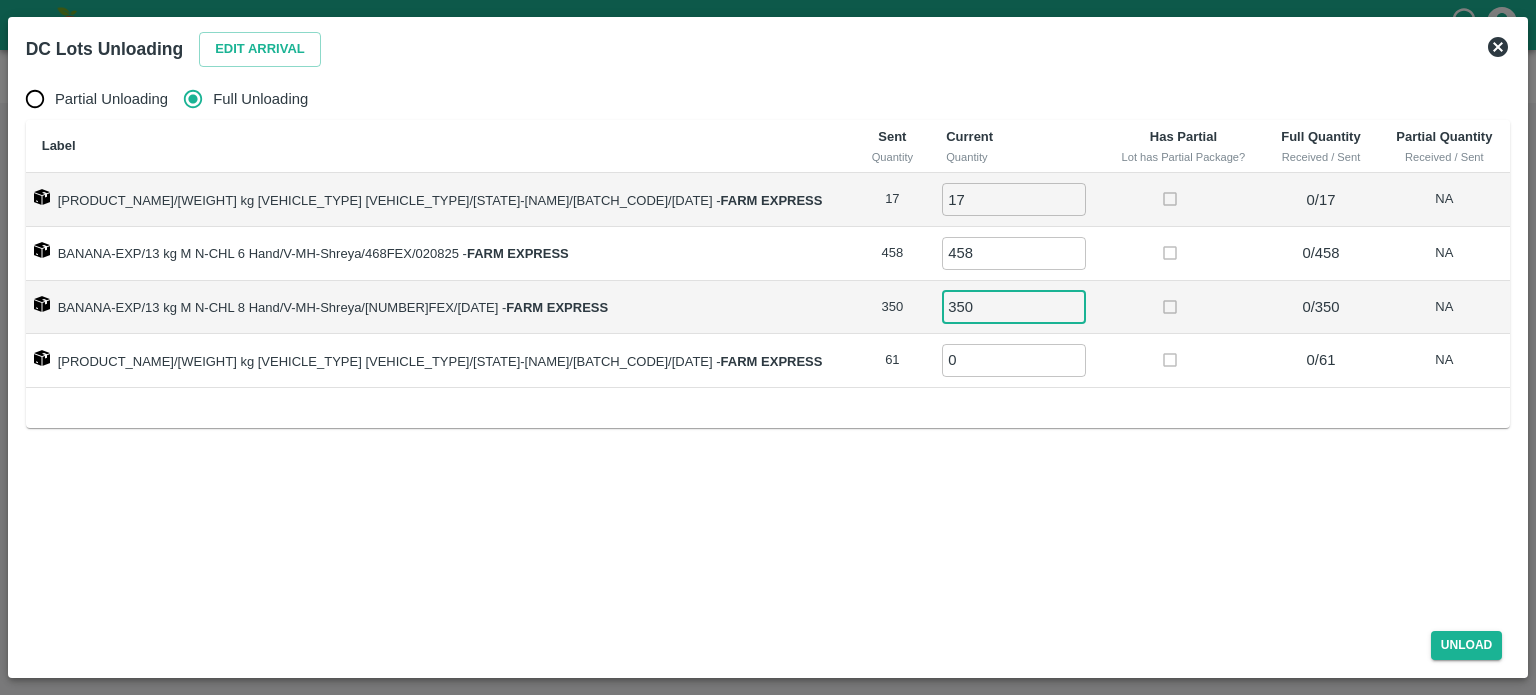 type on "350" 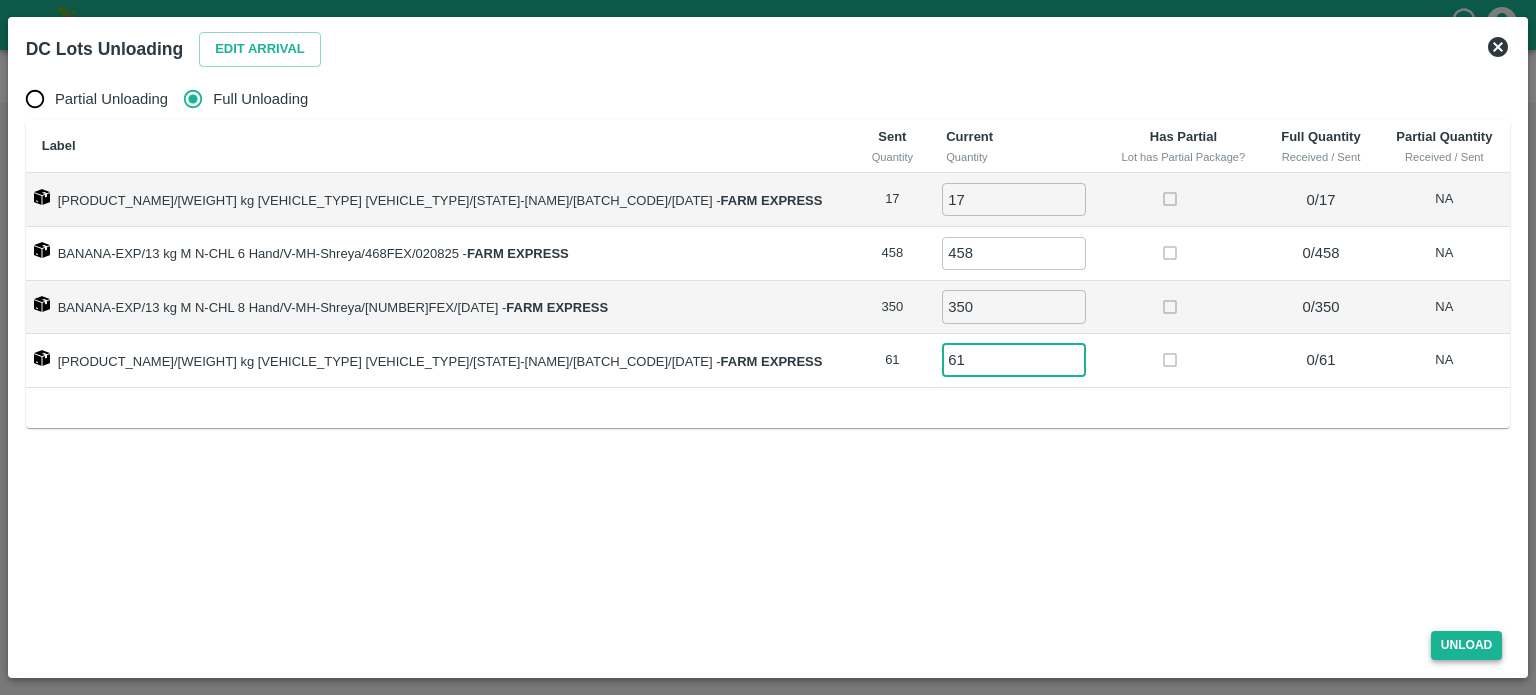 type on "61" 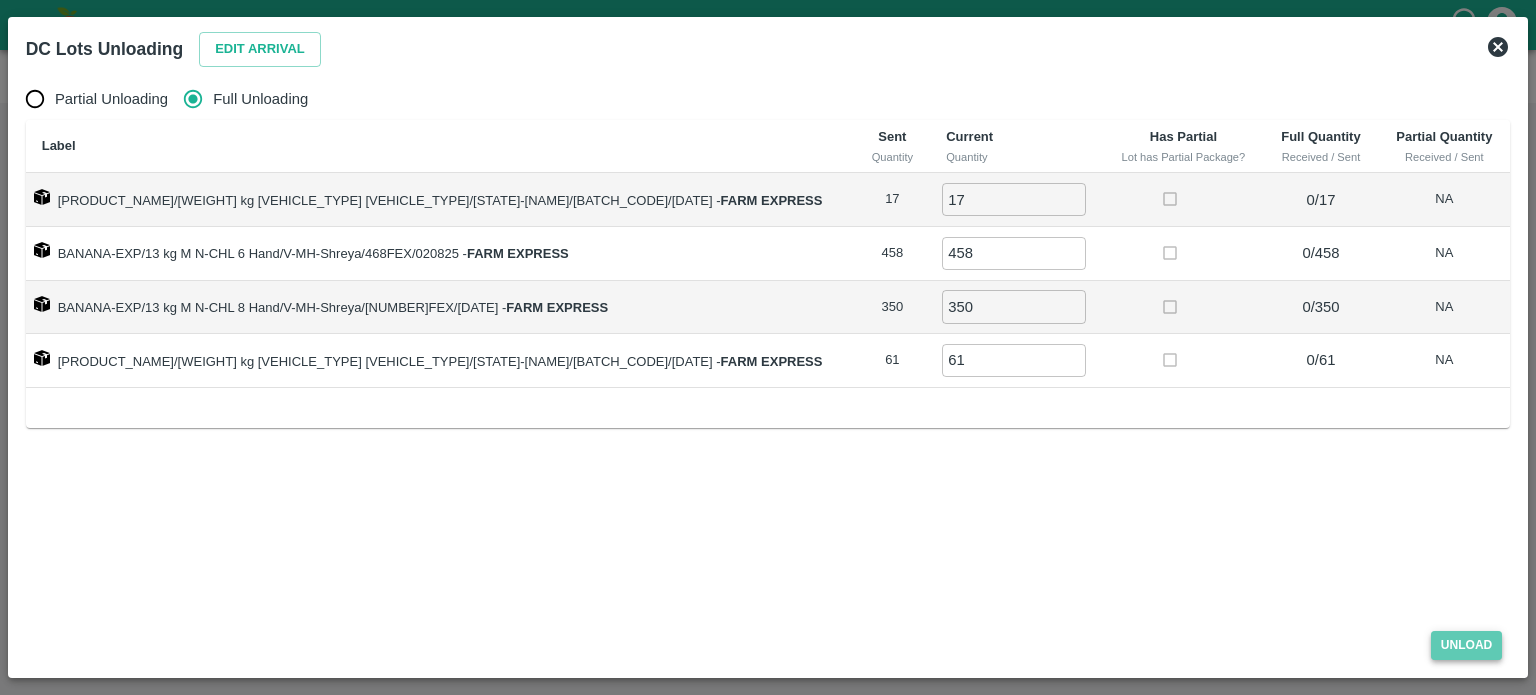 click on "Unload" at bounding box center [1467, 645] 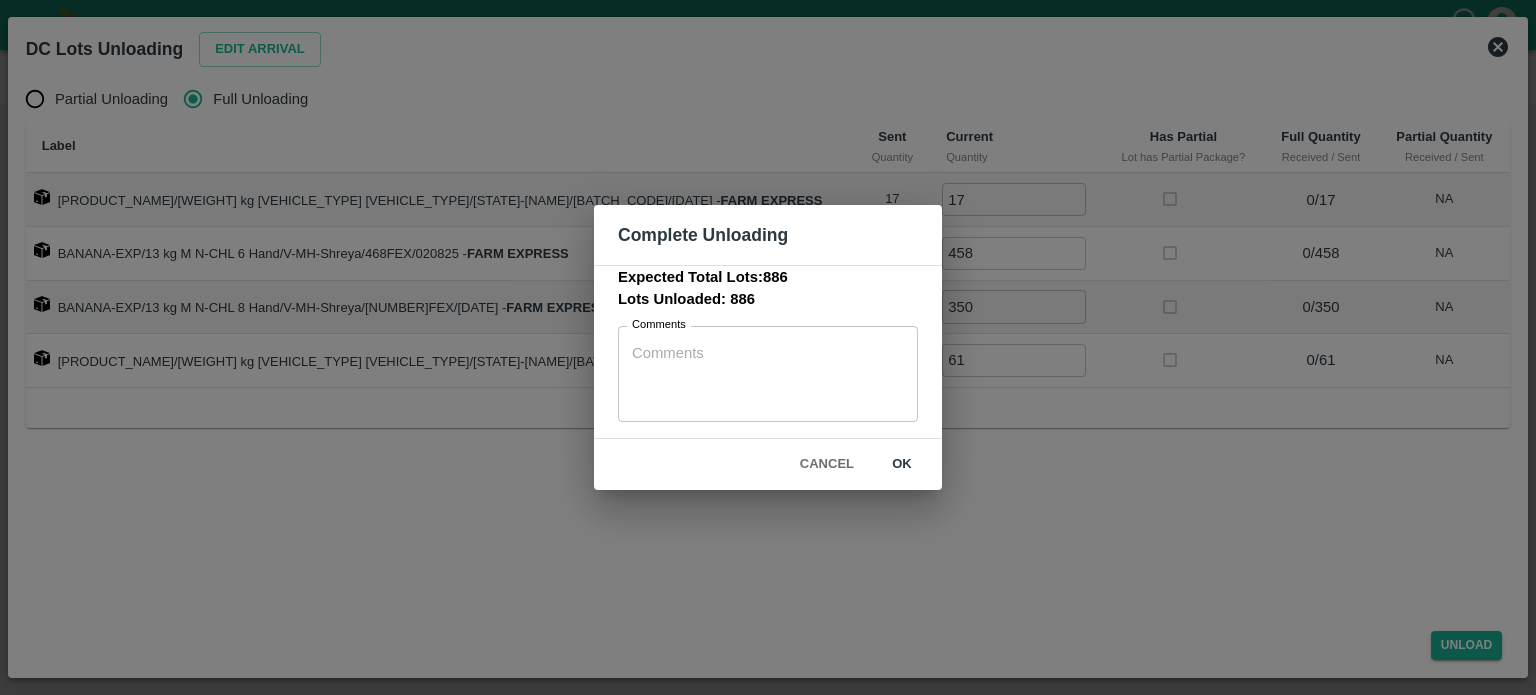 click on "ok" at bounding box center [902, 464] 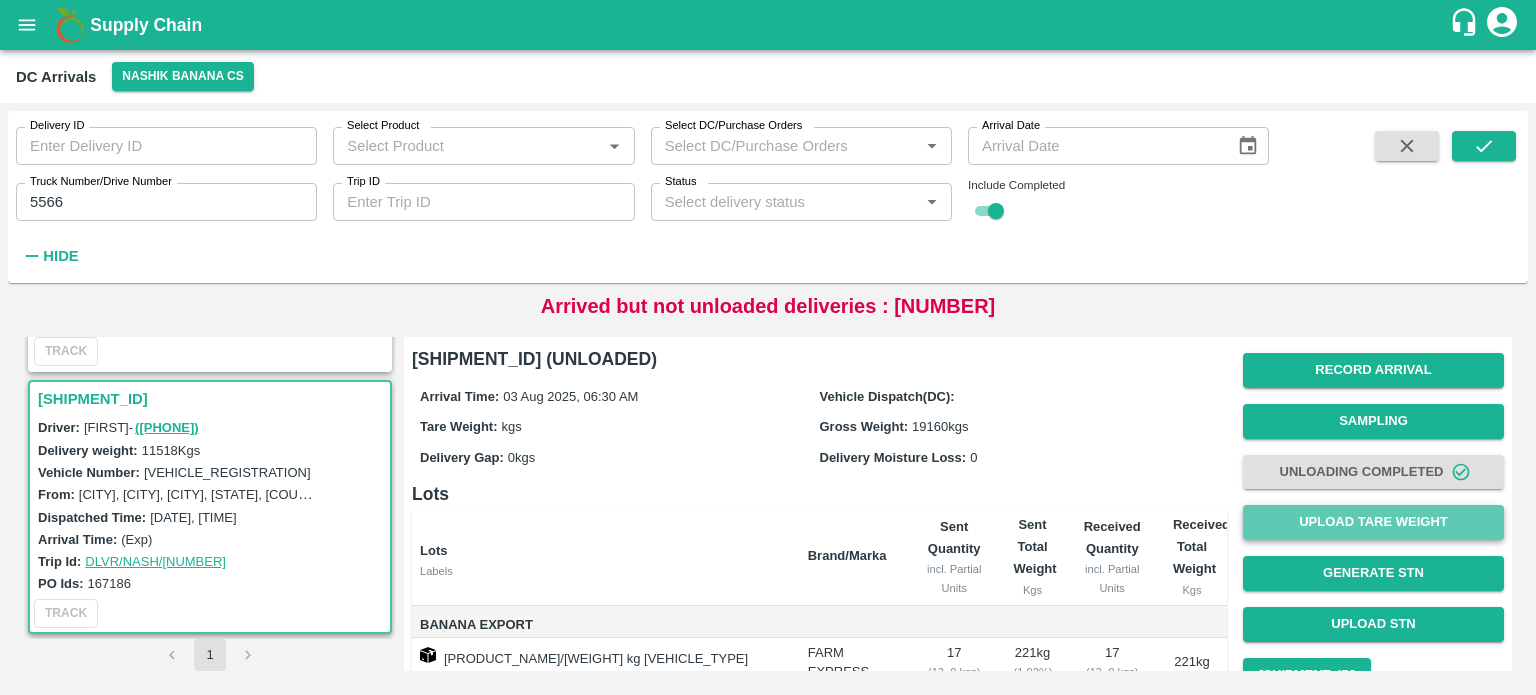 click on "Upload Tare Weight" at bounding box center [1373, 522] 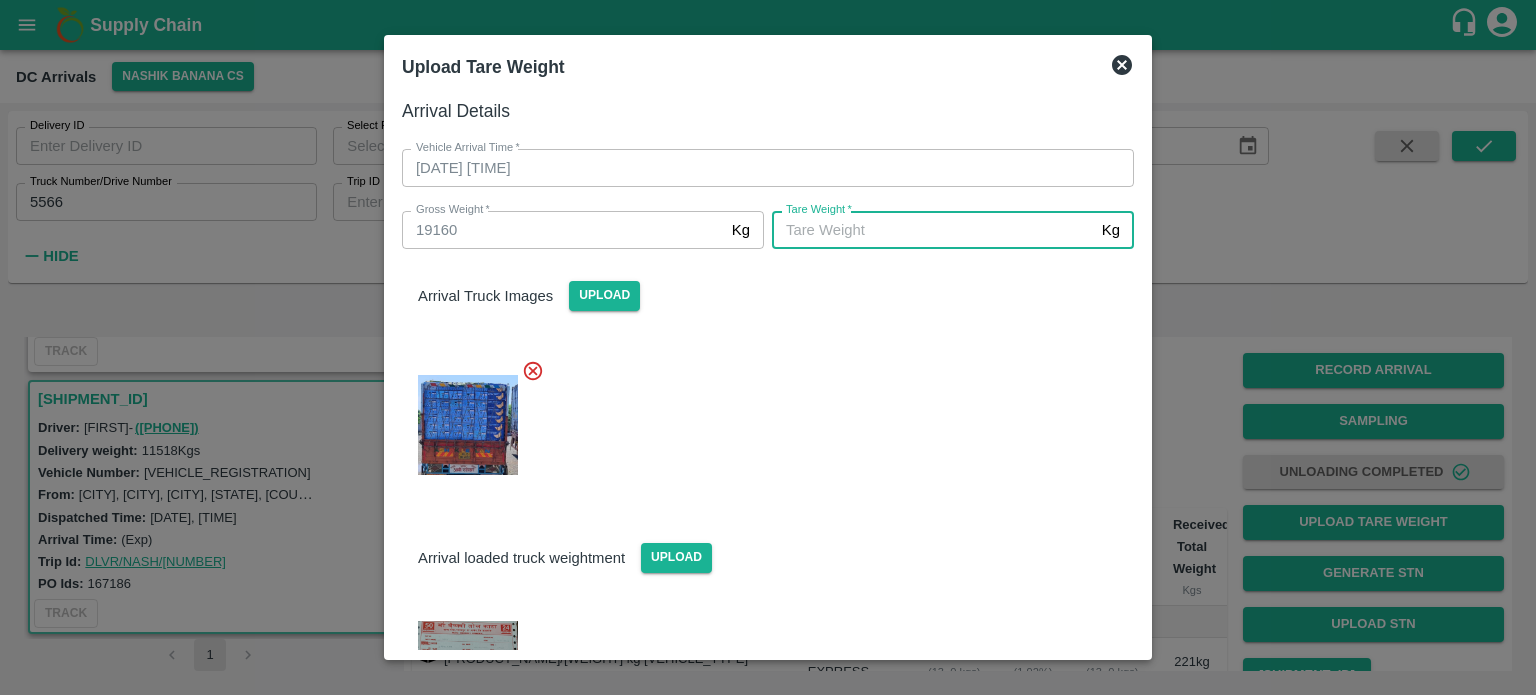 click on "Tare Weight   *" at bounding box center [933, 230] 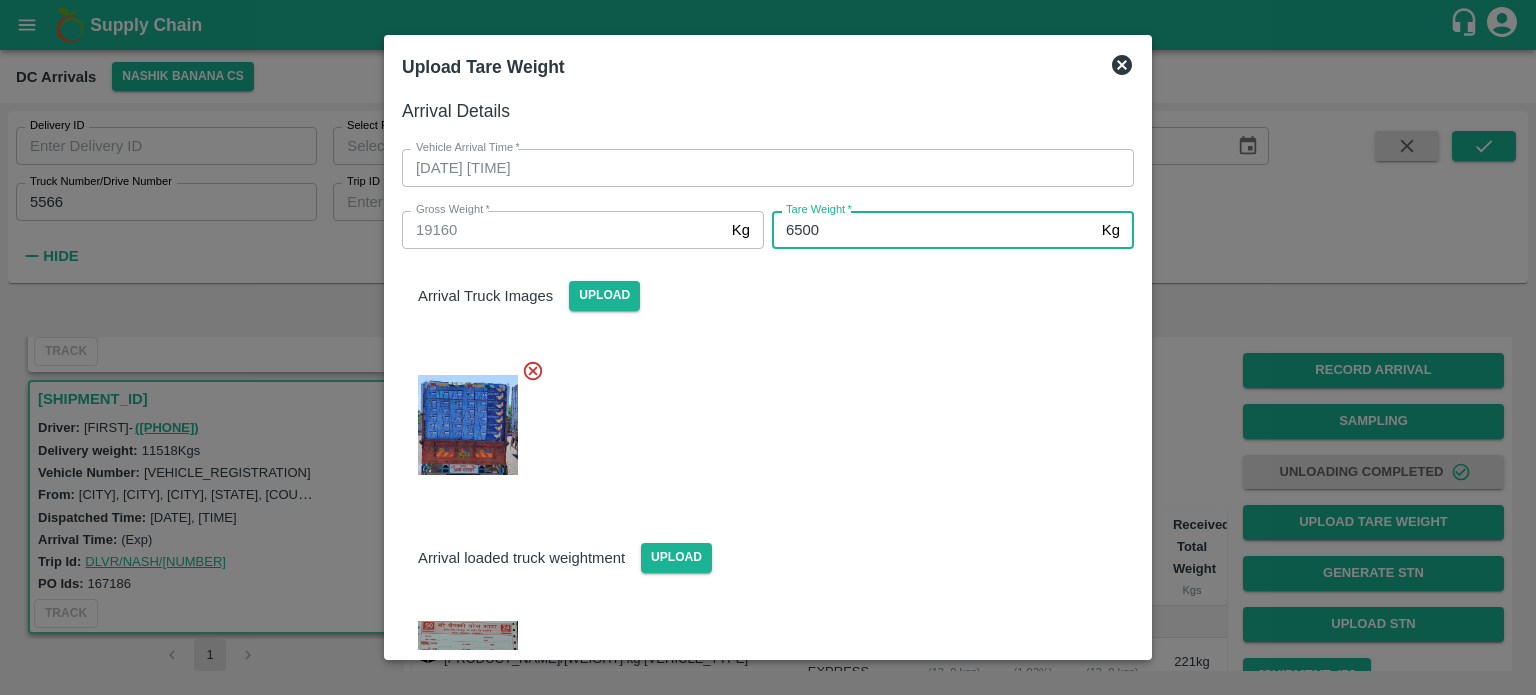 type on "6500" 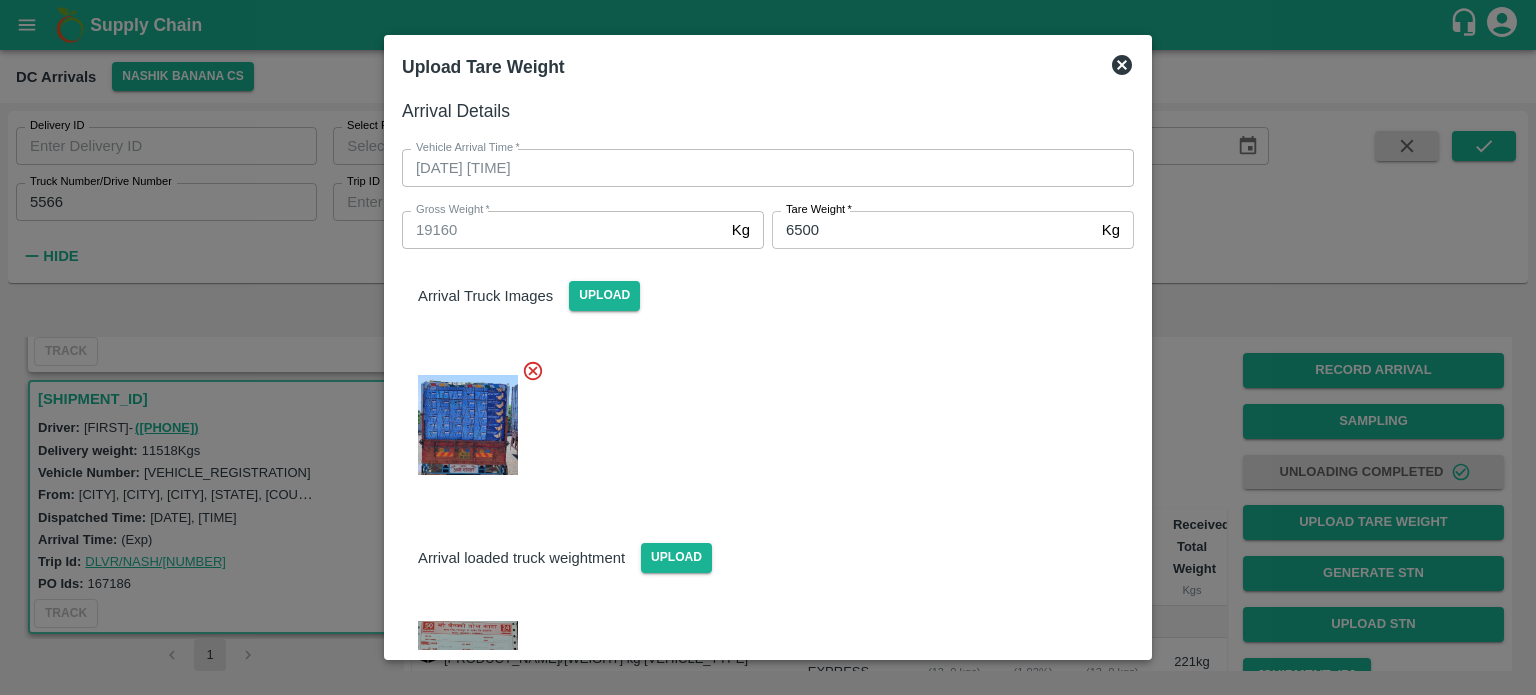 click at bounding box center [760, 419] 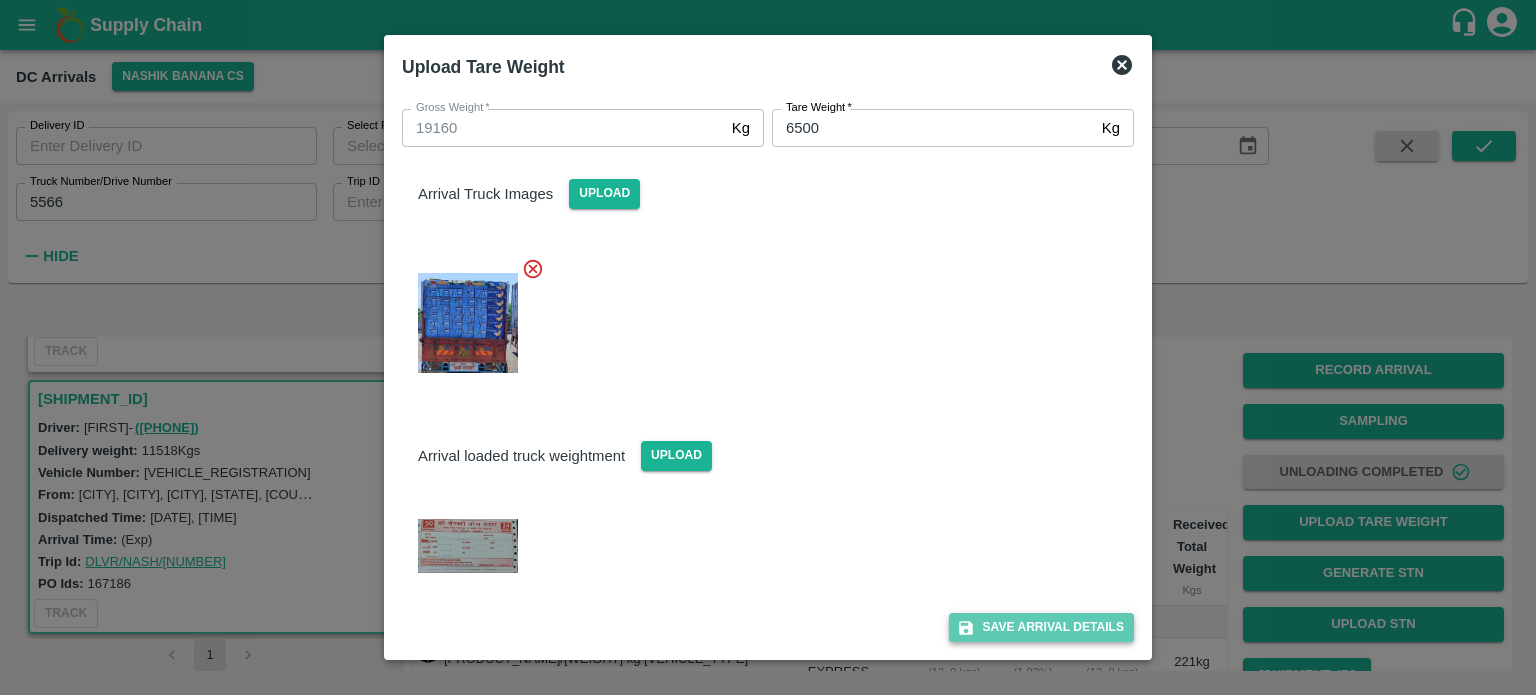 click on "Save Arrival Details" at bounding box center (1041, 627) 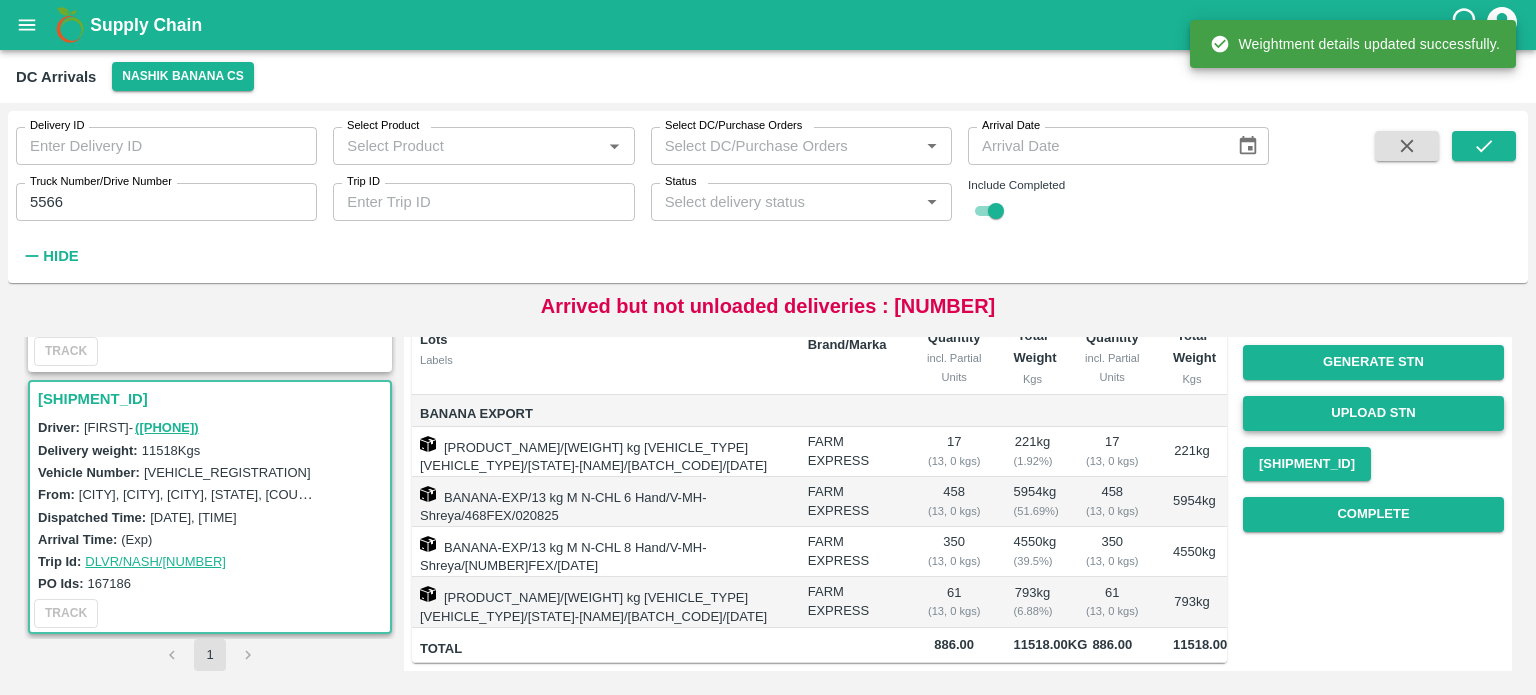 scroll, scrollTop: 228, scrollLeft: 0, axis: vertical 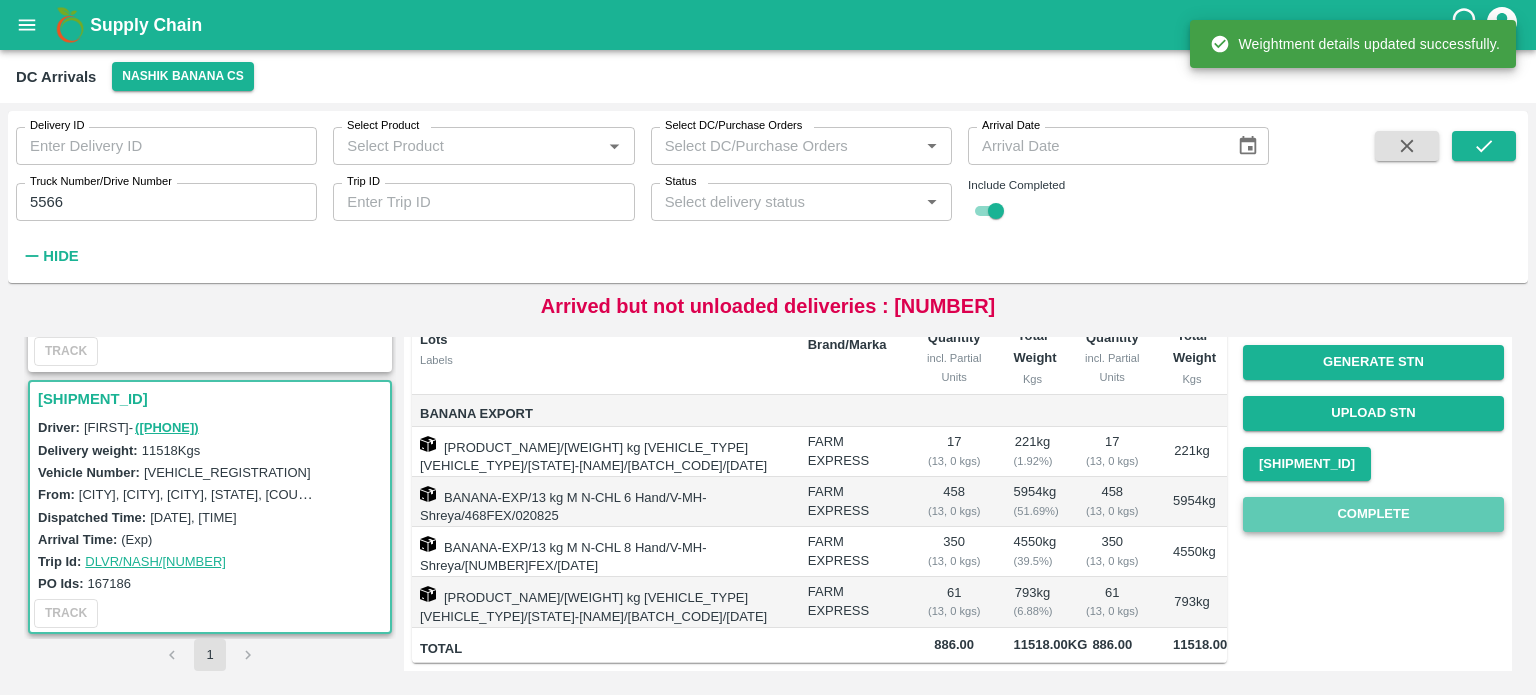click on "Complete" at bounding box center (1373, 514) 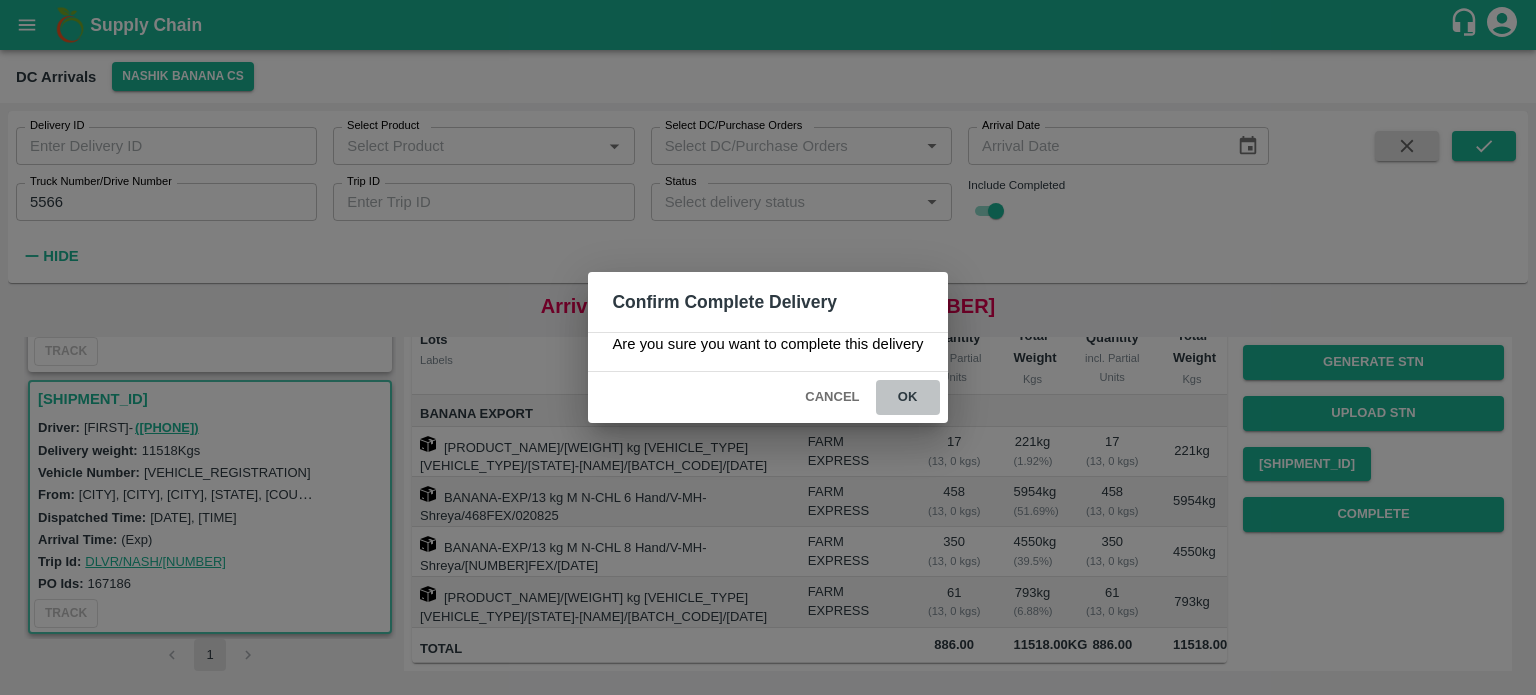 click on "ok" at bounding box center [908, 397] 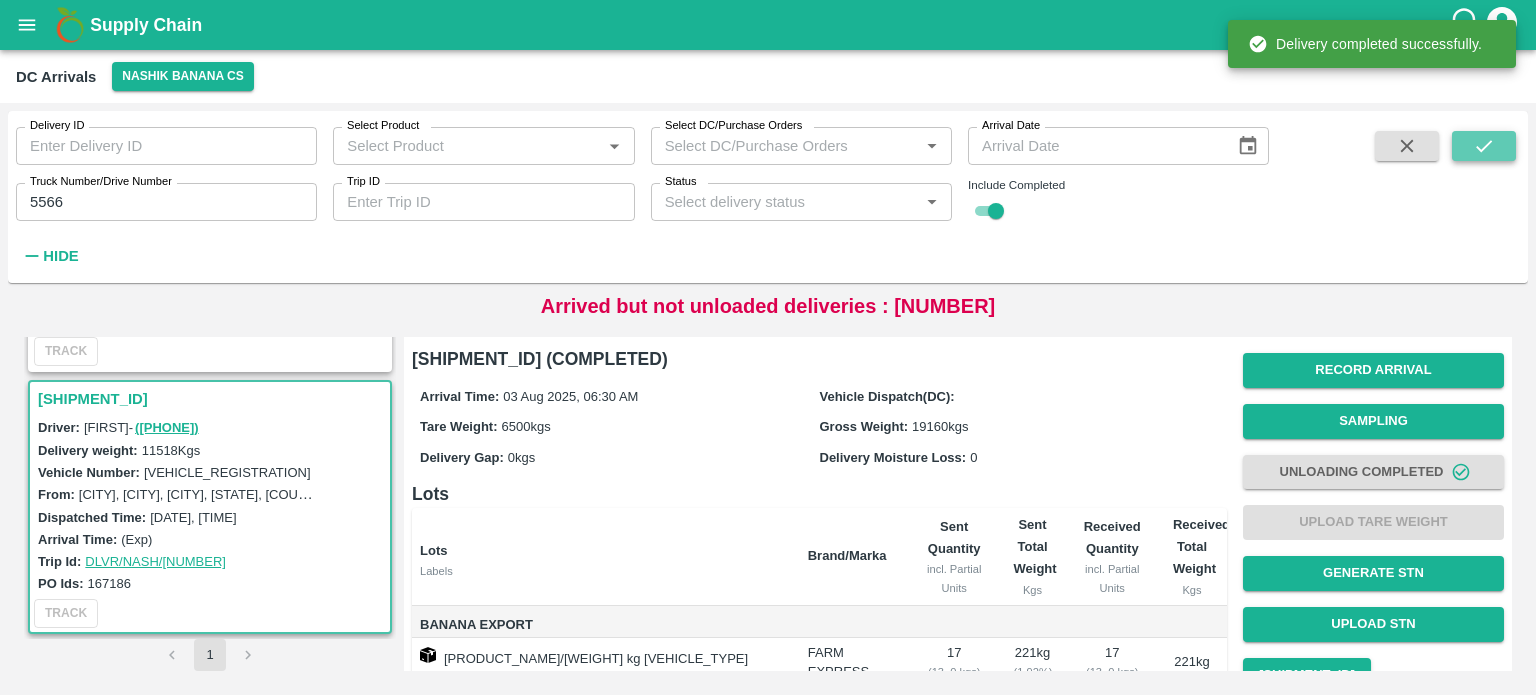 click 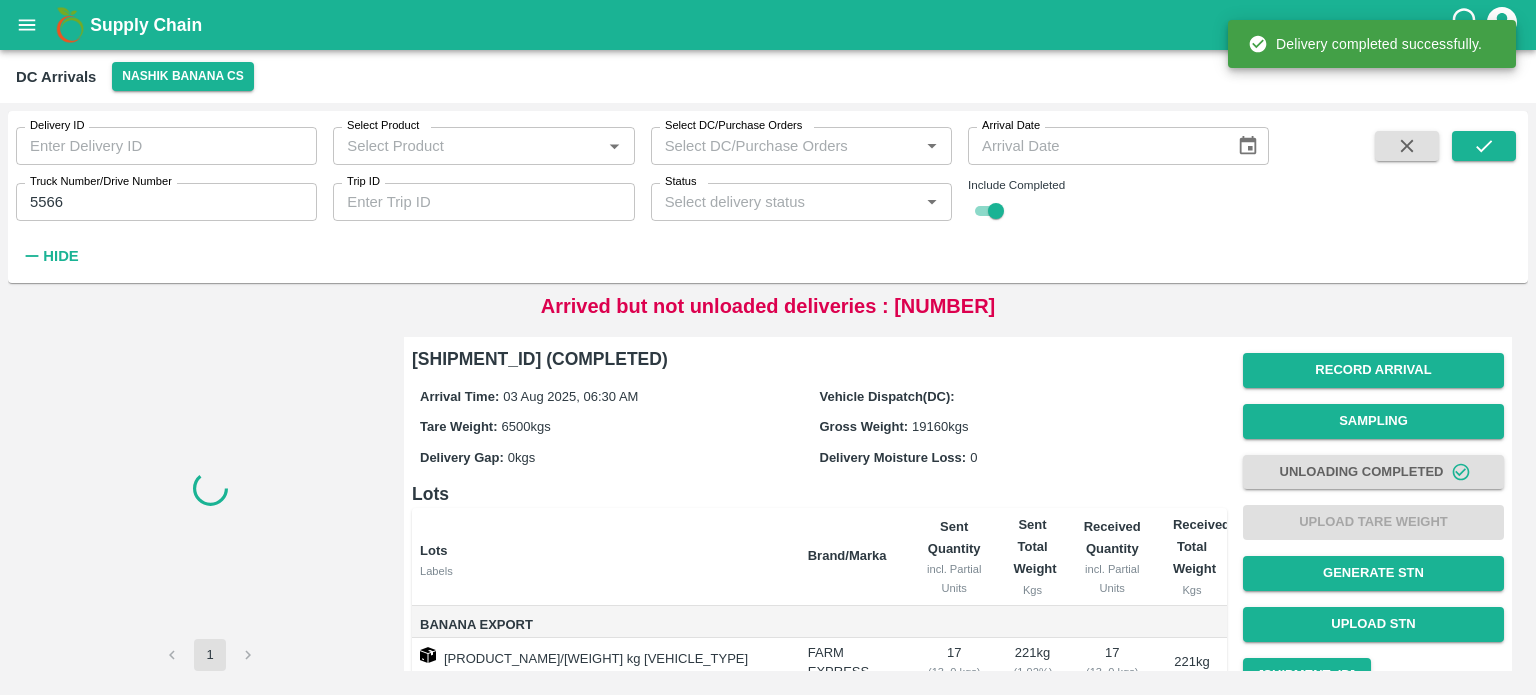 scroll, scrollTop: 0, scrollLeft: 0, axis: both 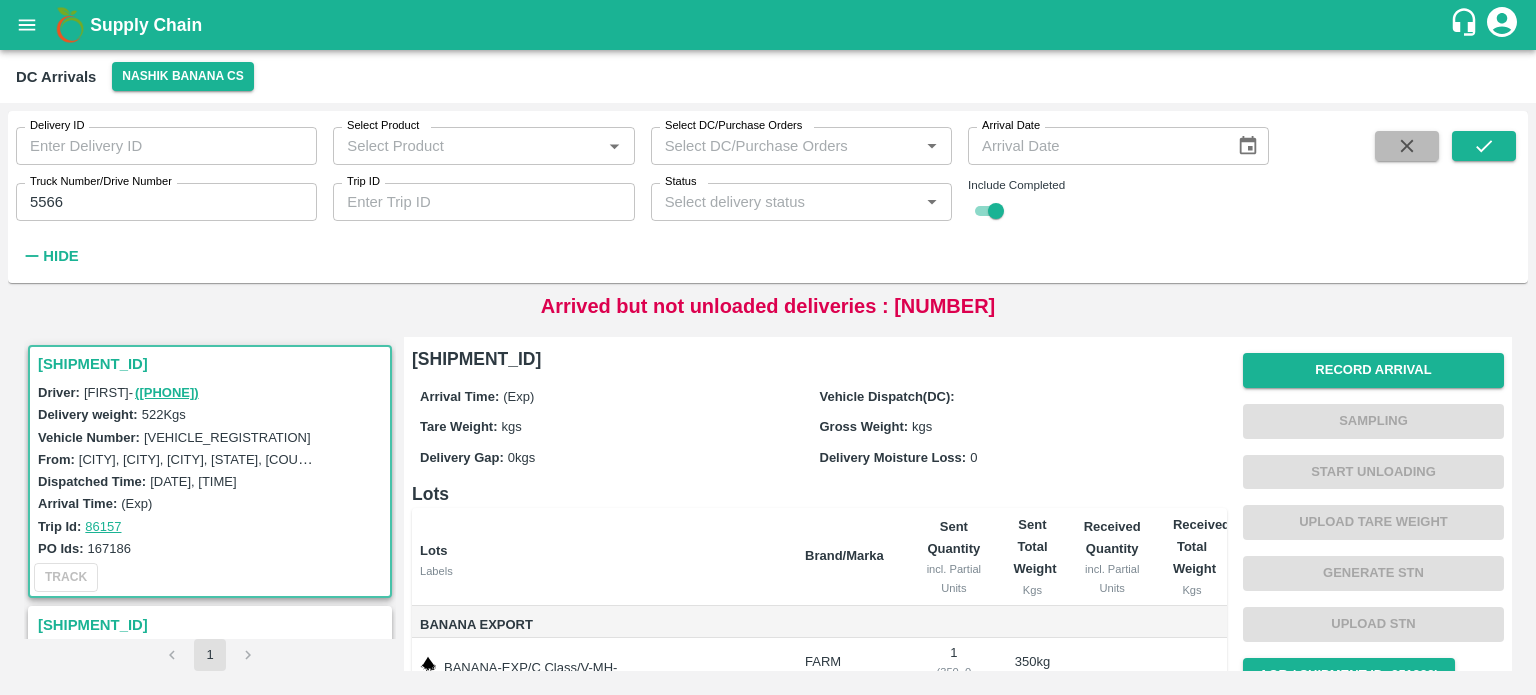 click 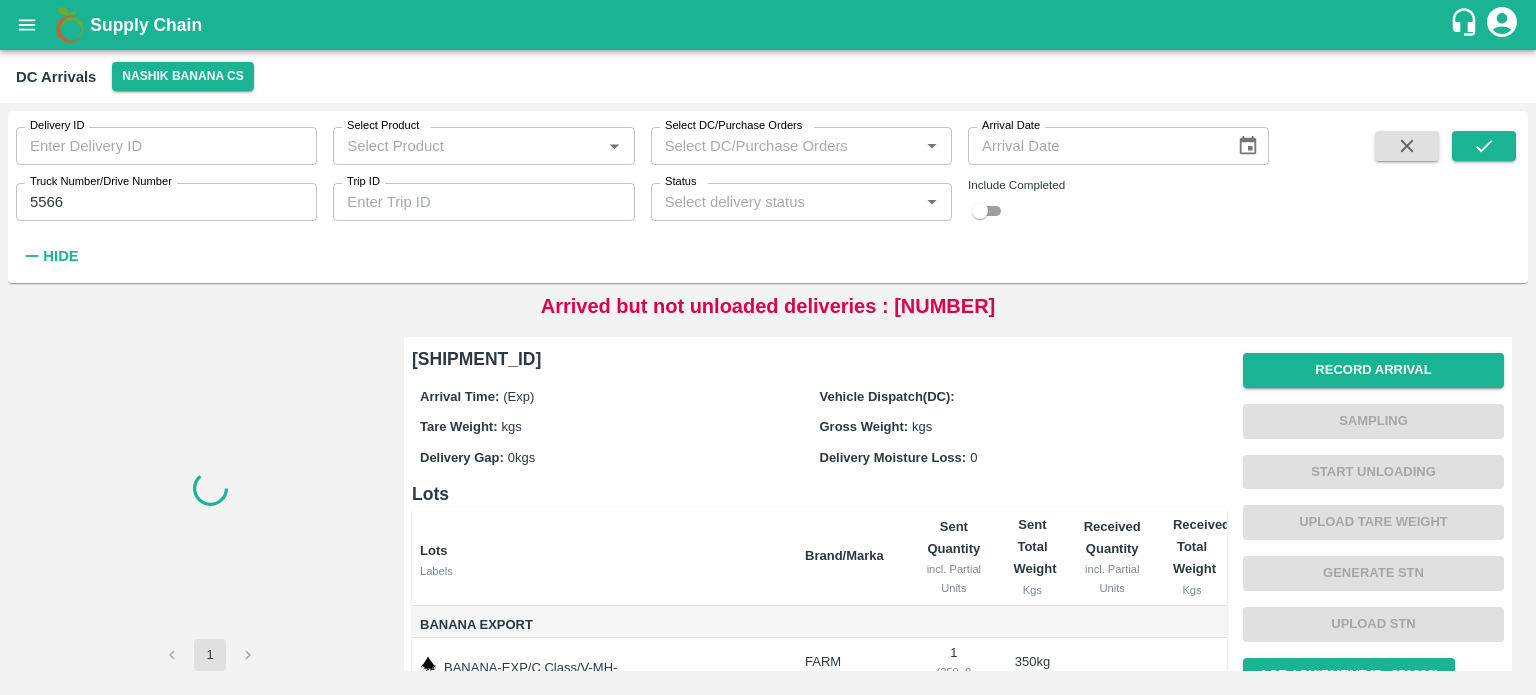 type 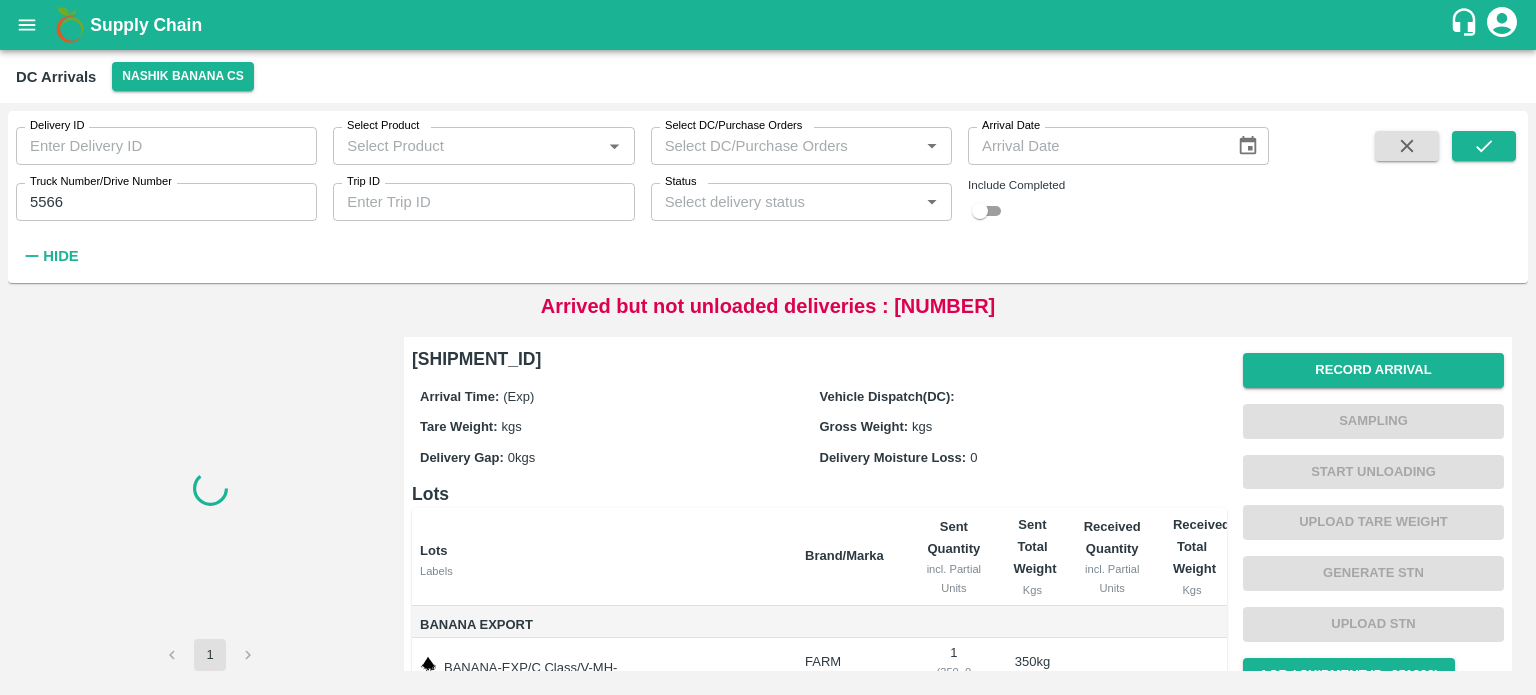 checkbox on "false" 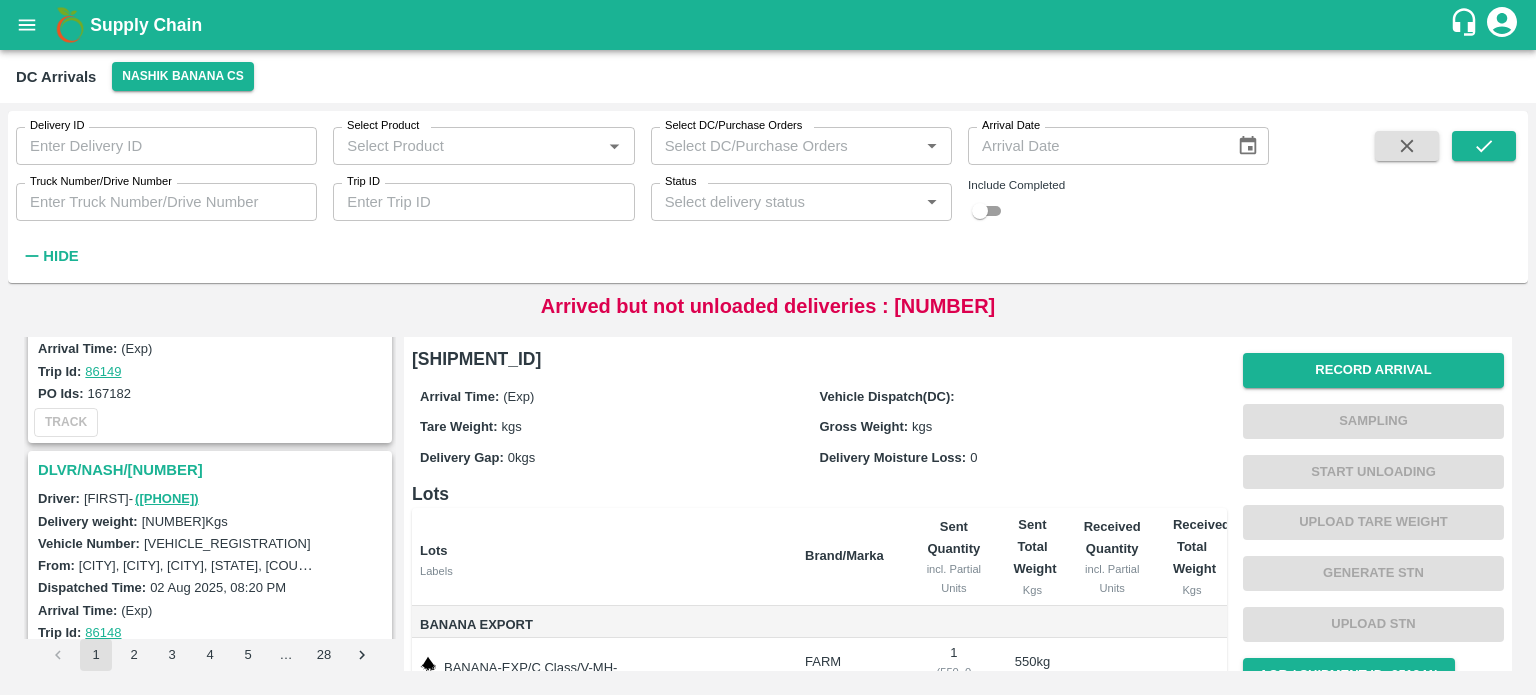 scroll, scrollTop: 1460, scrollLeft: 0, axis: vertical 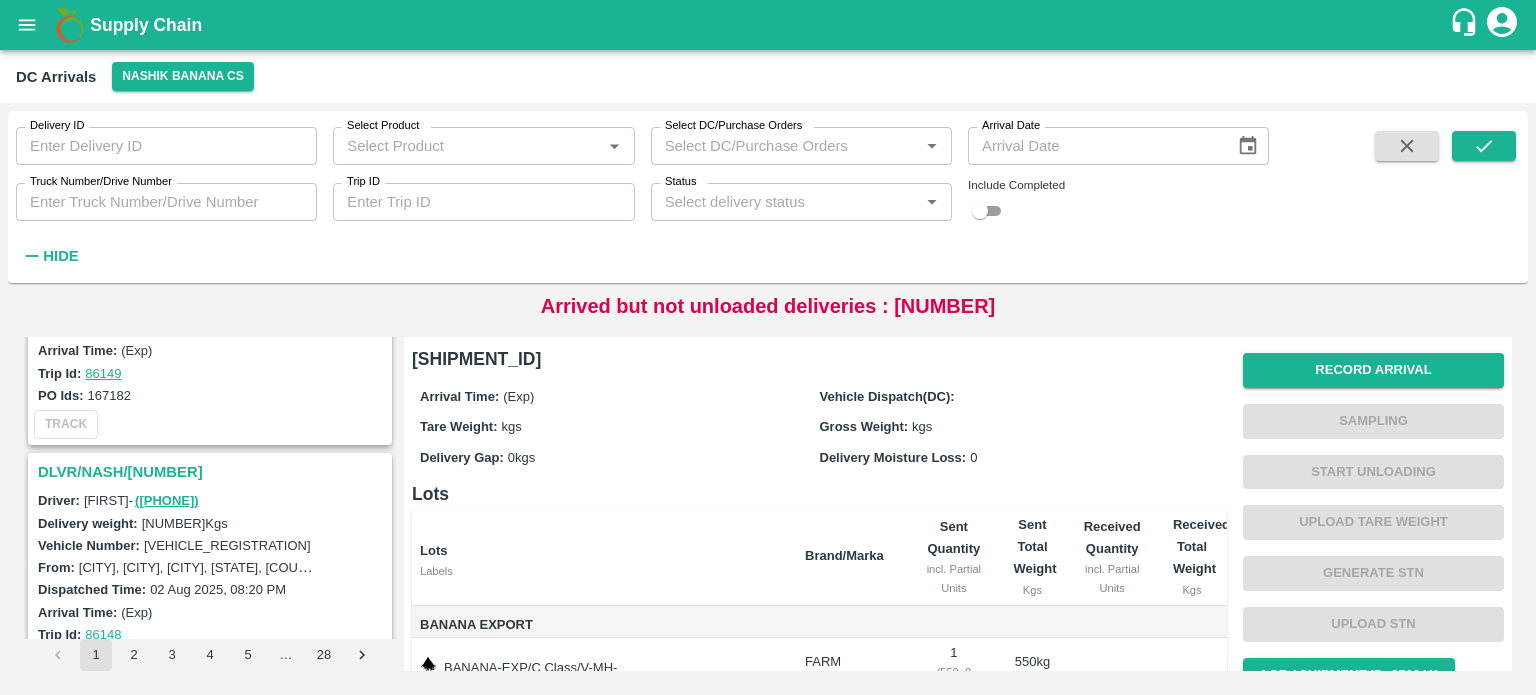 click on "DLVR/NASH/[NUMBER]" at bounding box center [213, 472] 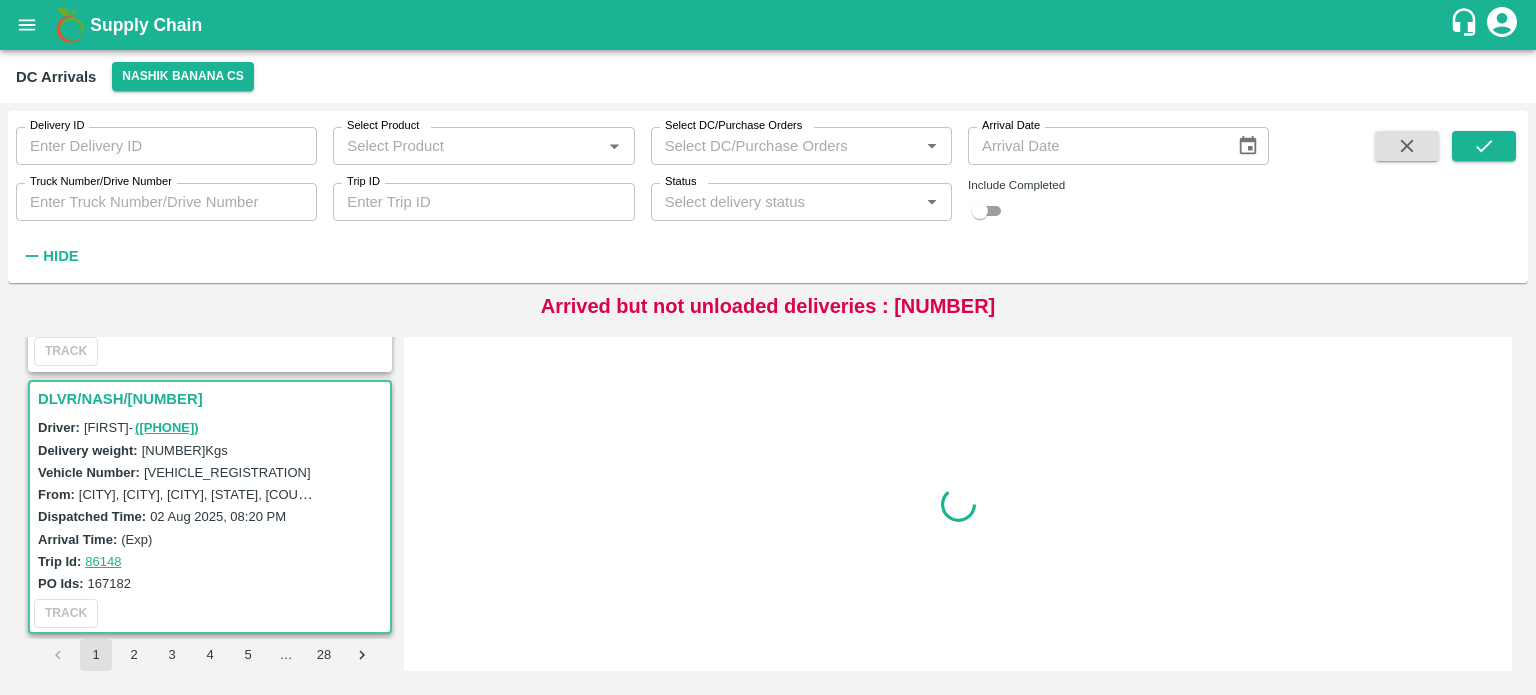 scroll, scrollTop: 1569, scrollLeft: 0, axis: vertical 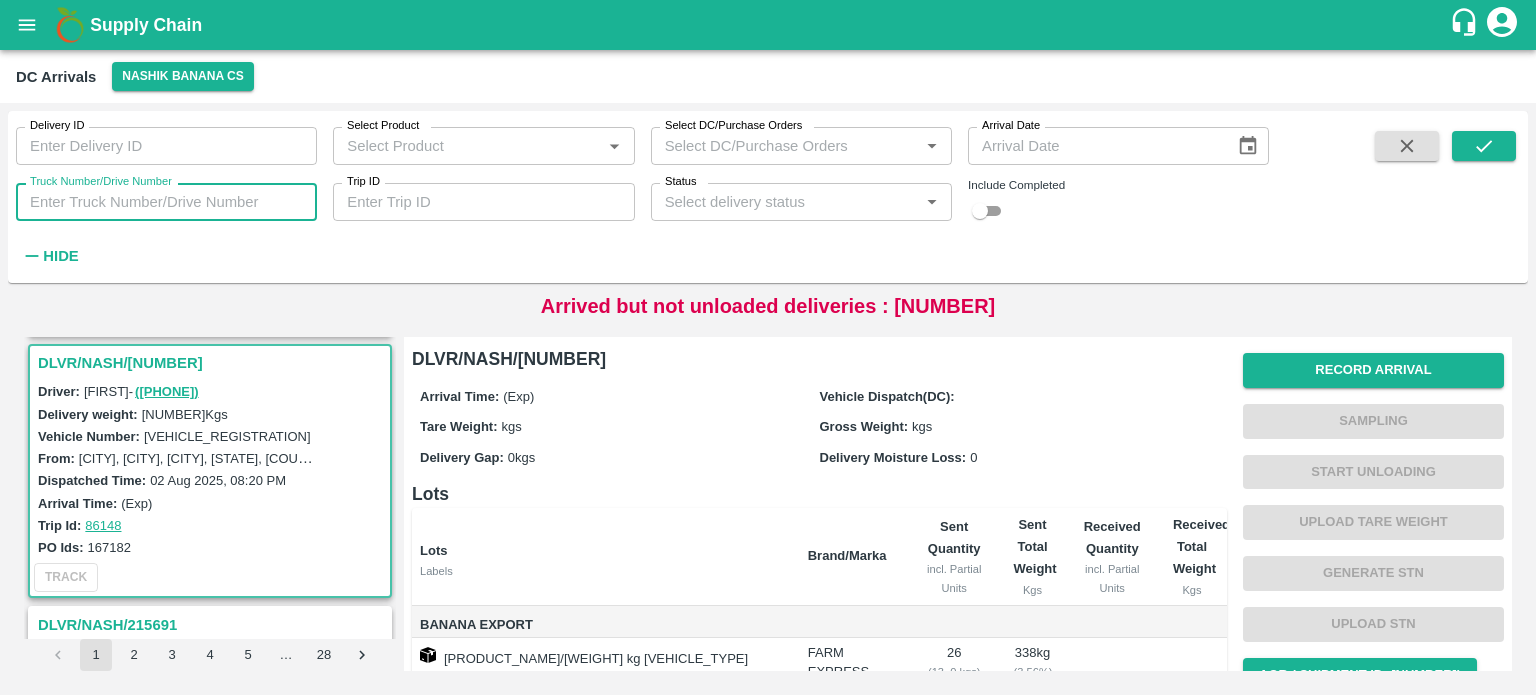 click on "Truck Number/Drive Number" at bounding box center (166, 202) 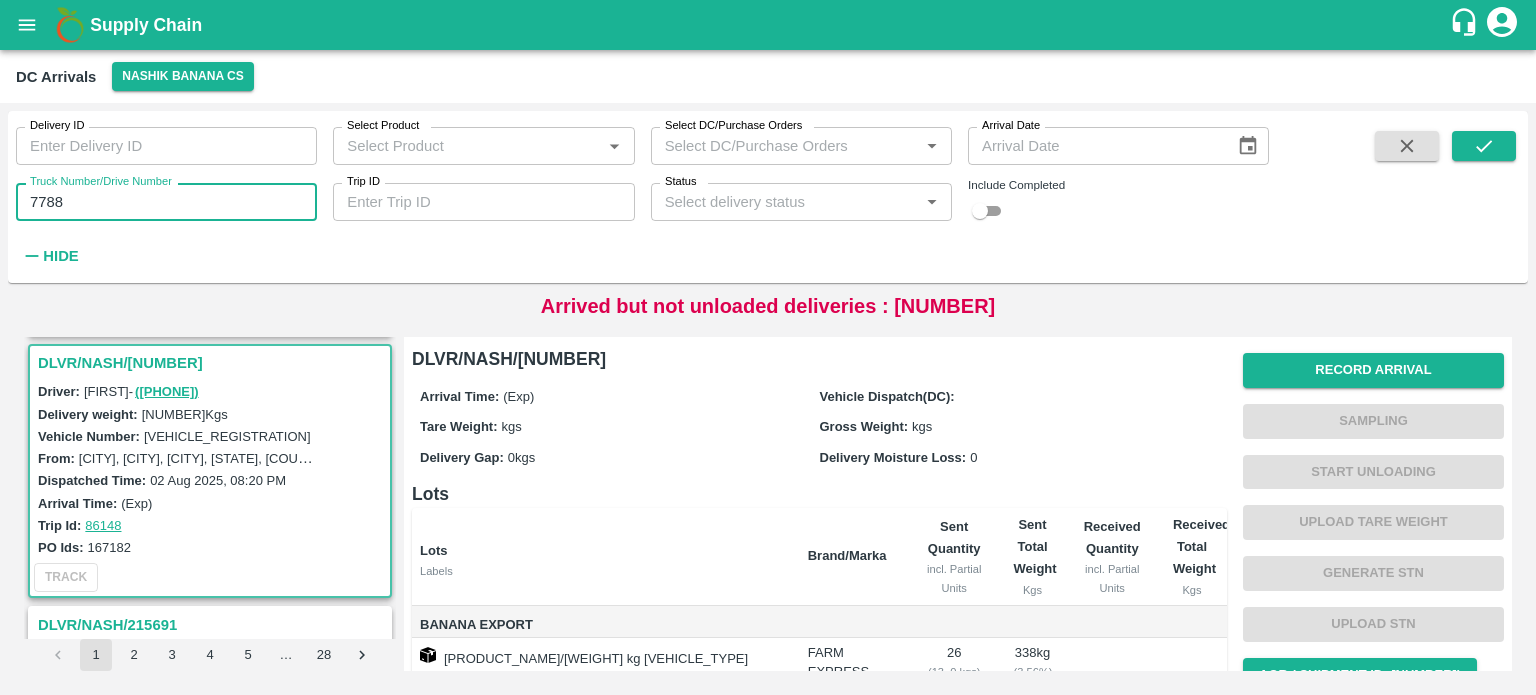 type on "7788" 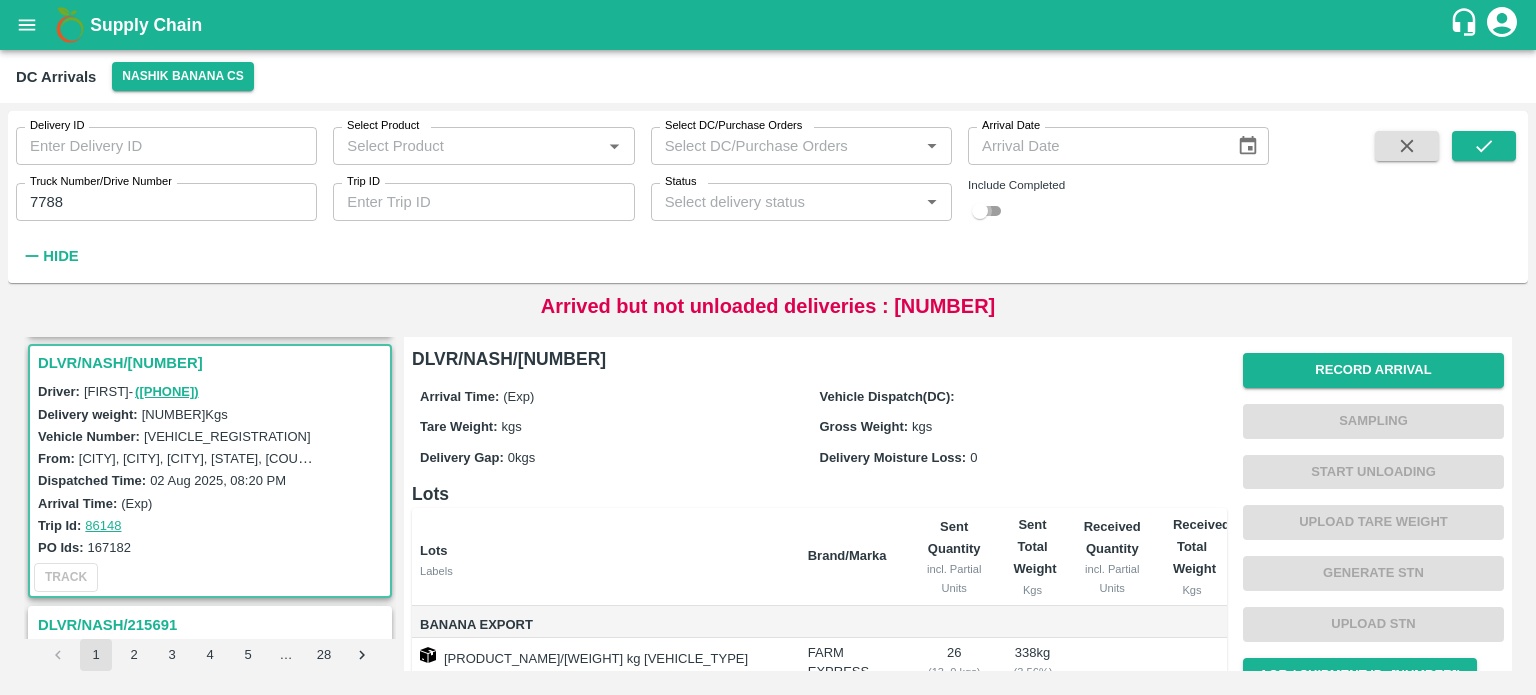 click at bounding box center (980, 211) 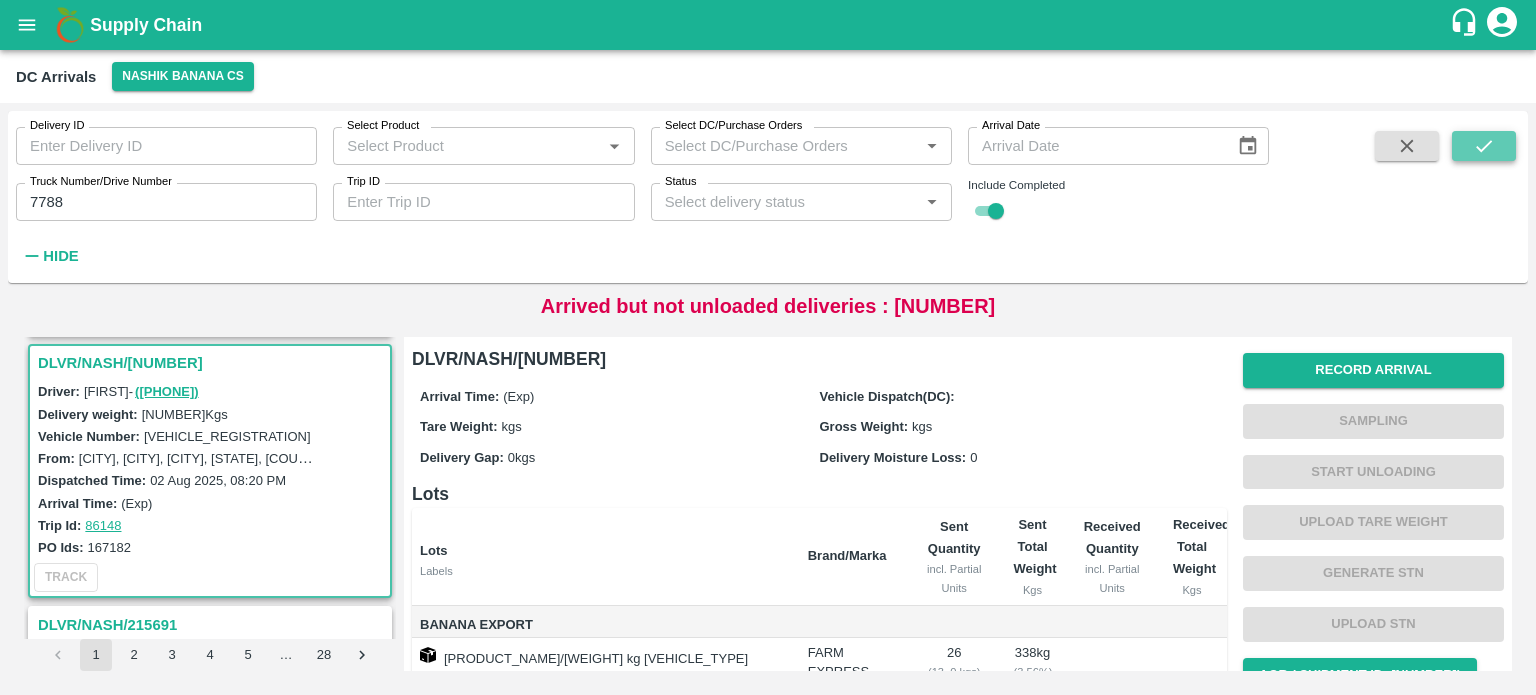 click 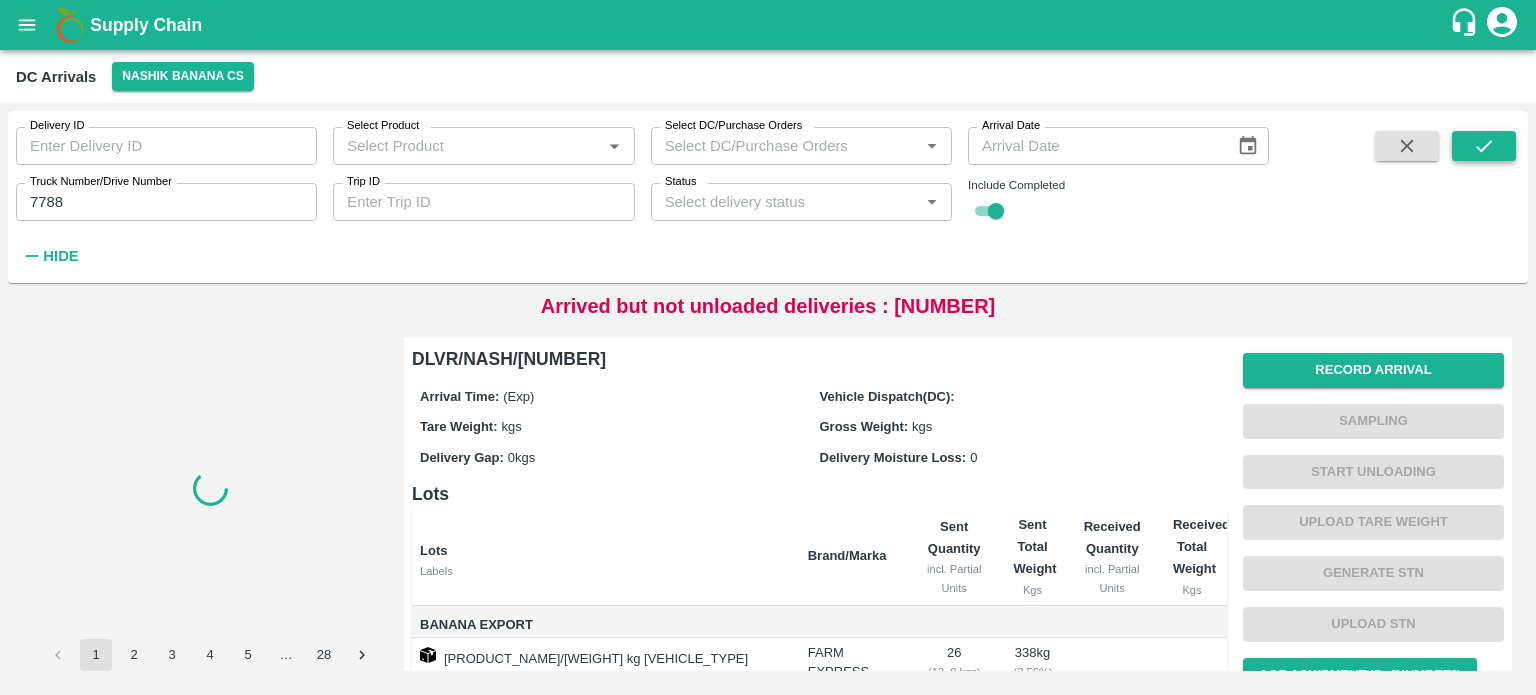 scroll, scrollTop: 0, scrollLeft: 0, axis: both 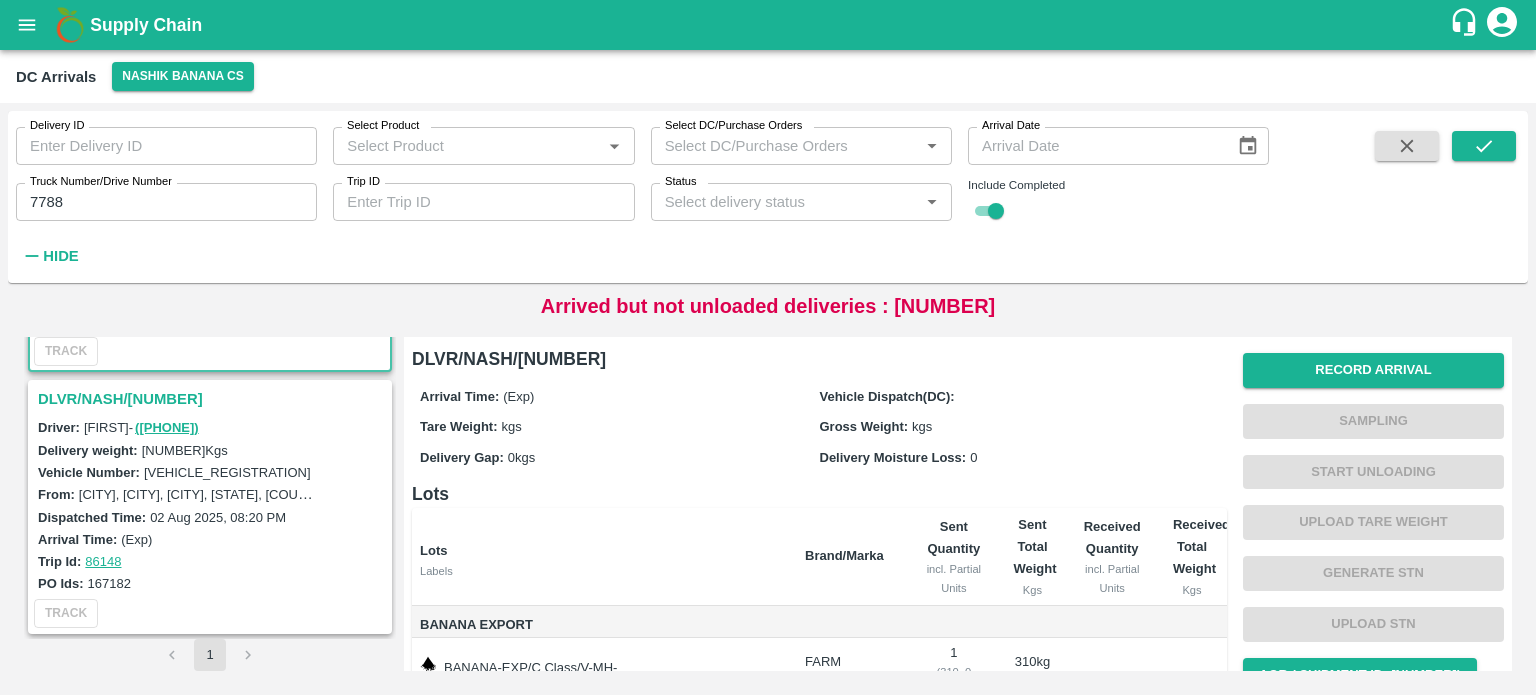 click on "DLVR/NASH/[NUMBER]" at bounding box center (213, 399) 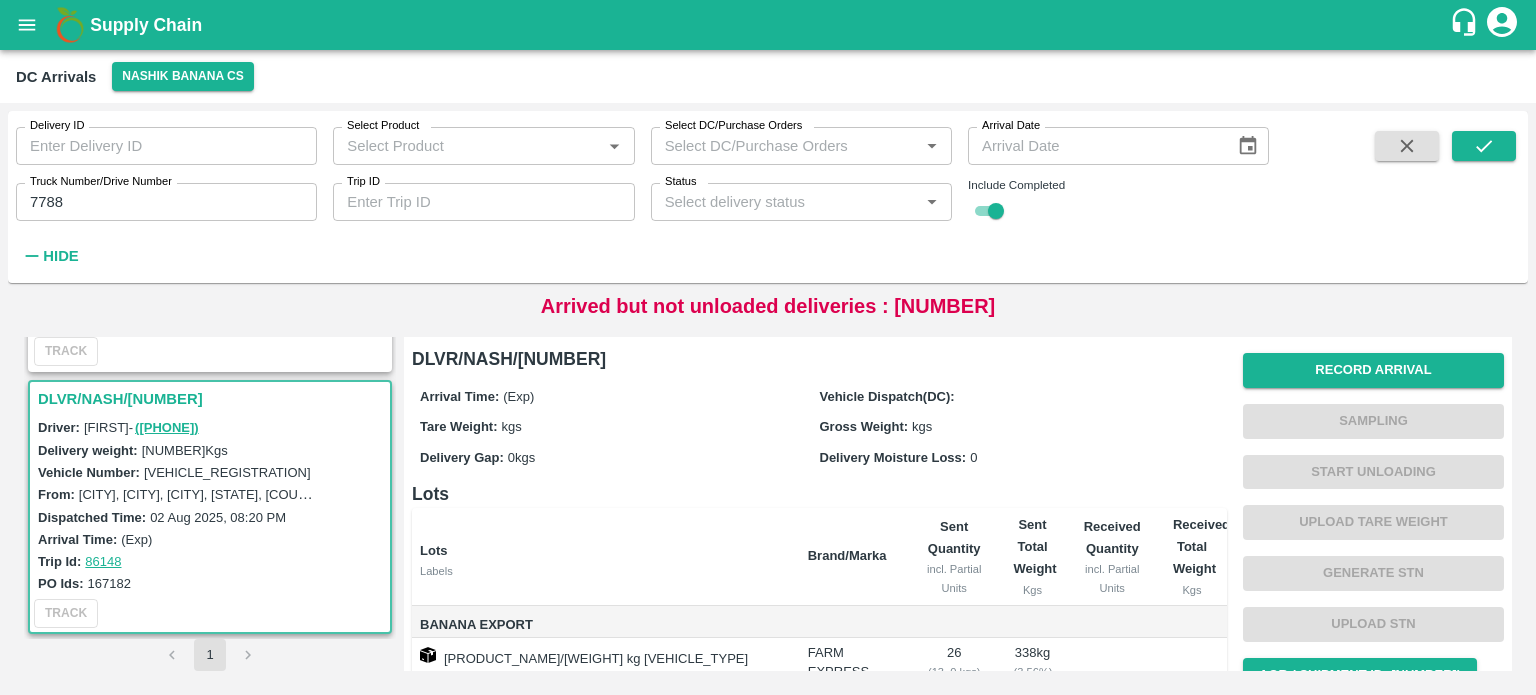 click on "[VEHICLE_REGISTRATION]" at bounding box center (227, 472) 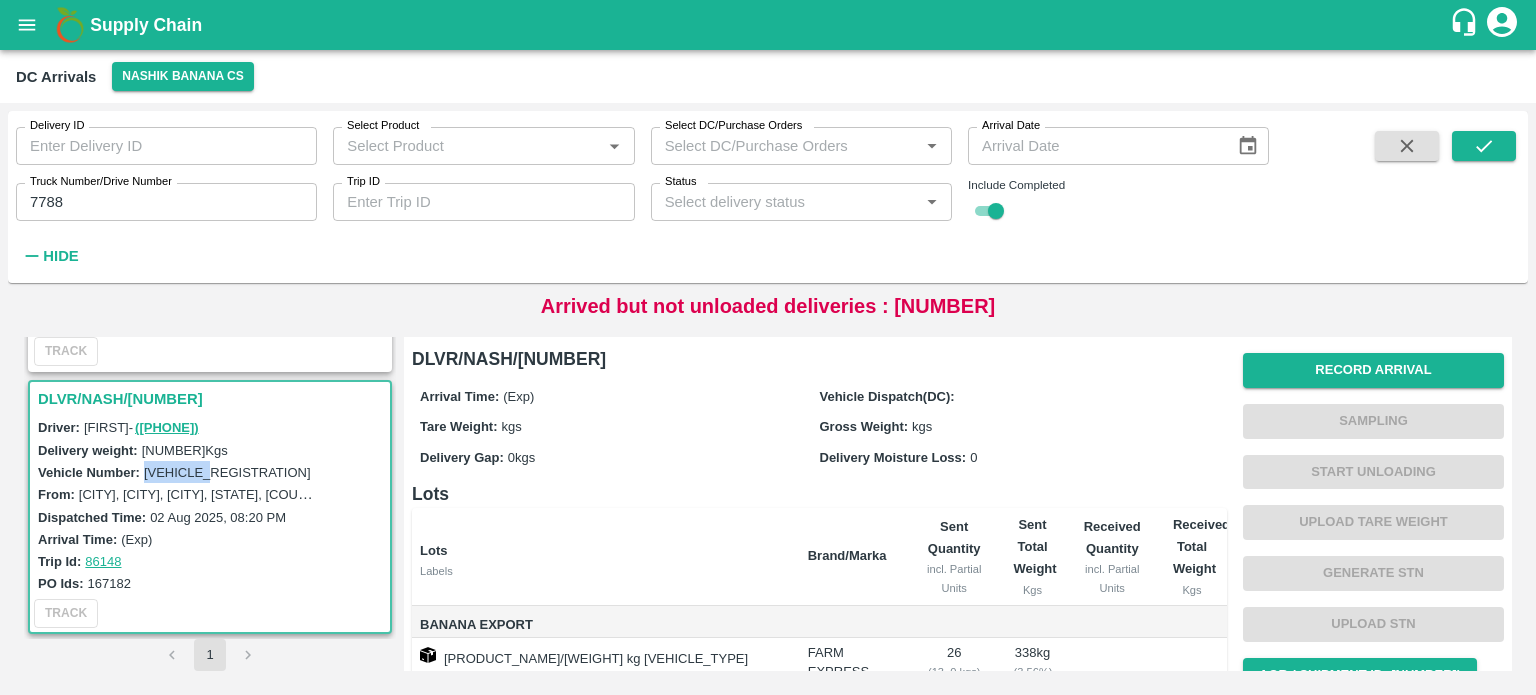 click on "[VEHICLE_REGISTRATION]" at bounding box center [227, 472] 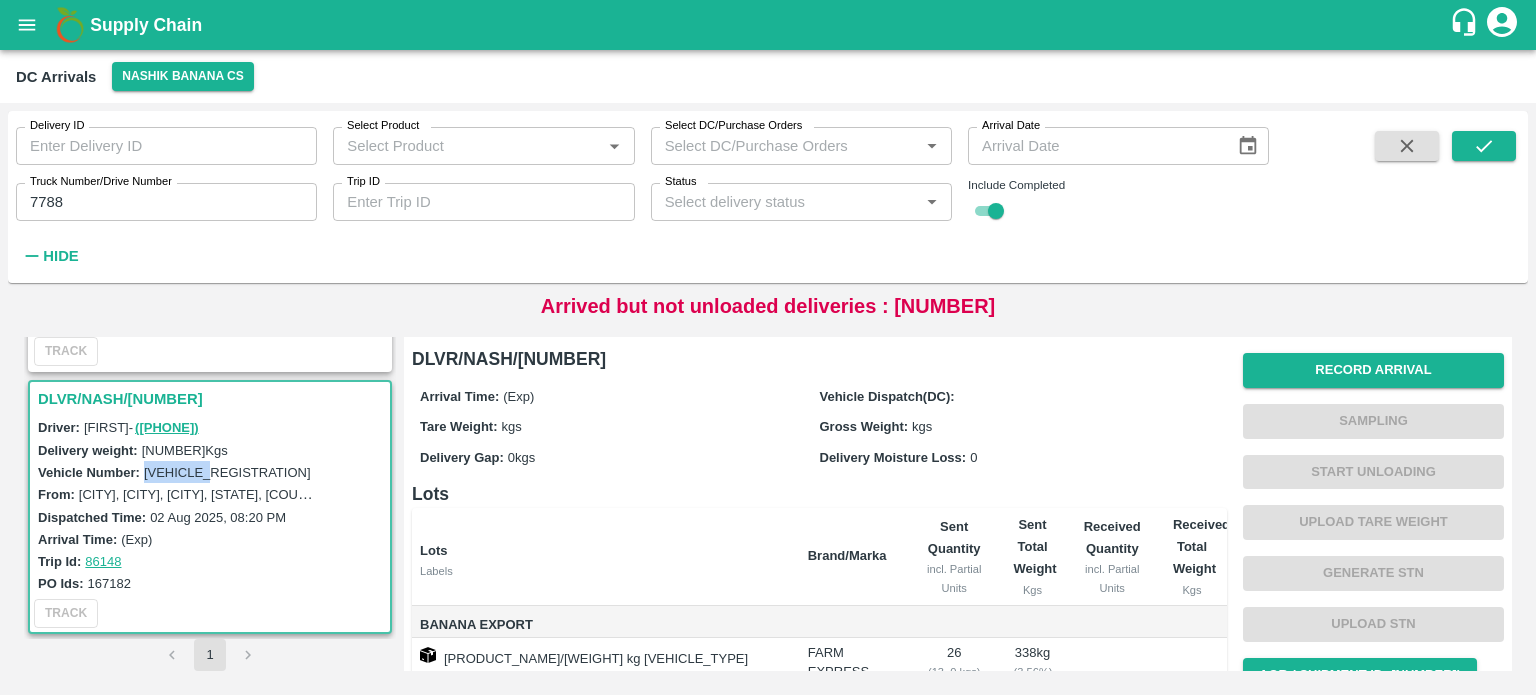 copy on "[VEHICLE_REGISTRATION]" 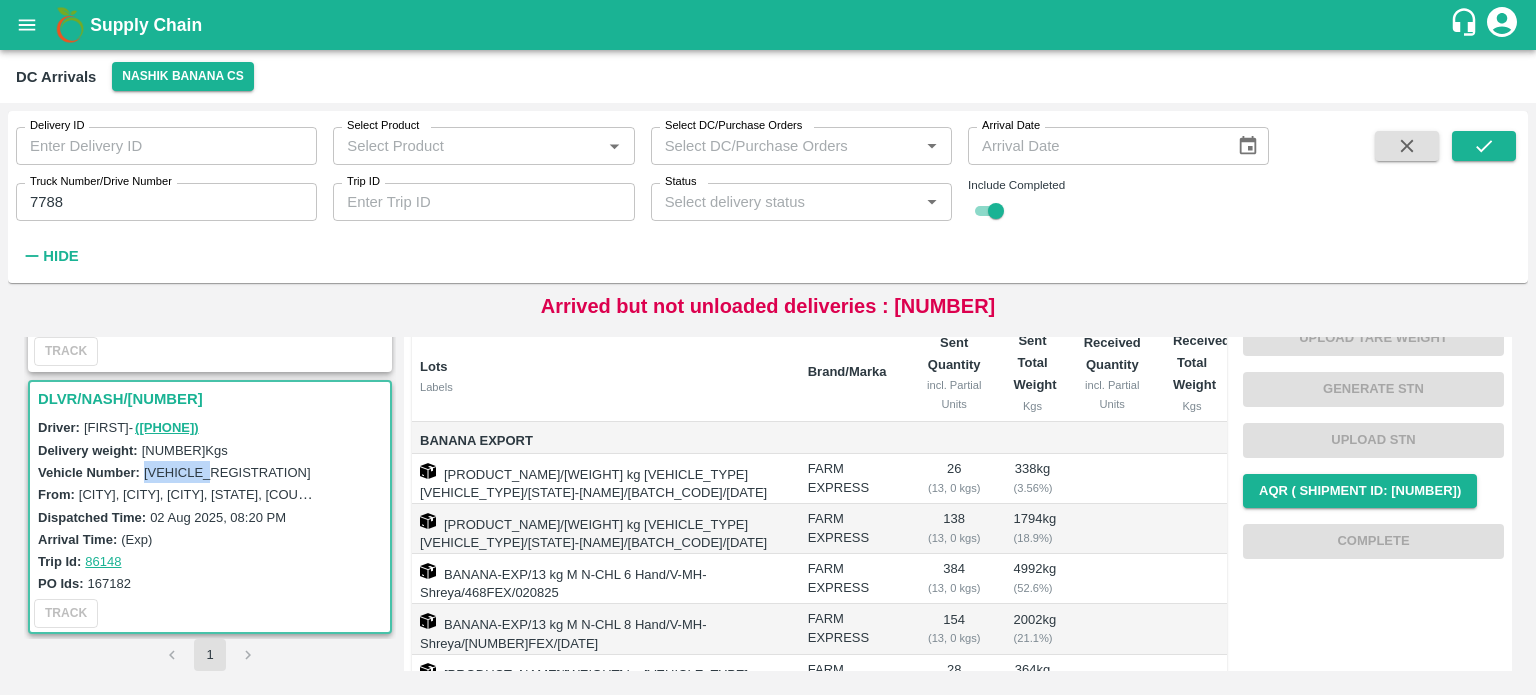 scroll, scrollTop: 0, scrollLeft: 0, axis: both 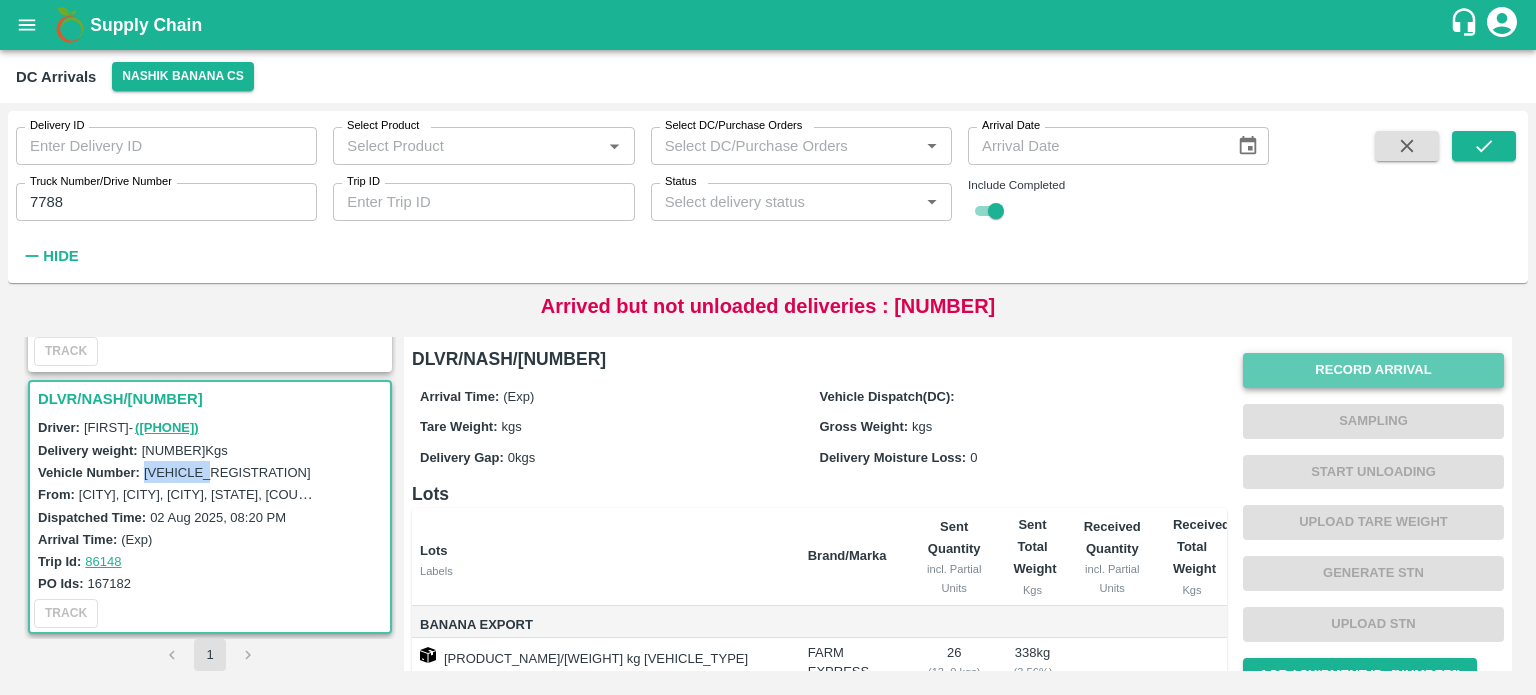 click on "Record Arrival" at bounding box center (1373, 370) 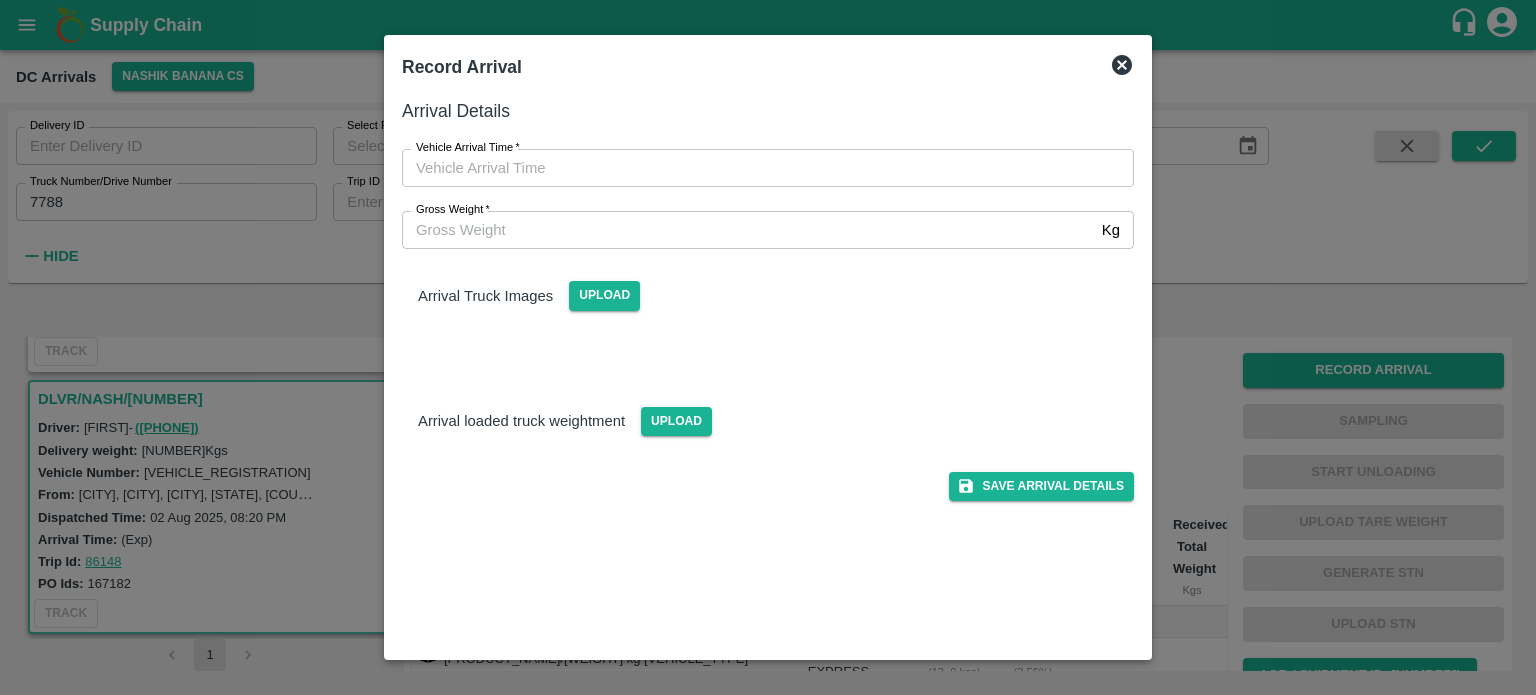 click on "Gross Weight   *" at bounding box center (748, 230) 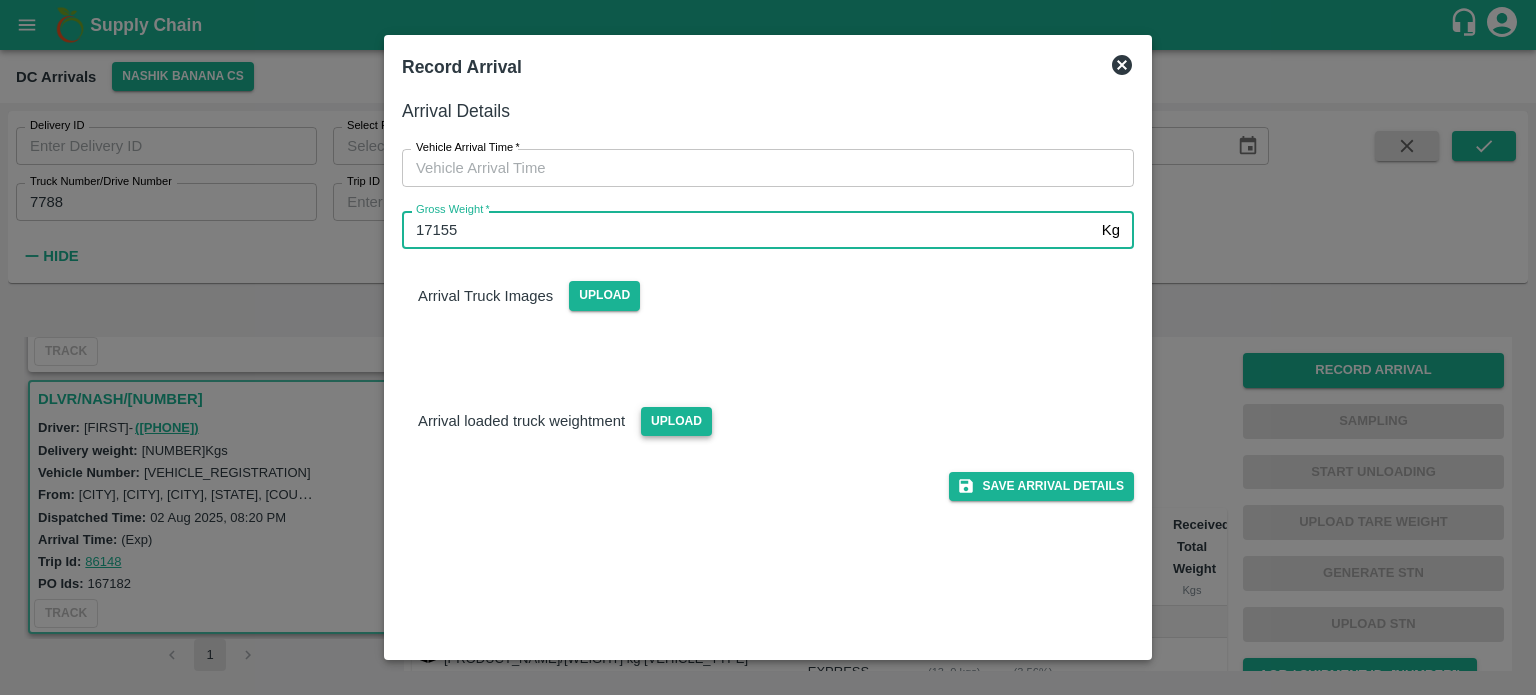 type on "17155" 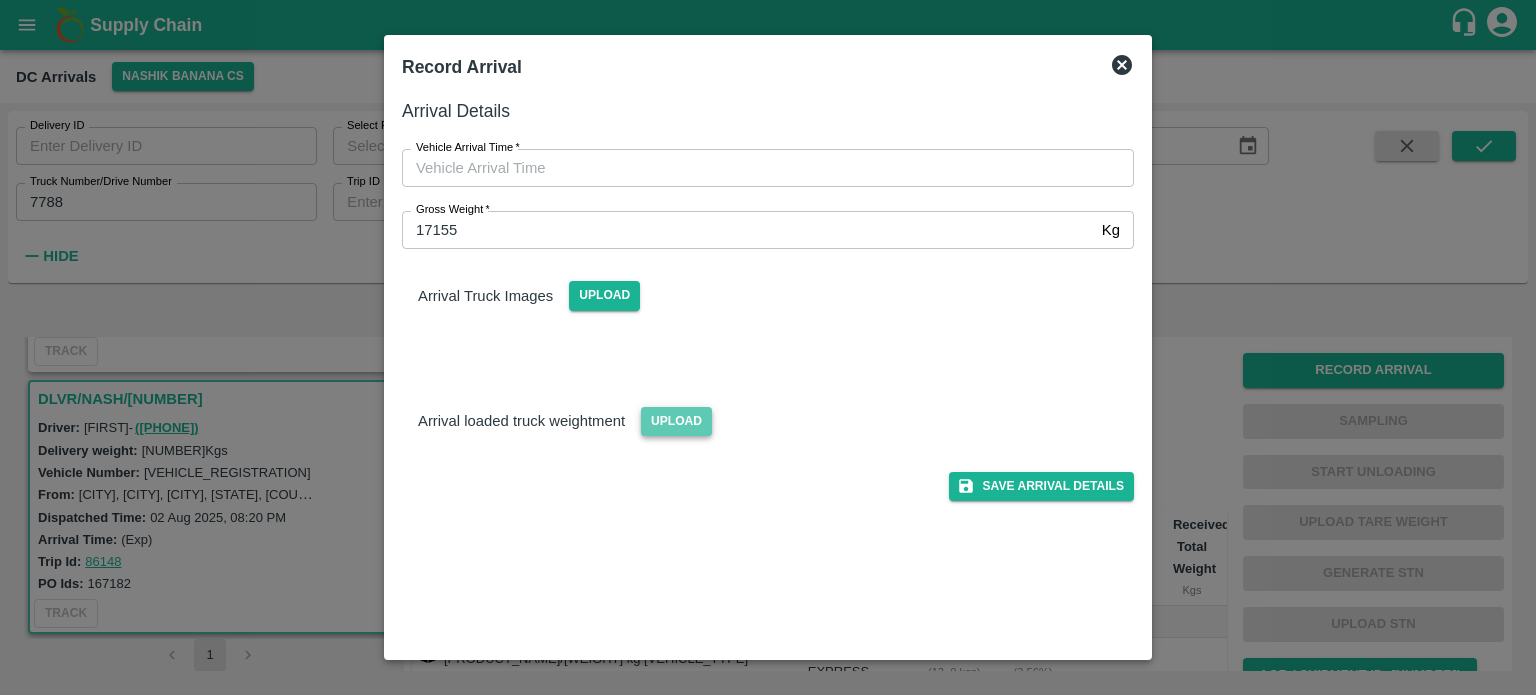 click on "Upload" at bounding box center (676, 421) 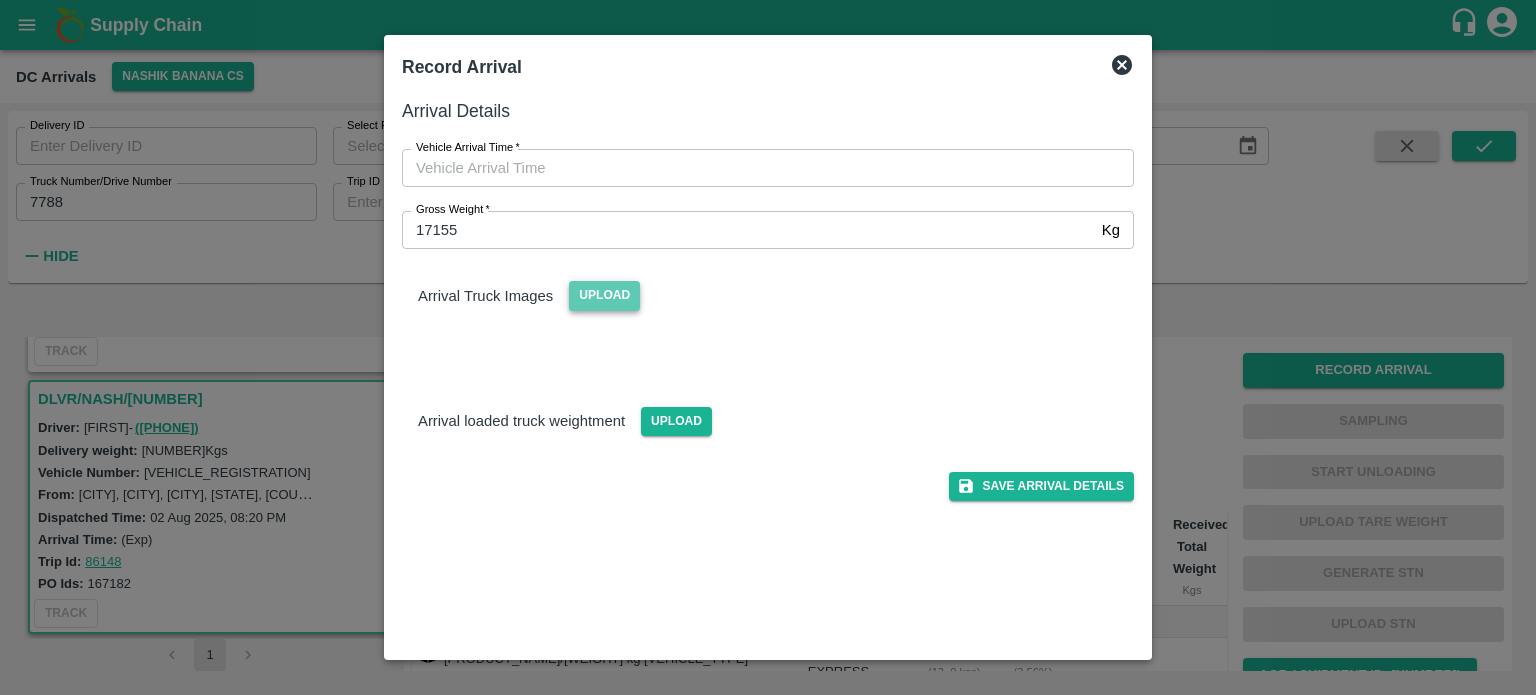 click on "Upload" at bounding box center (604, 295) 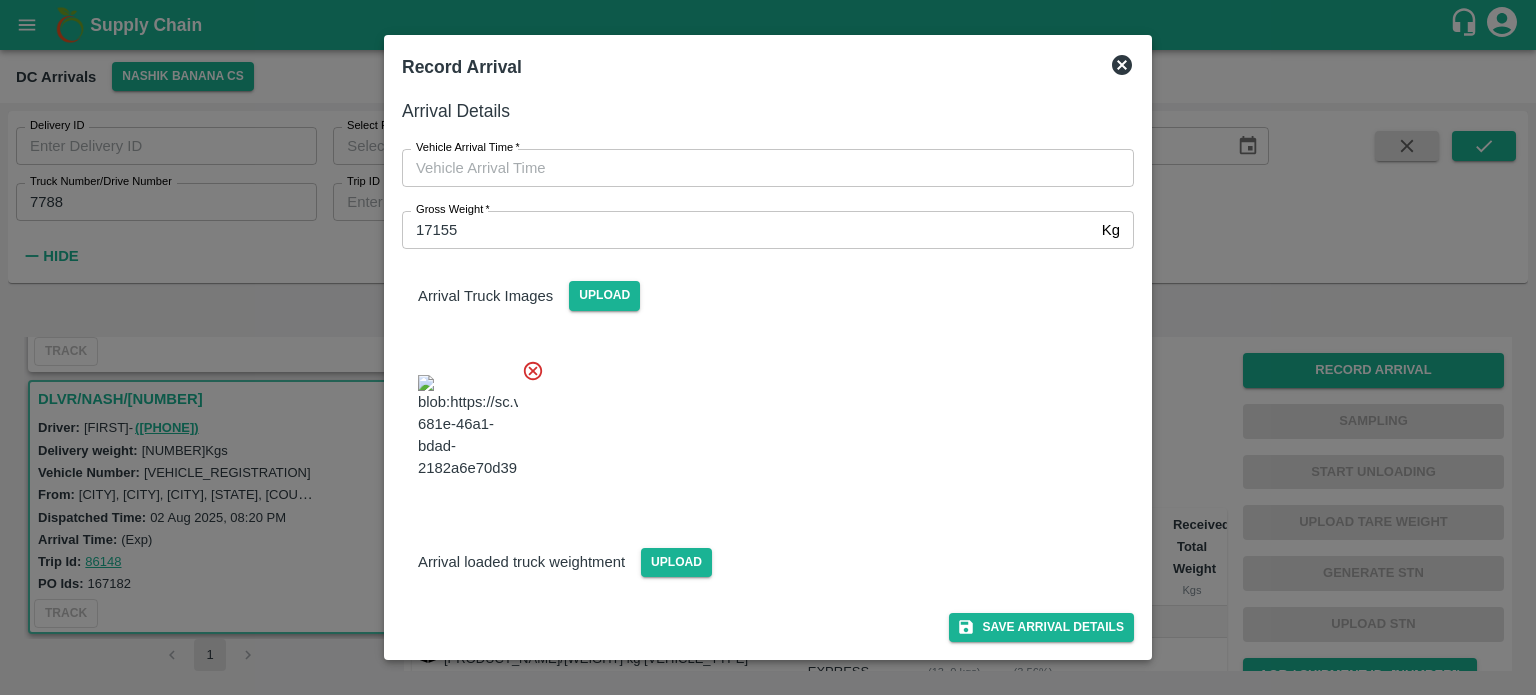 type on "DD/MM/YYYY hh:mm aa" 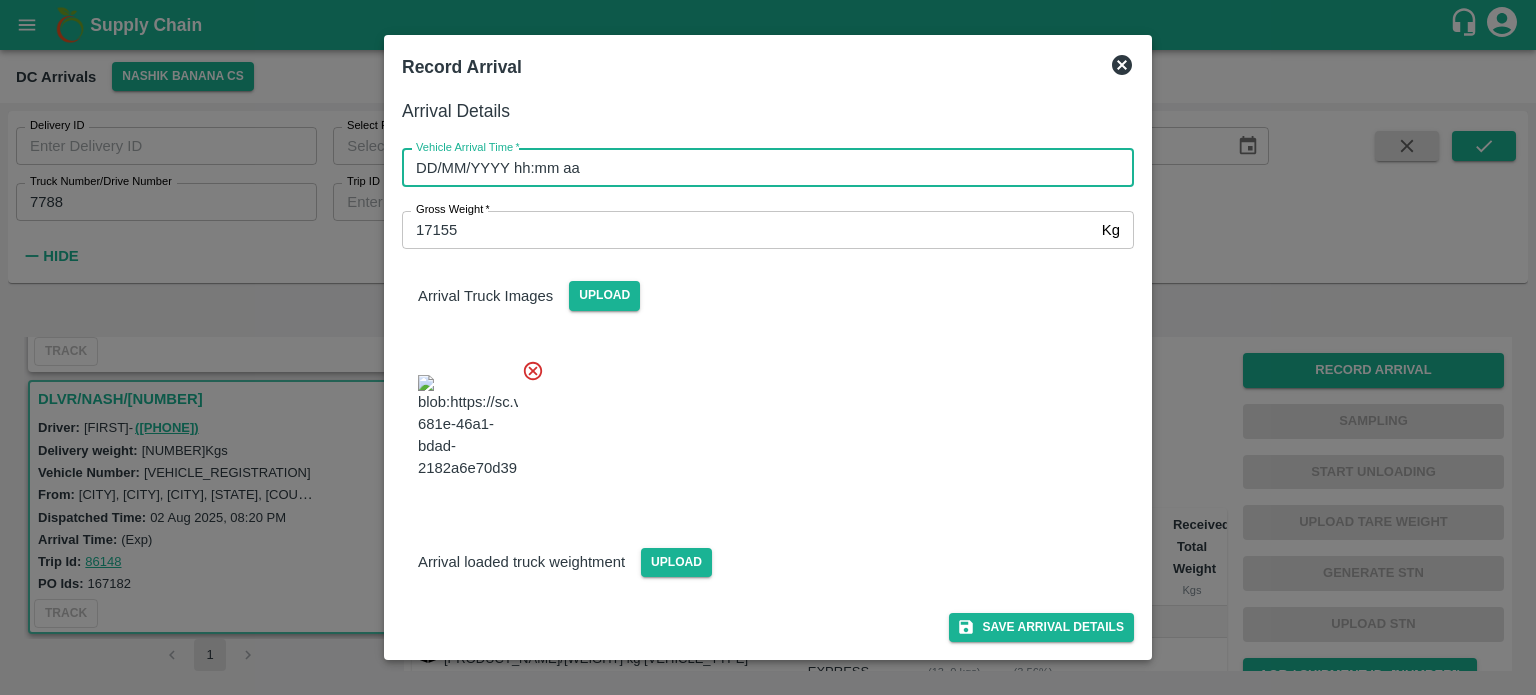 click on "DD/MM/YYYY hh:mm aa" at bounding box center (761, 168) 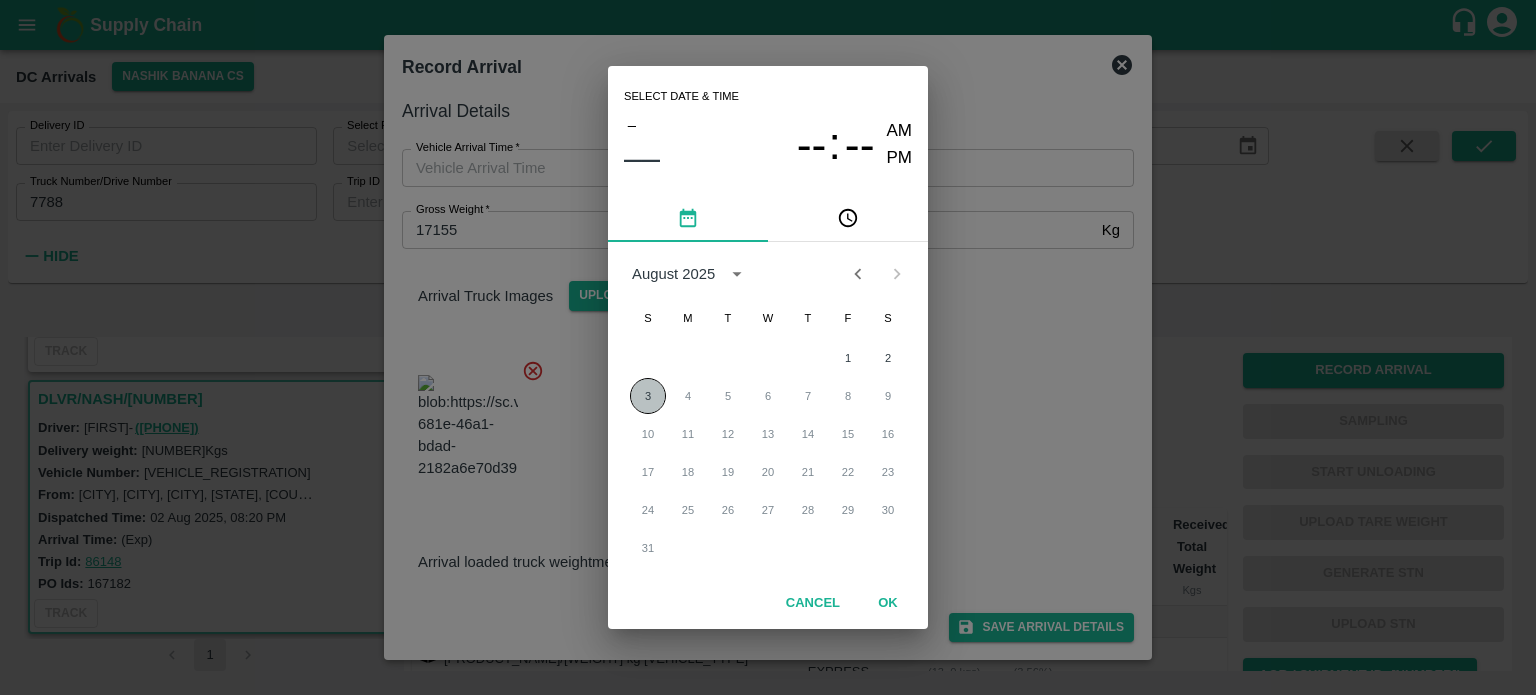 click on "3" at bounding box center (648, 396) 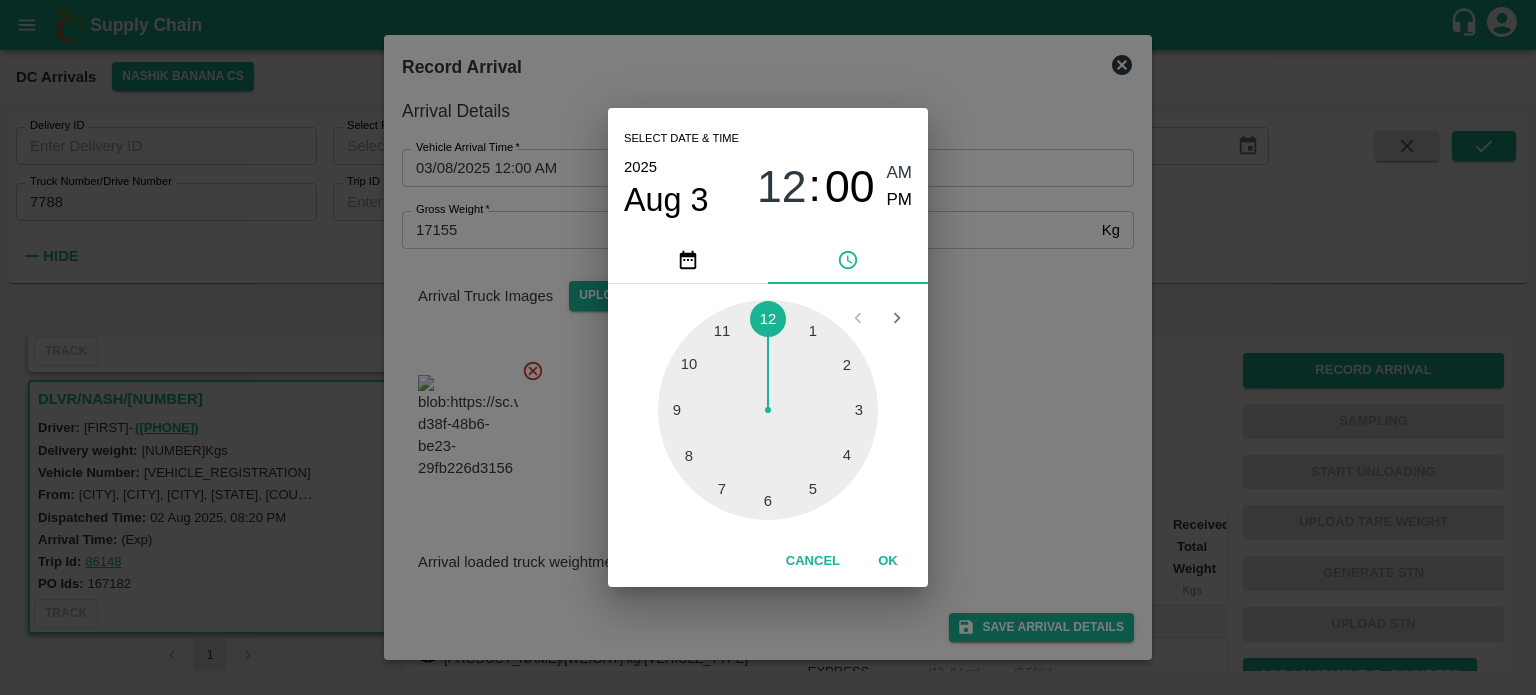 click at bounding box center (768, 410) 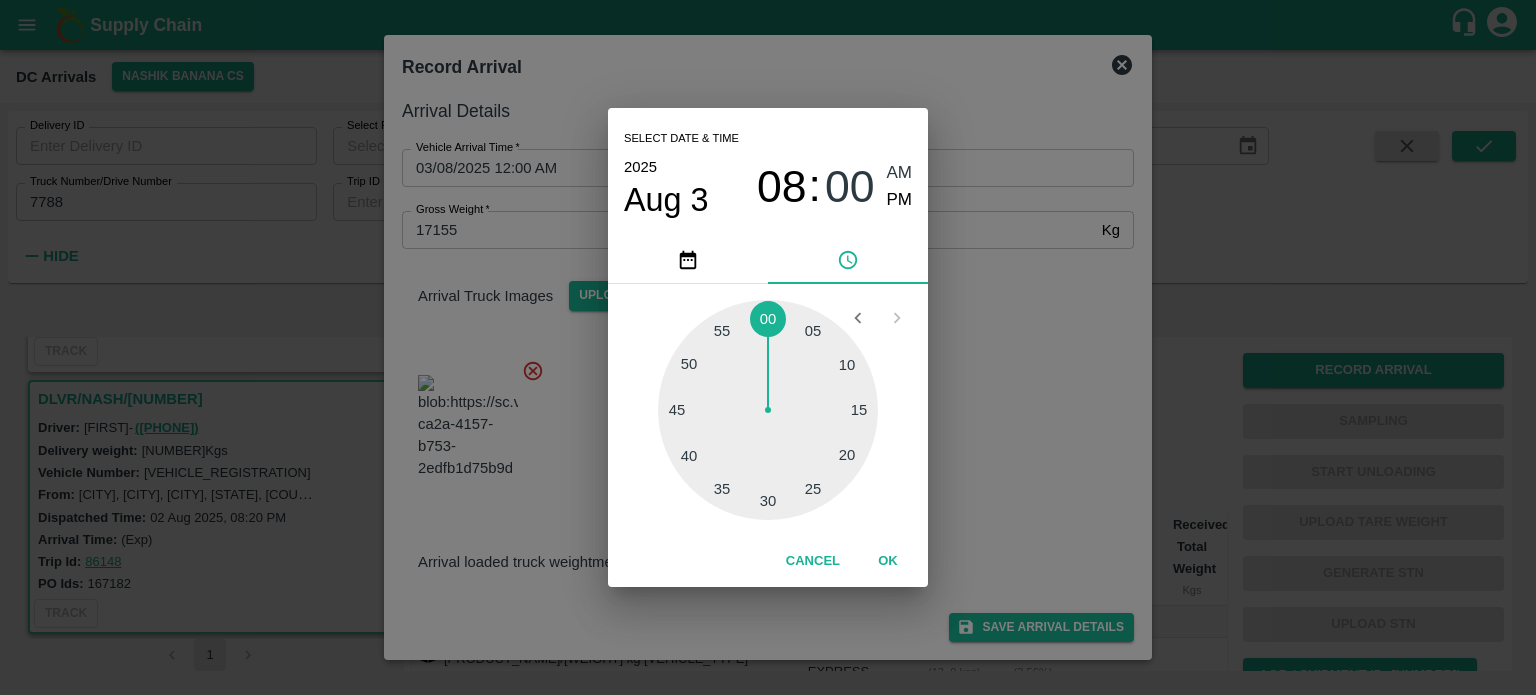 type on "[DATE] [TIME]" 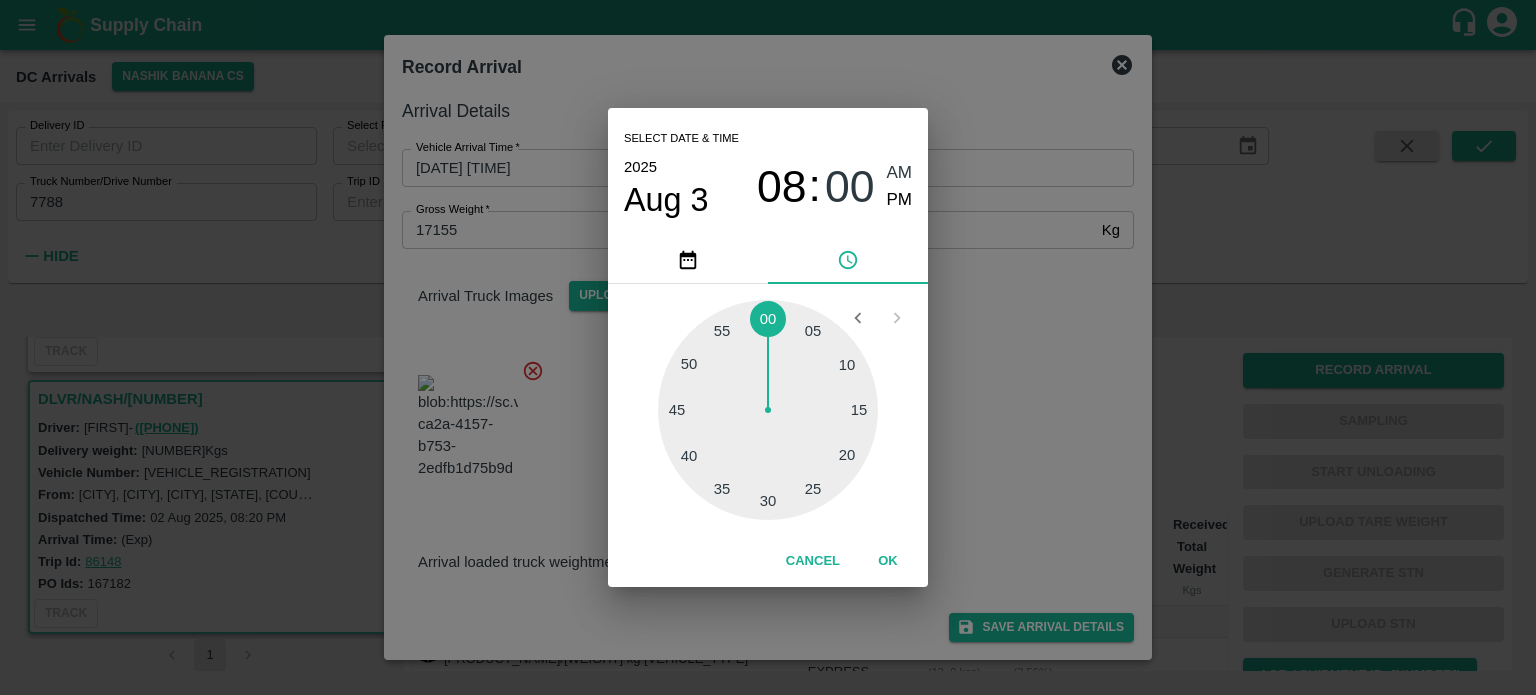 click on "Select date & time [YEAR] Aug 3 [TIME] AM PM 05 10 15 20 25 30 35 40 45 50 55 00 Cancel OK" at bounding box center (768, 347) 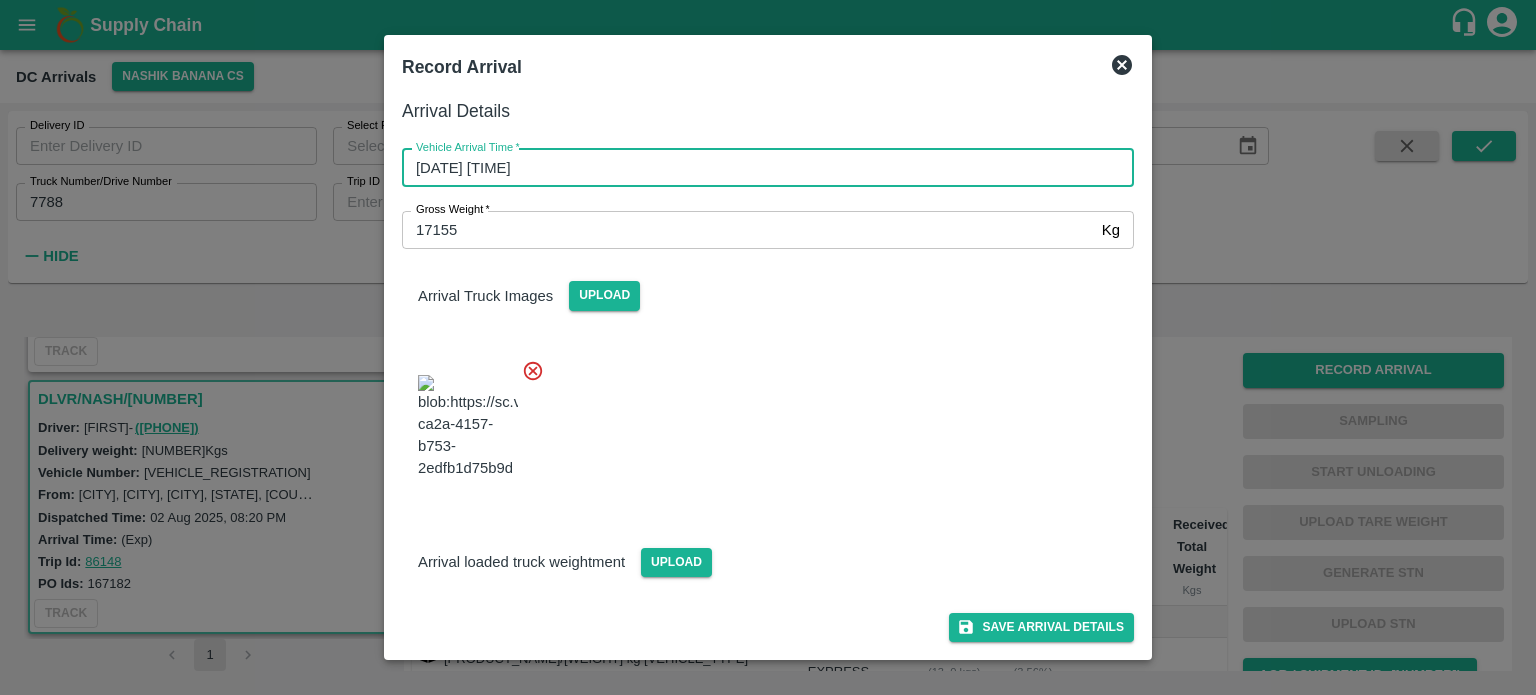 scroll, scrollTop: 116, scrollLeft: 0, axis: vertical 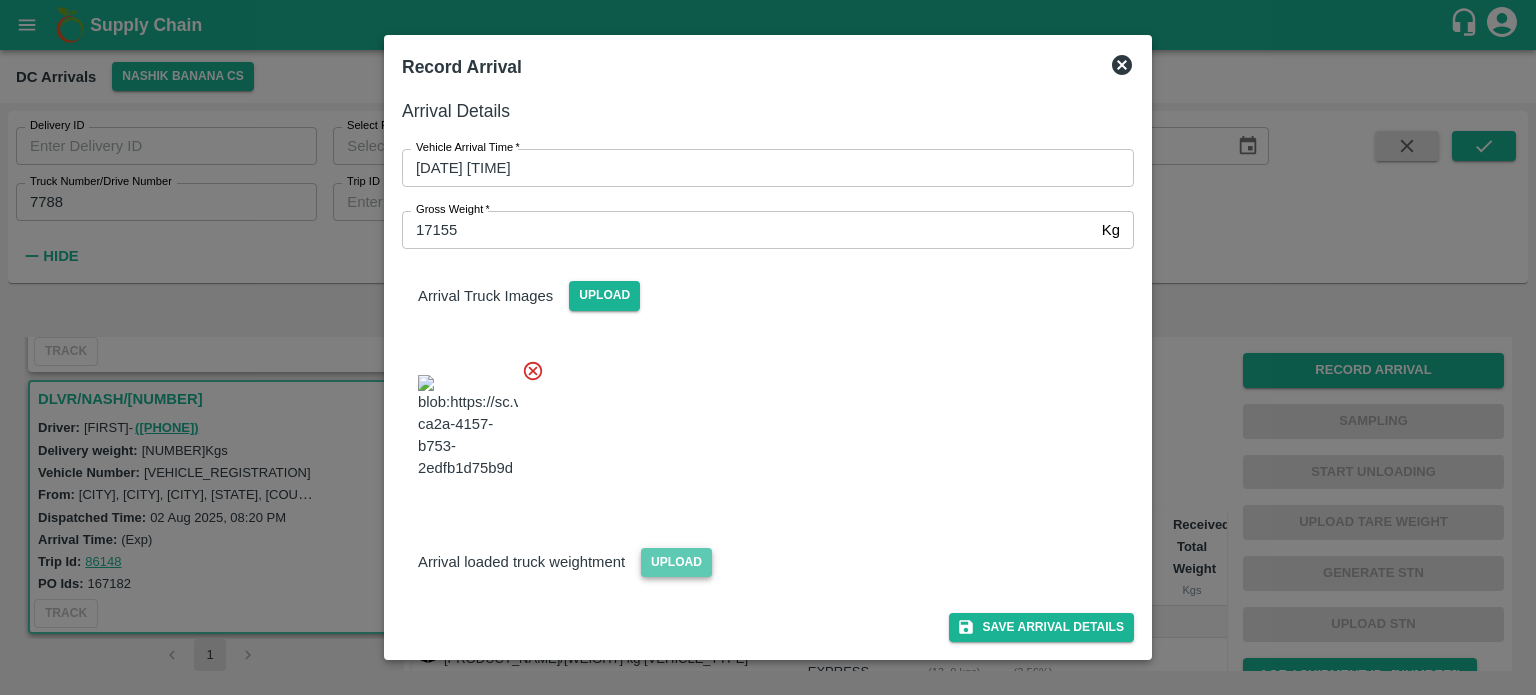 click on "Upload" at bounding box center (676, 562) 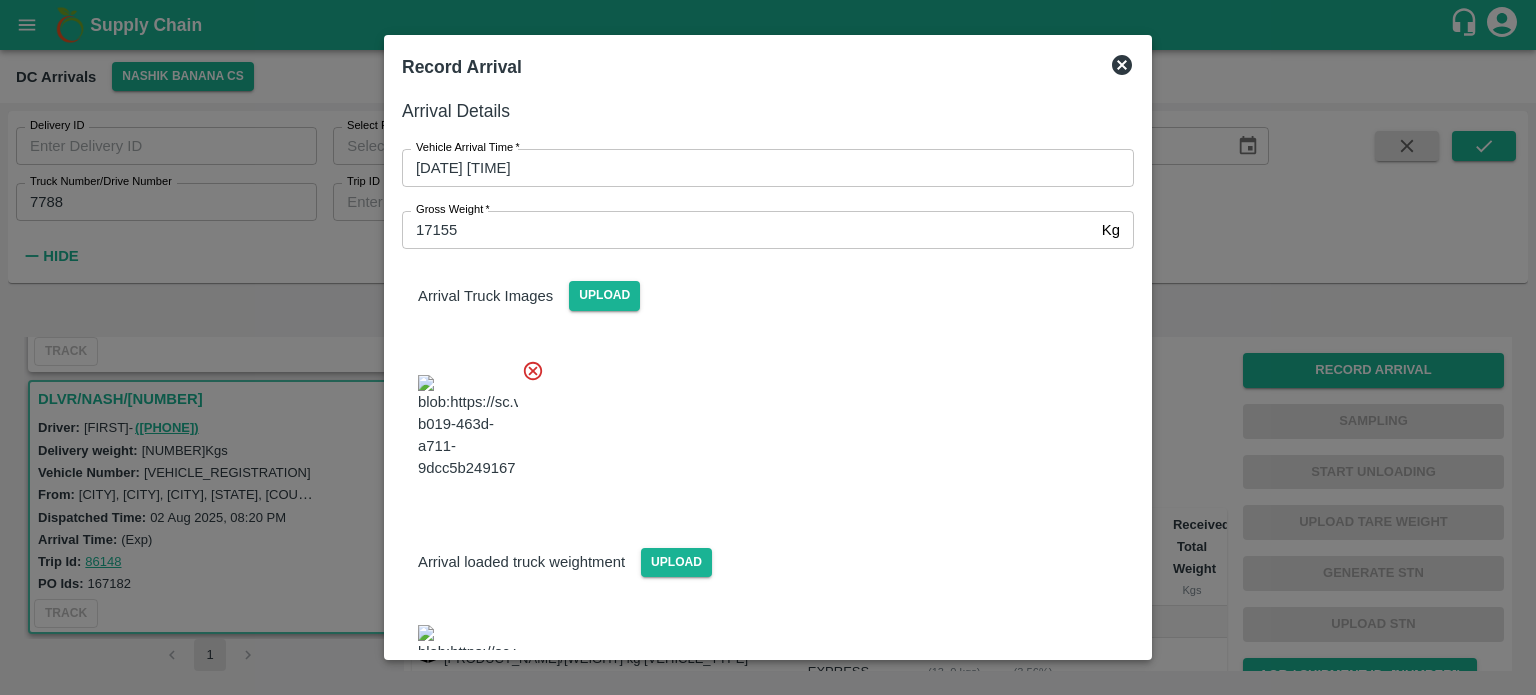 scroll, scrollTop: 218, scrollLeft: 0, axis: vertical 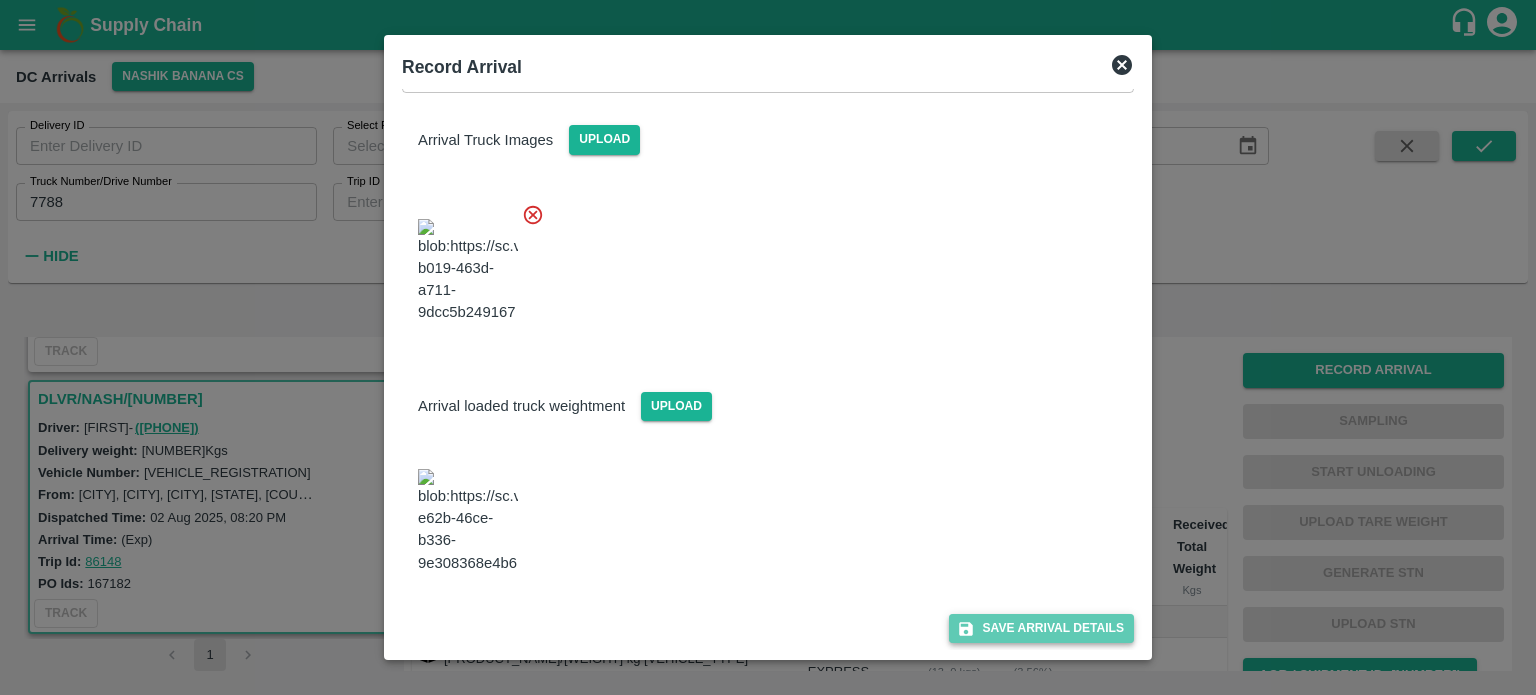 click on "Save Arrival Details" at bounding box center [1041, 628] 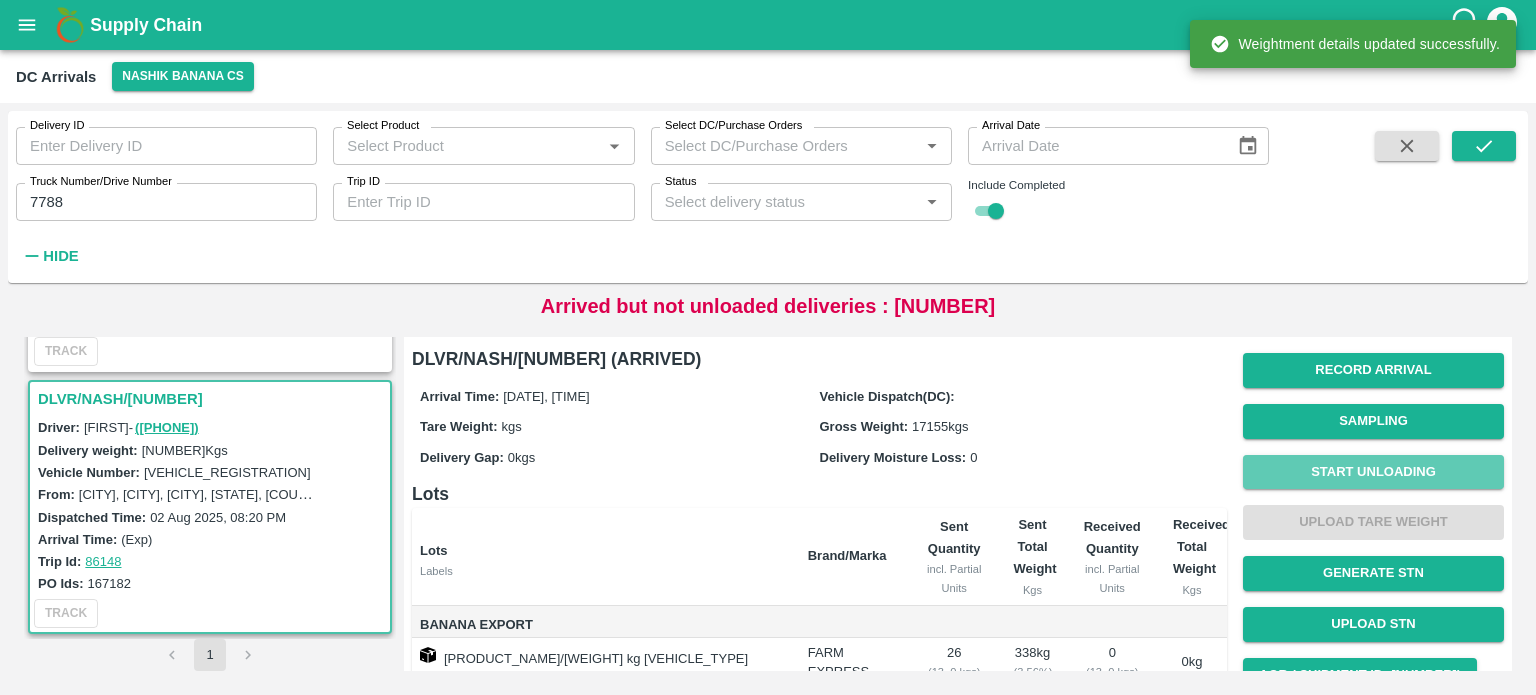 click on "Start Unloading" at bounding box center (1373, 472) 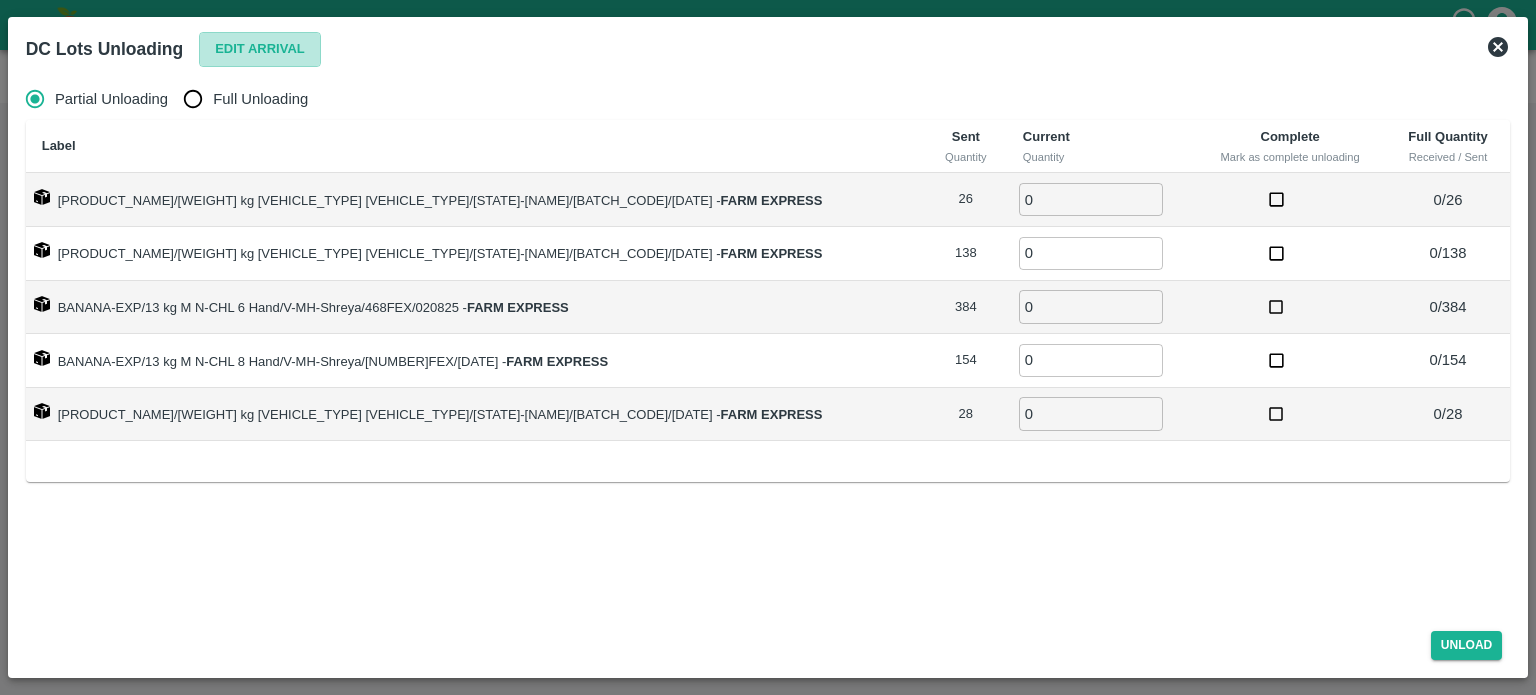 click on "Edit Arrival" at bounding box center (260, 49) 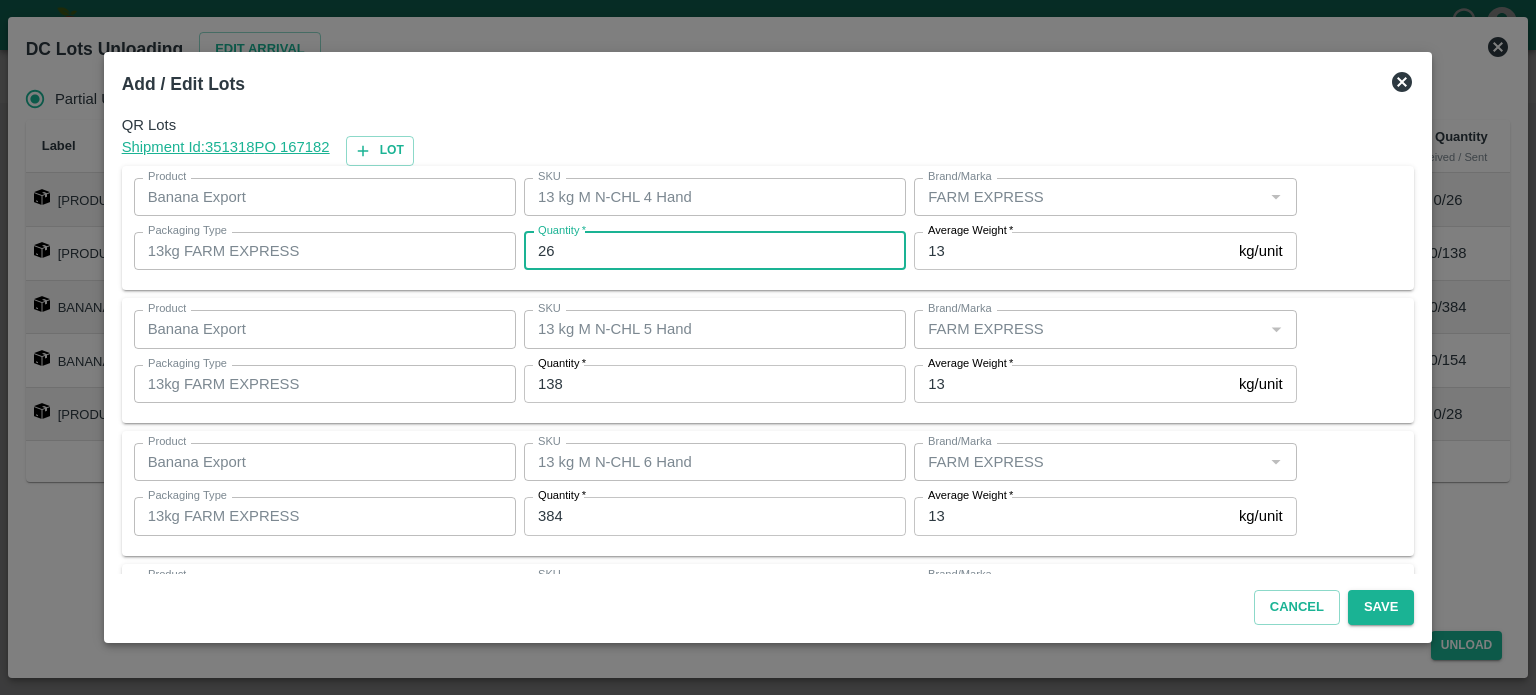 click on "26" at bounding box center (715, 251) 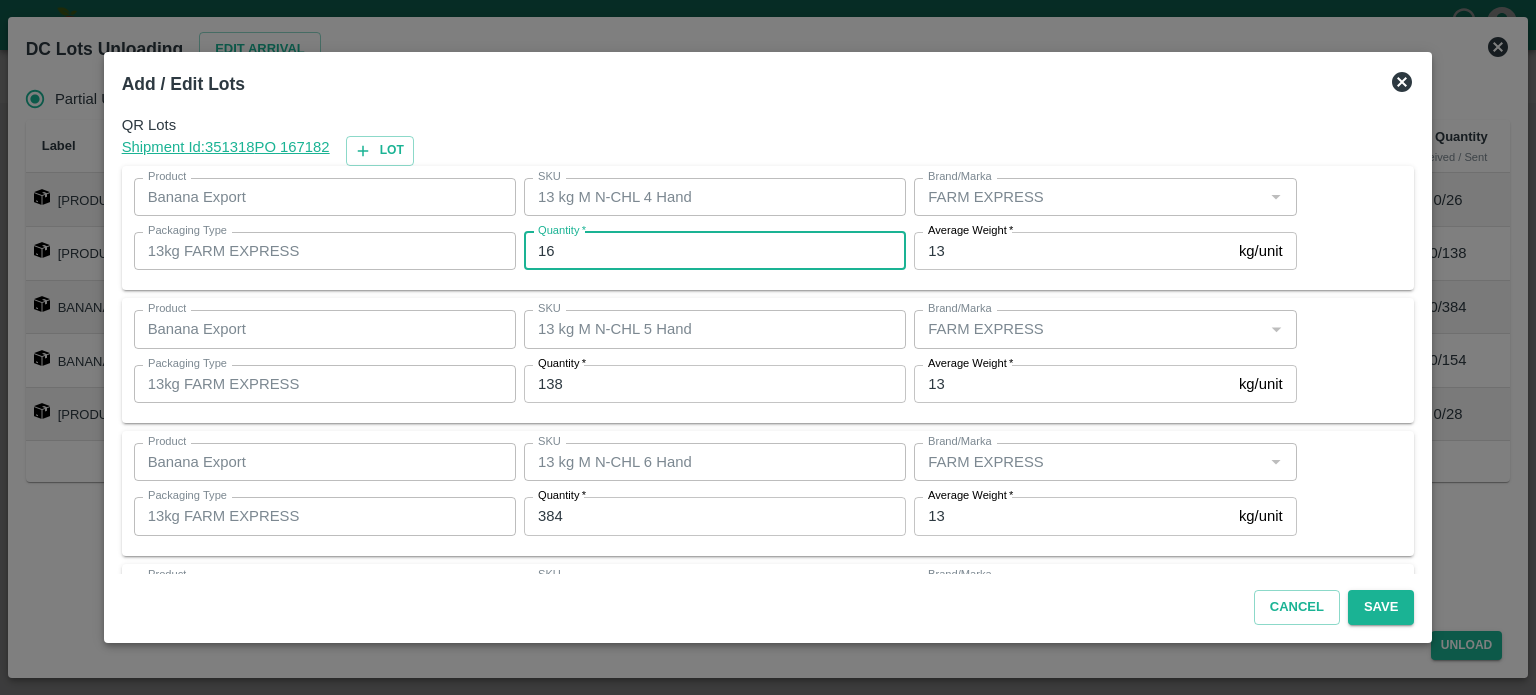 type on "16" 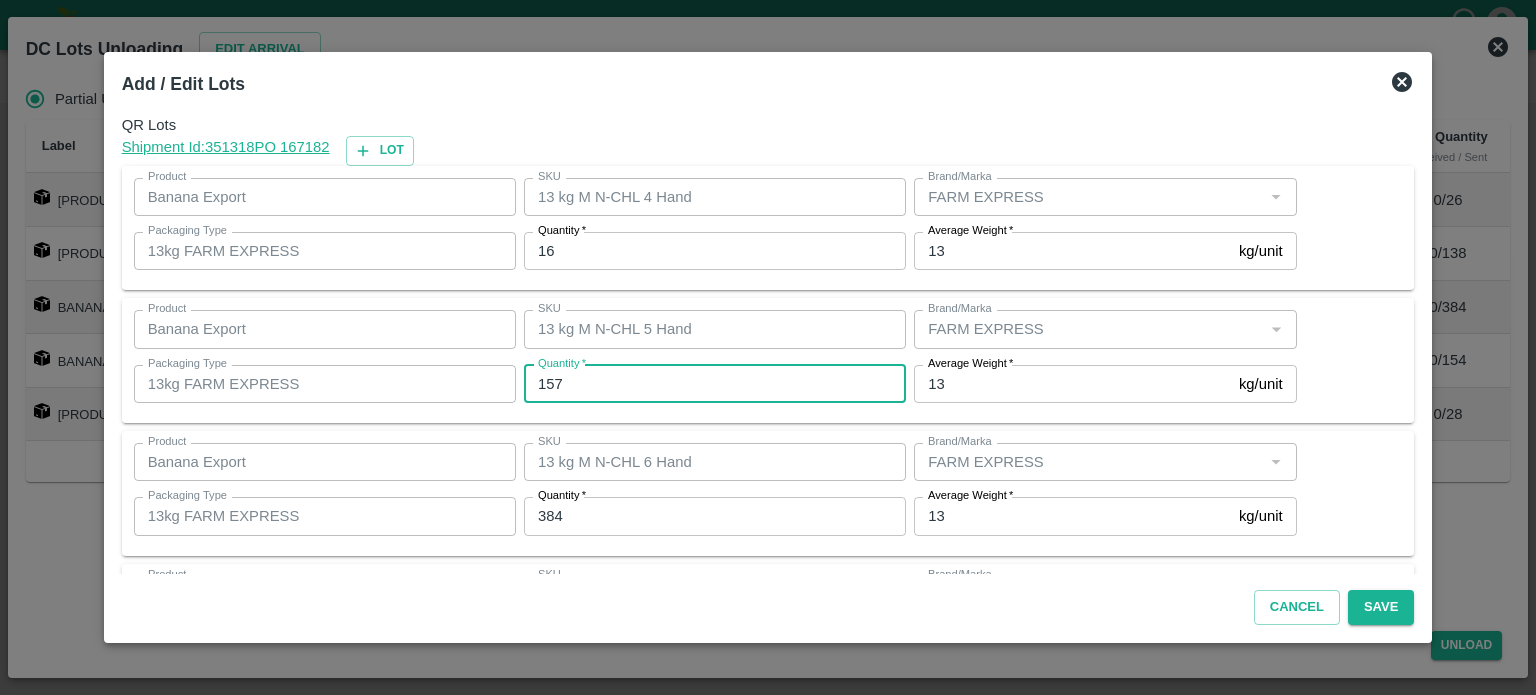 type on "157" 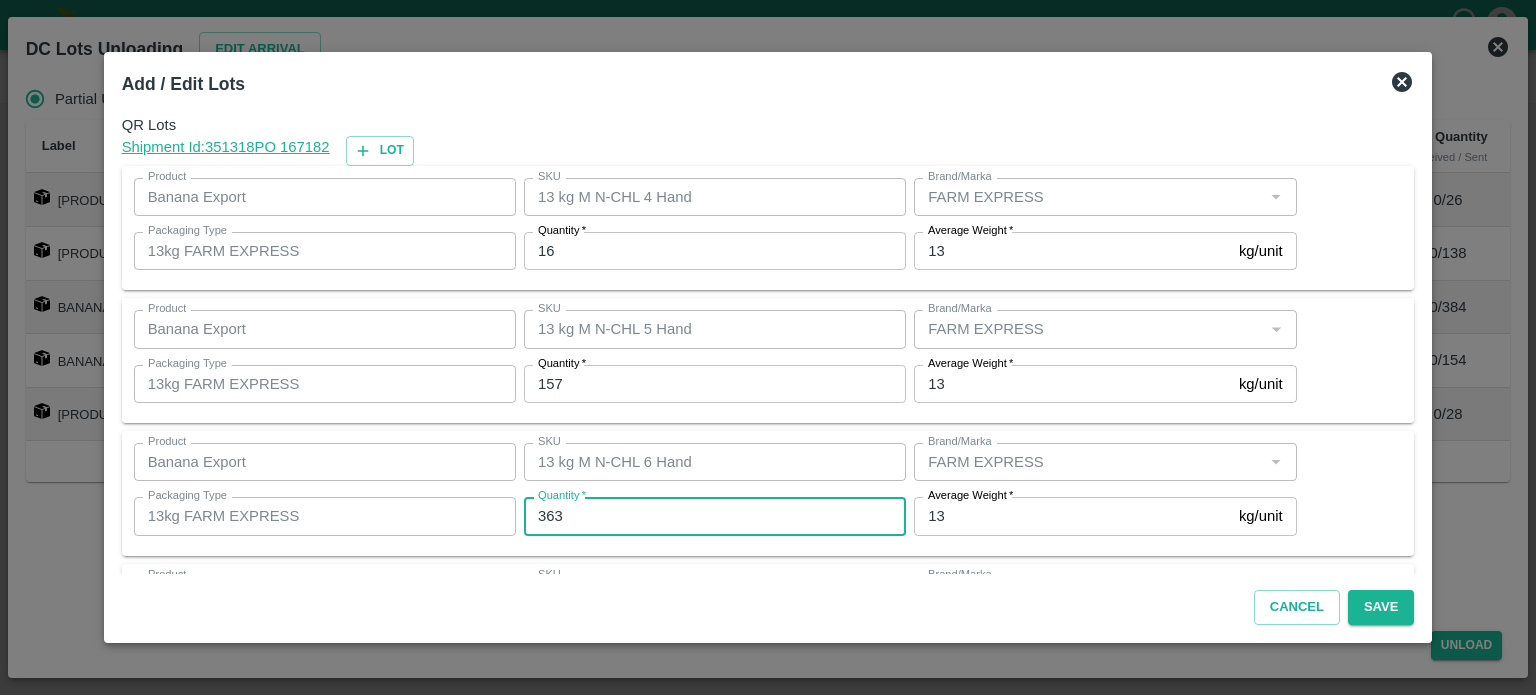 type on "363" 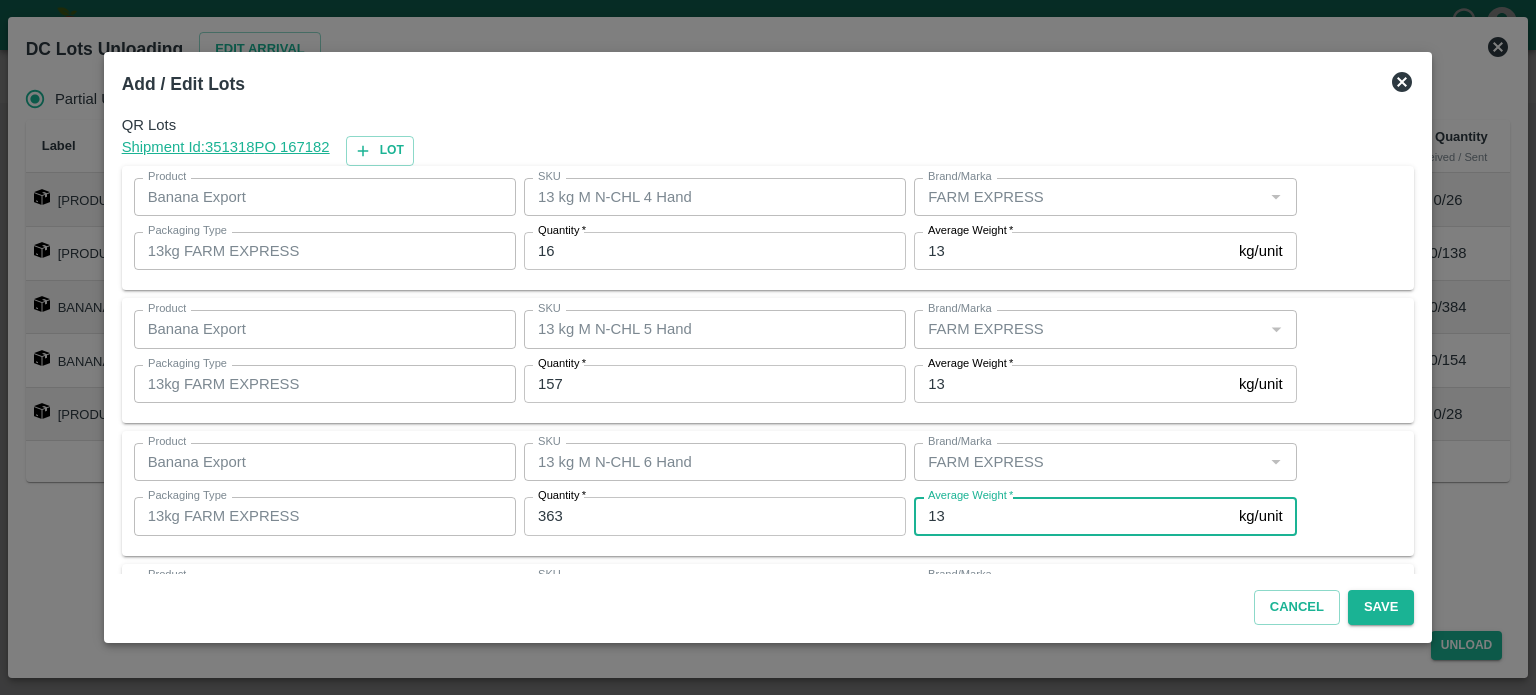 scroll, scrollTop: 262, scrollLeft: 0, axis: vertical 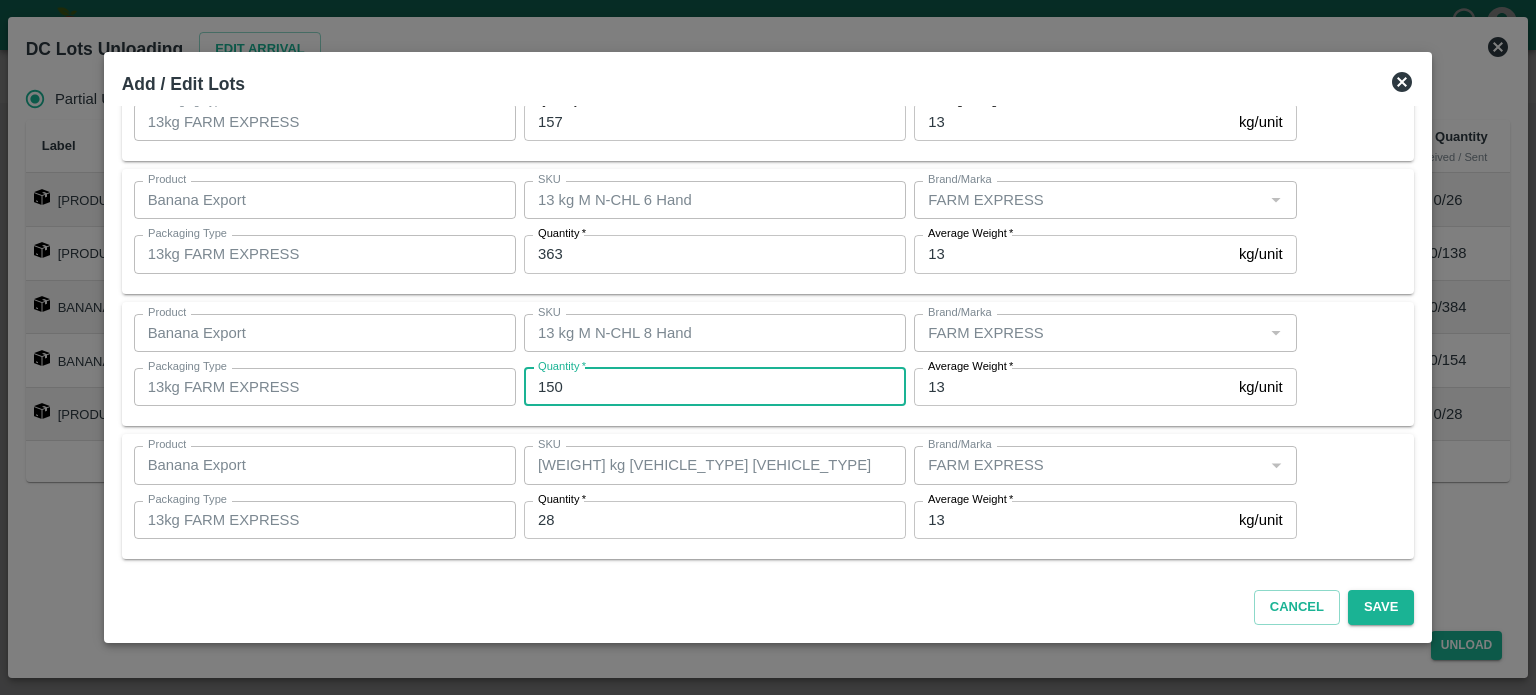 type on "150" 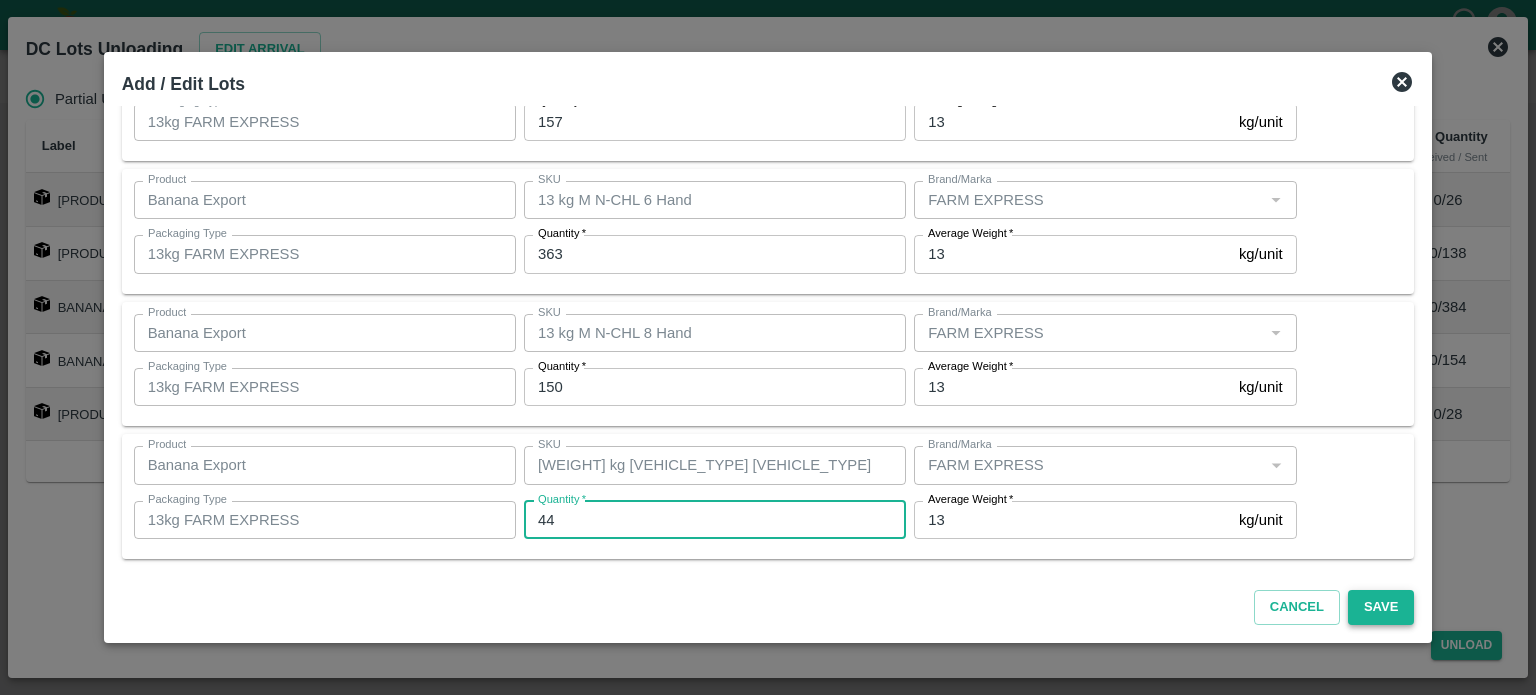 type on "44" 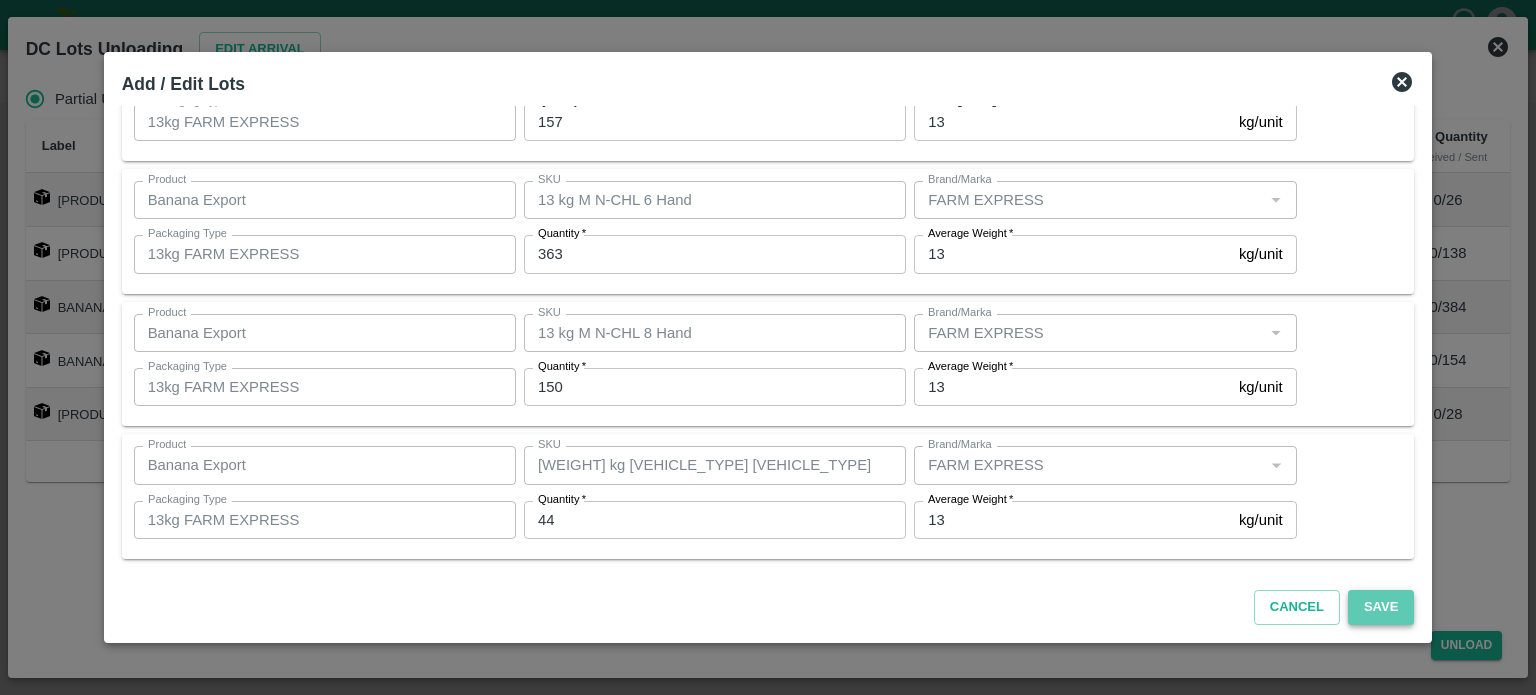 click on "Save" at bounding box center [1381, 607] 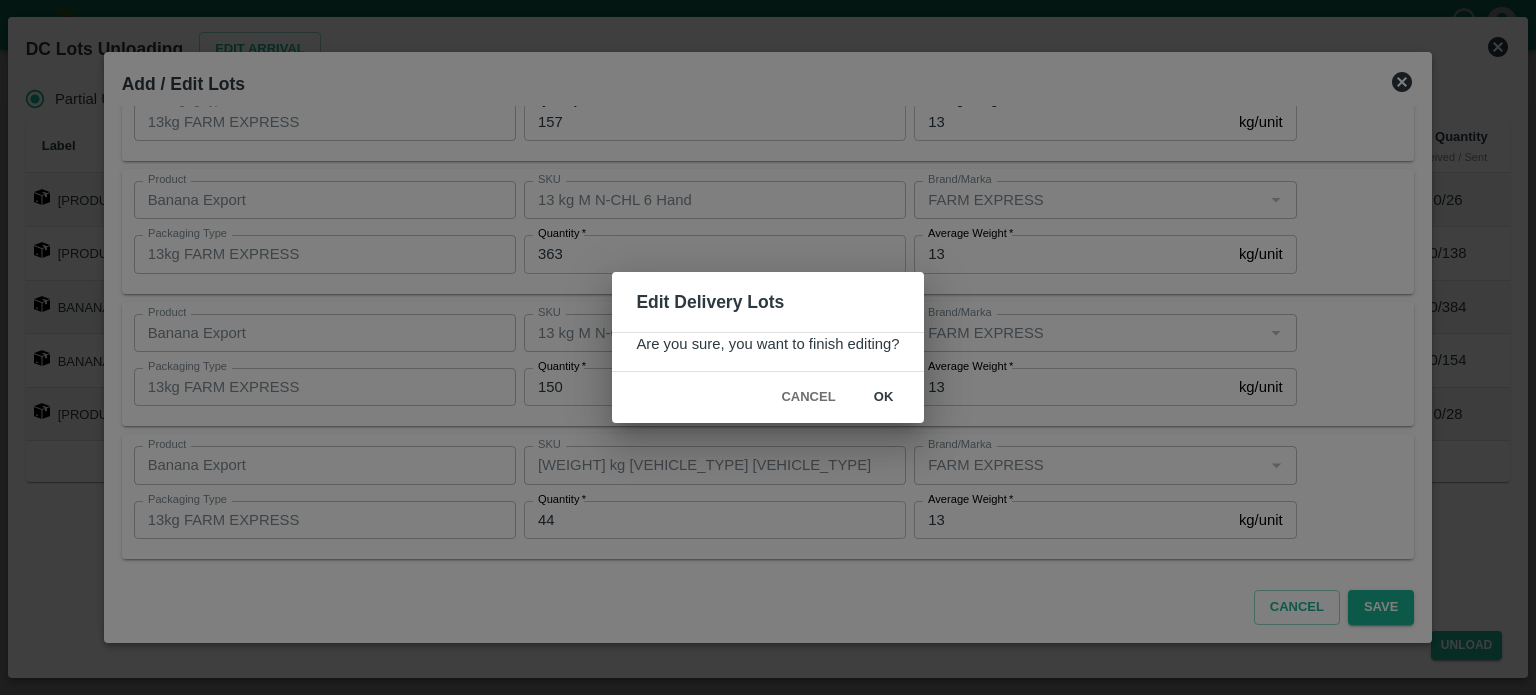 click on "ok" at bounding box center [884, 397] 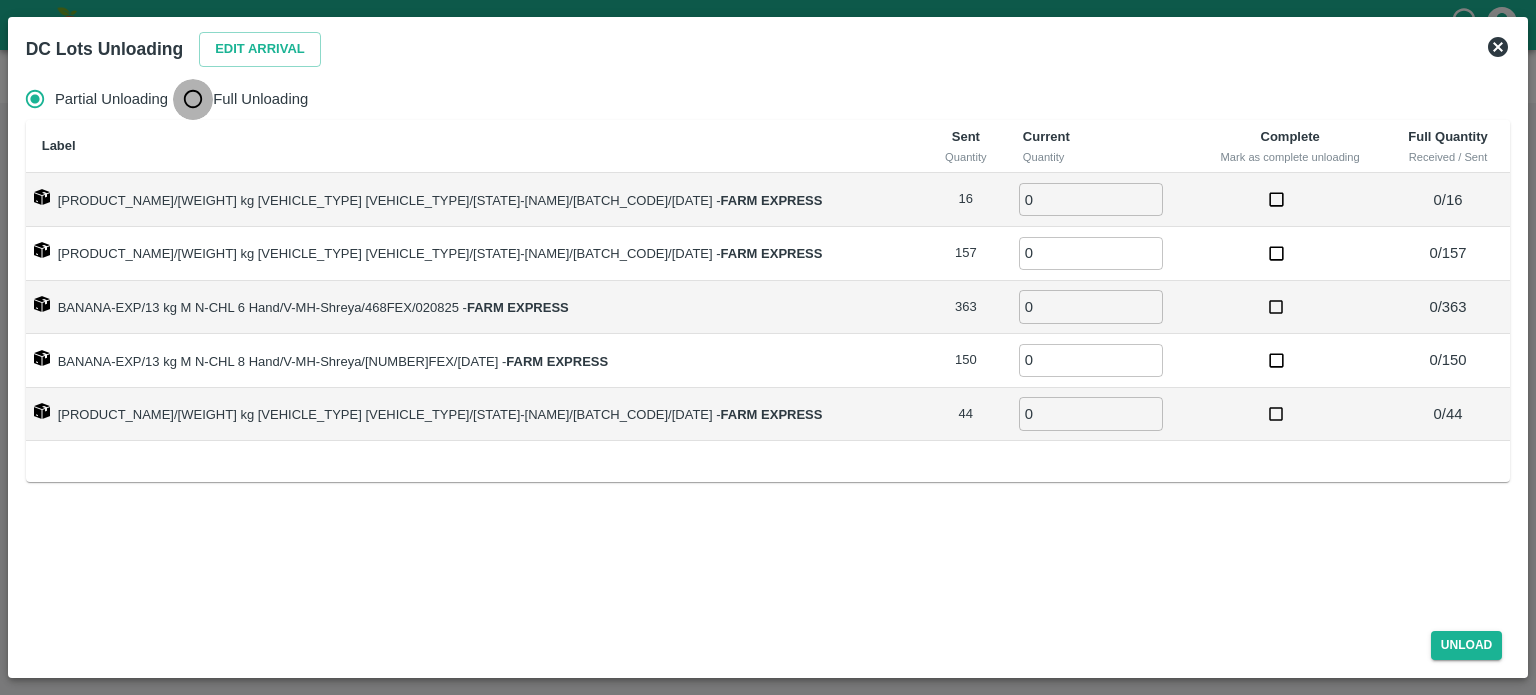 click on "Full Unloading" at bounding box center (193, 99) 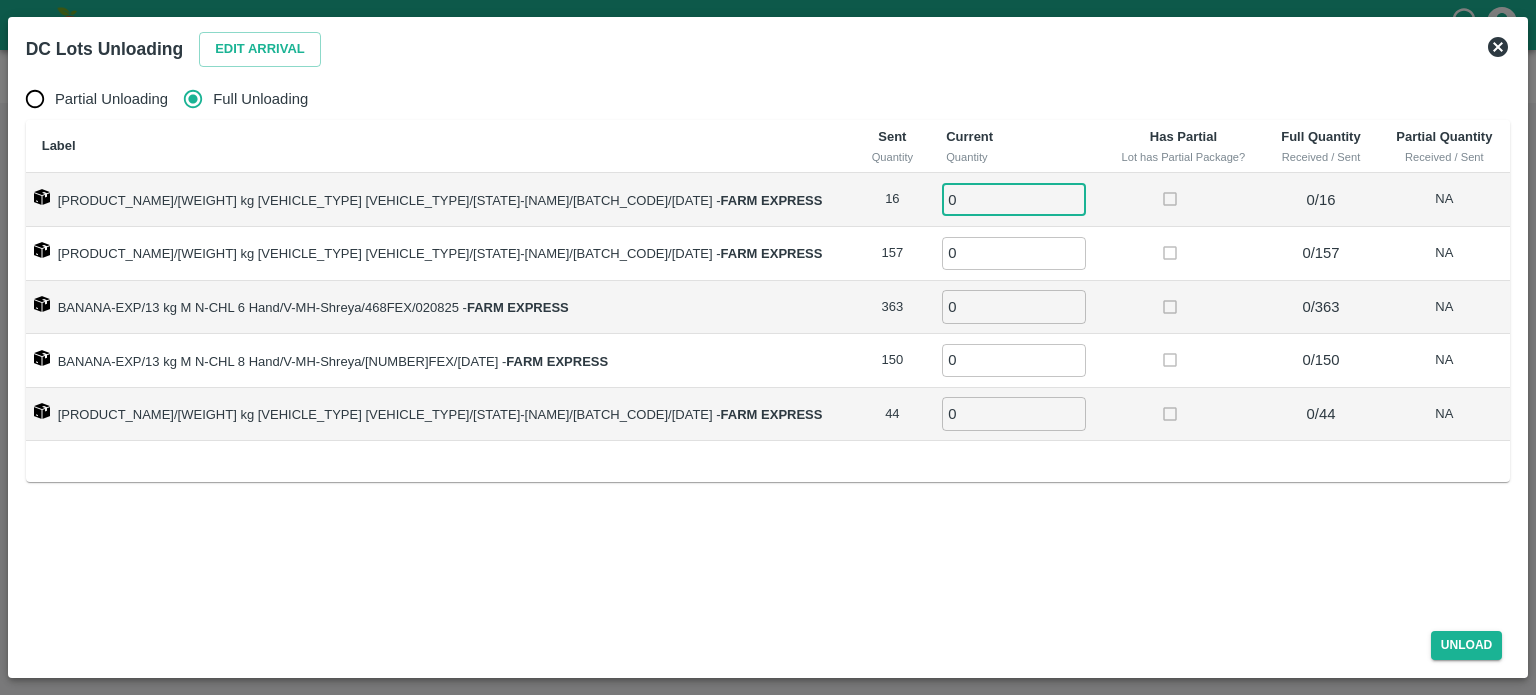 click on "0" at bounding box center [1014, 199] 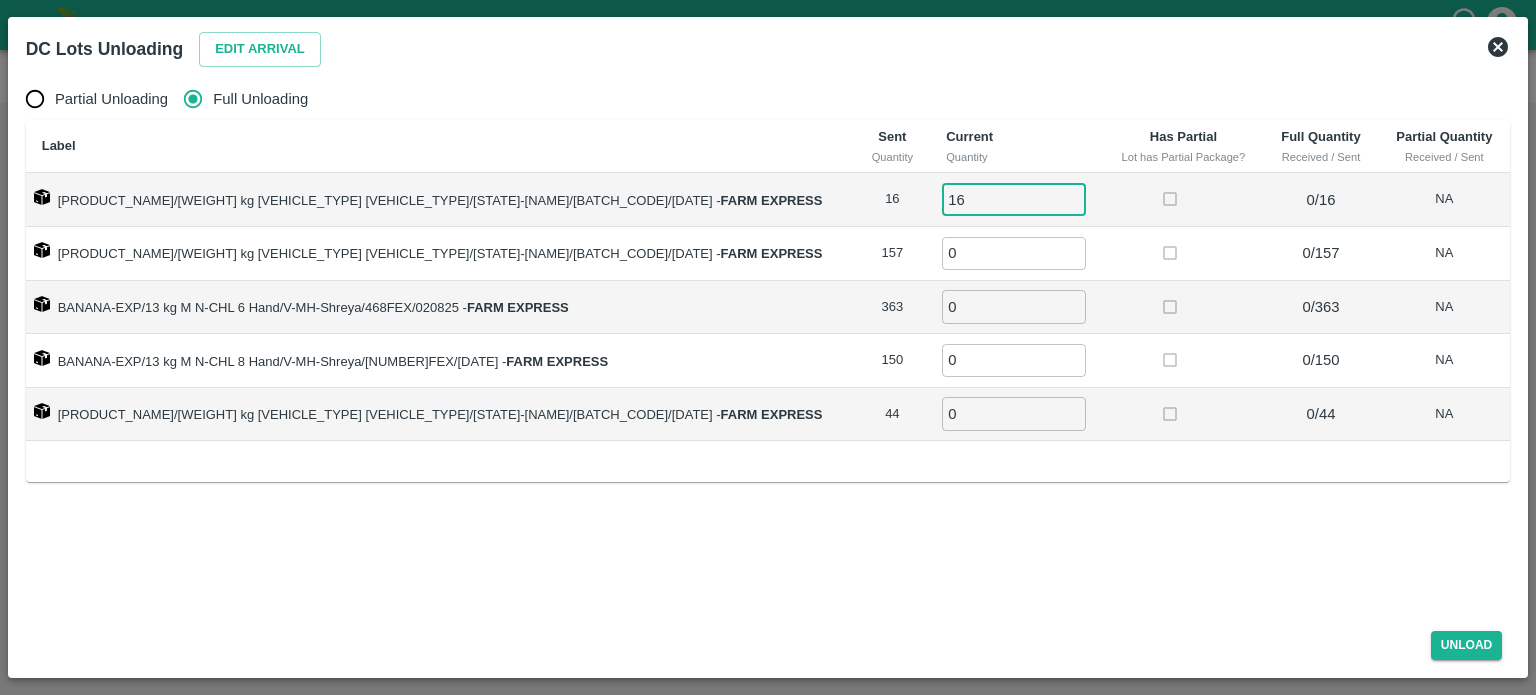 type on "16" 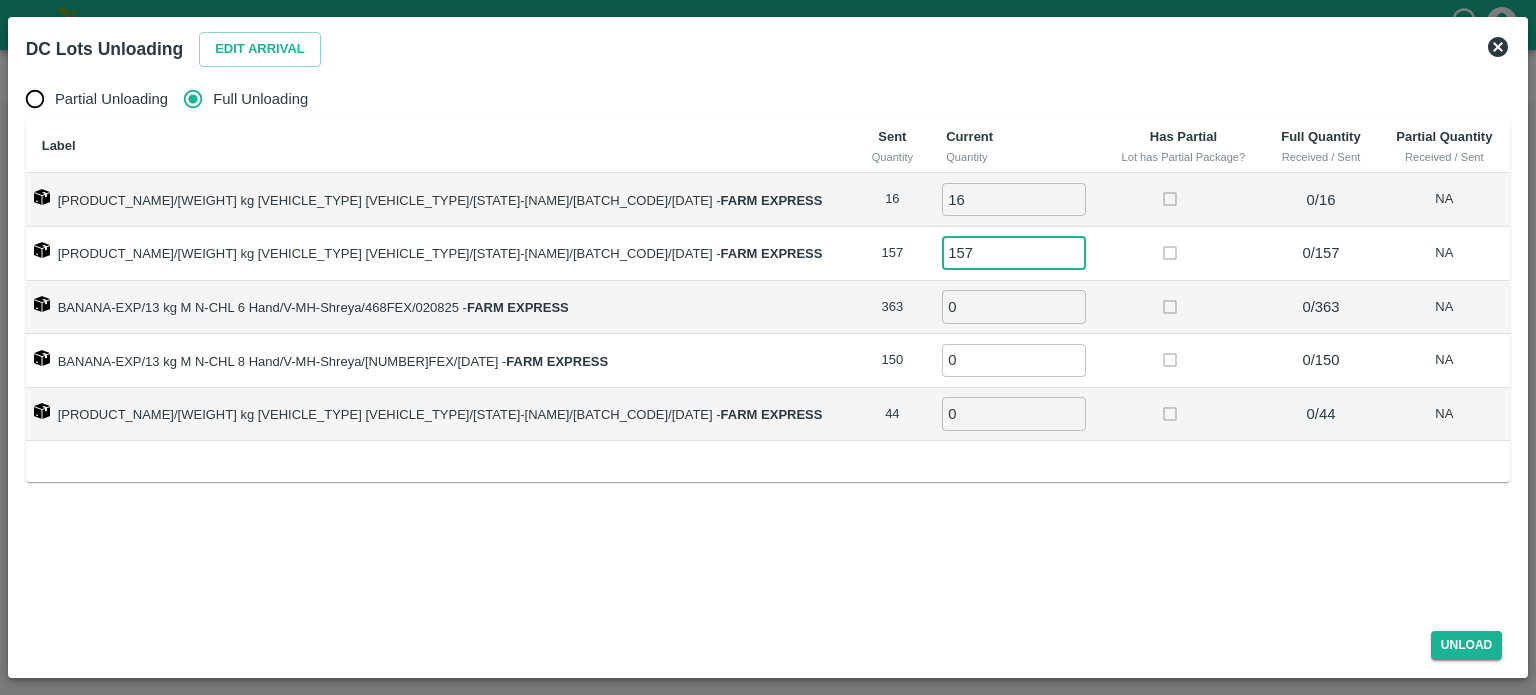 type on "157" 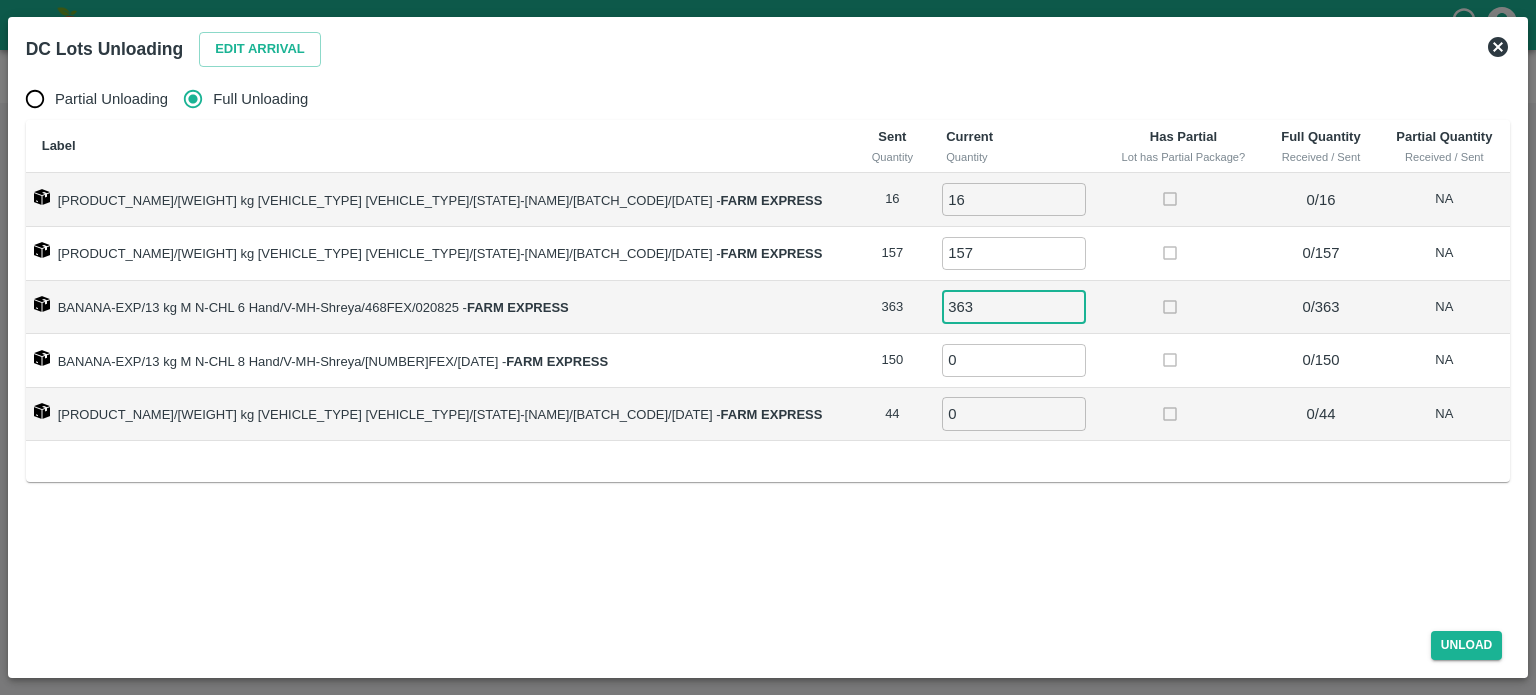 type on "363" 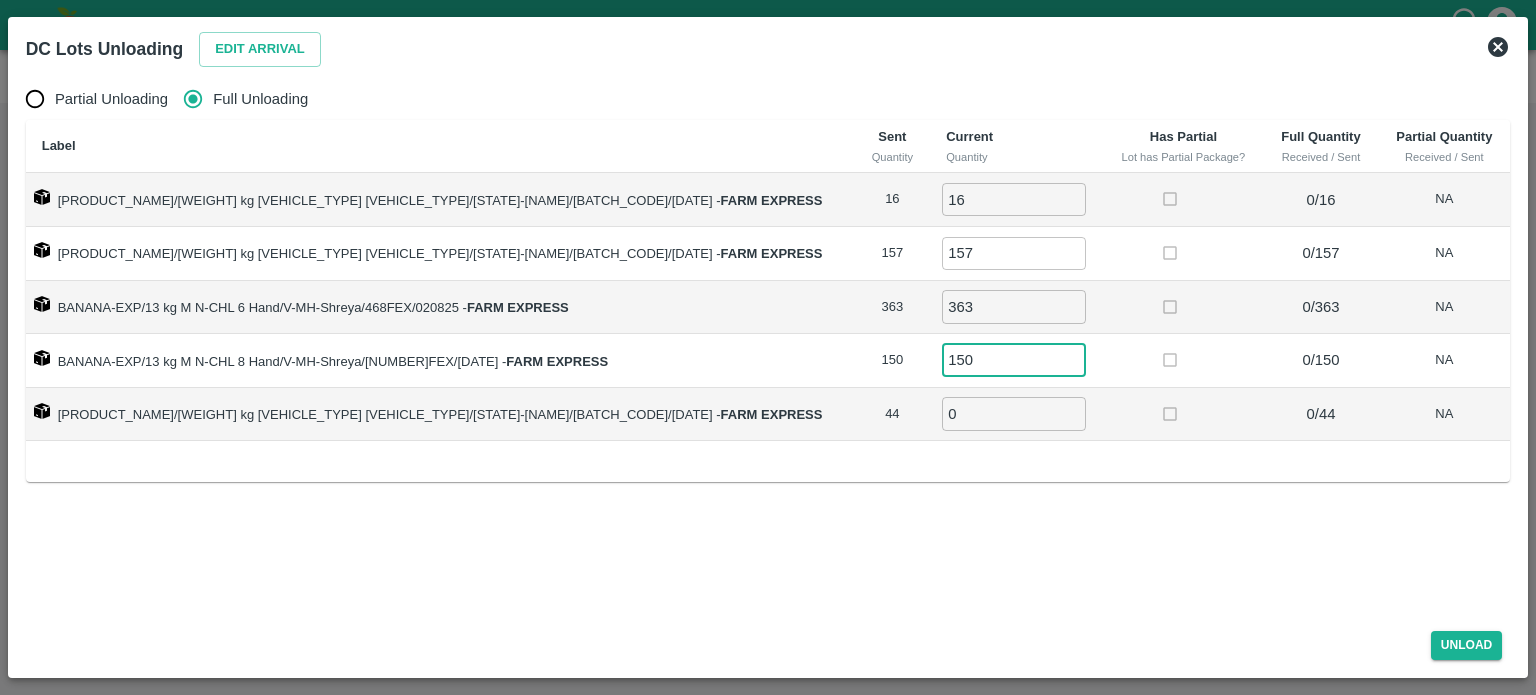 type on "150" 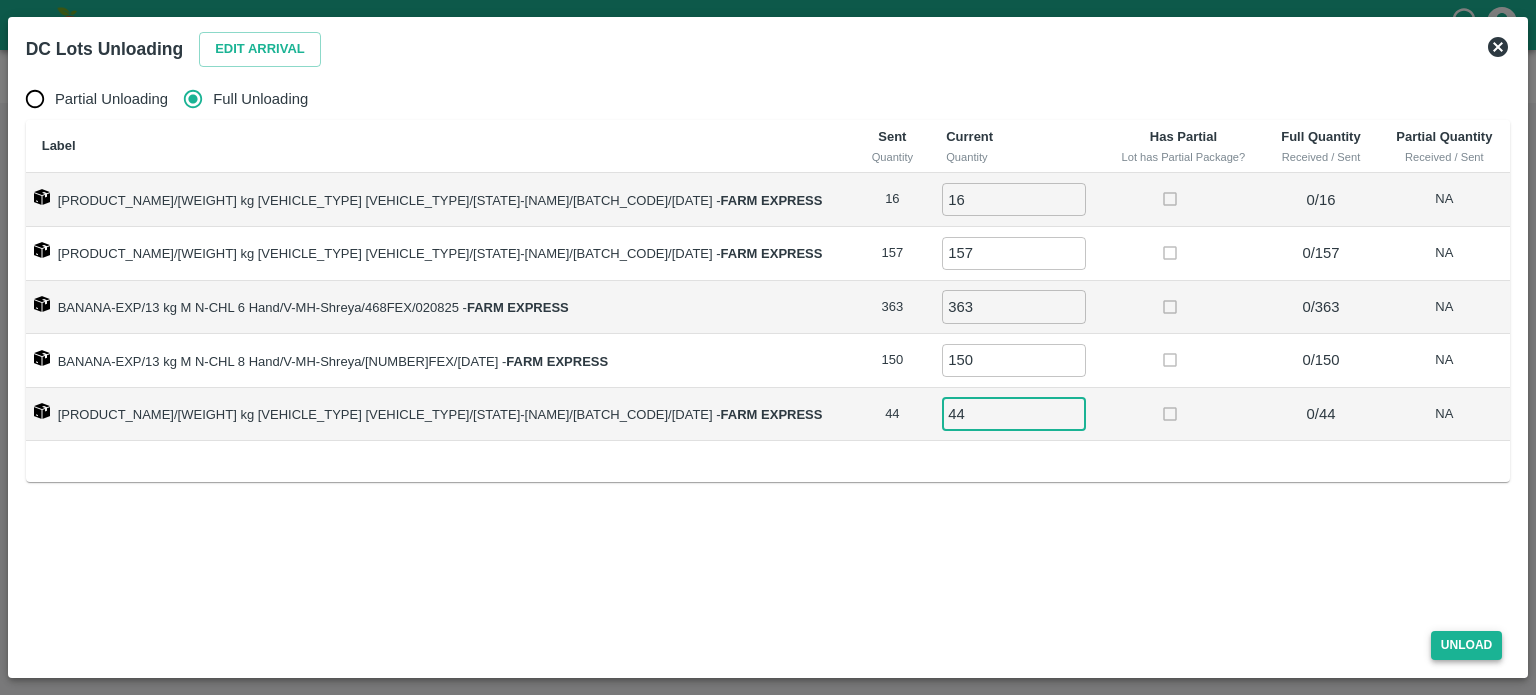 type on "44" 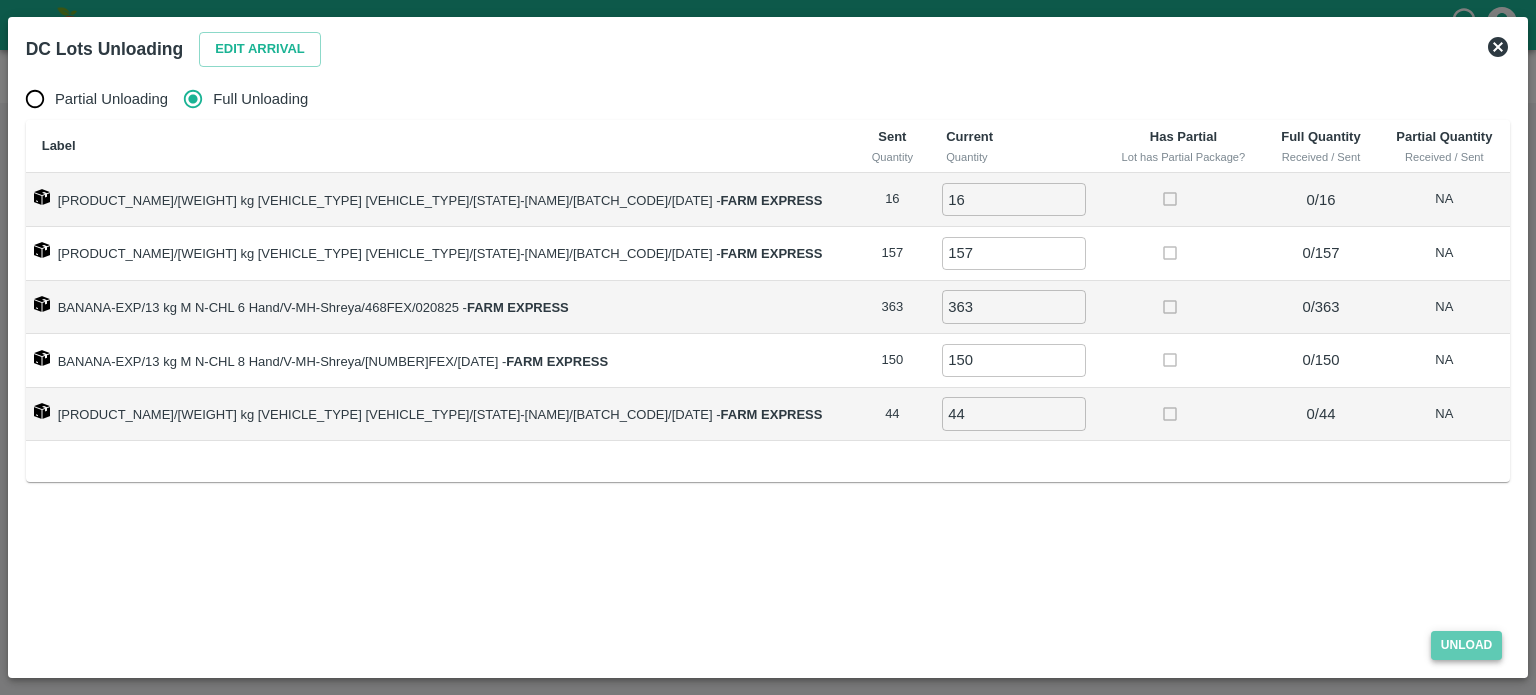 click on "Unload" at bounding box center [1467, 645] 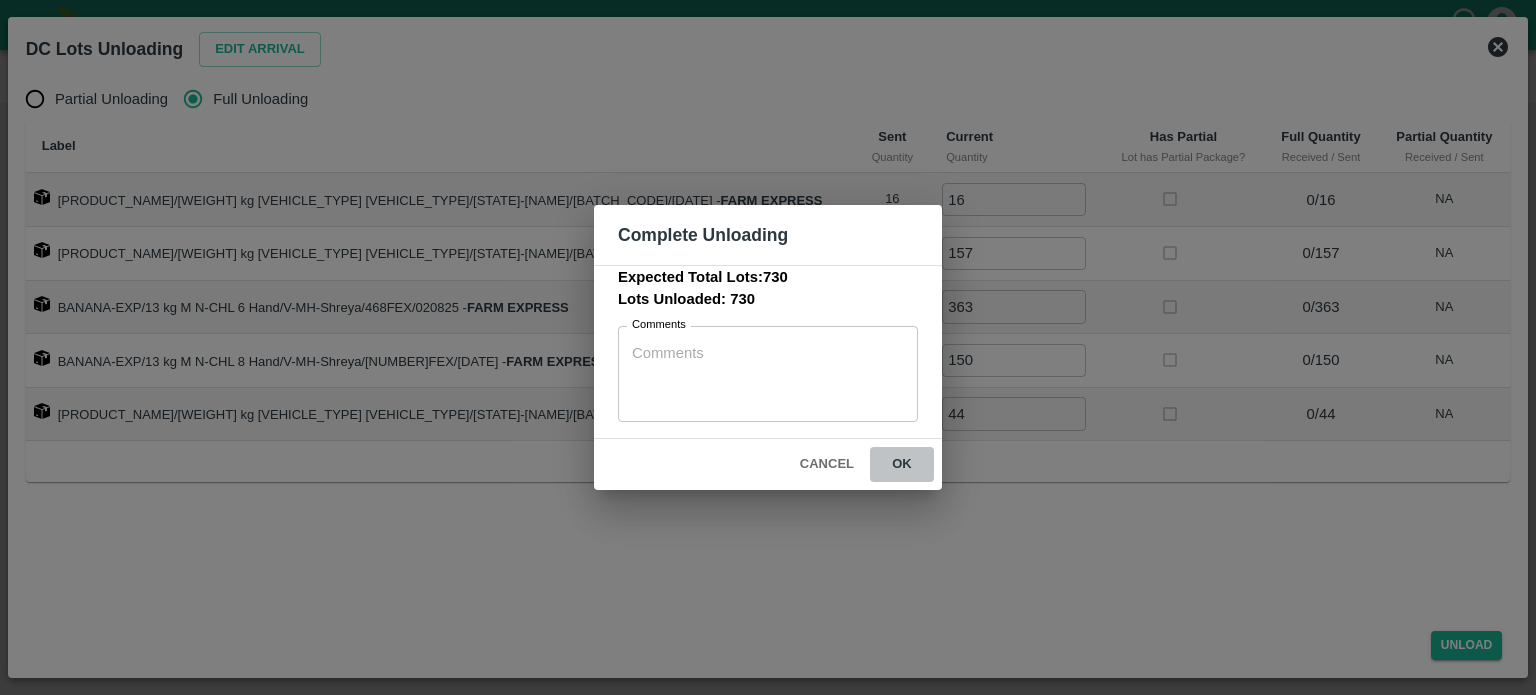 click on "ok" at bounding box center (902, 464) 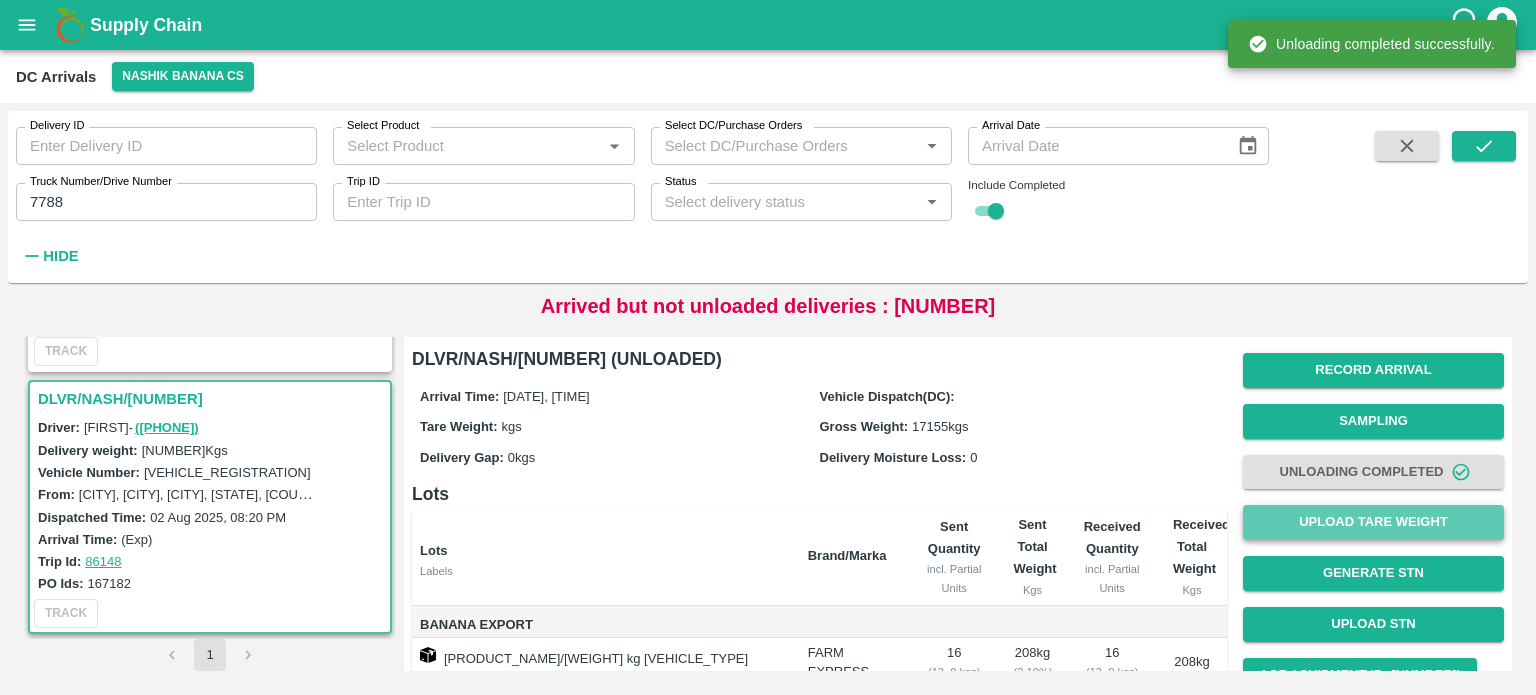 click on "Upload Tare Weight" at bounding box center [1373, 522] 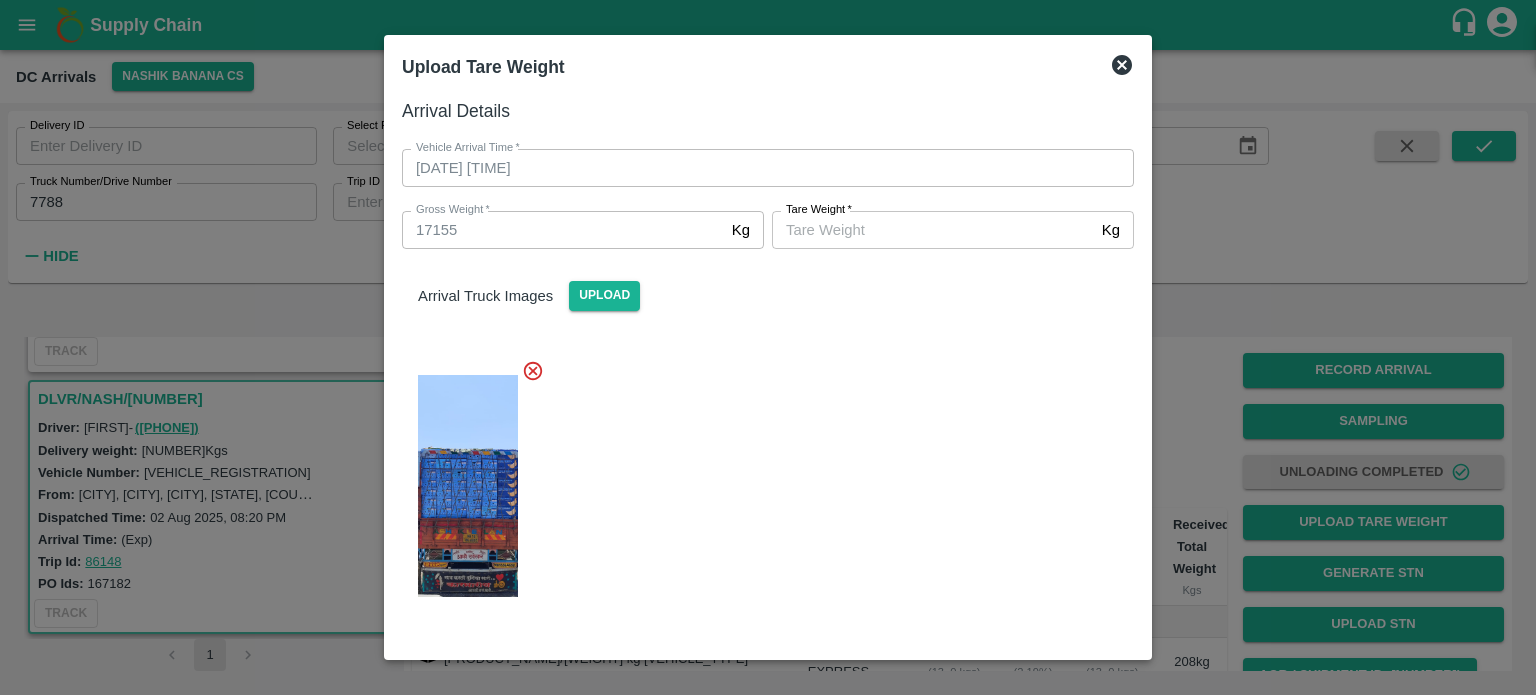 click on "Tare Weight   *" at bounding box center (933, 230) 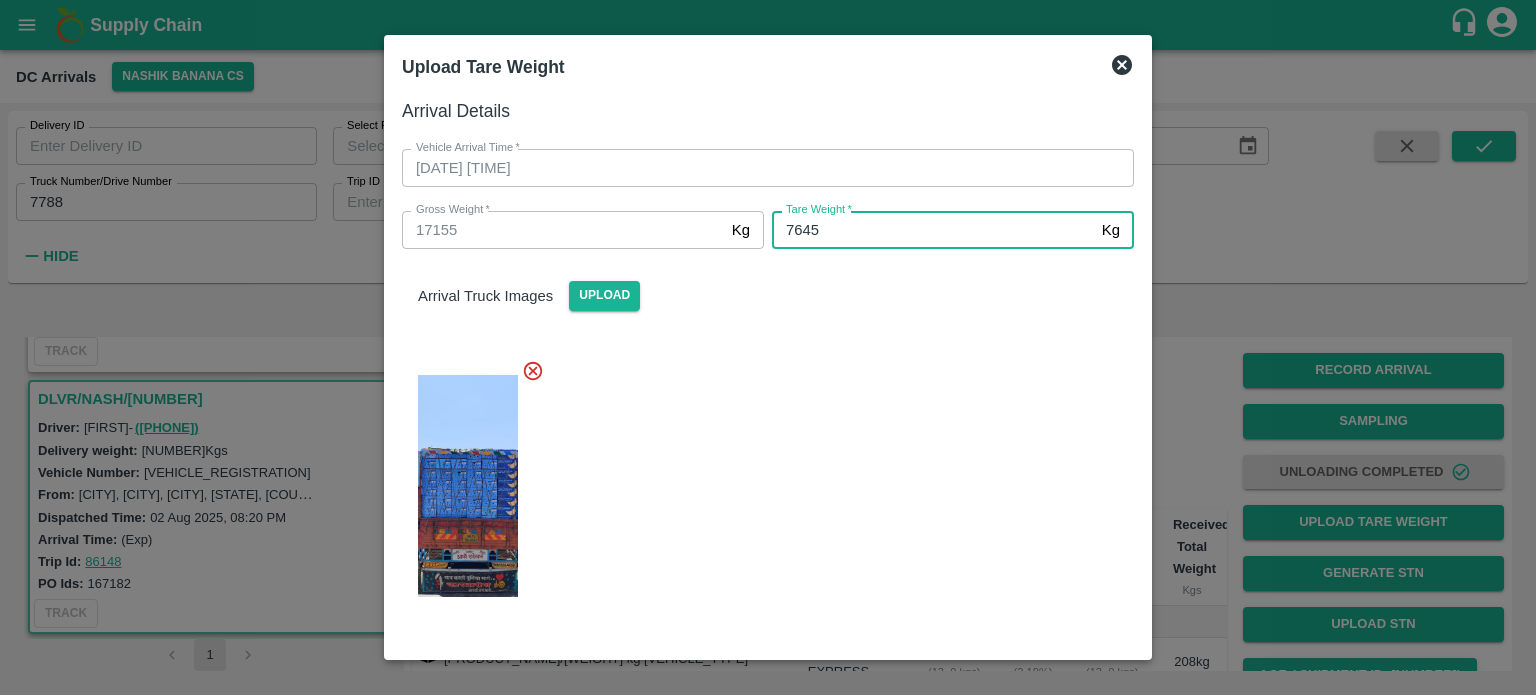 type on "7645" 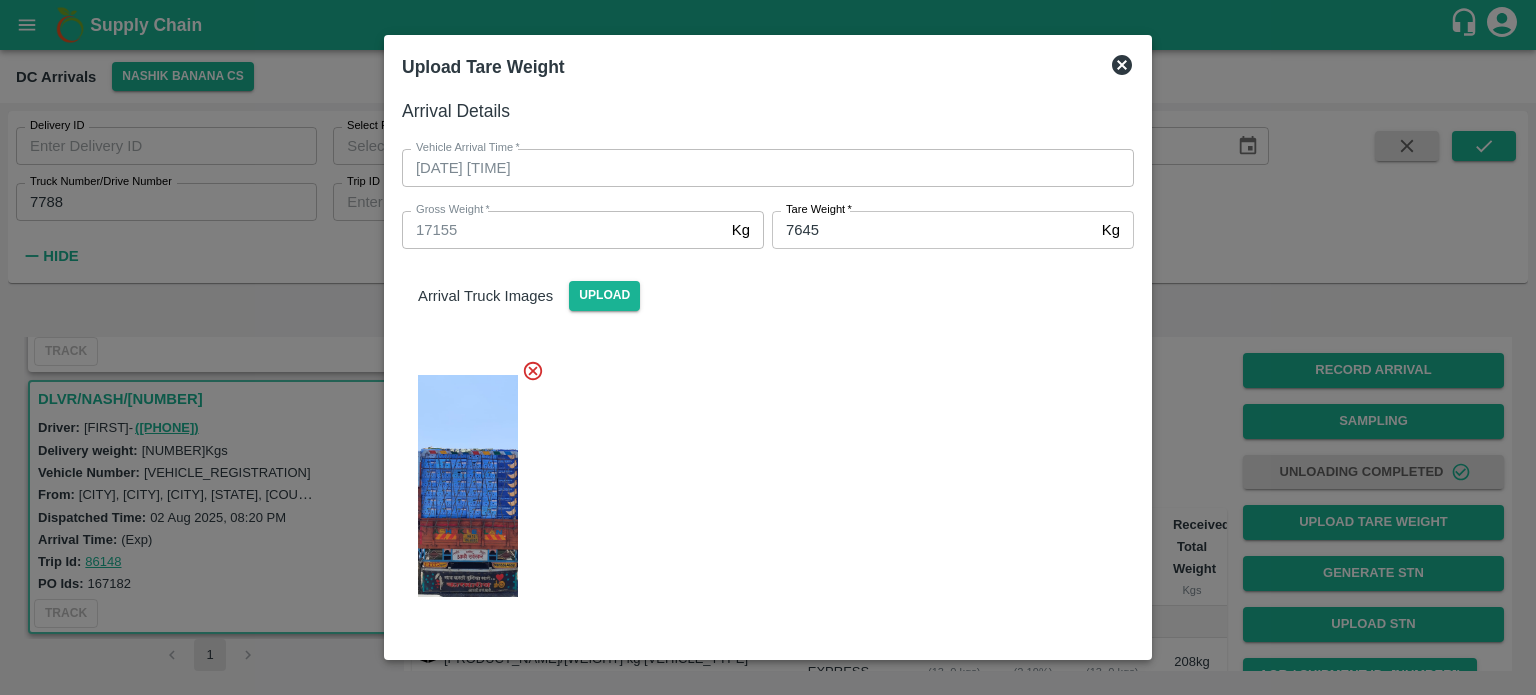 click at bounding box center [760, 480] 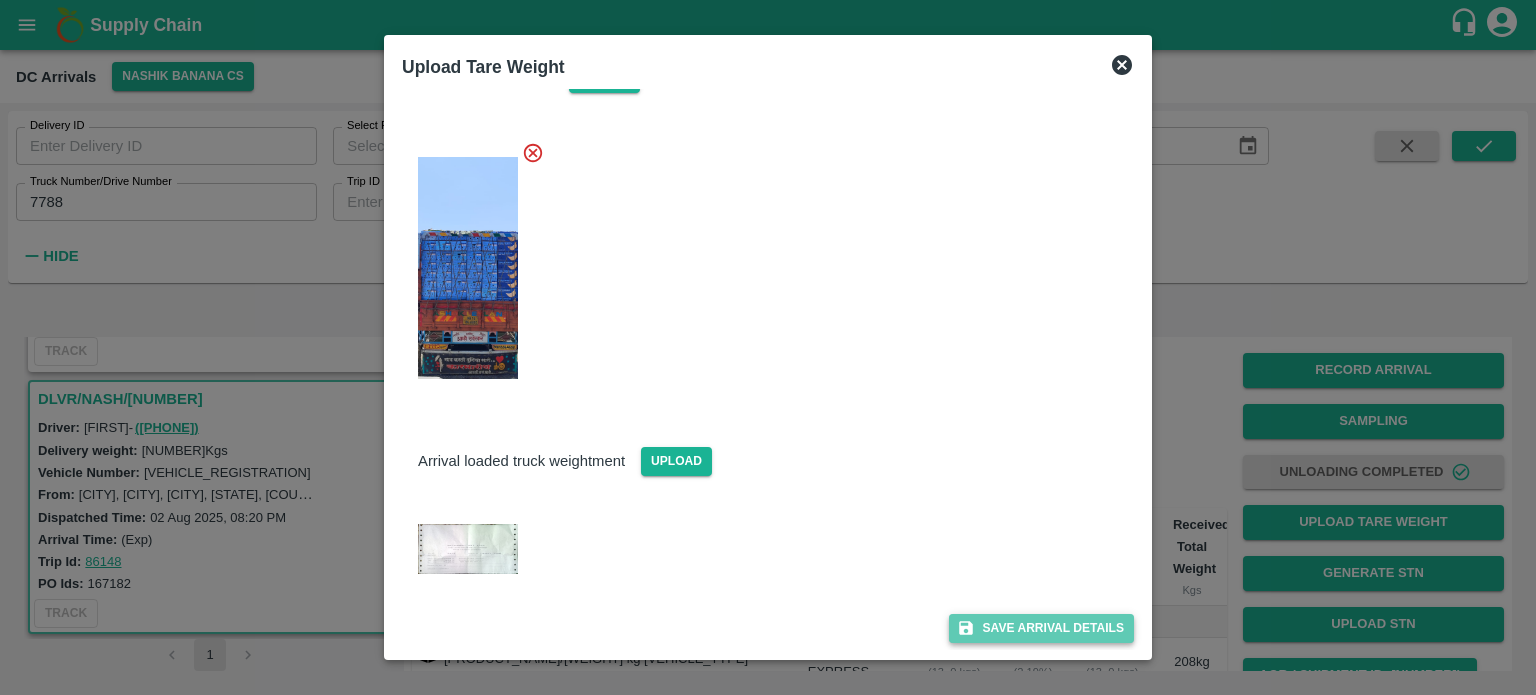 click on "Save Arrival Details" at bounding box center [1041, 628] 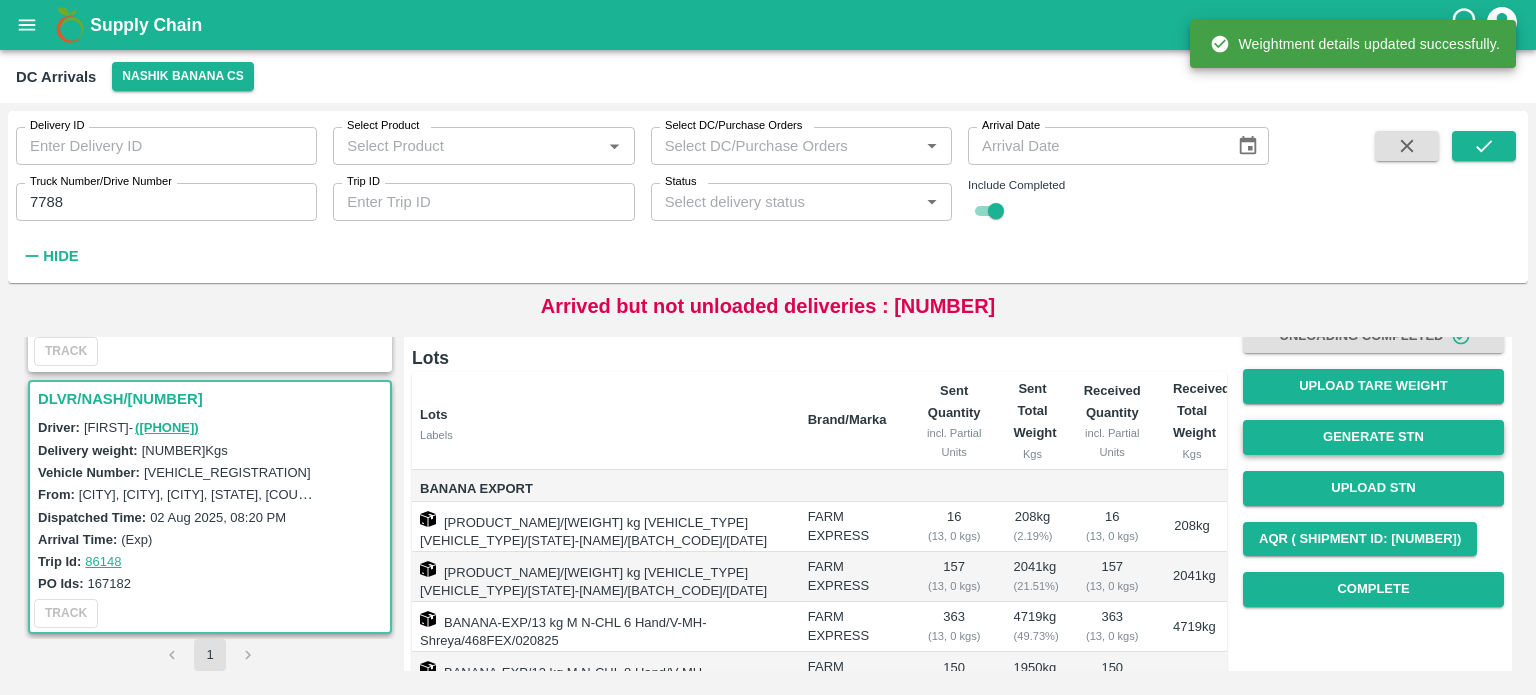 scroll, scrollTop: 140, scrollLeft: 0, axis: vertical 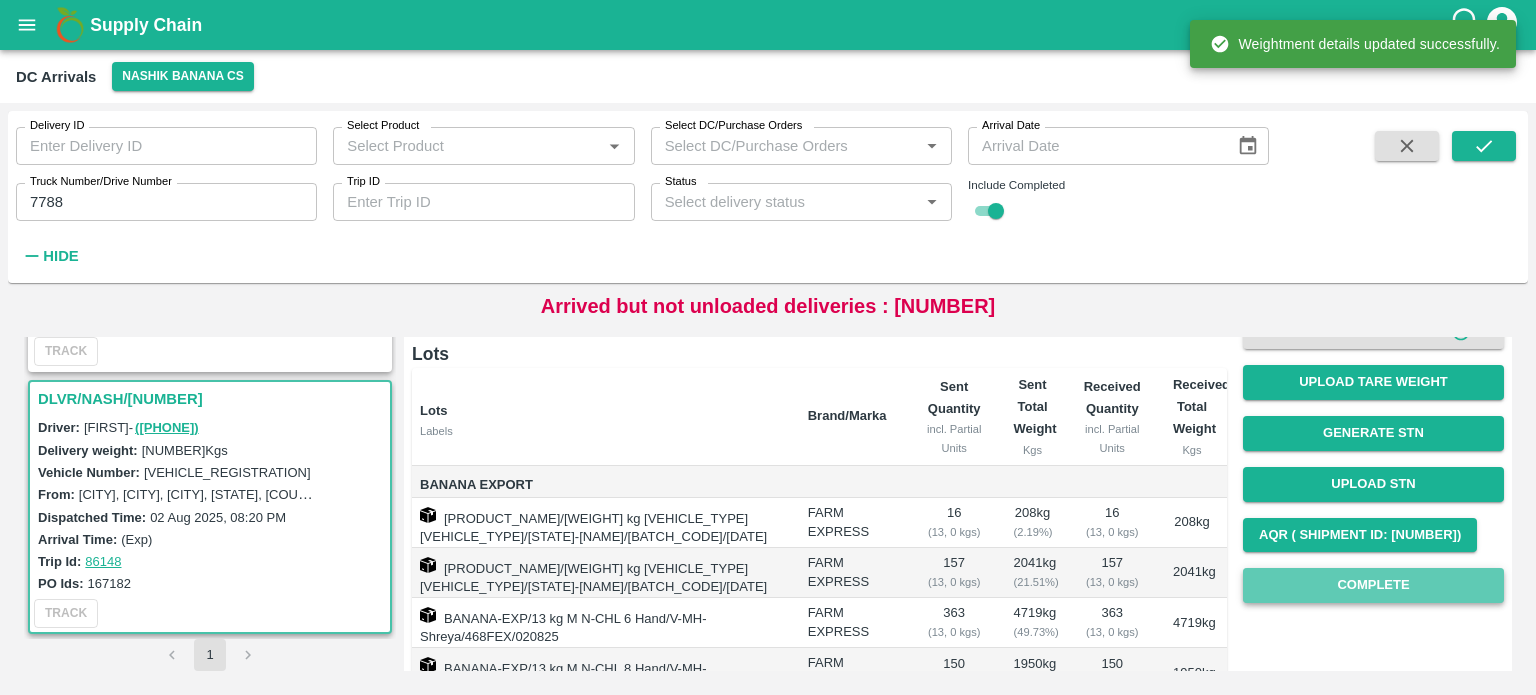 click on "Complete" at bounding box center [1373, 585] 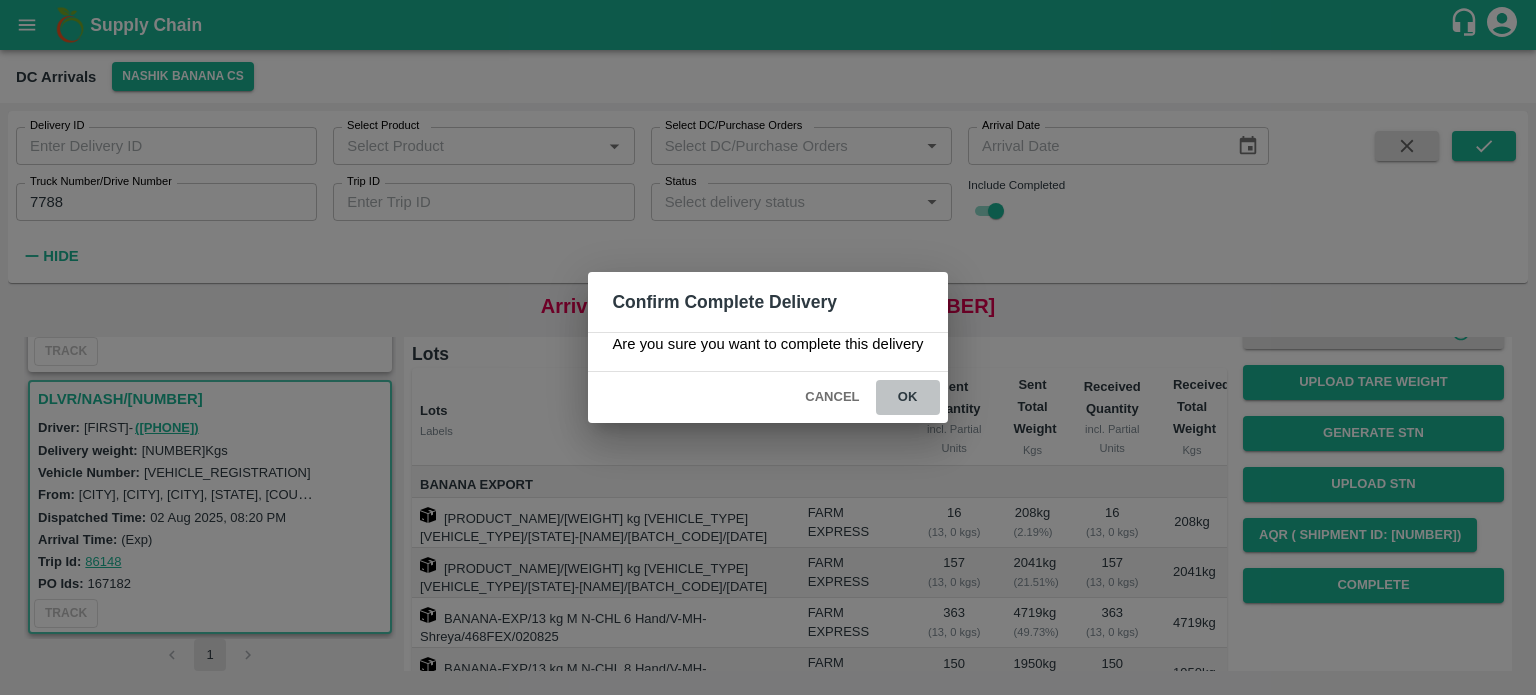 click on "ok" at bounding box center (908, 397) 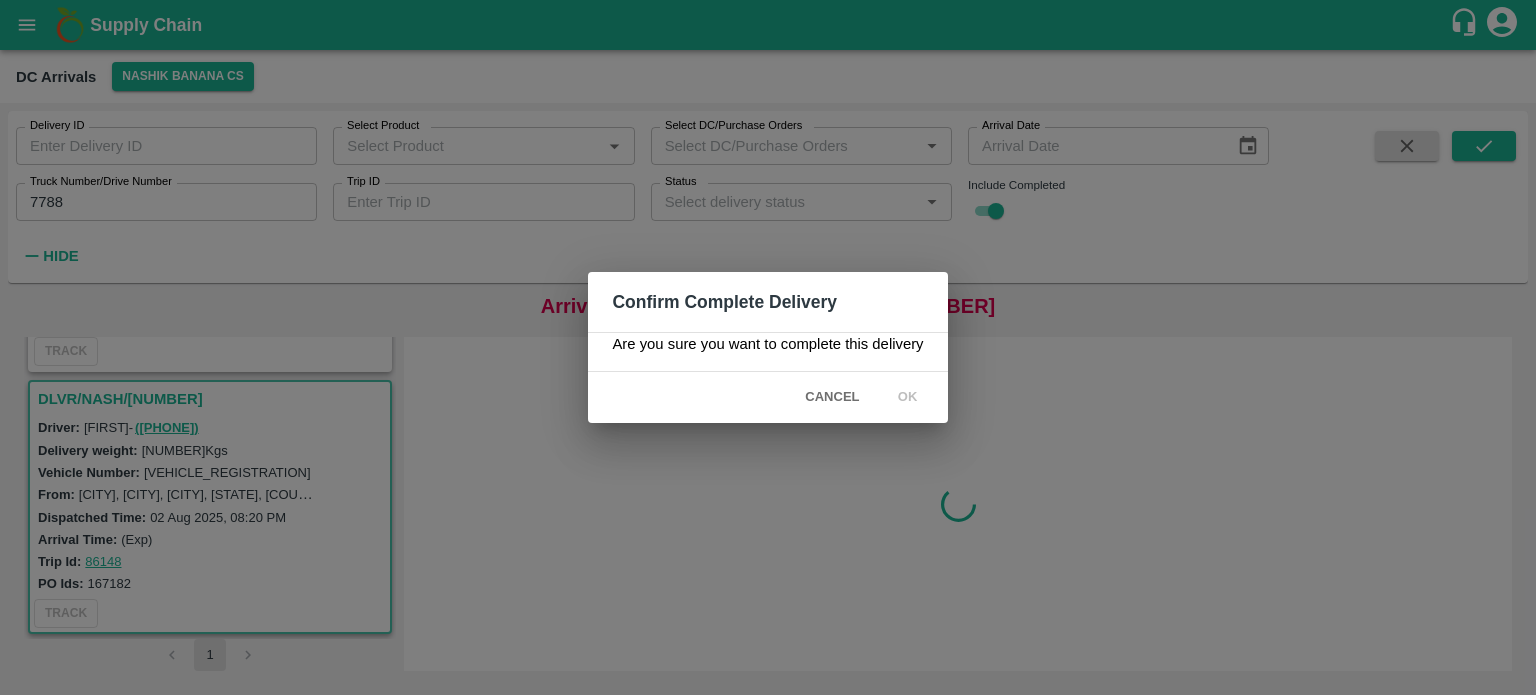 scroll, scrollTop: 0, scrollLeft: 0, axis: both 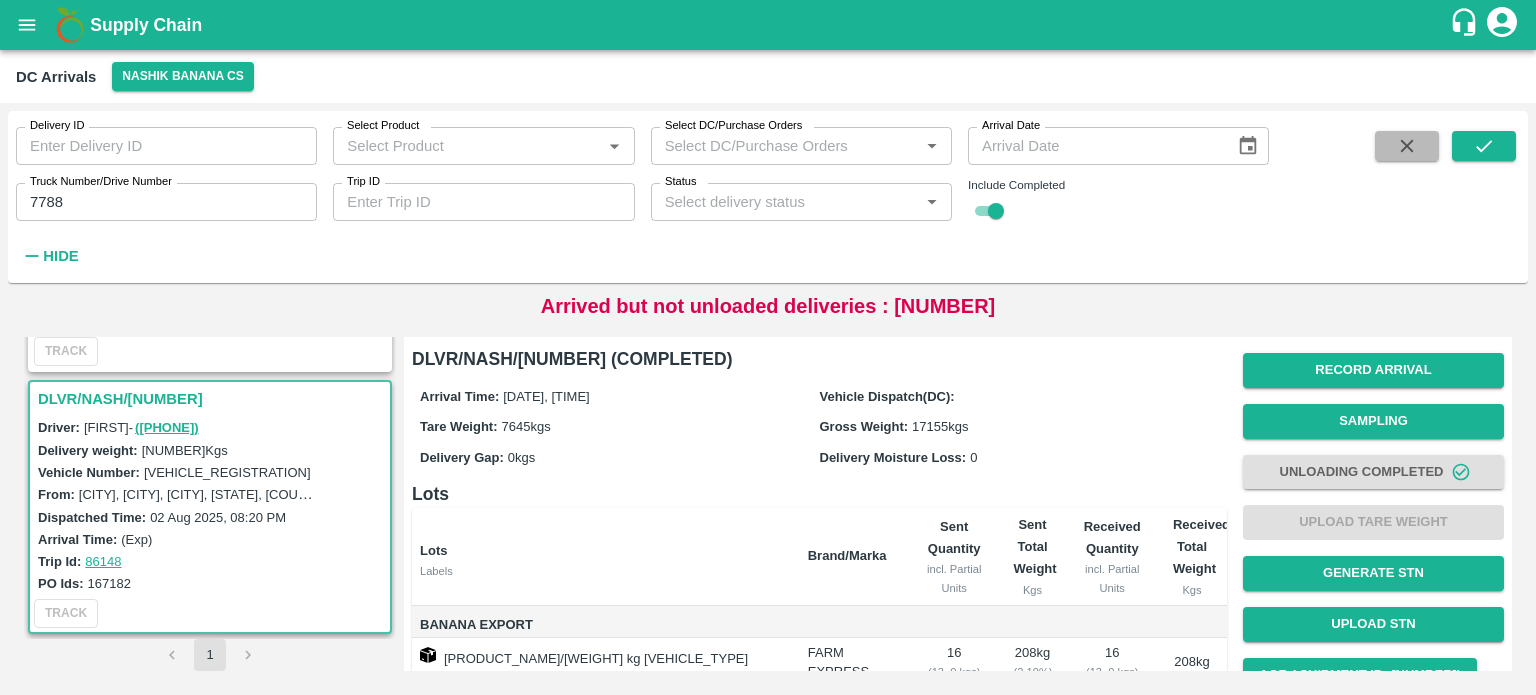 click 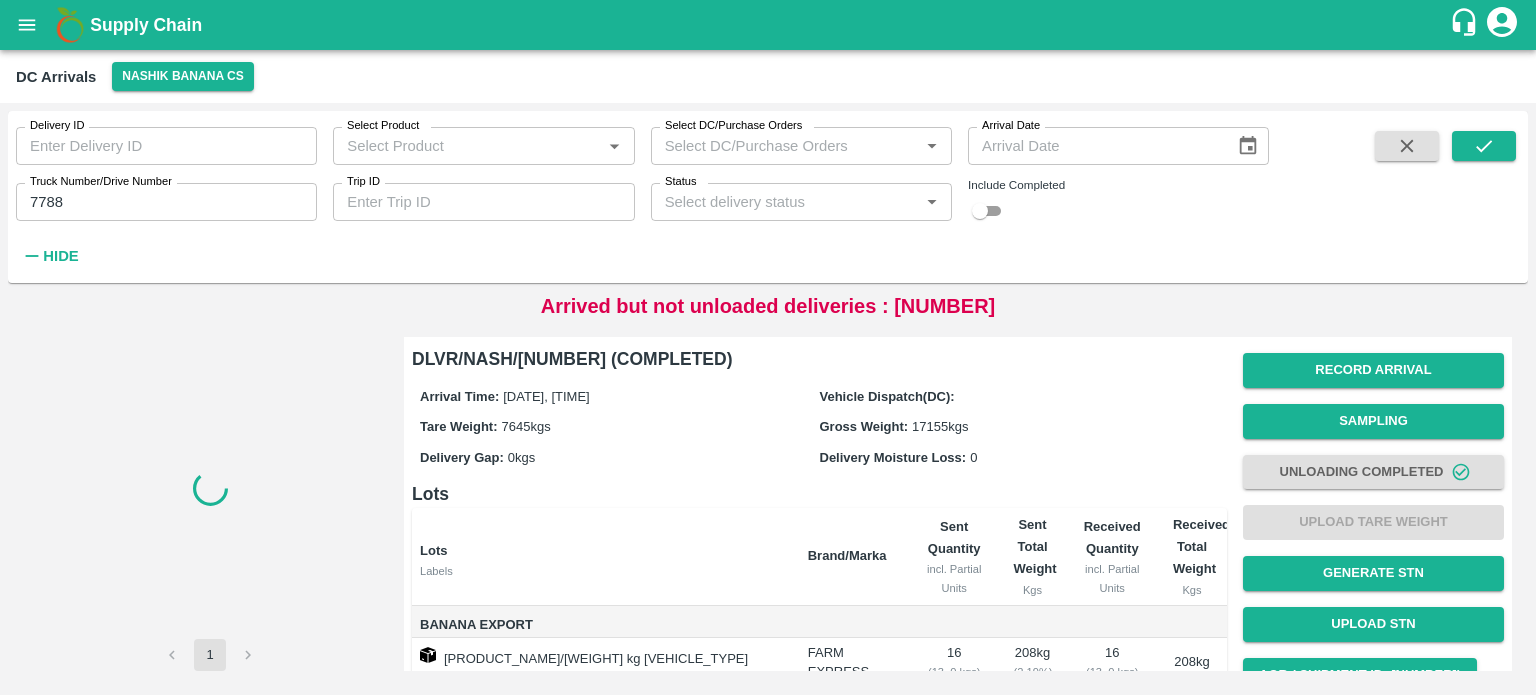 type 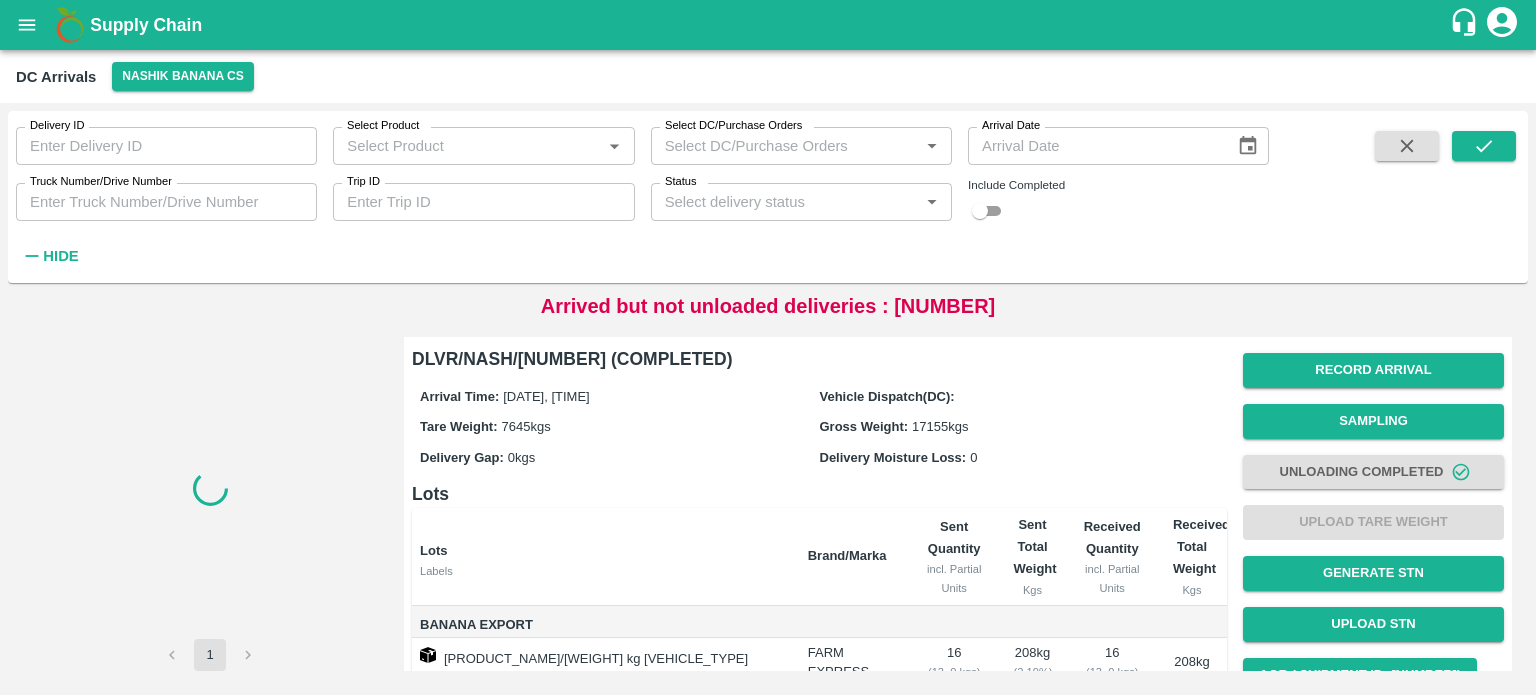 checkbox on "false" 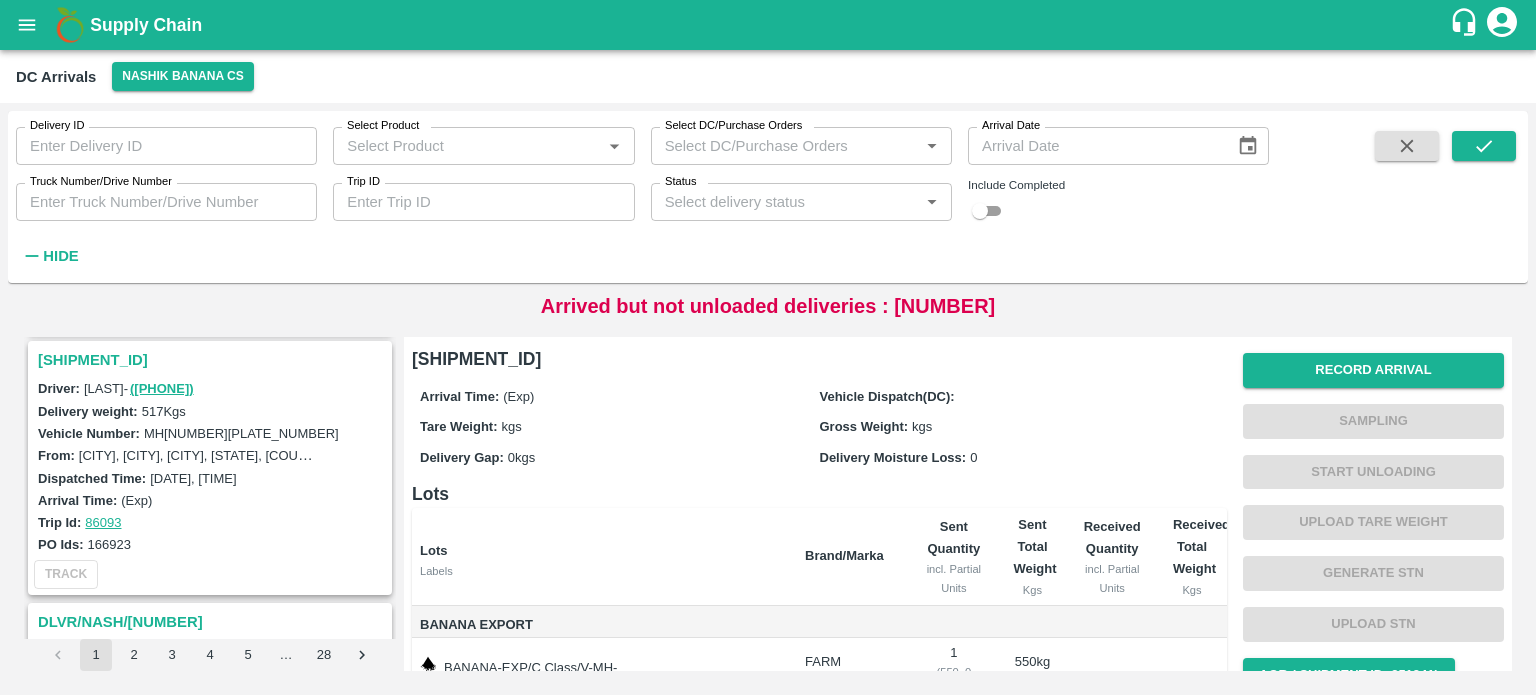 scroll, scrollTop: 2388, scrollLeft: 0, axis: vertical 